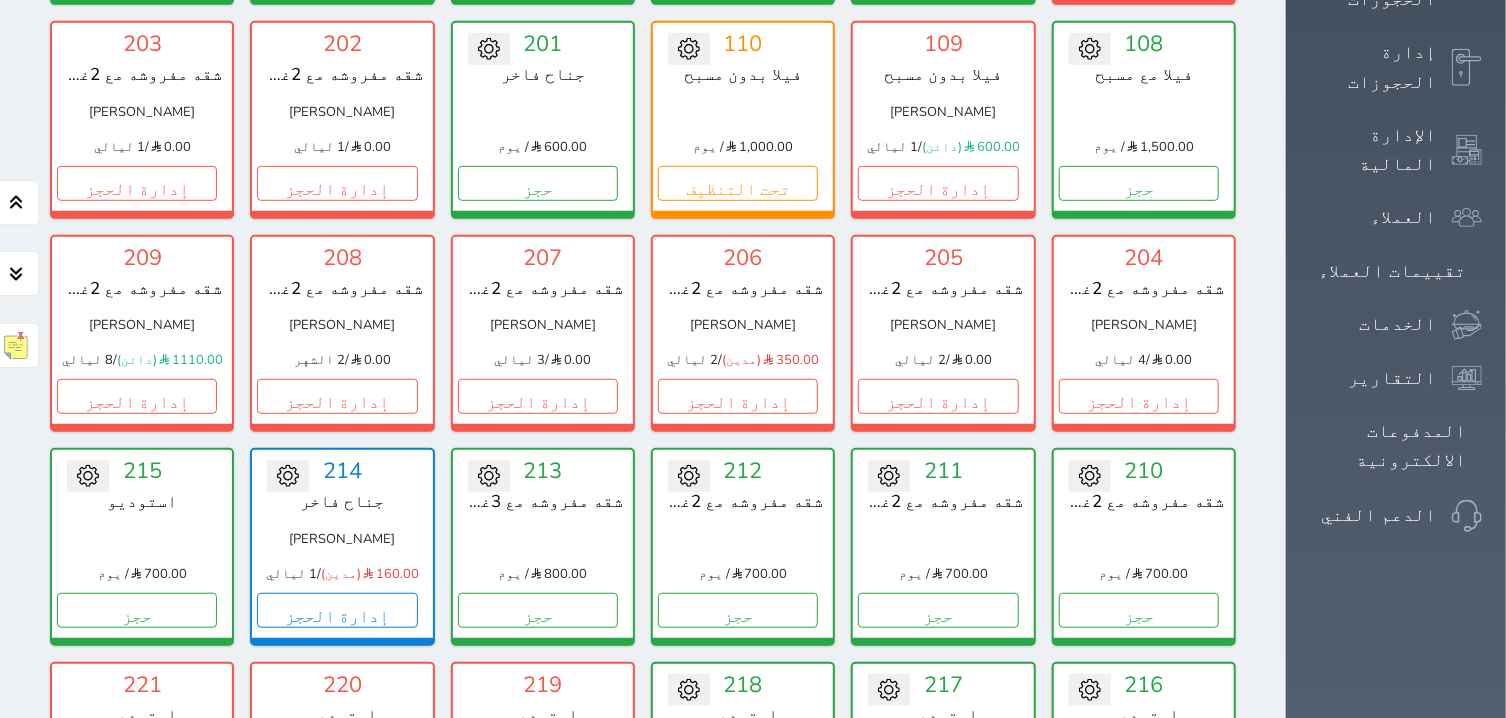 scroll, scrollTop: 0, scrollLeft: 0, axis: both 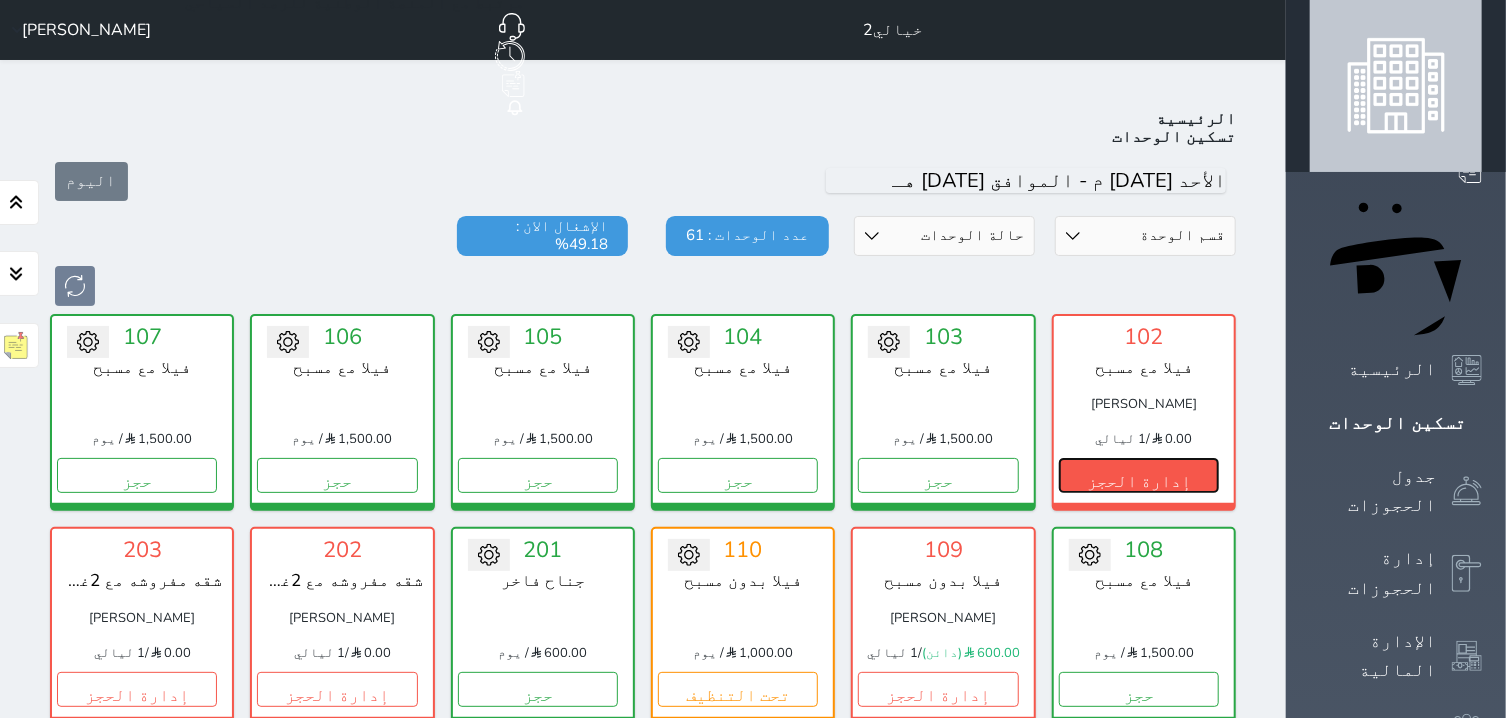 click on "إدارة الحجز" at bounding box center (1139, 475) 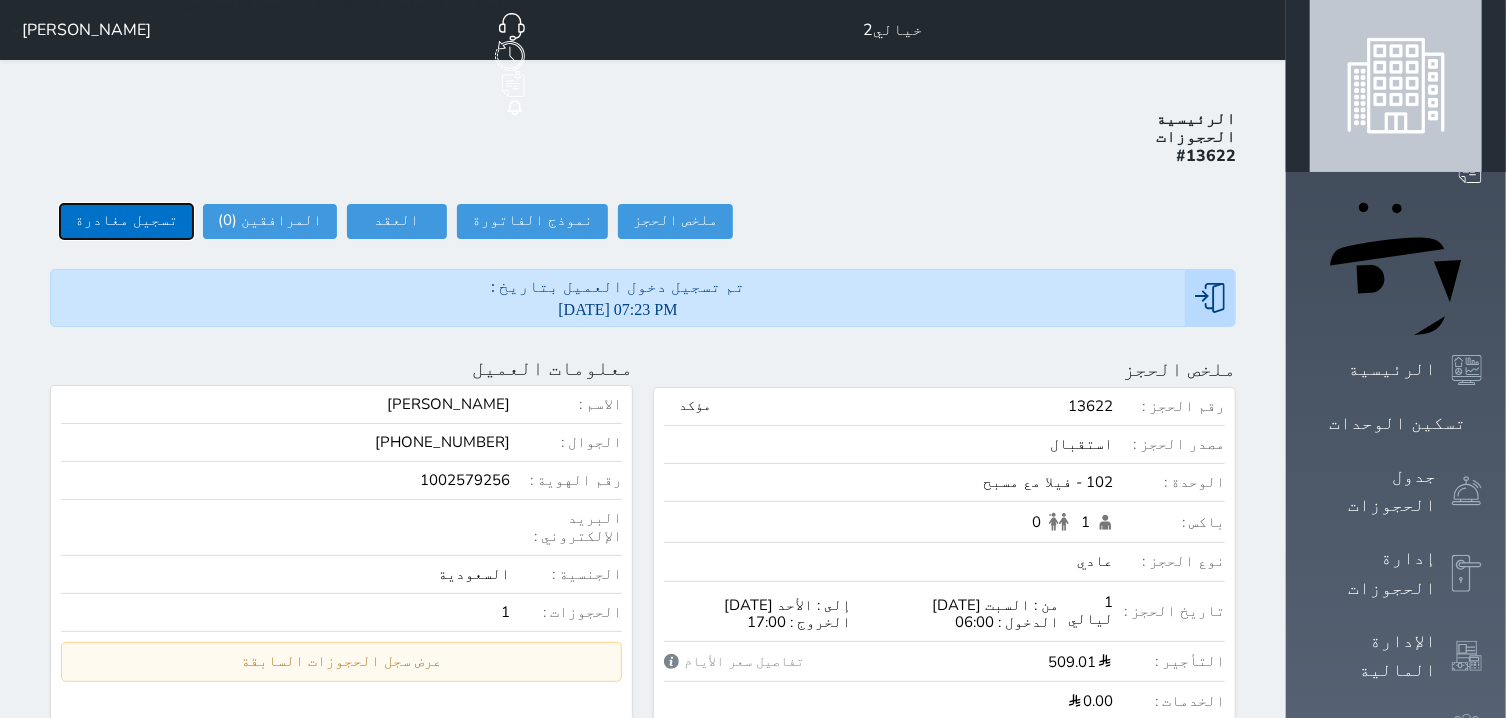 click on "تسجيل مغادرة" at bounding box center (126, 221) 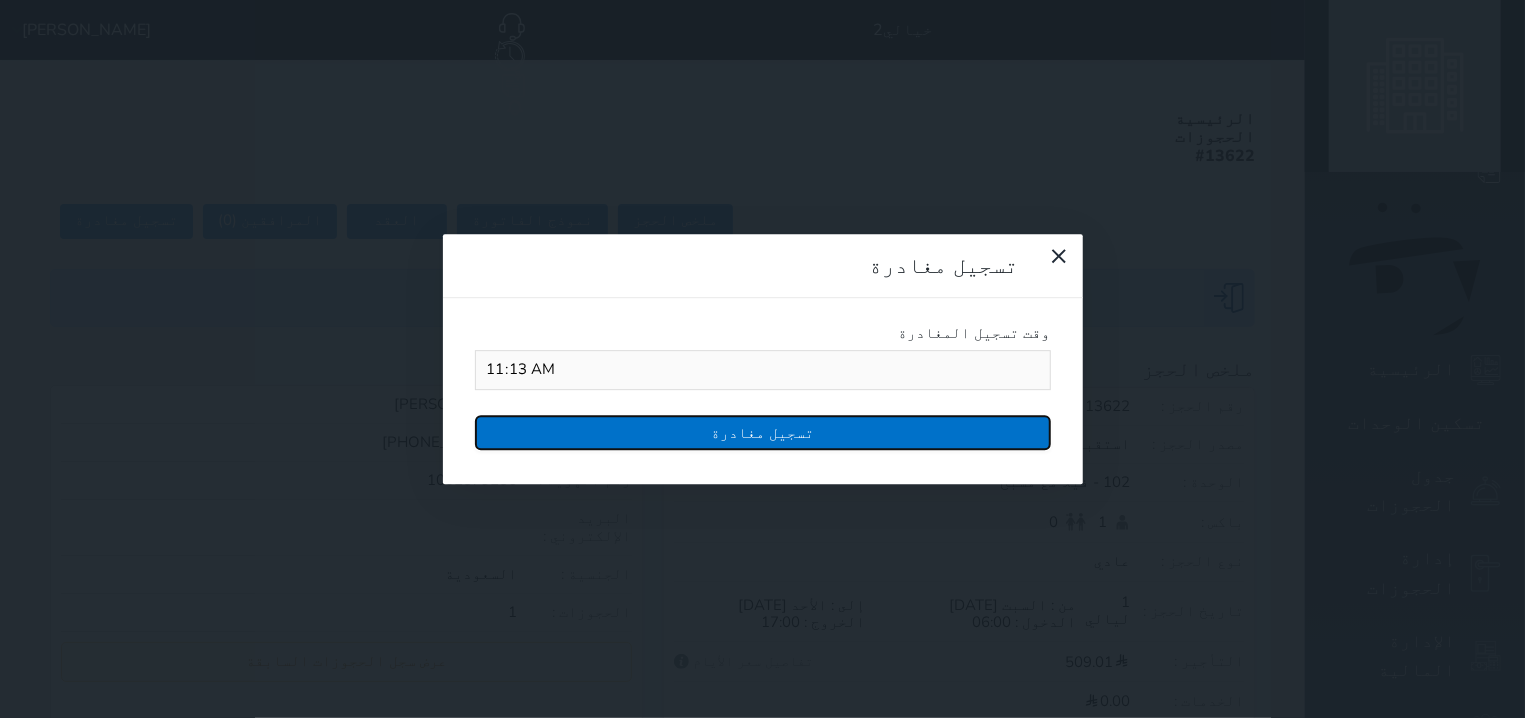 click on "تسجيل مغادرة" at bounding box center (763, 432) 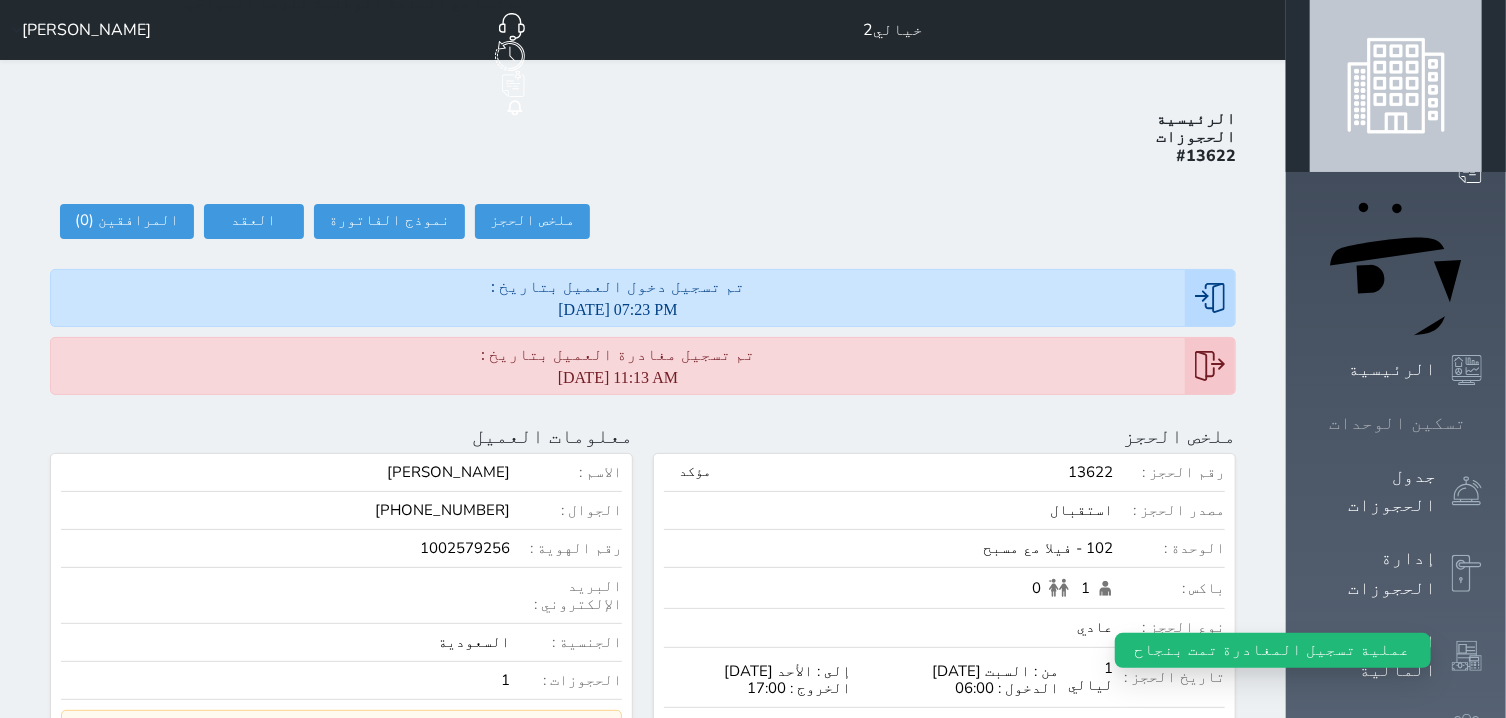 click on "تسكين الوحدات" at bounding box center (1396, 423) 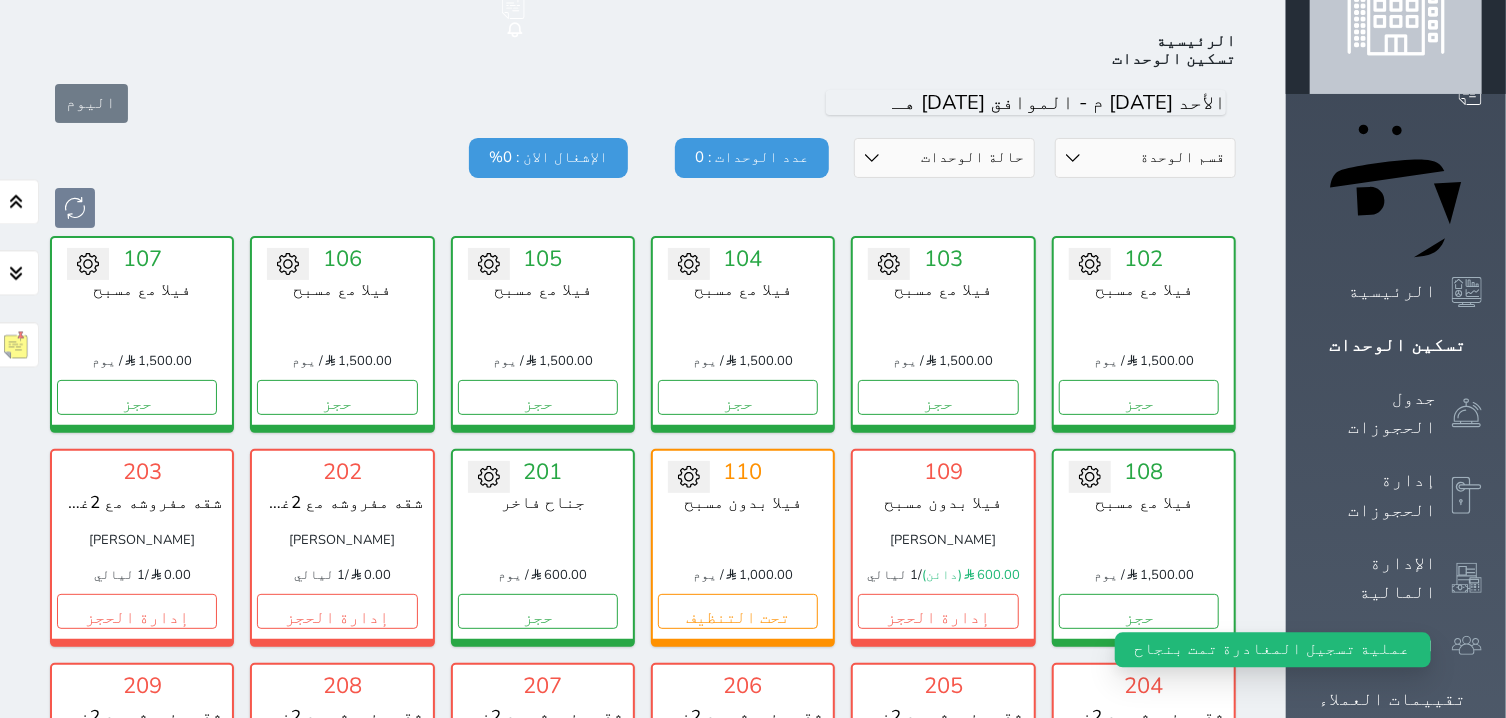 scroll, scrollTop: 78, scrollLeft: 0, axis: vertical 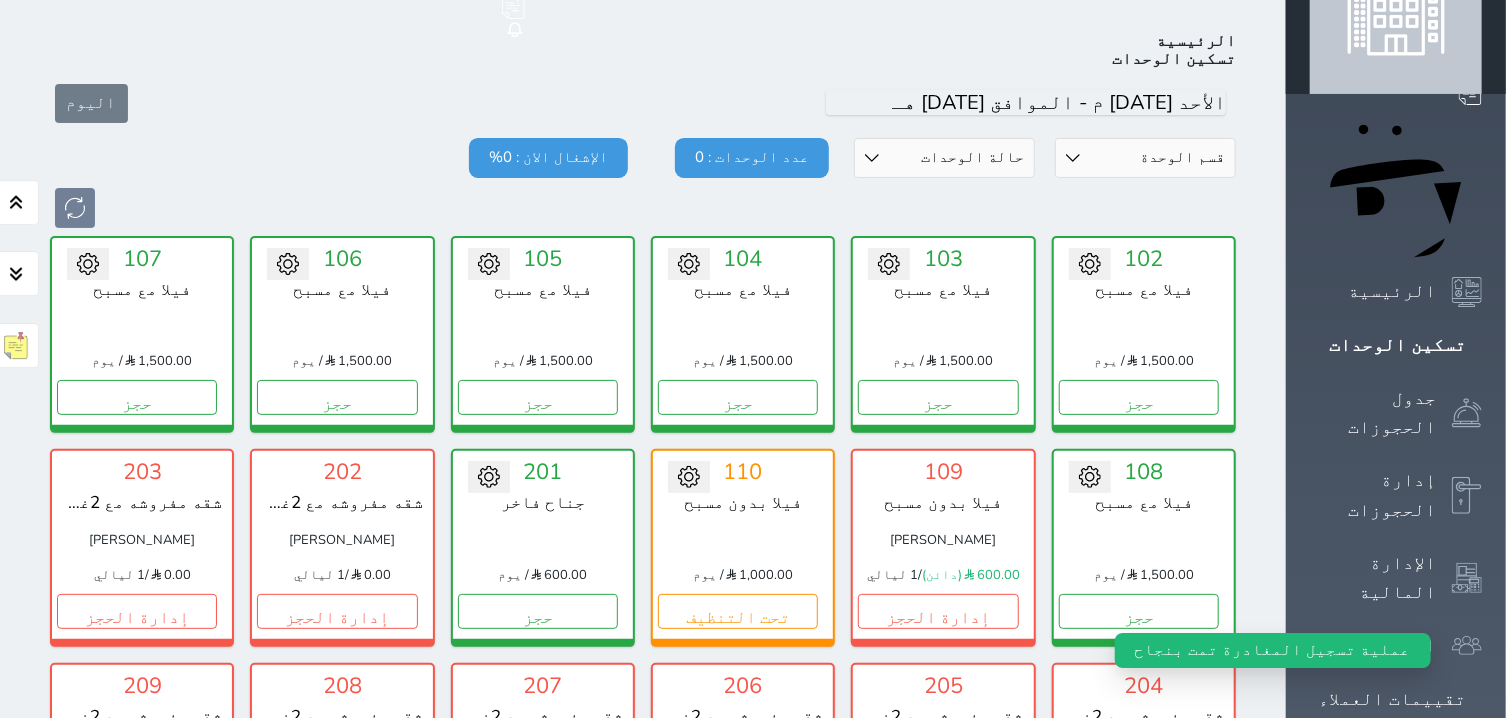 click at bounding box center [1090, 264] 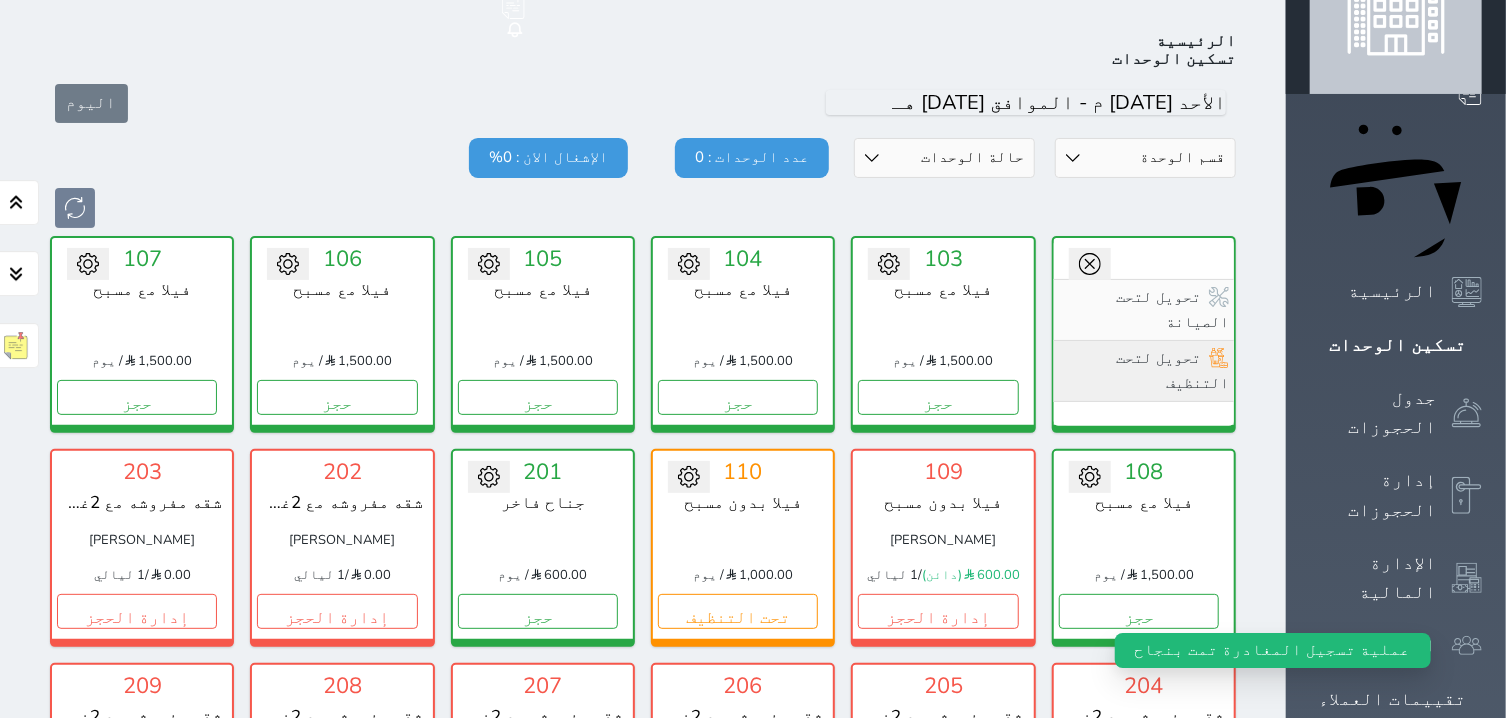 click on "تحويل لتحت التنظيف" at bounding box center [1144, 371] 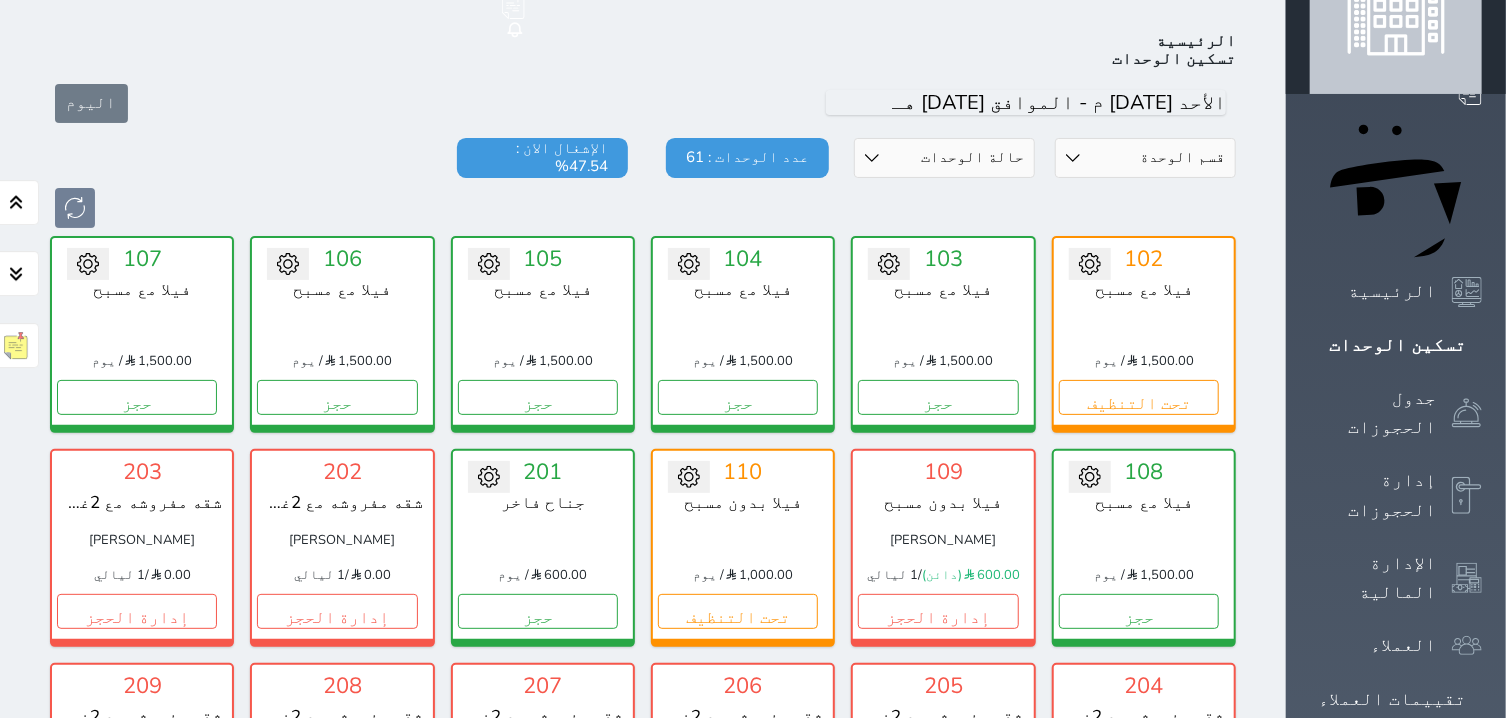 drag, startPoint x: 1523, startPoint y: 247, endPoint x: 1504, endPoint y: 268, distance: 28.319605 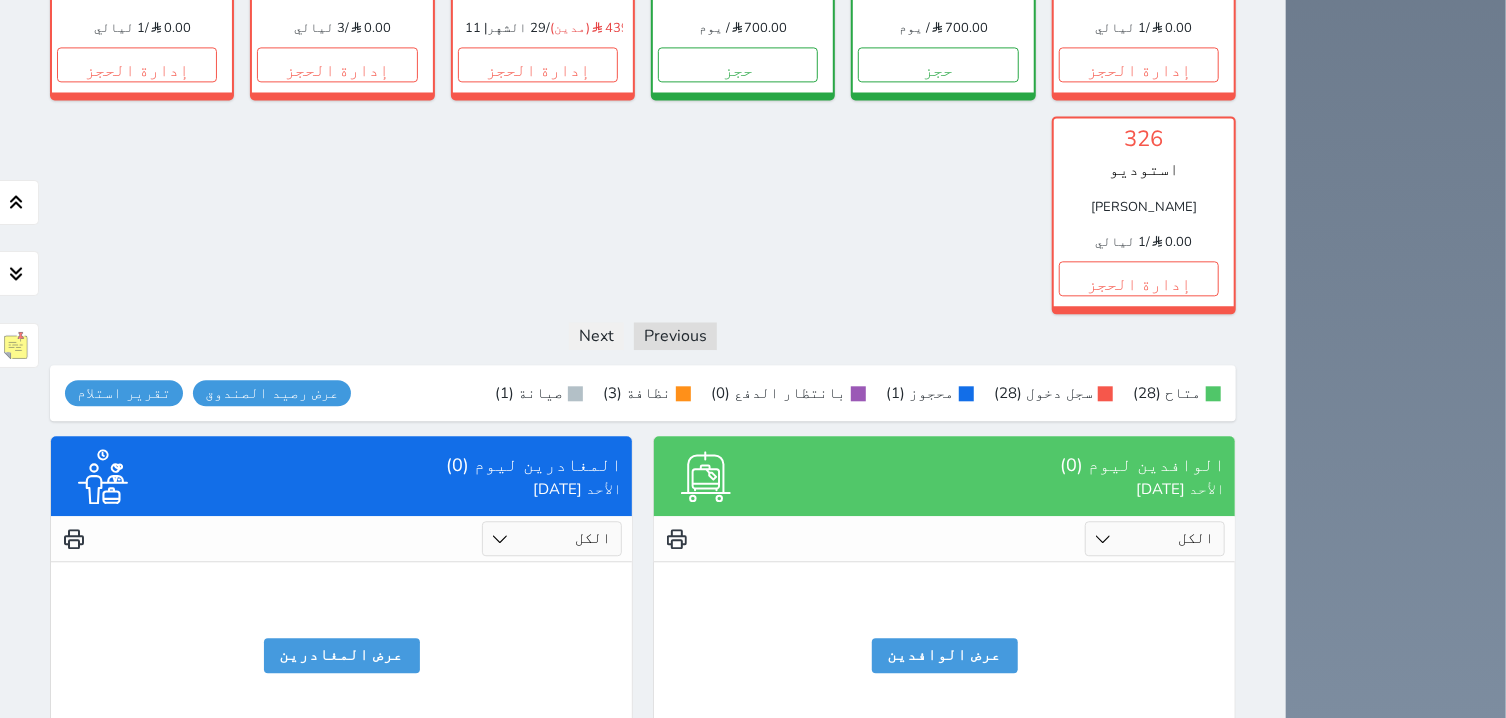 scroll, scrollTop: 2336, scrollLeft: 0, axis: vertical 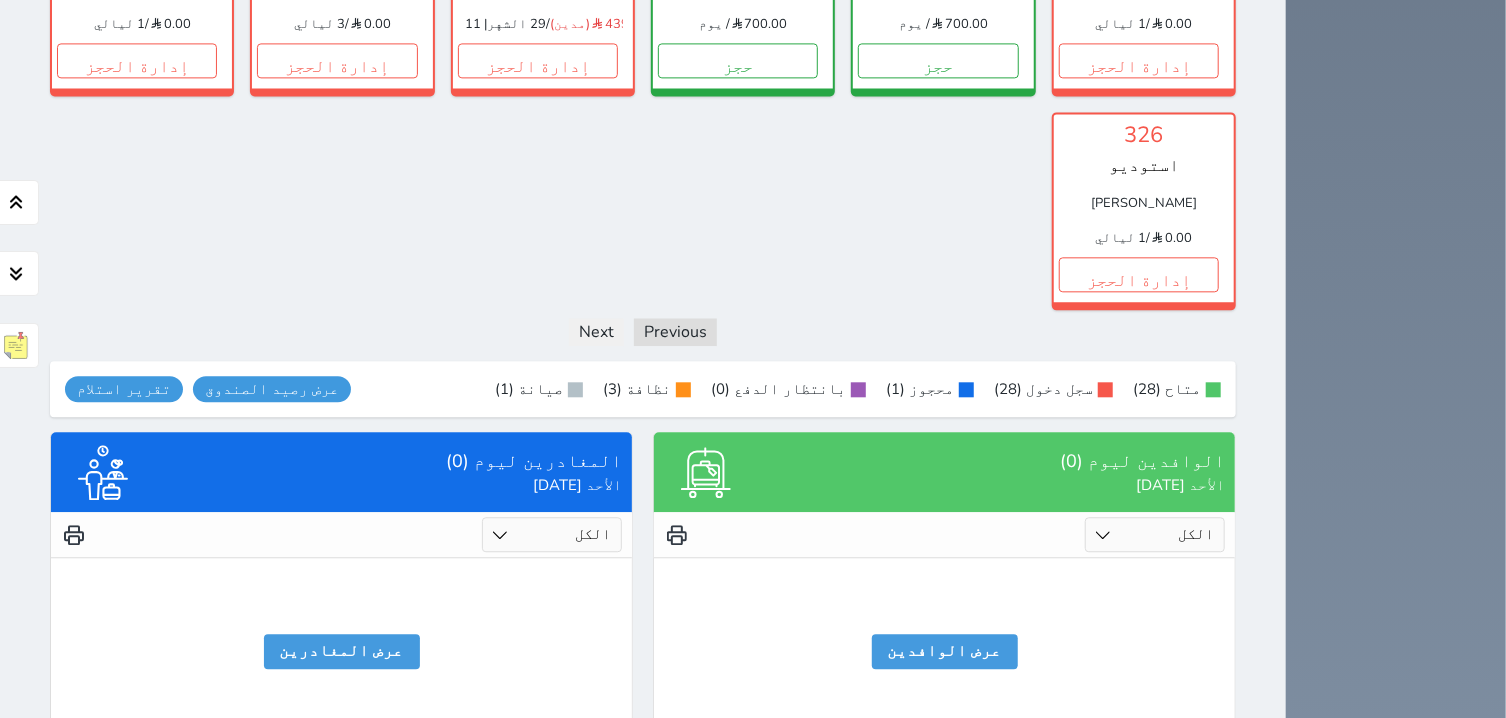 click on "لايوجد عملاء وافدين   عرض الوافدين" at bounding box center (944, 643) 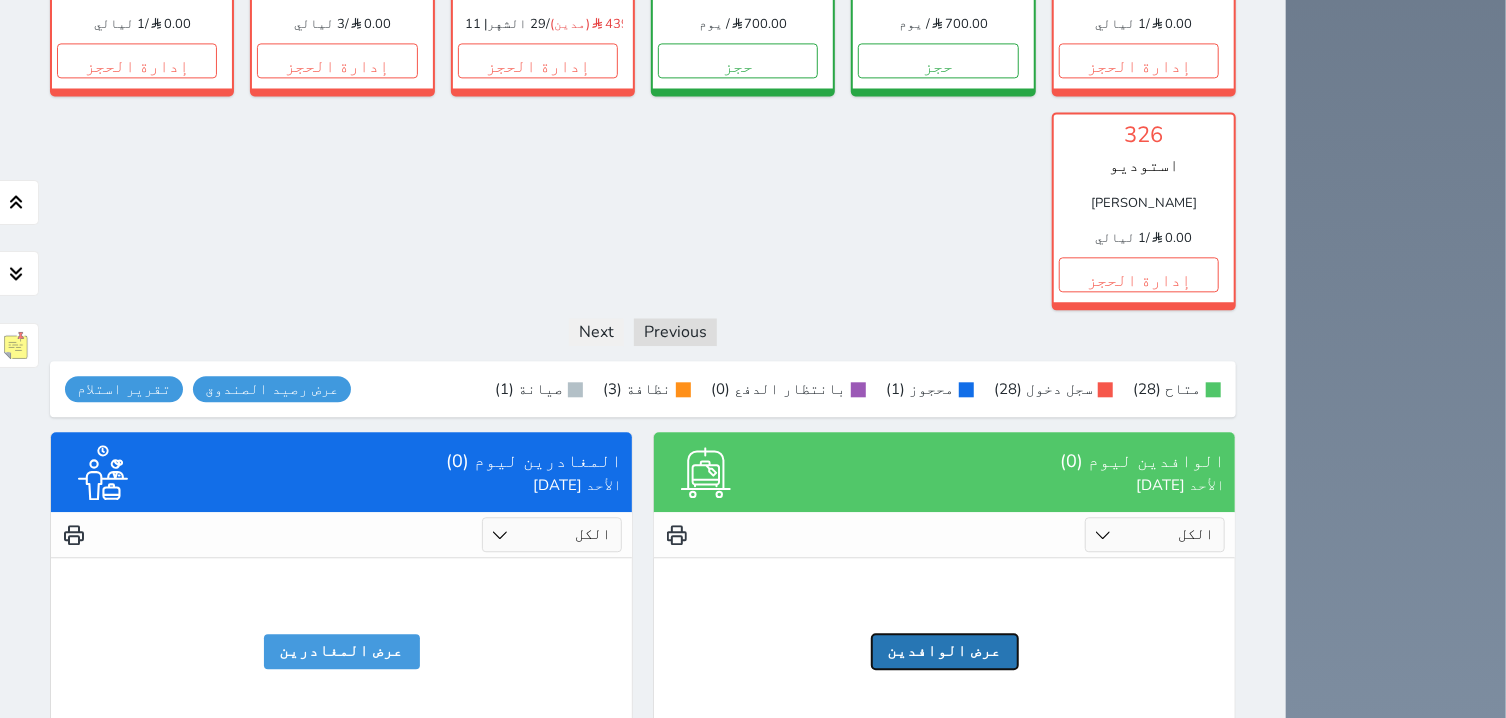 click on "عرض الوافدين" at bounding box center (945, 651) 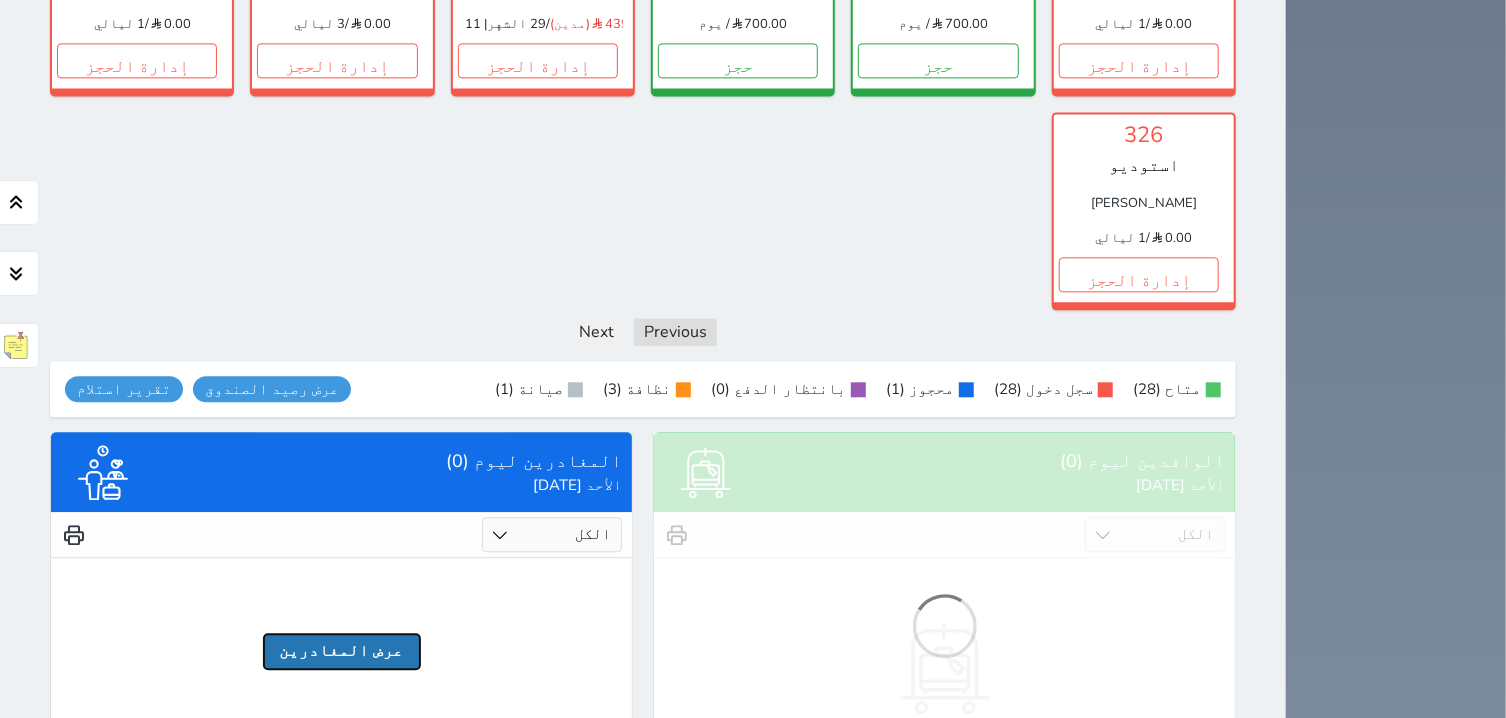 click on "عرض المغادرين" at bounding box center [342, 651] 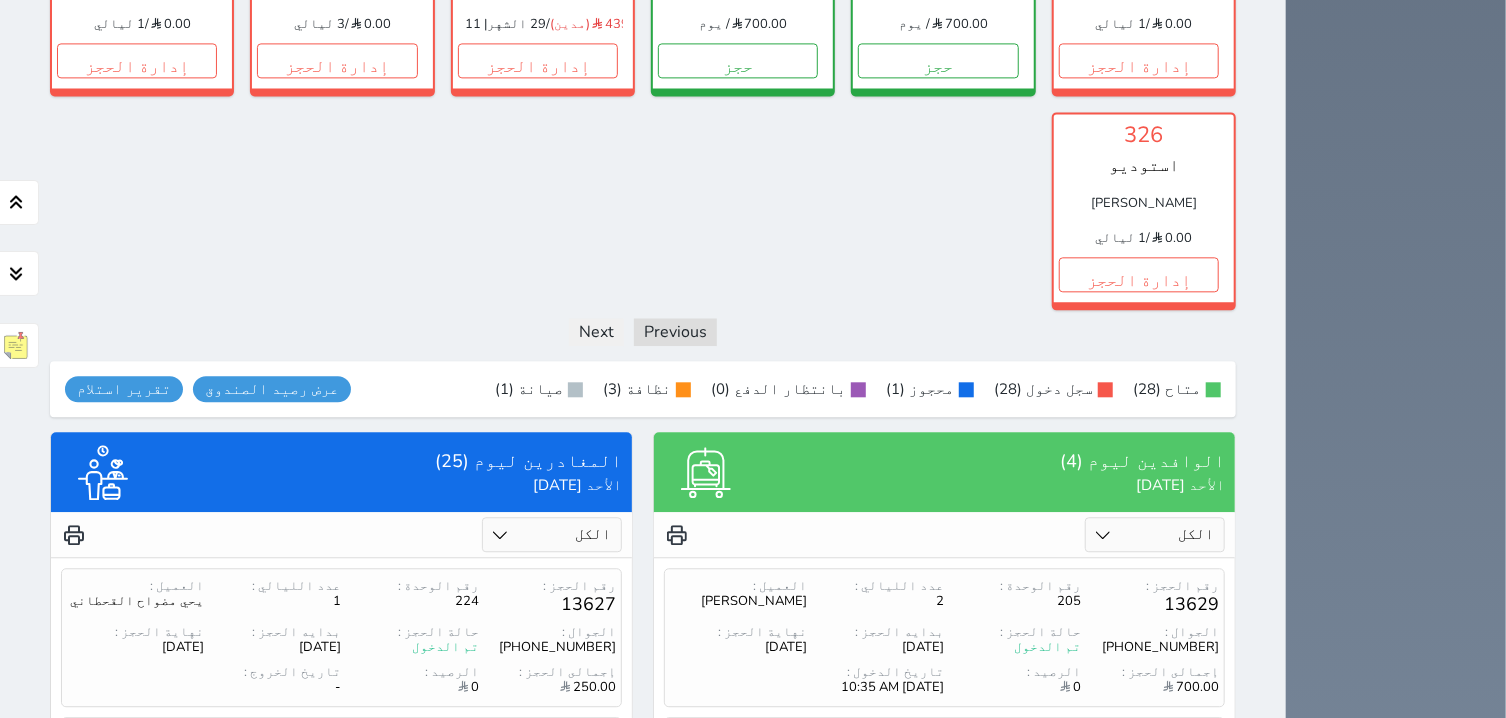 drag, startPoint x: 838, startPoint y: 289, endPoint x: 470, endPoint y: 251, distance: 369.95676 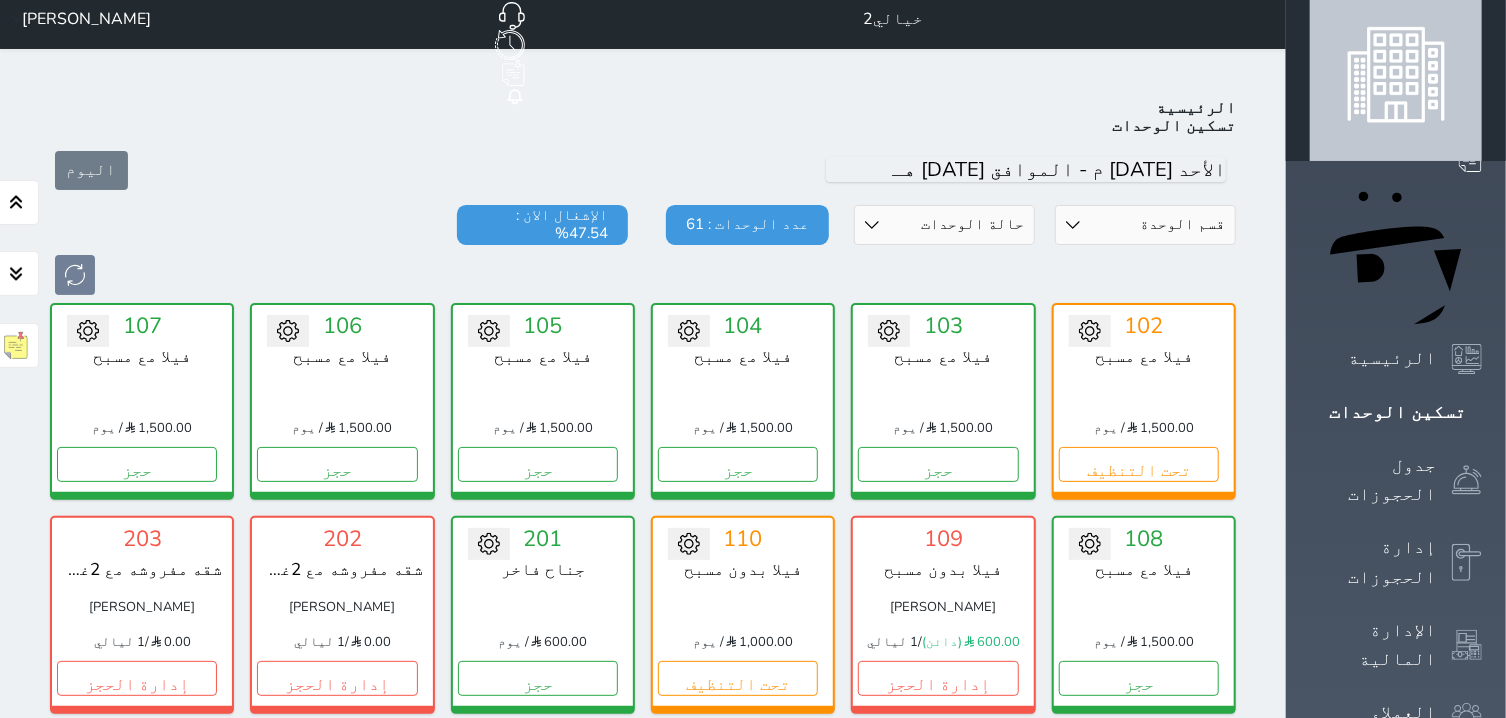 scroll, scrollTop: 0, scrollLeft: 0, axis: both 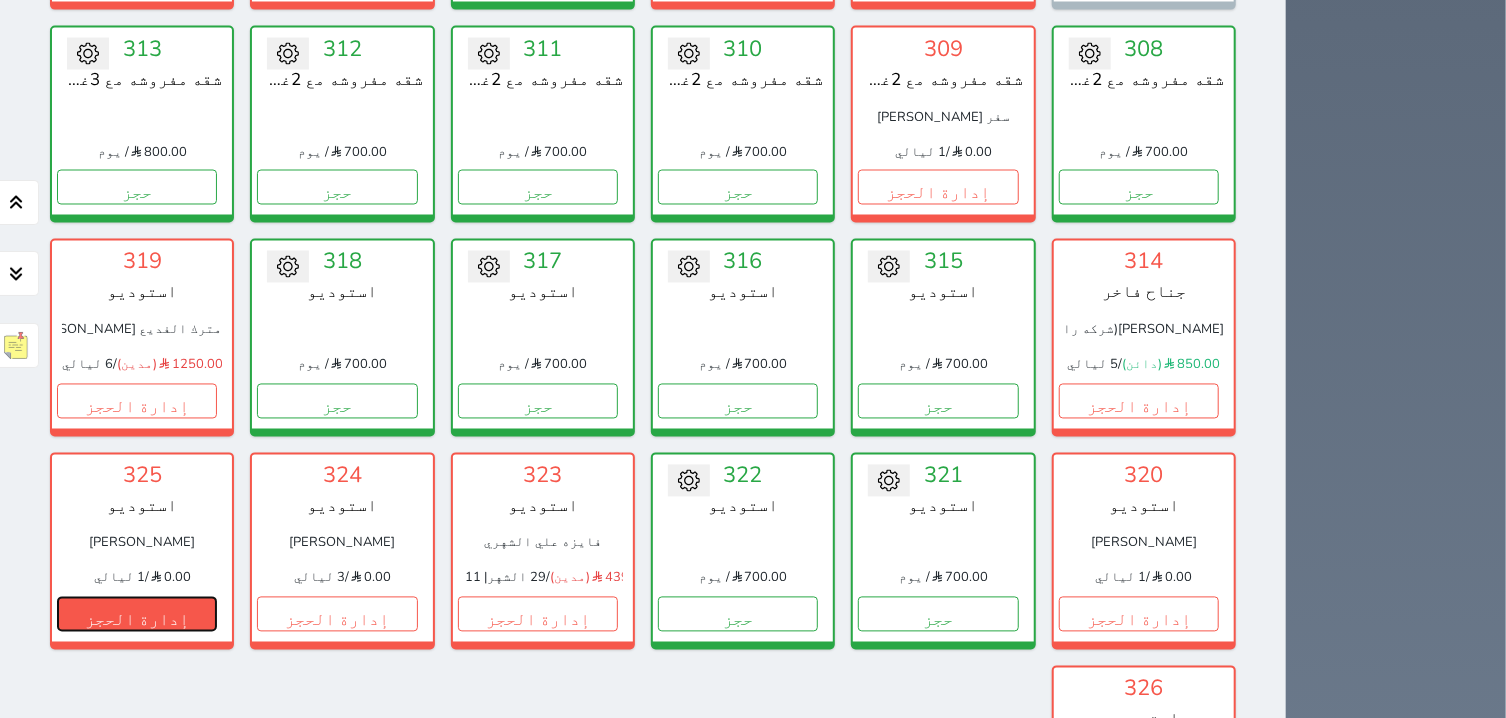click on "إدارة الحجز" at bounding box center [137, 614] 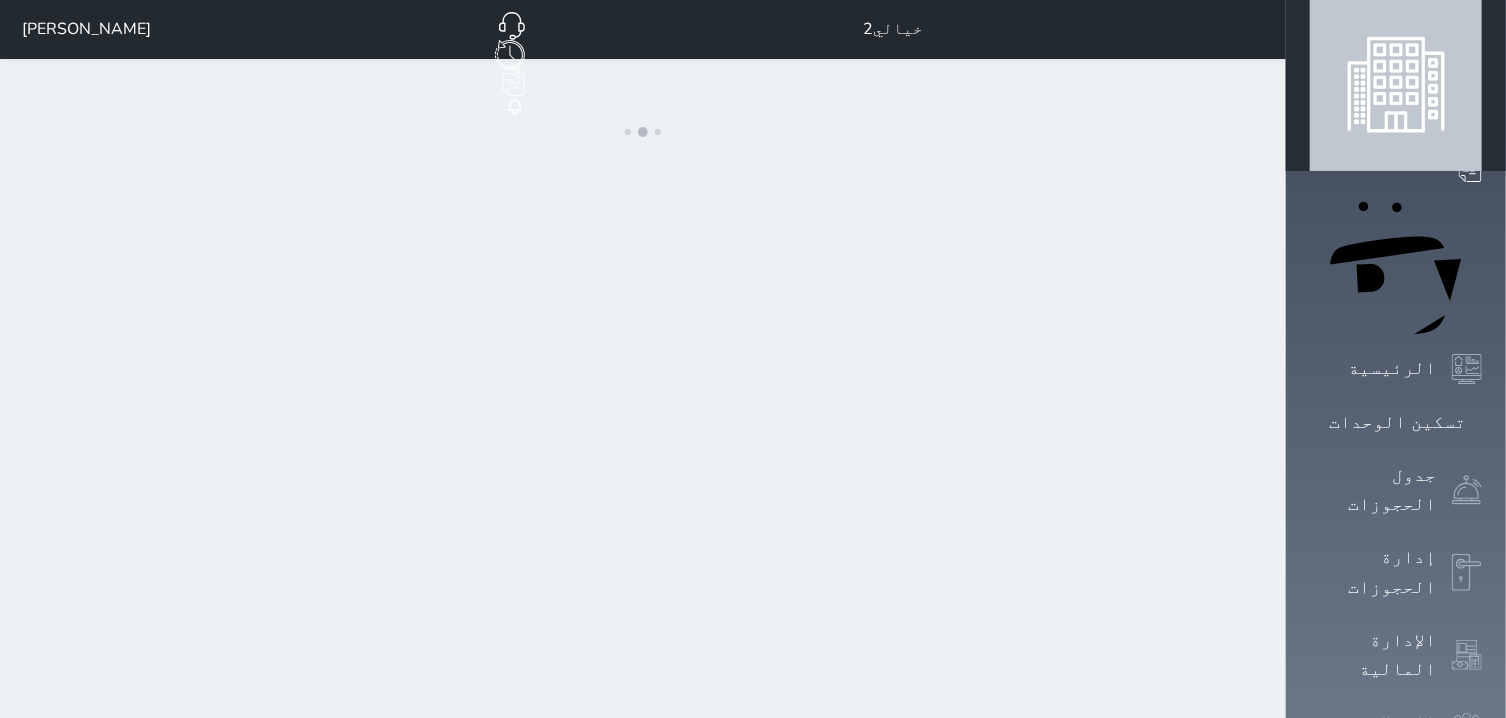 scroll, scrollTop: 0, scrollLeft: 0, axis: both 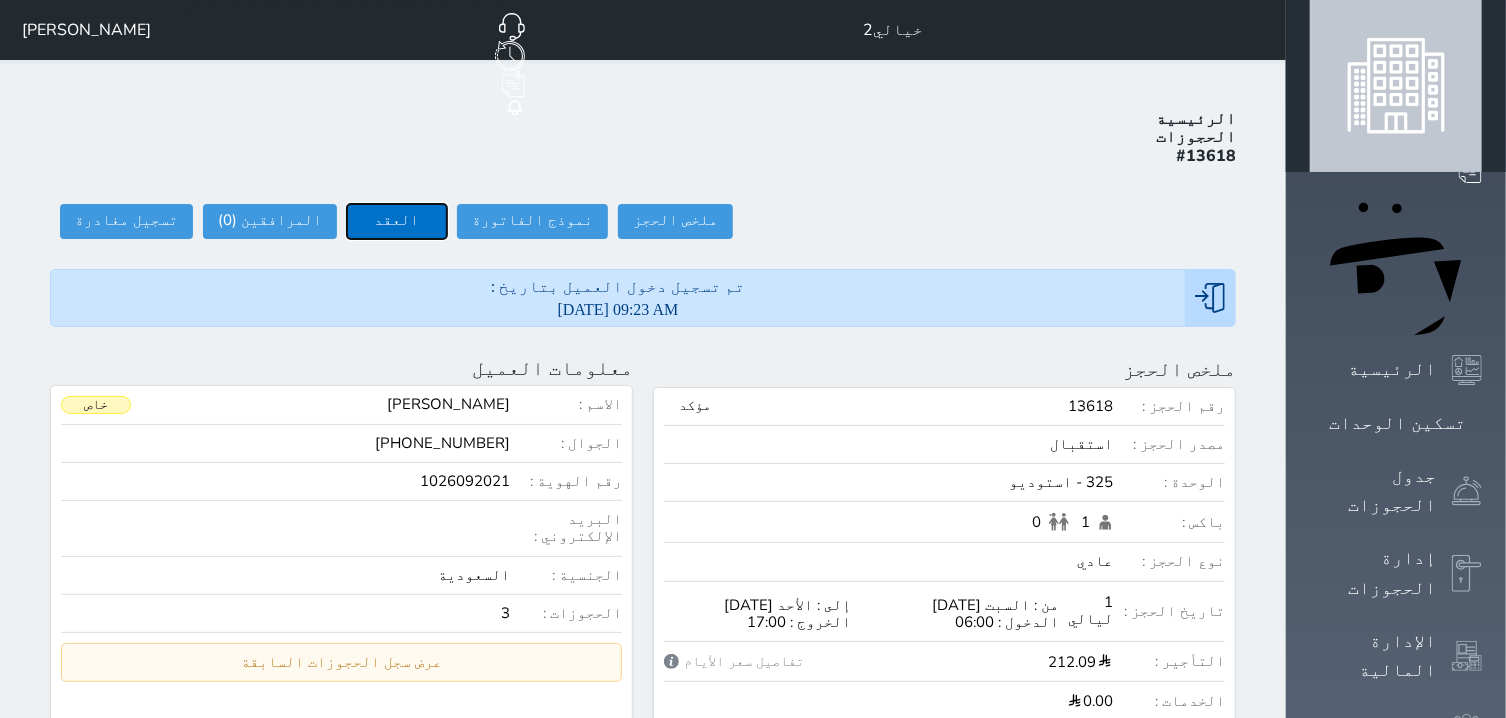 click on "العقد" at bounding box center [397, 221] 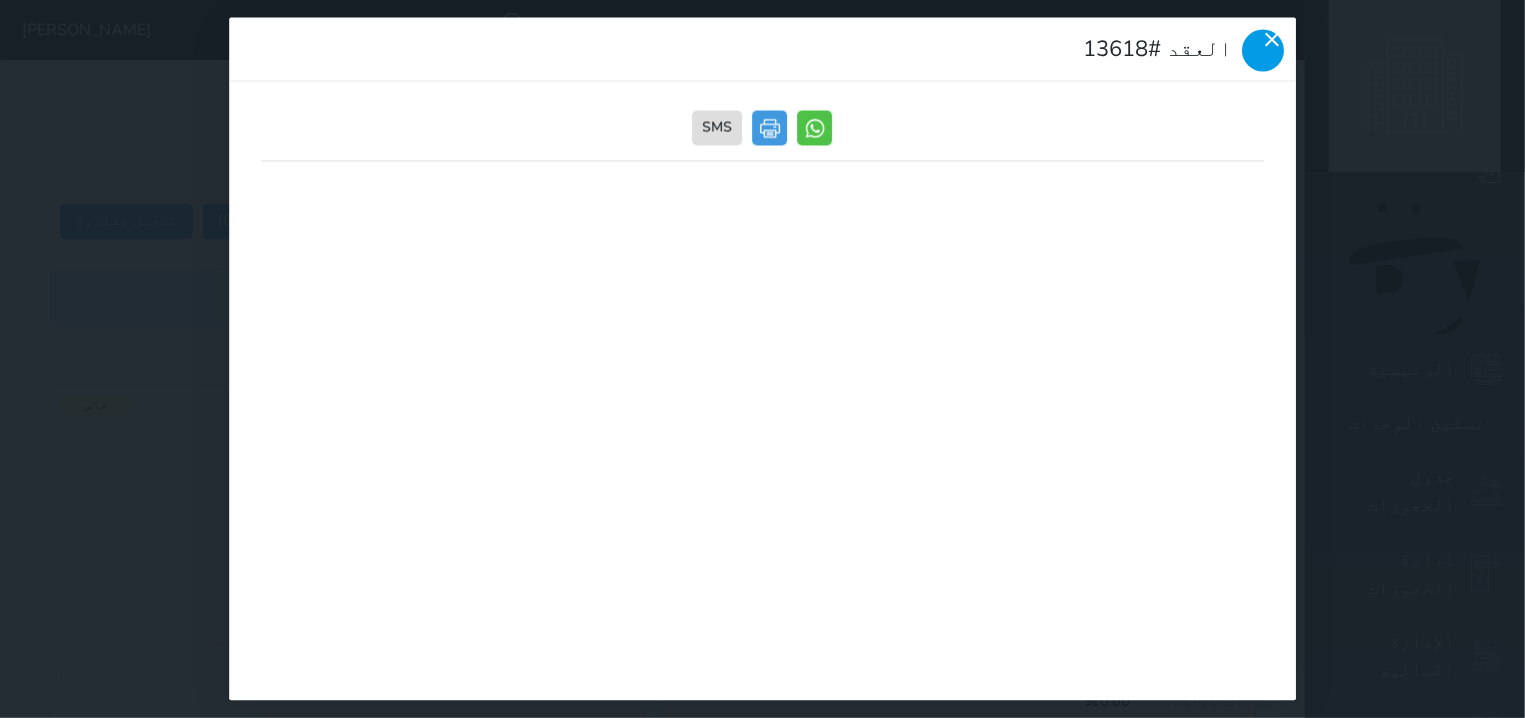 click 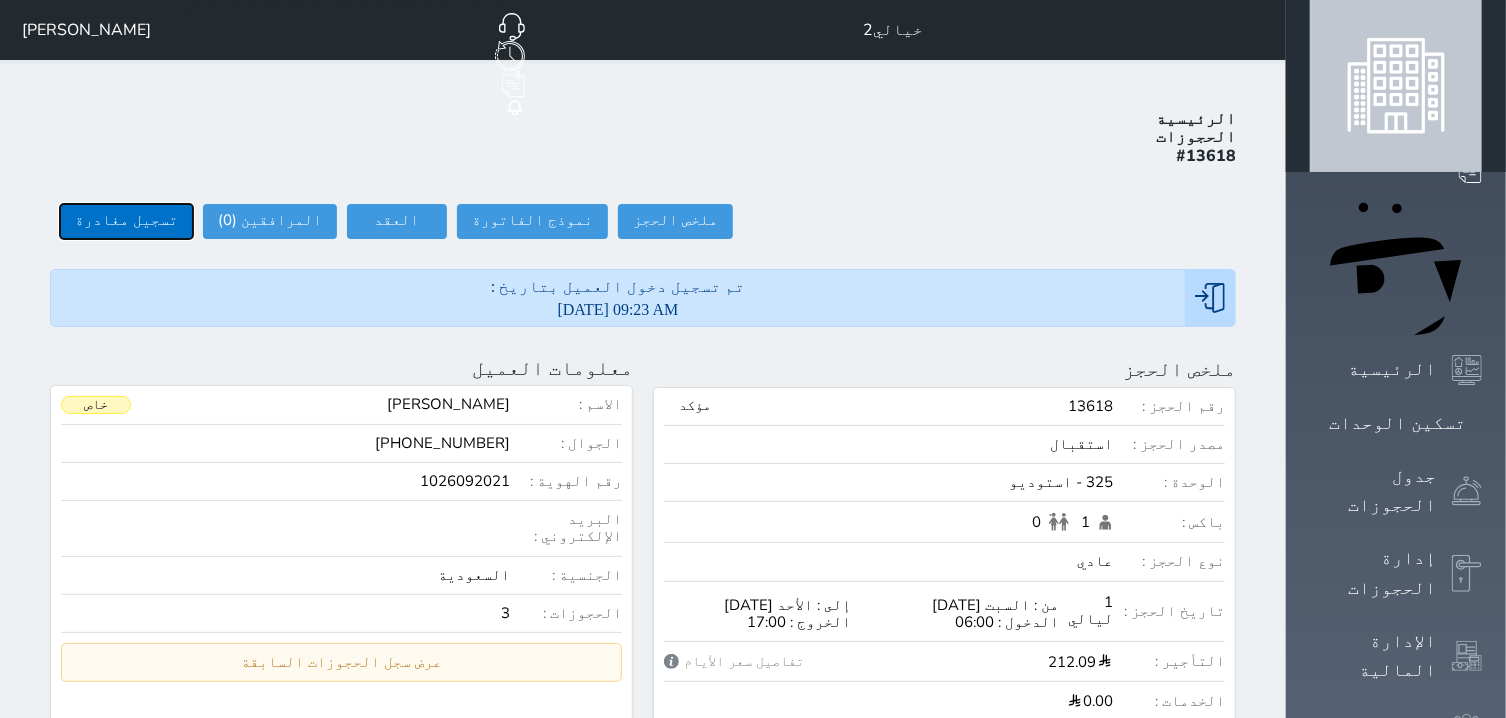 click on "تسجيل مغادرة" at bounding box center (126, 221) 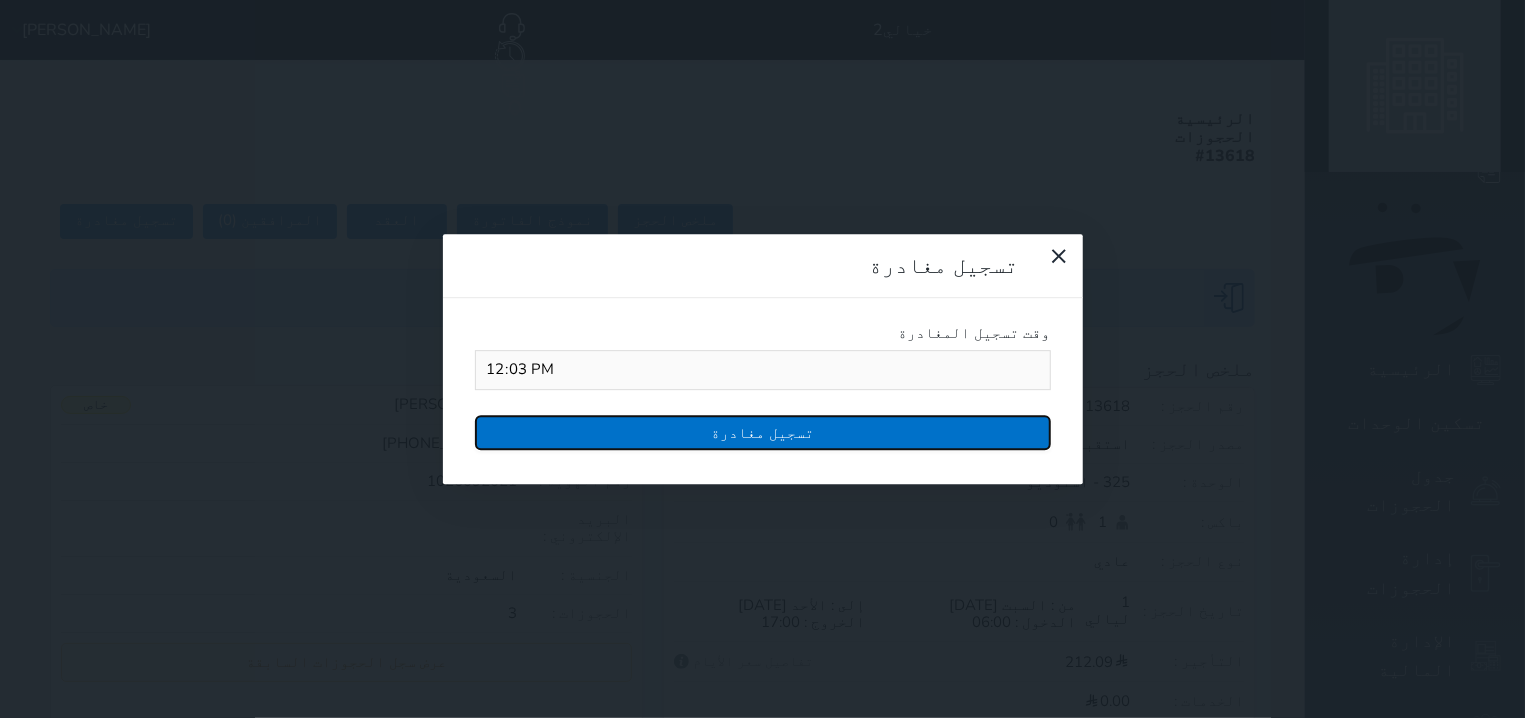 click on "تسجيل مغادرة" at bounding box center [763, 432] 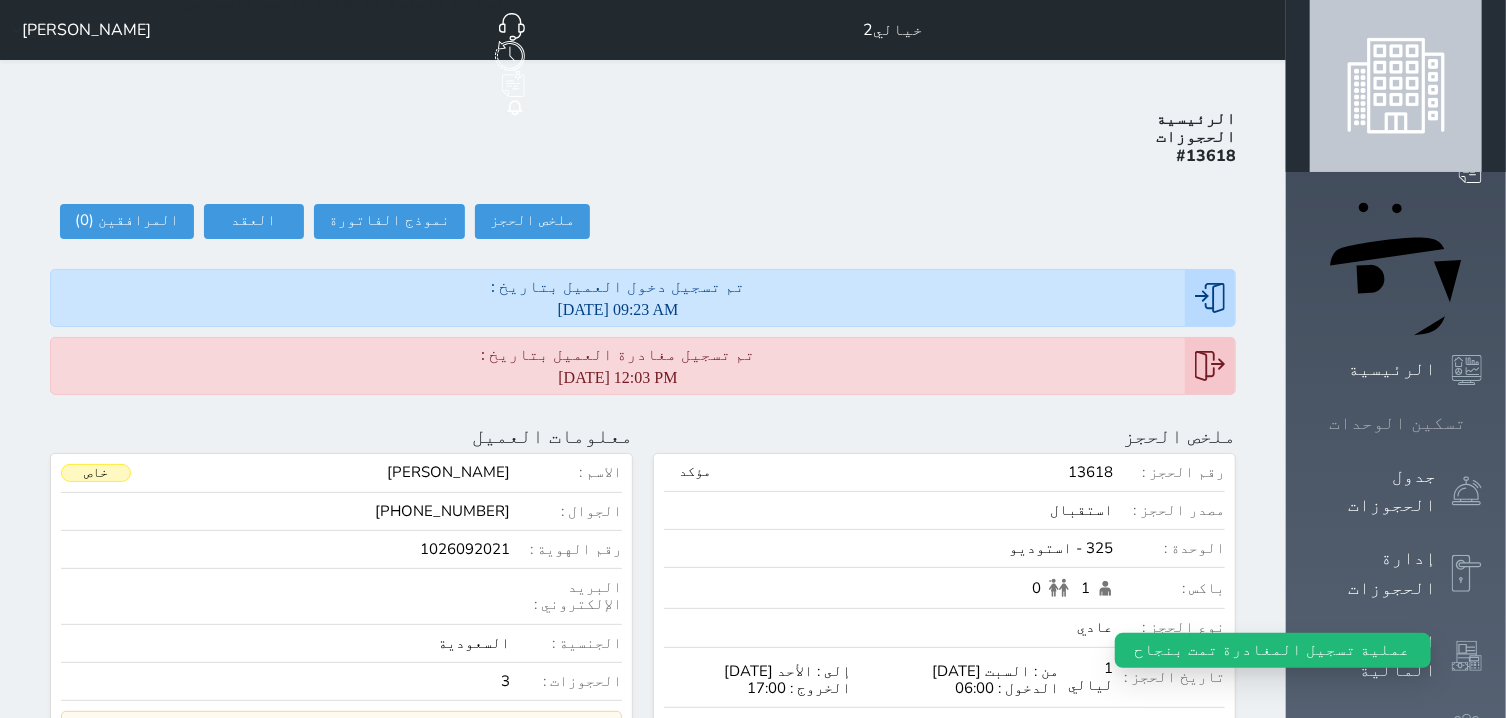 click on "تسكين الوحدات" at bounding box center [1397, 423] 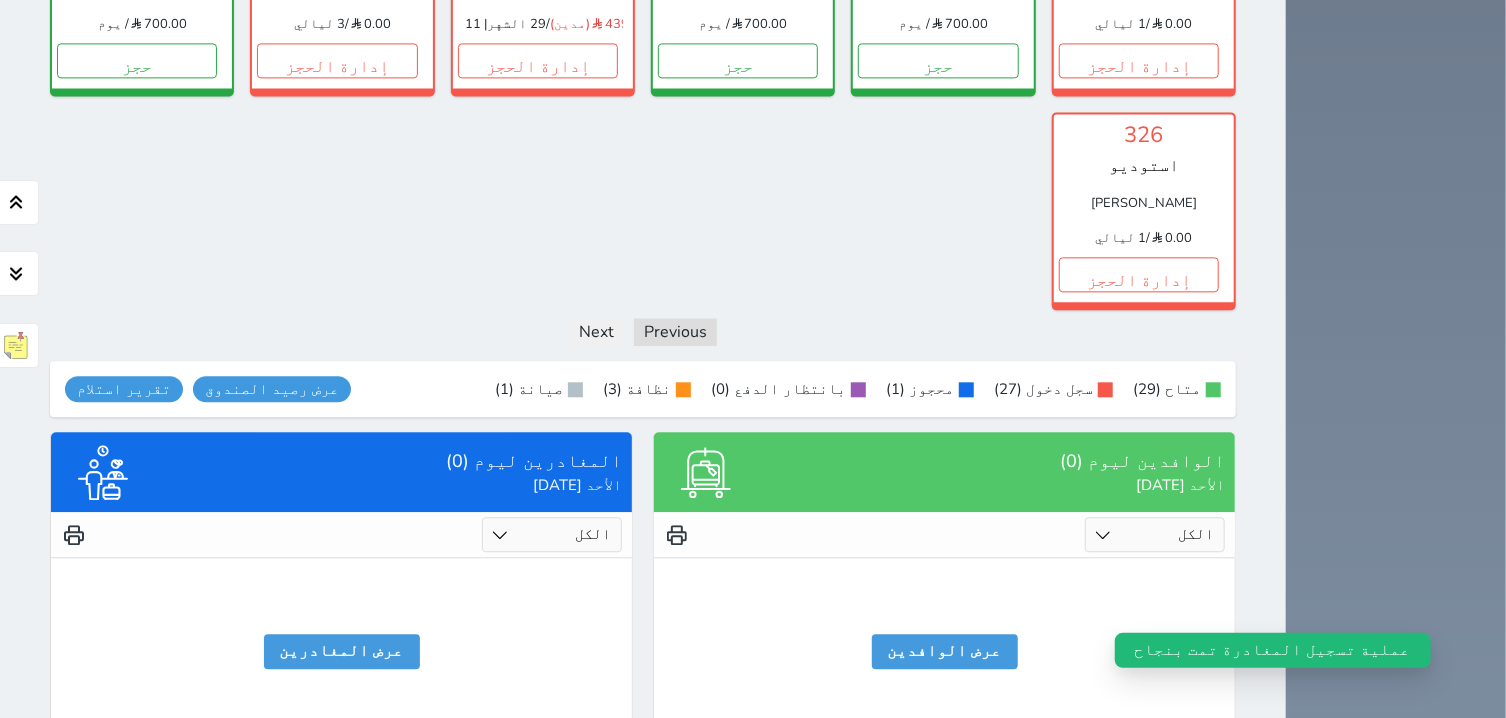 scroll, scrollTop: 2208, scrollLeft: 0, axis: vertical 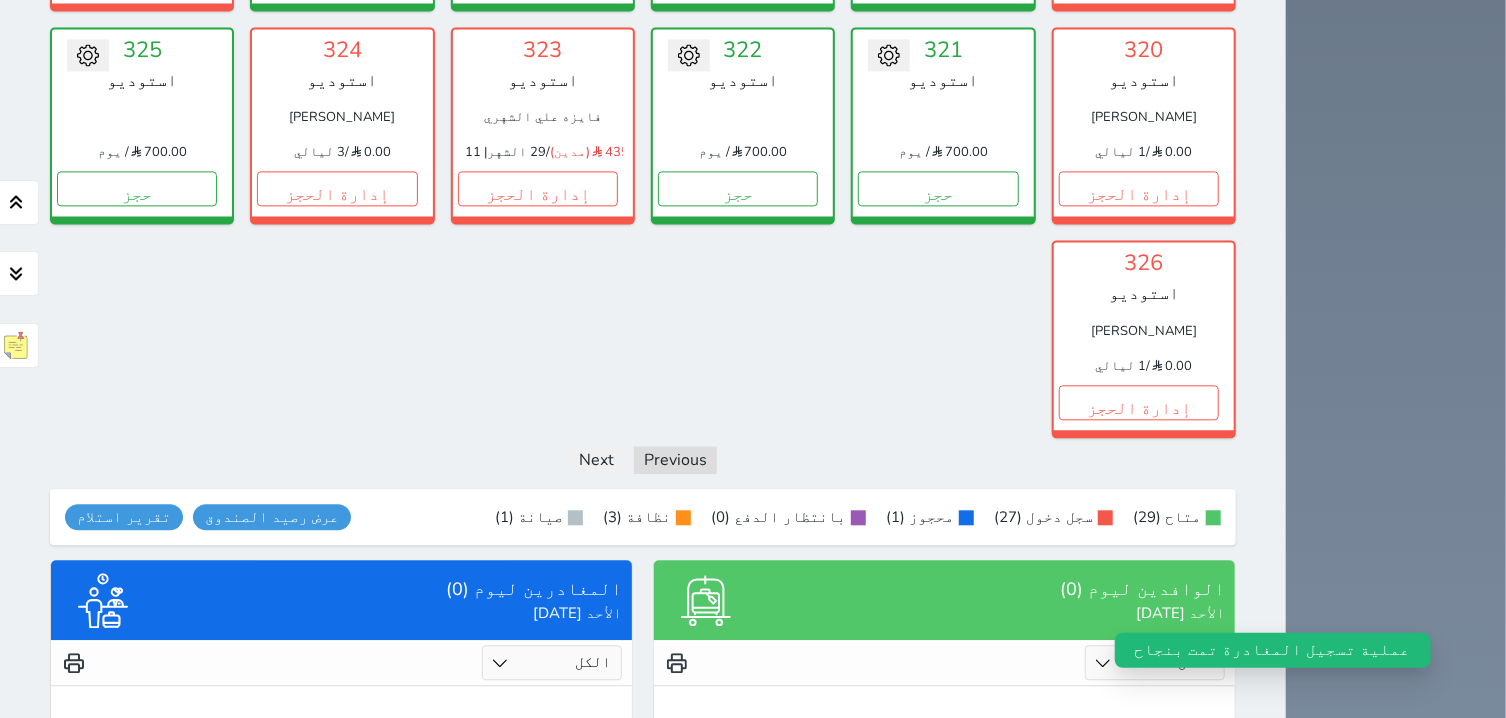 click at bounding box center (88, 55) 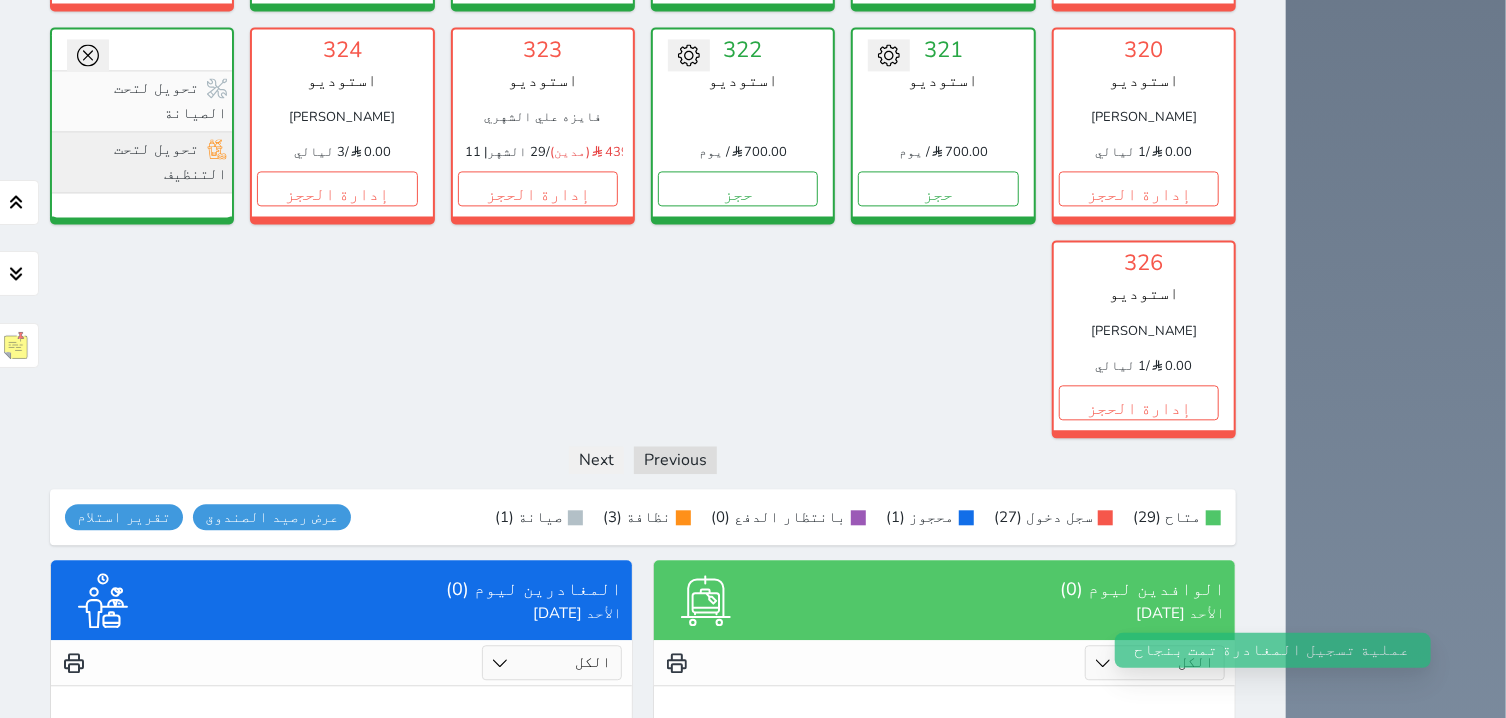 click on "تحويل لتحت التنظيف" at bounding box center [142, 162] 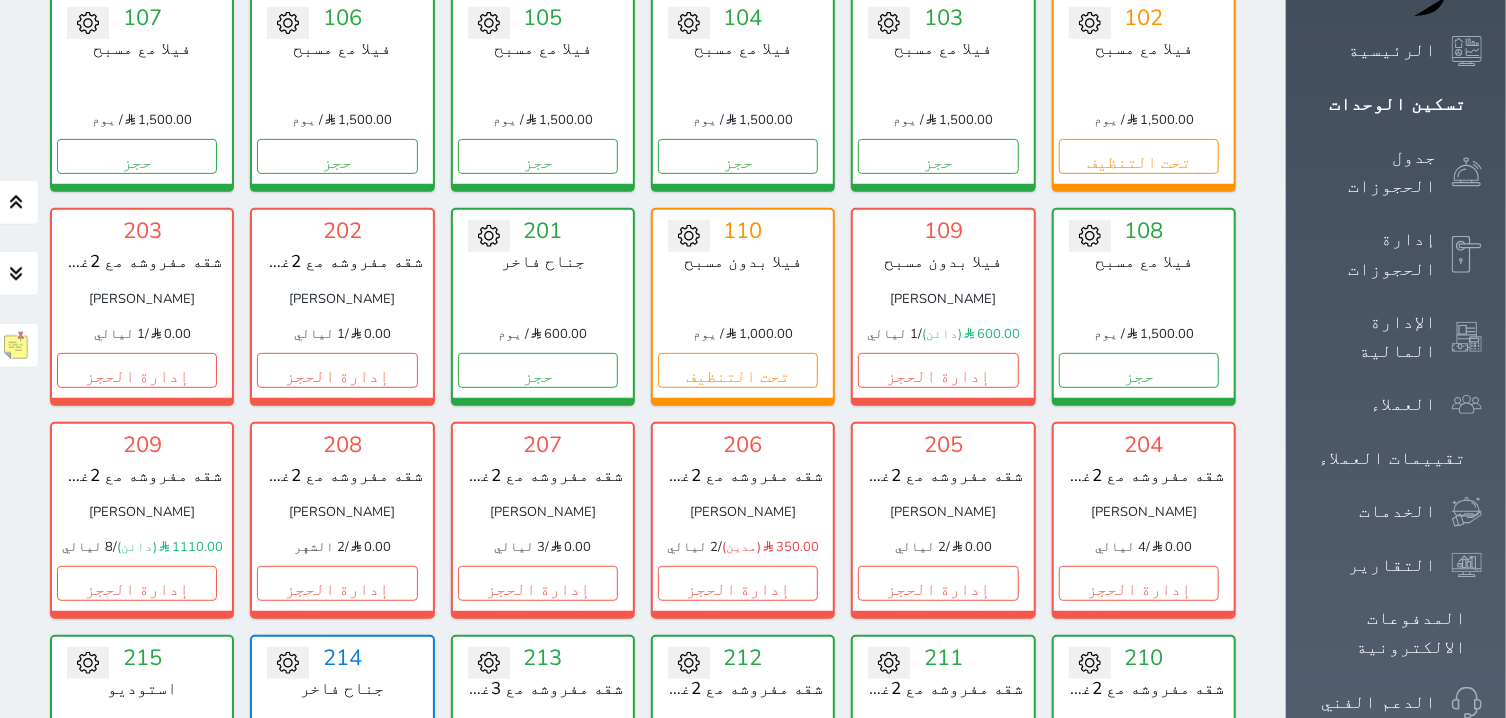 scroll, scrollTop: 381, scrollLeft: 0, axis: vertical 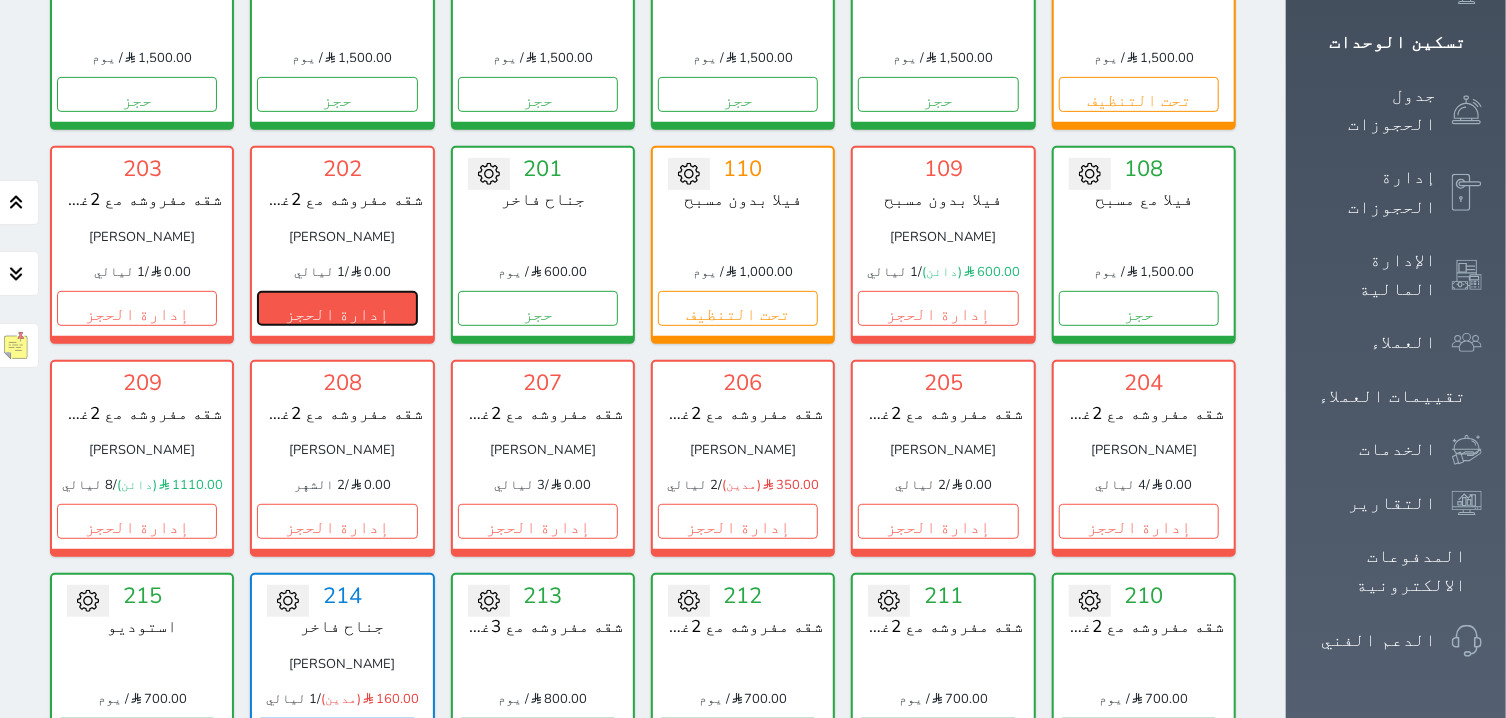 click on "إدارة الحجز" at bounding box center (337, 308) 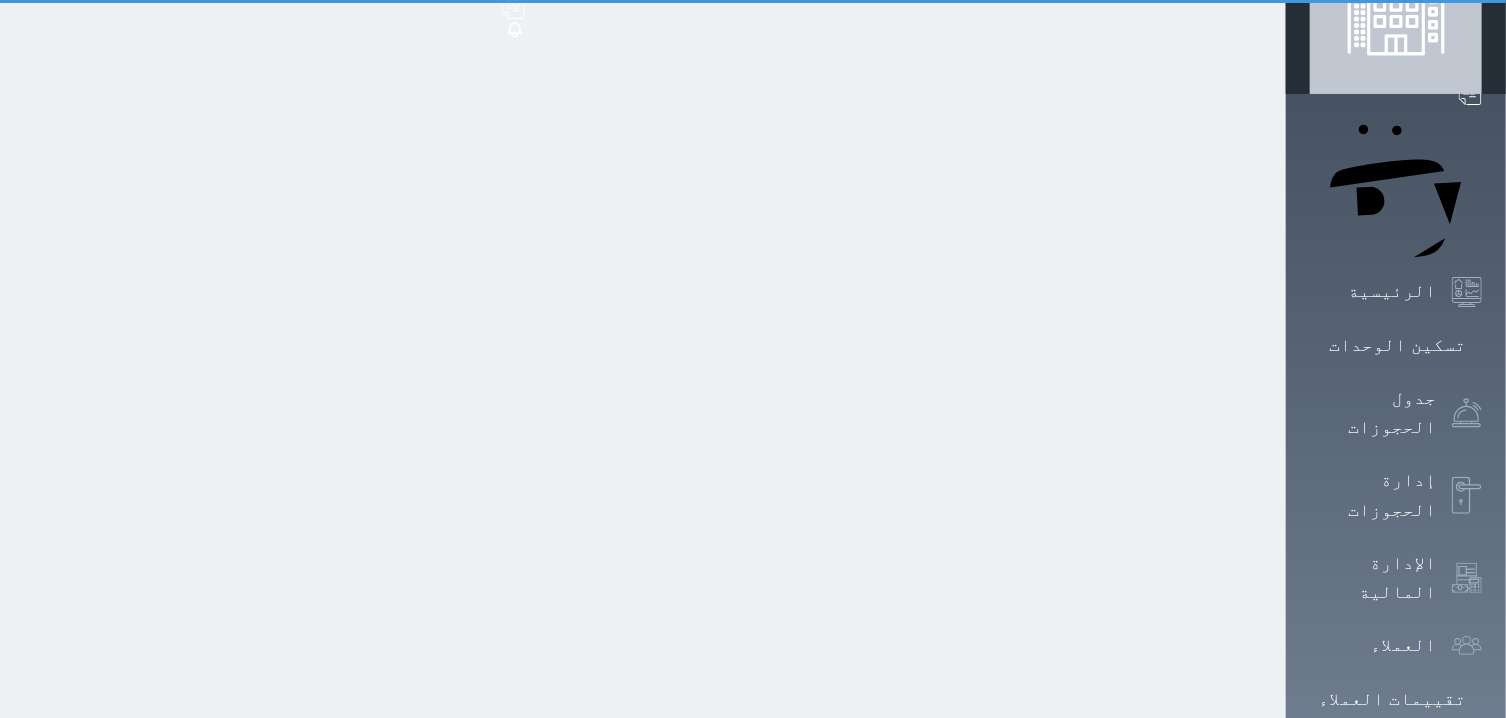 scroll, scrollTop: 0, scrollLeft: 0, axis: both 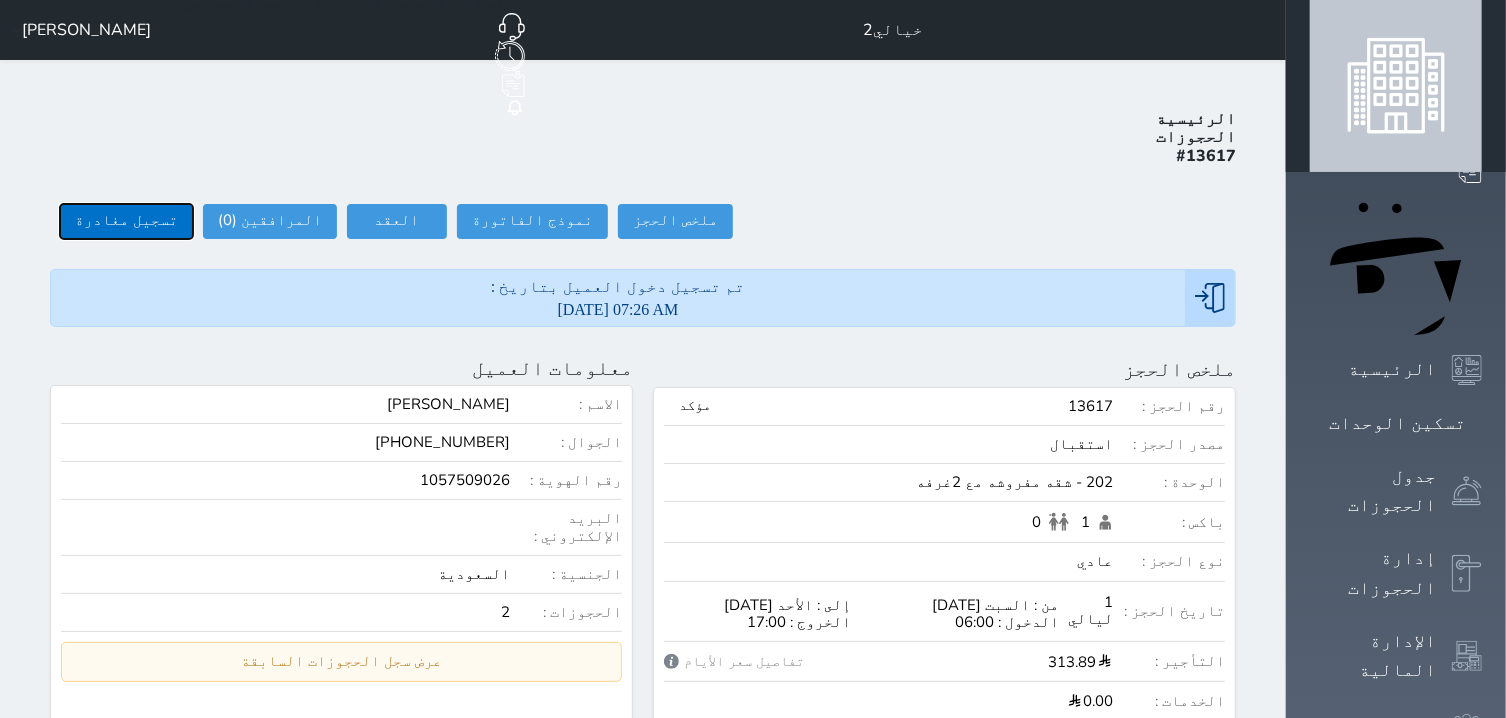 click on "تسجيل مغادرة" at bounding box center [126, 221] 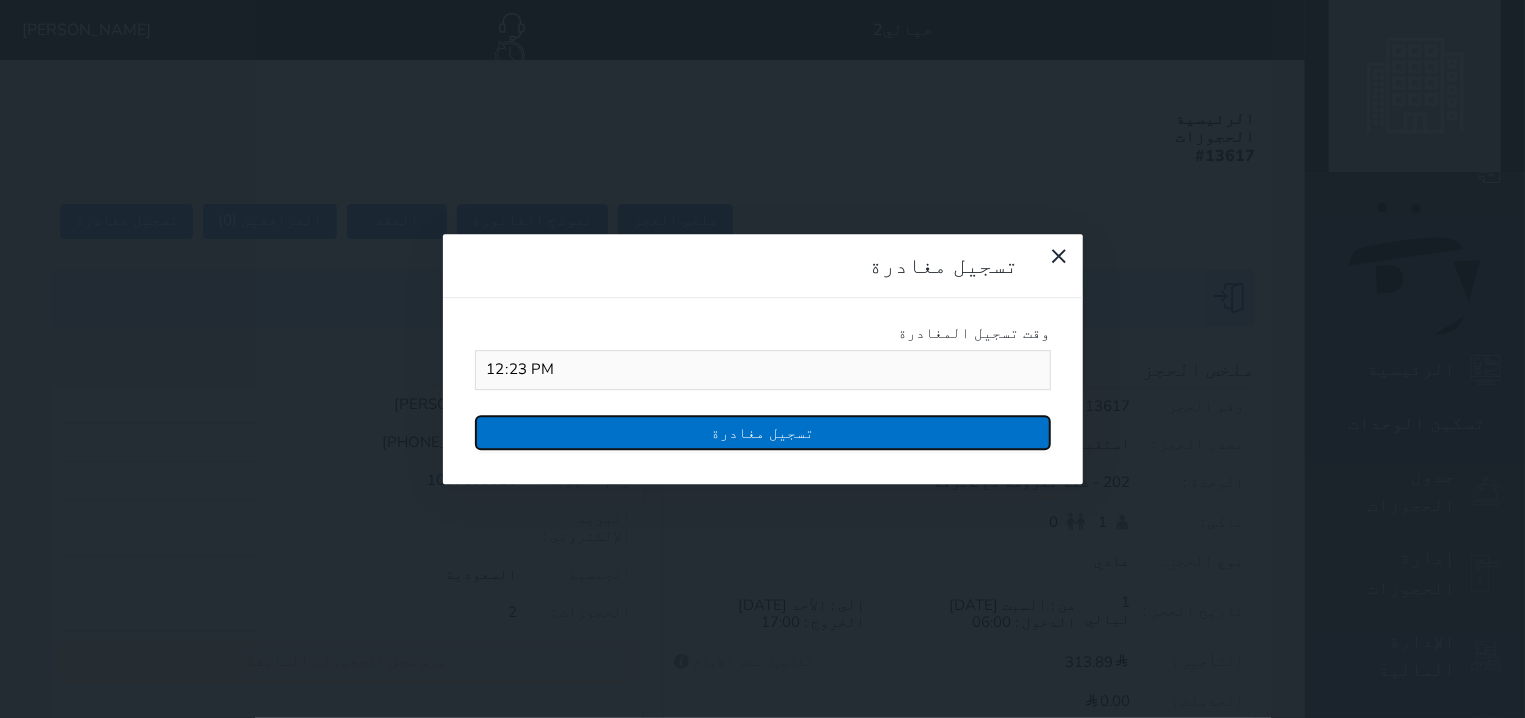click on "تسجيل مغادرة" at bounding box center (763, 432) 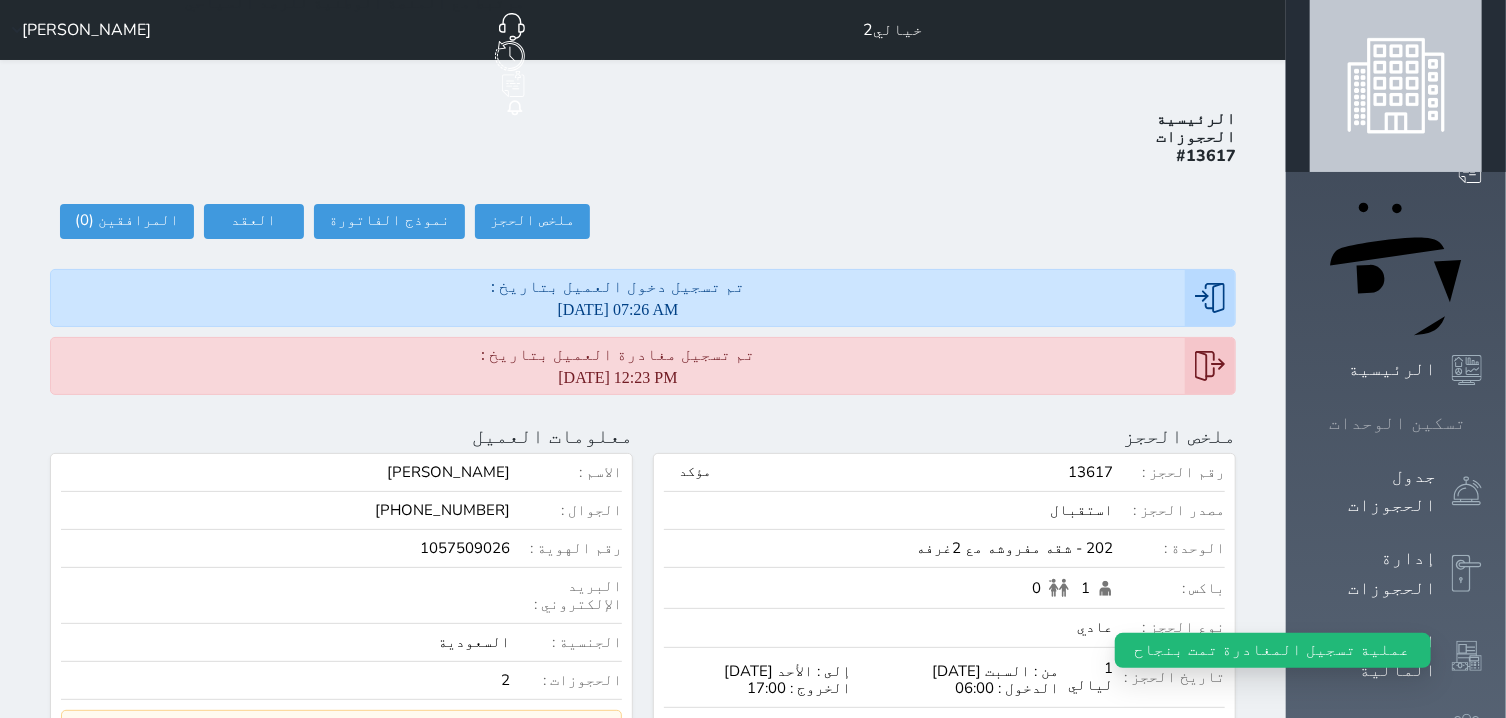 click at bounding box center (1482, 423) 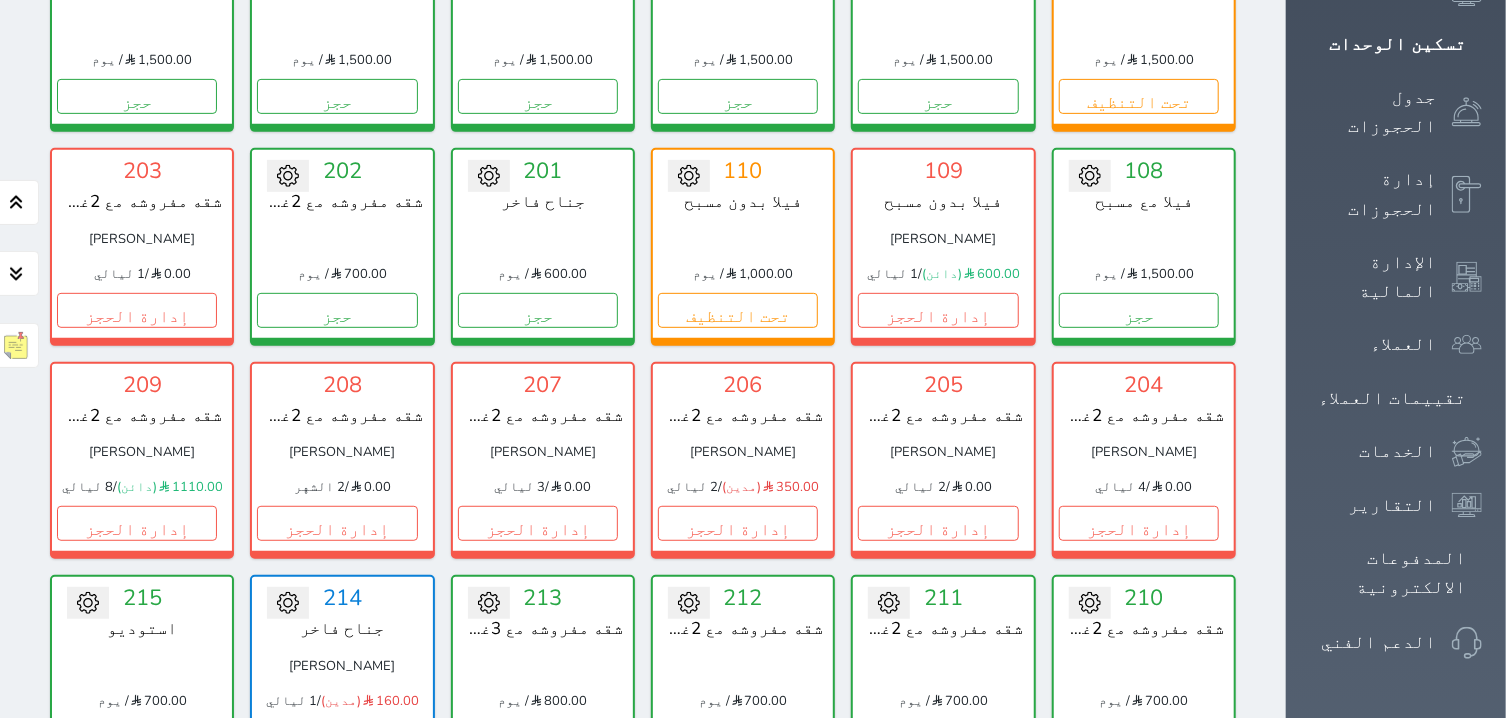 scroll, scrollTop: 332, scrollLeft: 0, axis: vertical 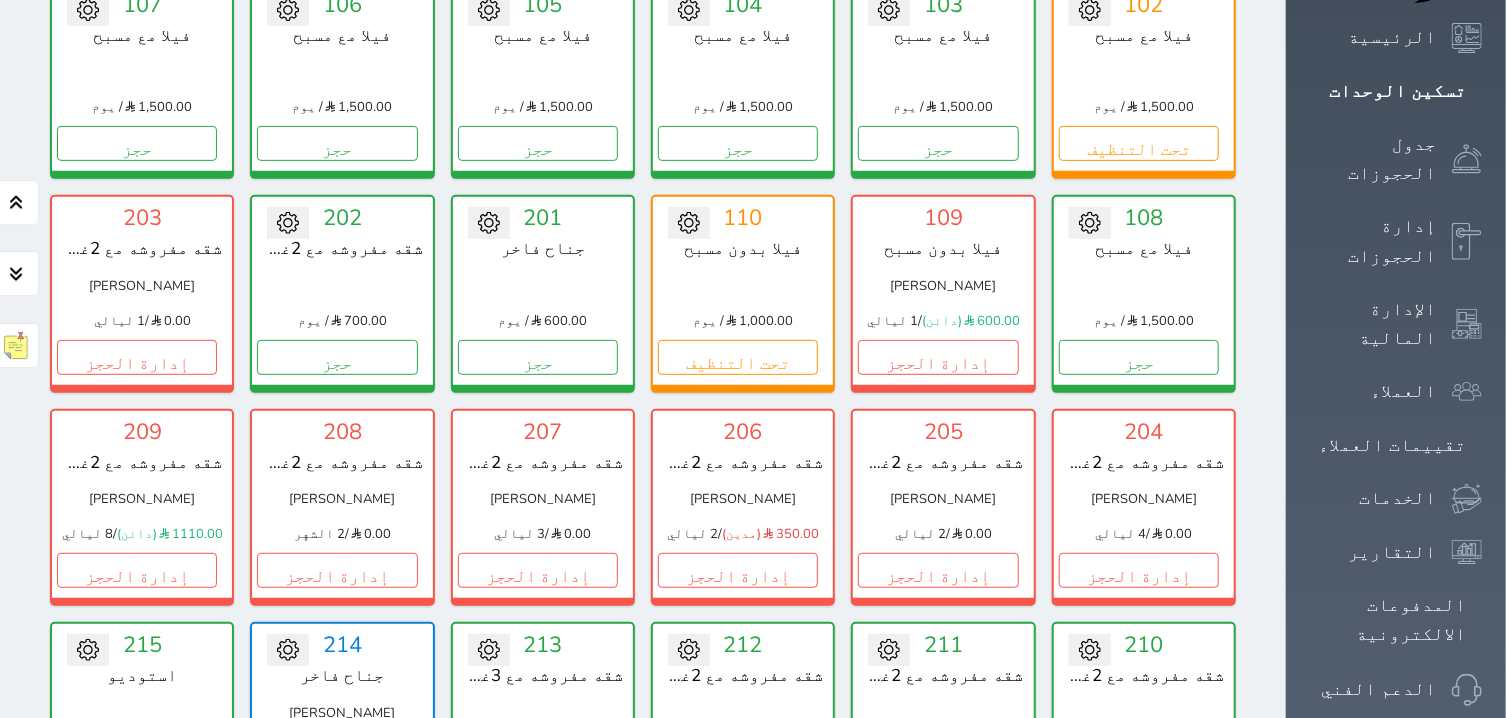 click 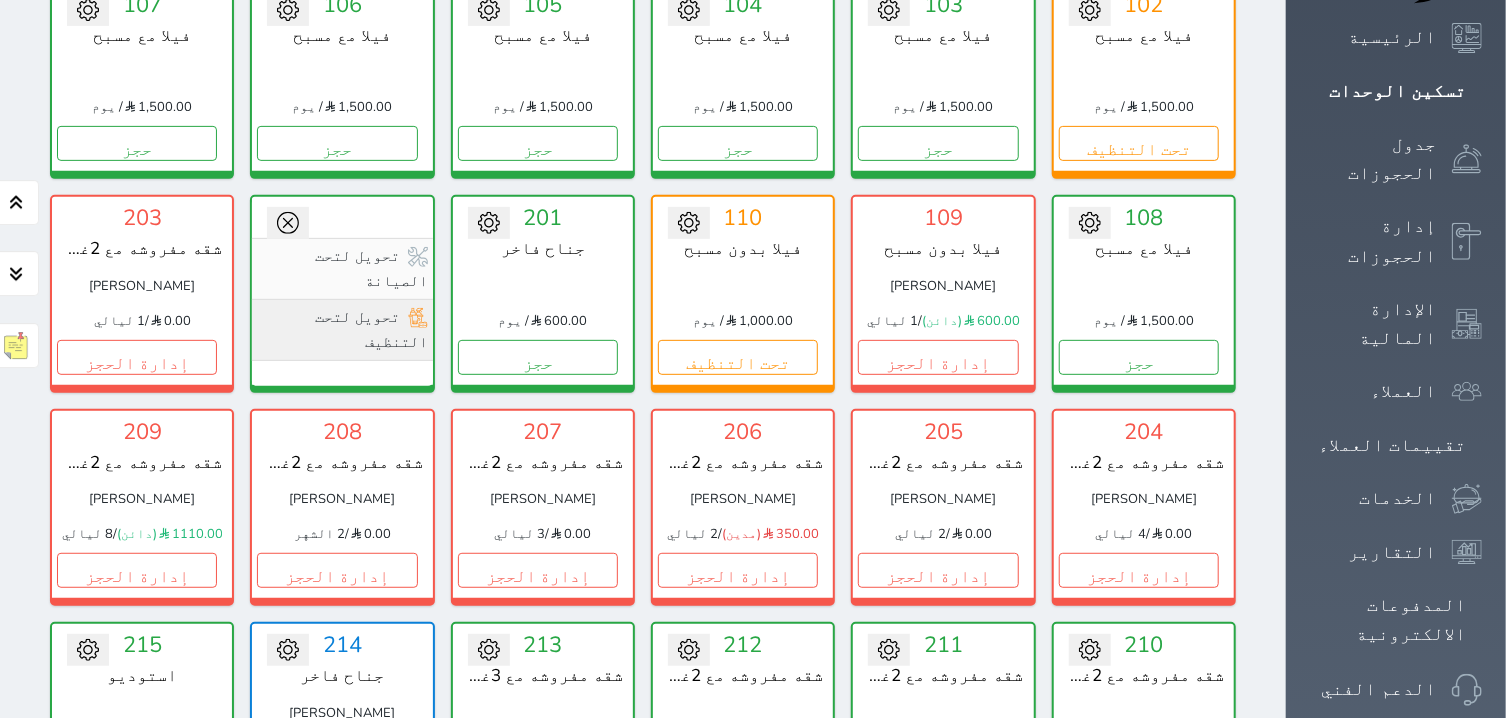 click on "تحويل لتحت التنظيف" at bounding box center (342, 330) 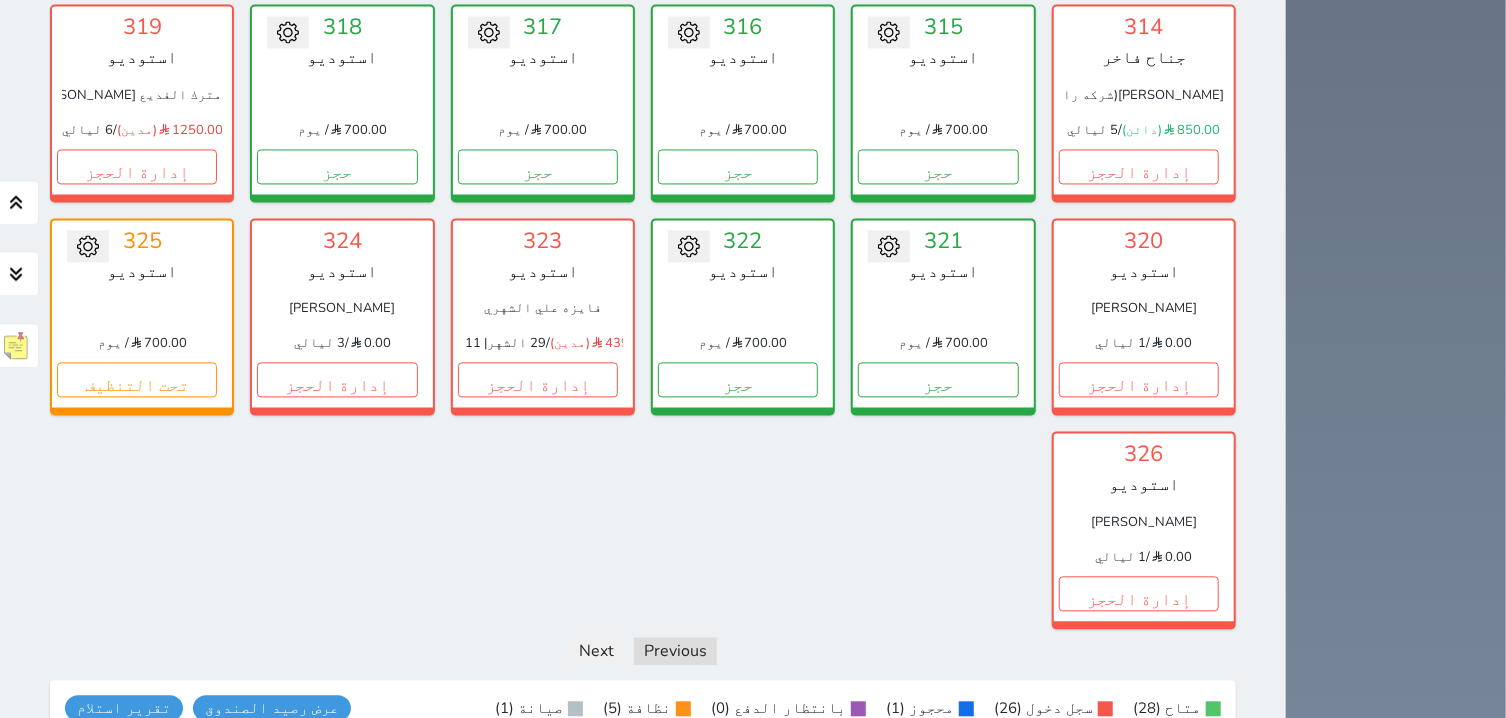 scroll, scrollTop: 2114, scrollLeft: 0, axis: vertical 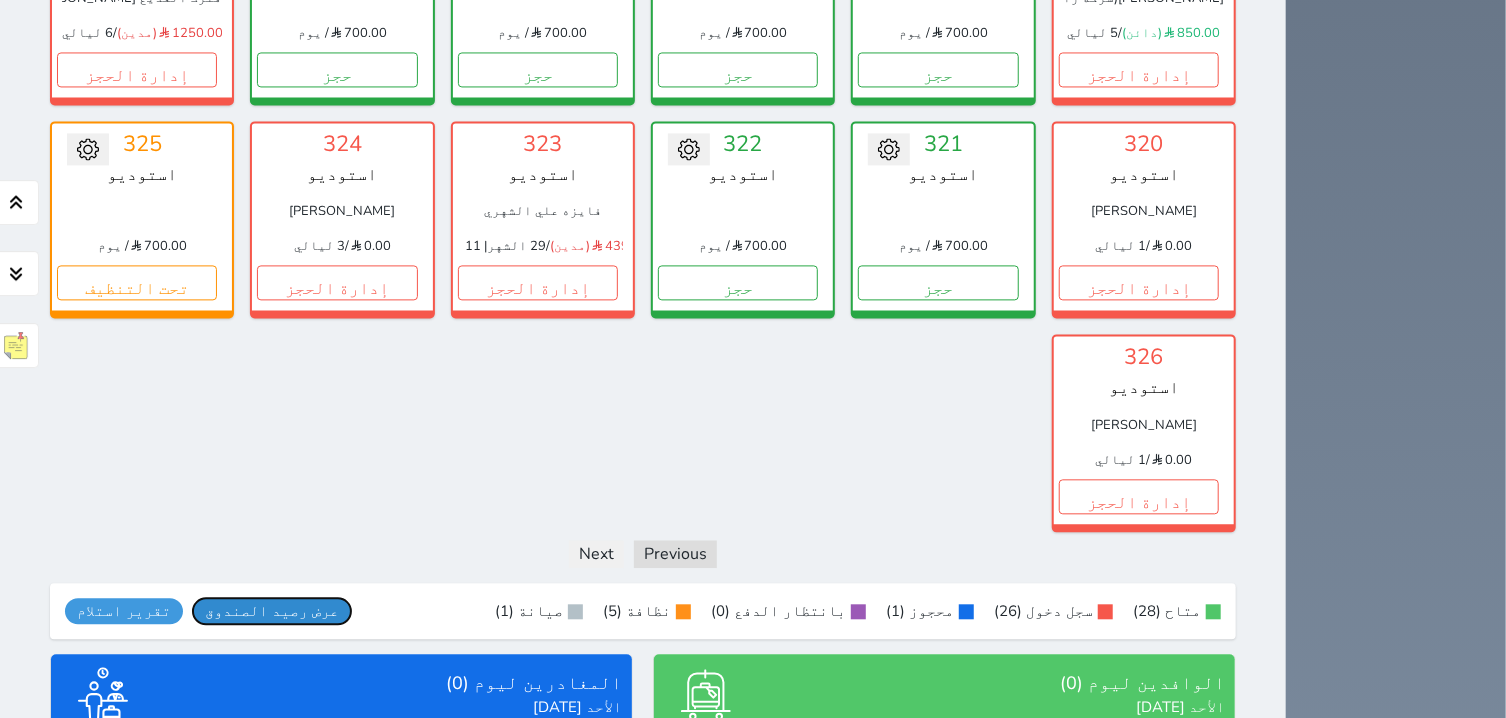 click on "عرض رصيد الصندوق" at bounding box center (272, 611) 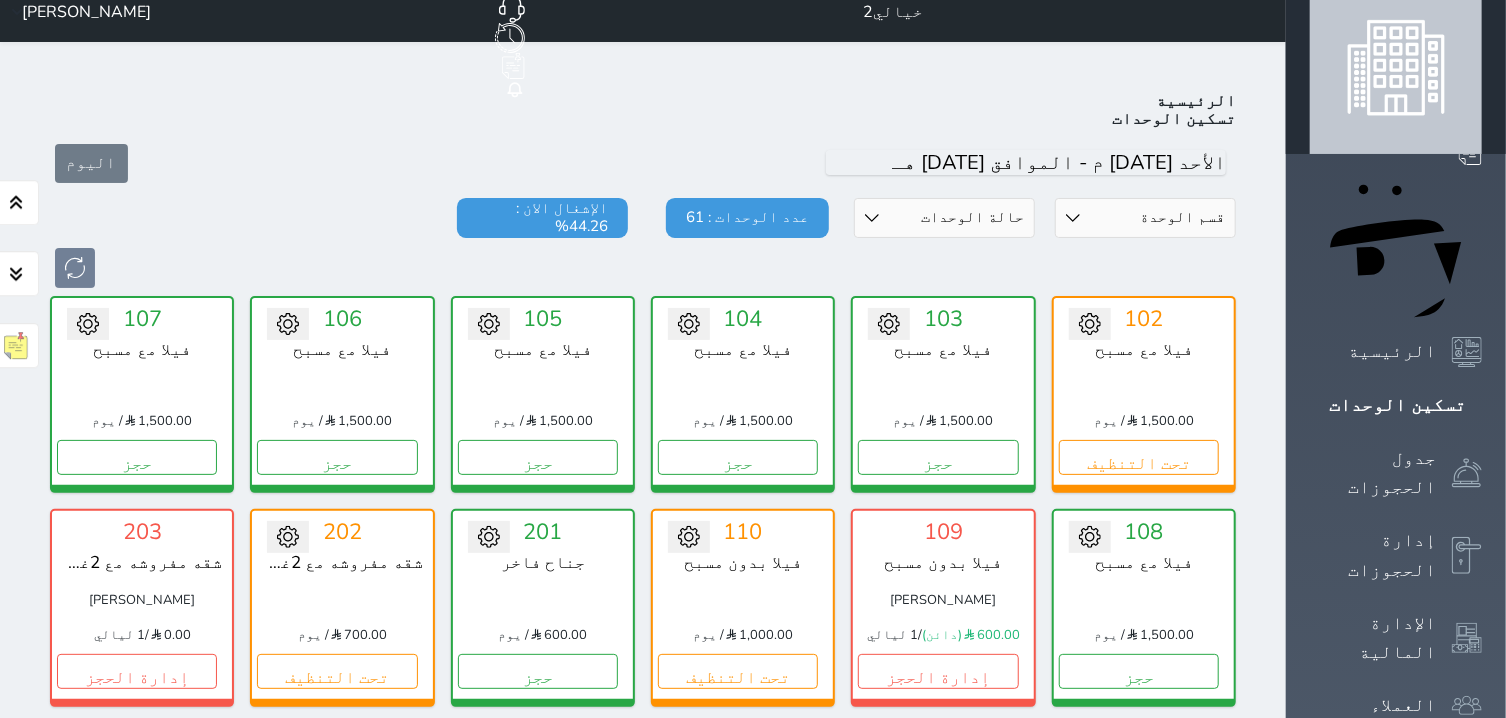 scroll, scrollTop: 0, scrollLeft: 0, axis: both 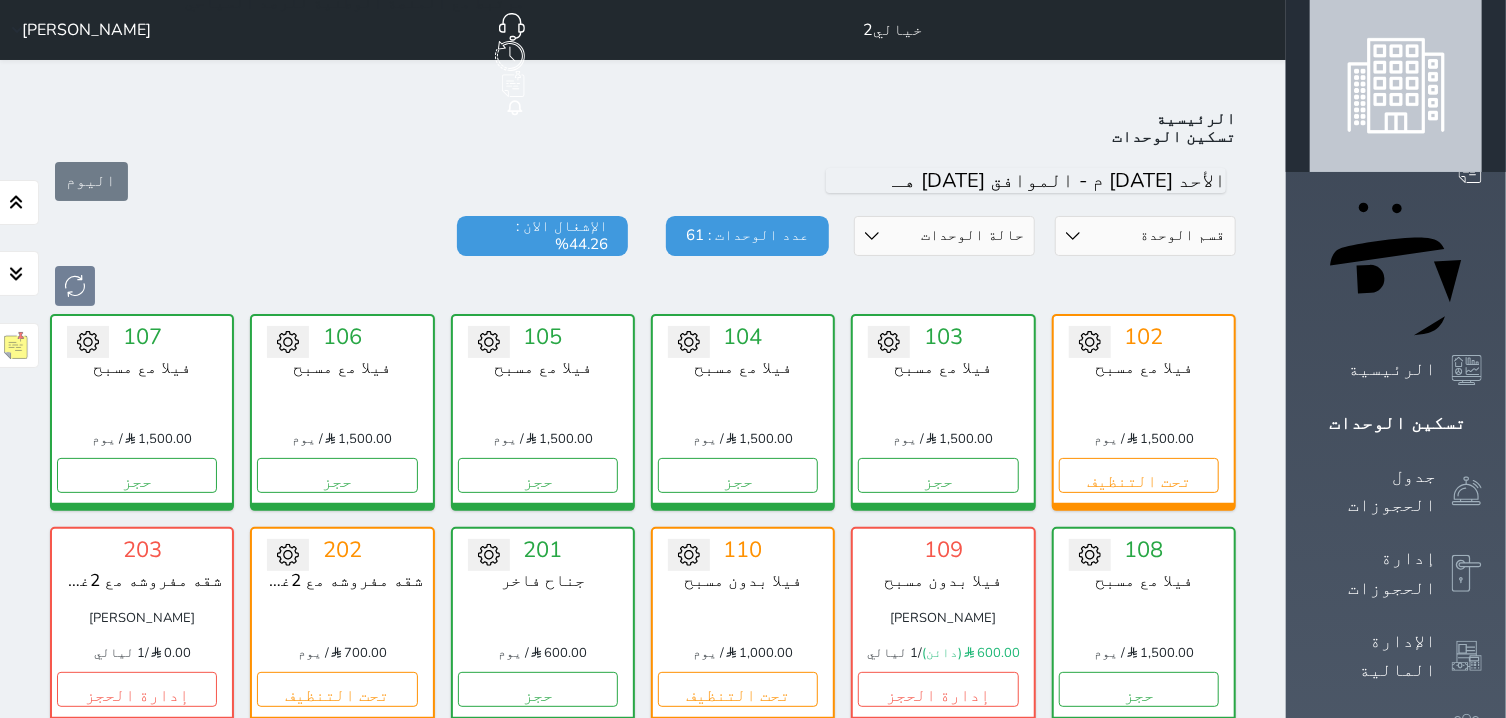 click 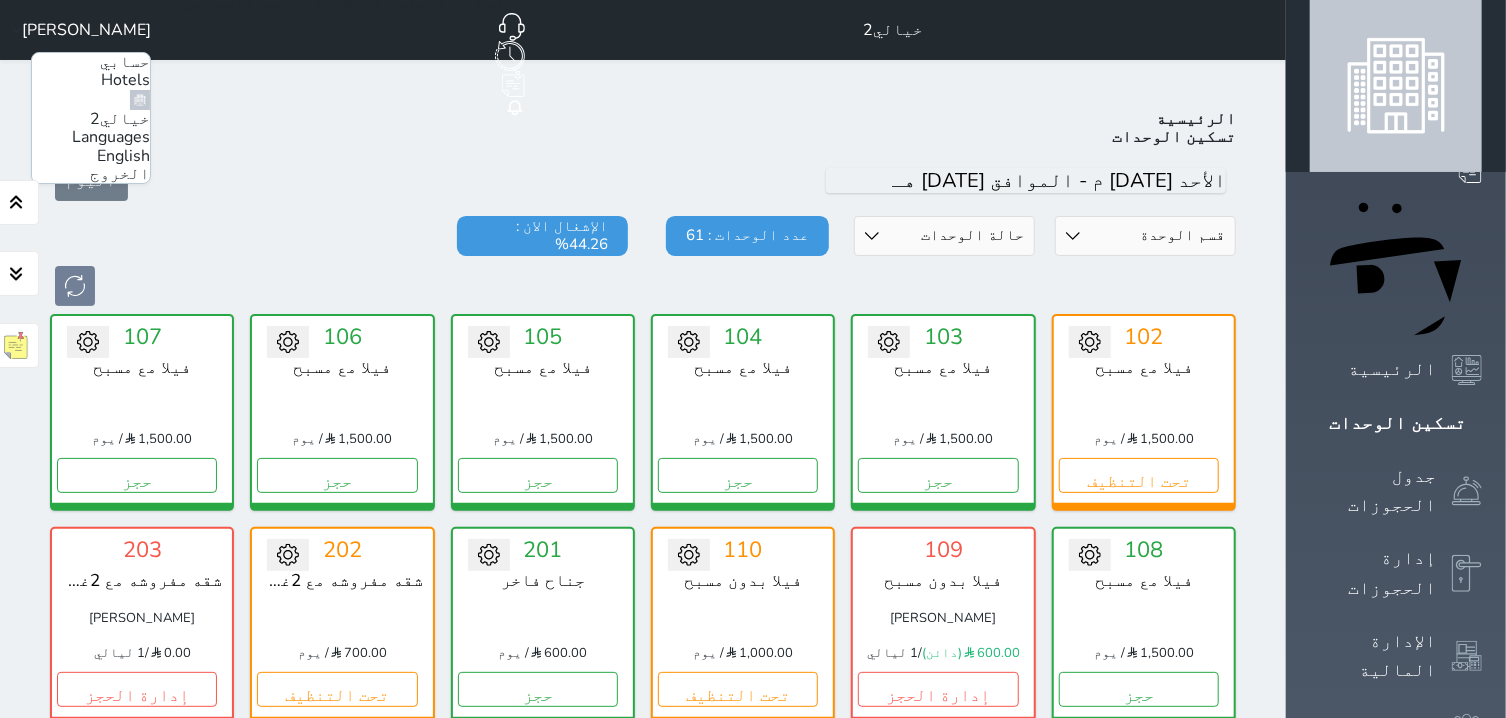 click on "الخروج" at bounding box center (120, 174) 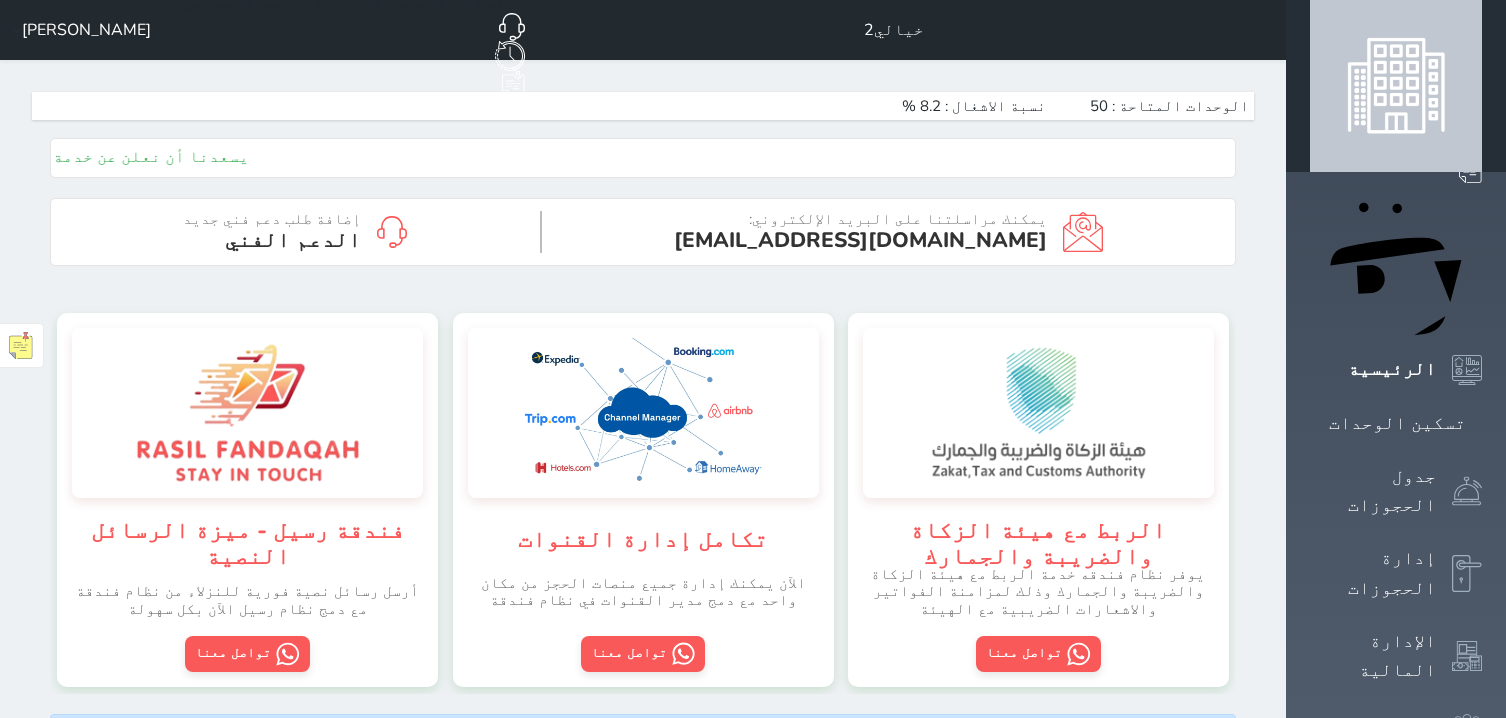 scroll, scrollTop: 0, scrollLeft: 0, axis: both 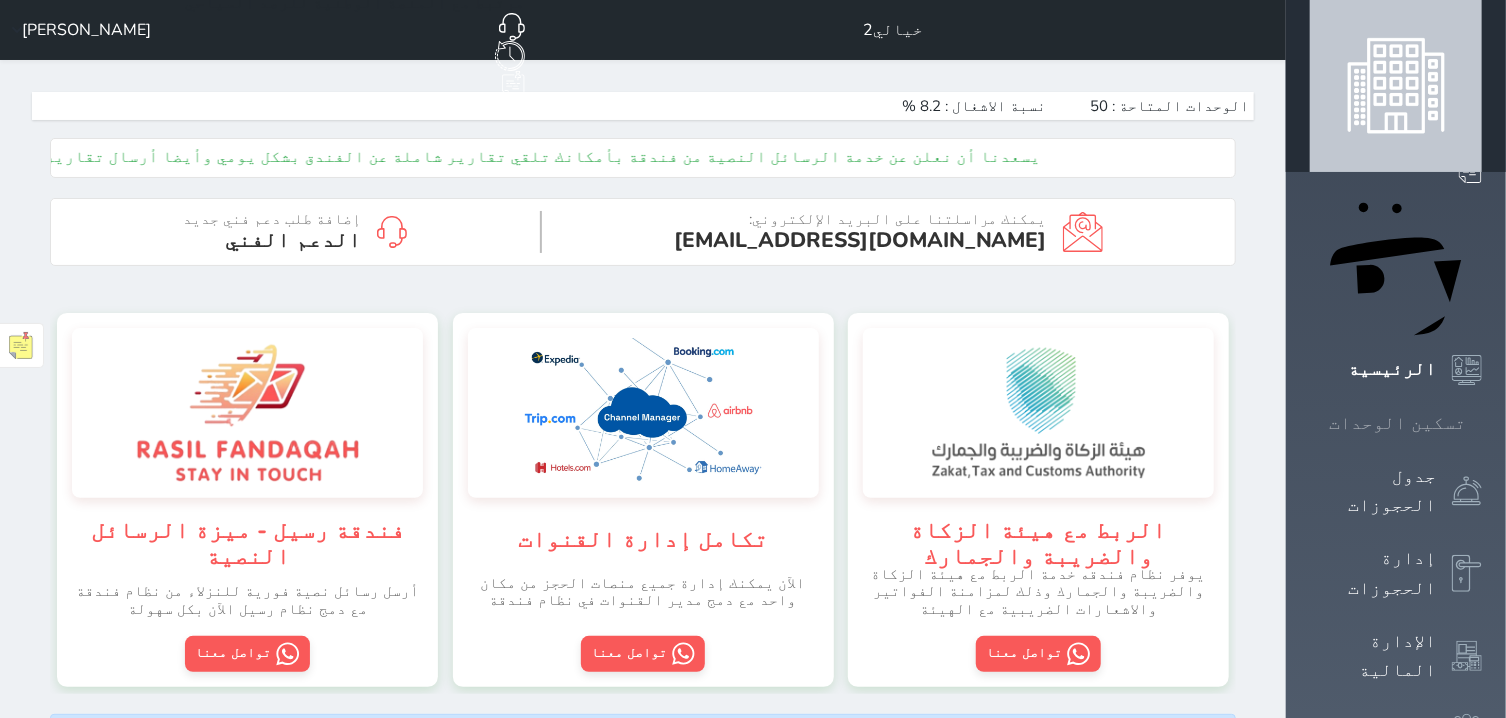 click 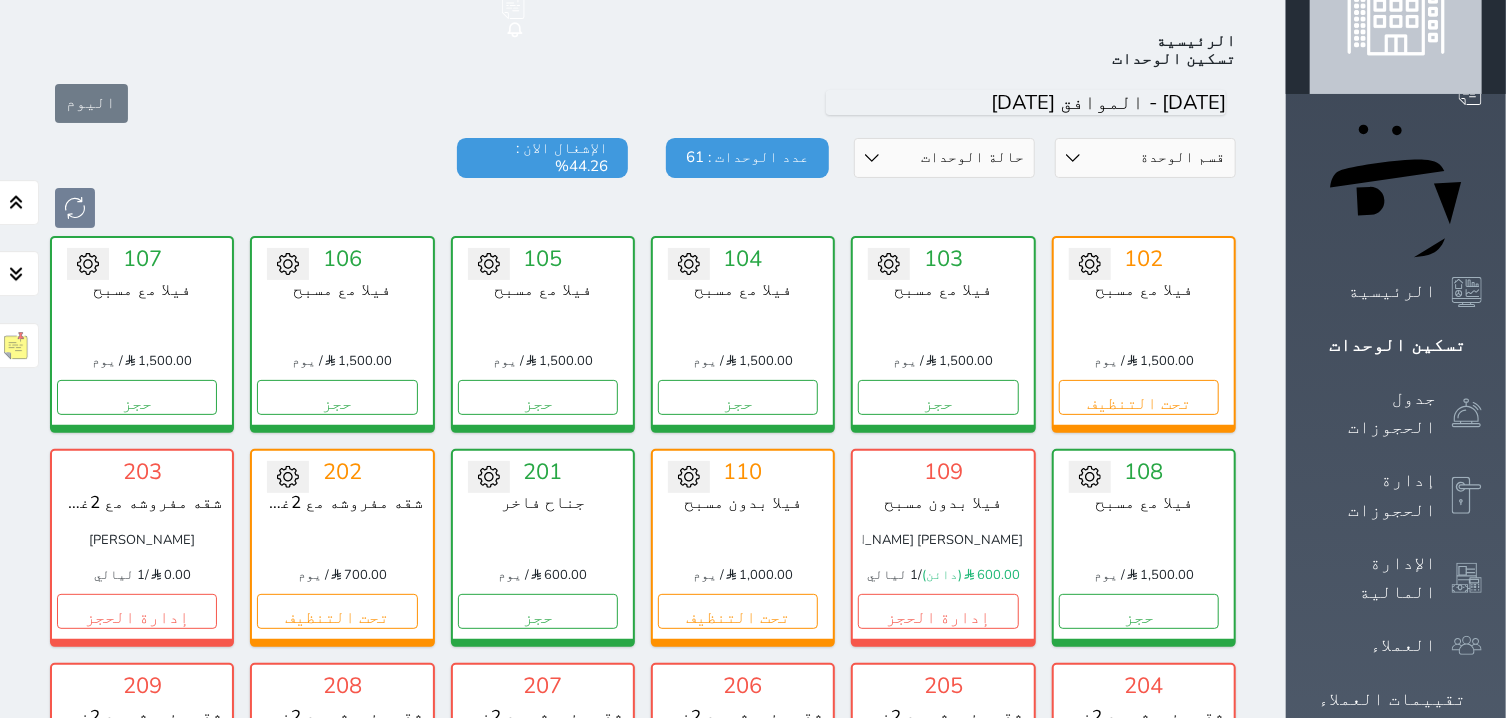 scroll, scrollTop: 0, scrollLeft: 0, axis: both 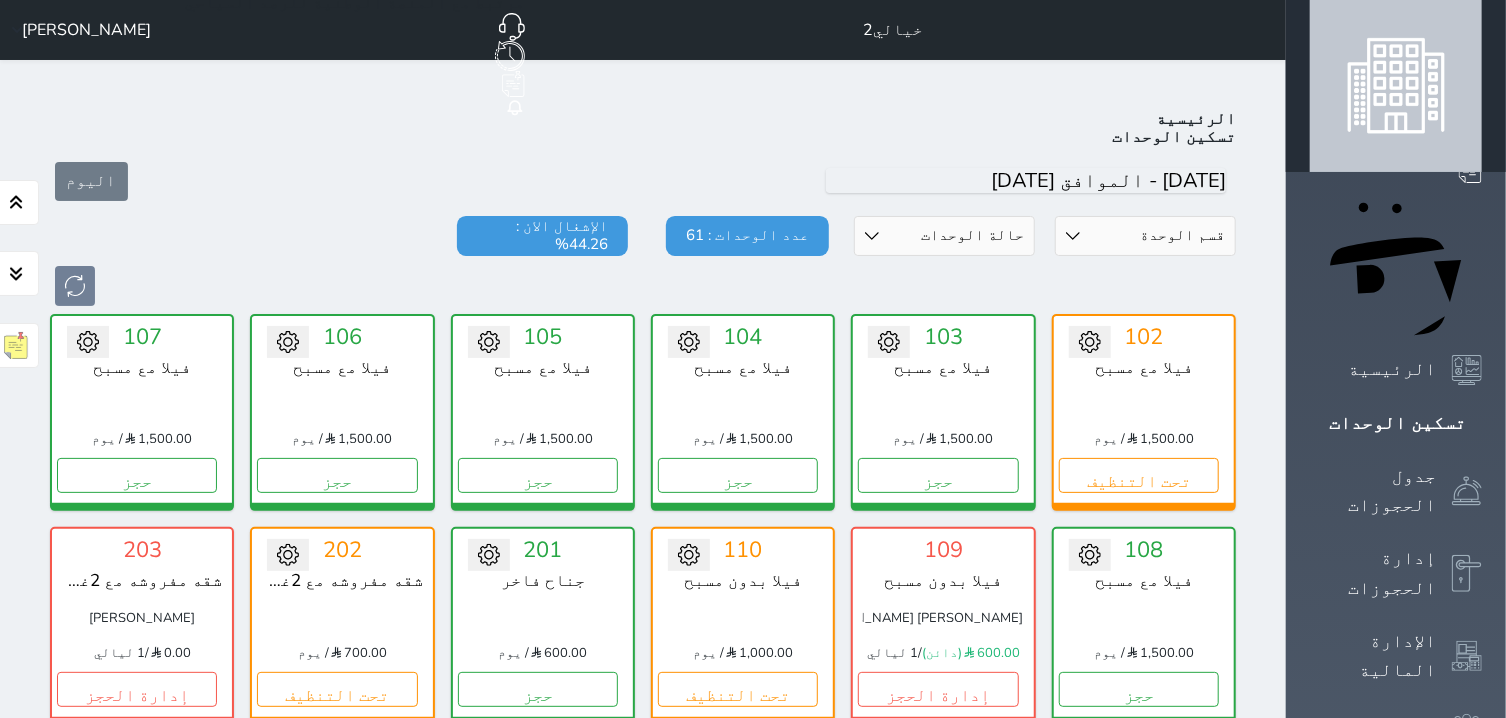 click on "[PERSON_NAME]" at bounding box center (77, 30) 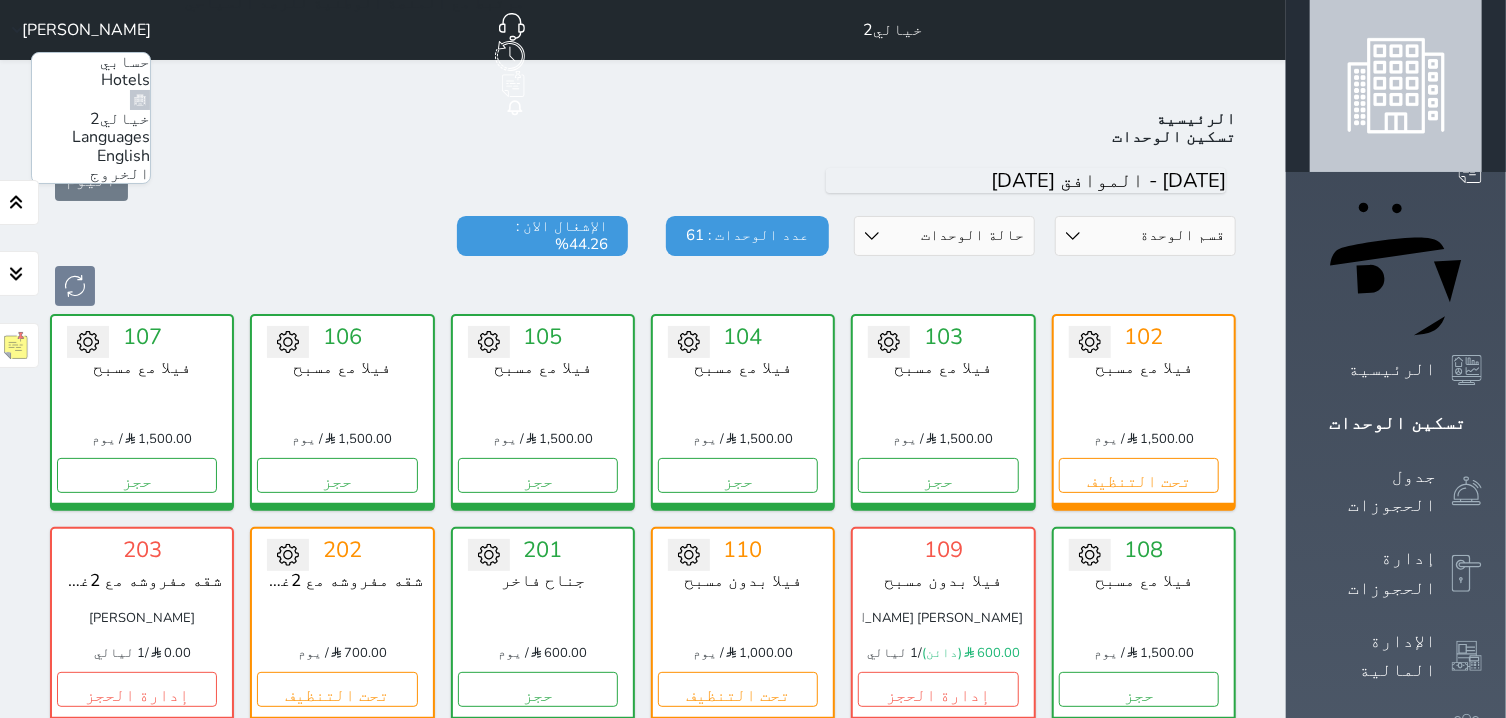 click on "حسابي" at bounding box center (125, 62) 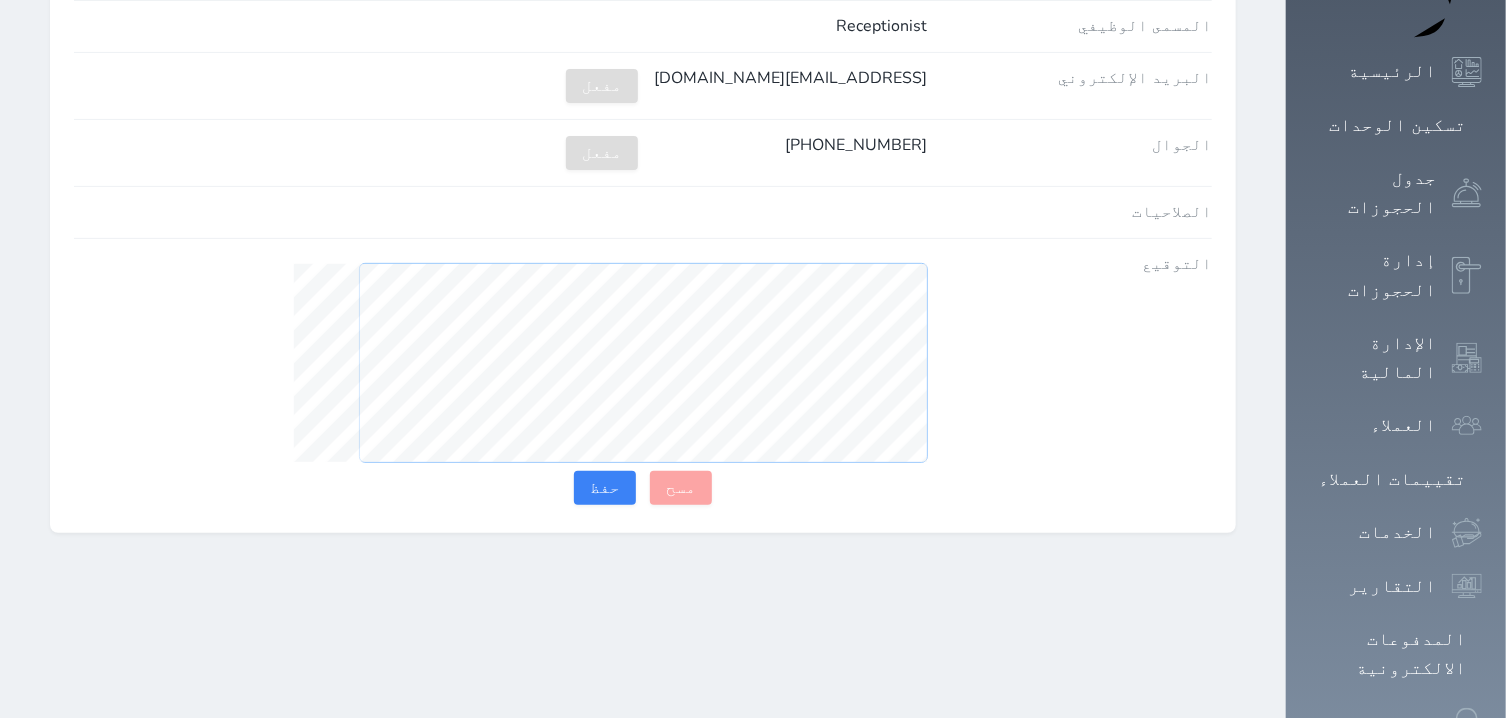 scroll, scrollTop: 317, scrollLeft: 0, axis: vertical 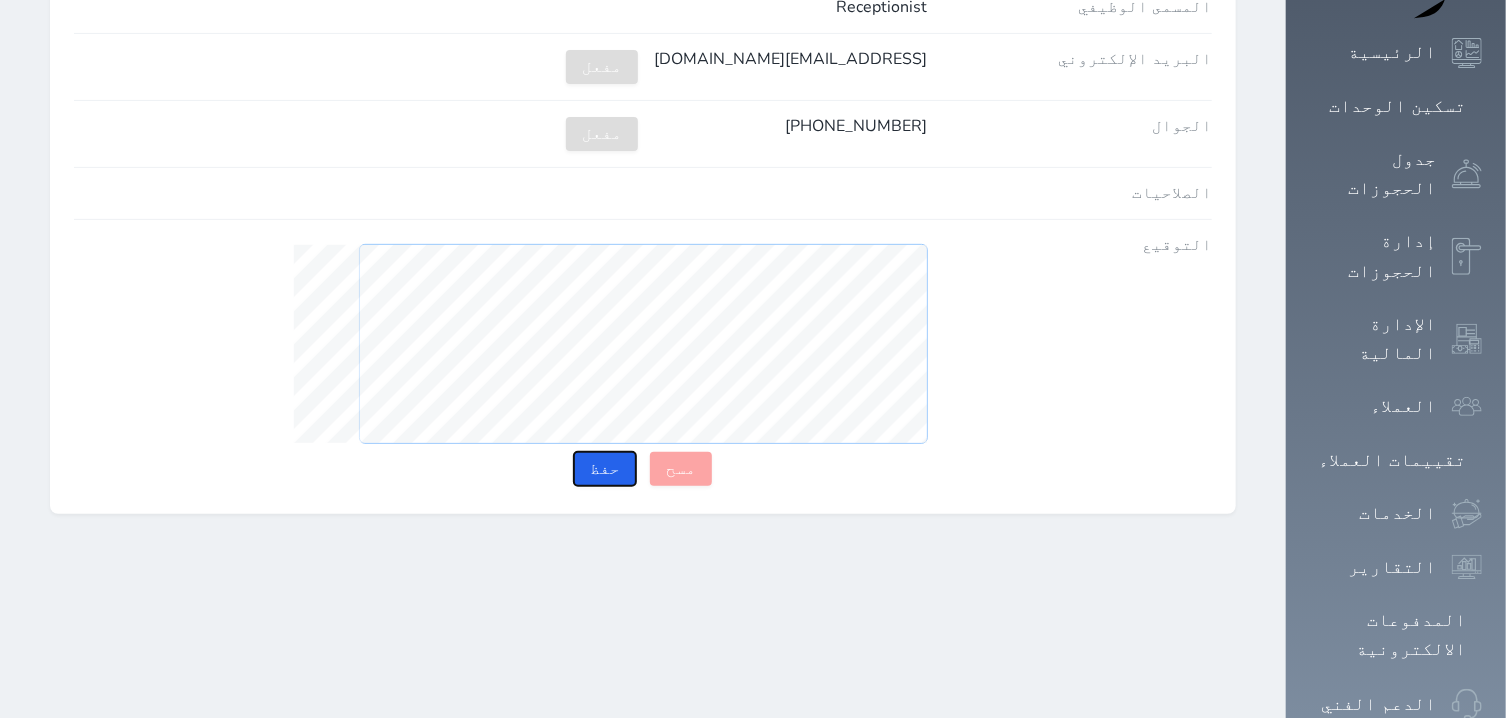 click on "حفظ" at bounding box center [605, 469] 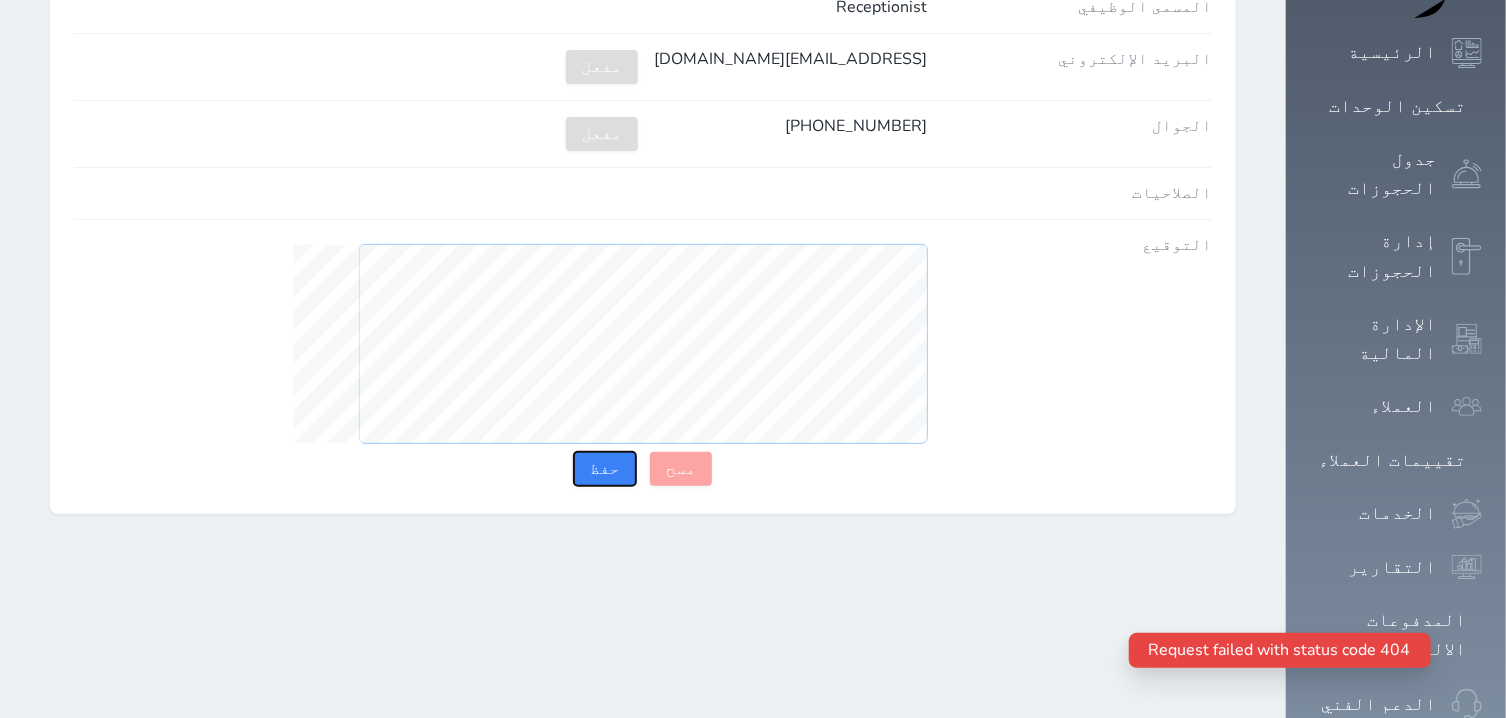 scroll, scrollTop: 0, scrollLeft: 0, axis: both 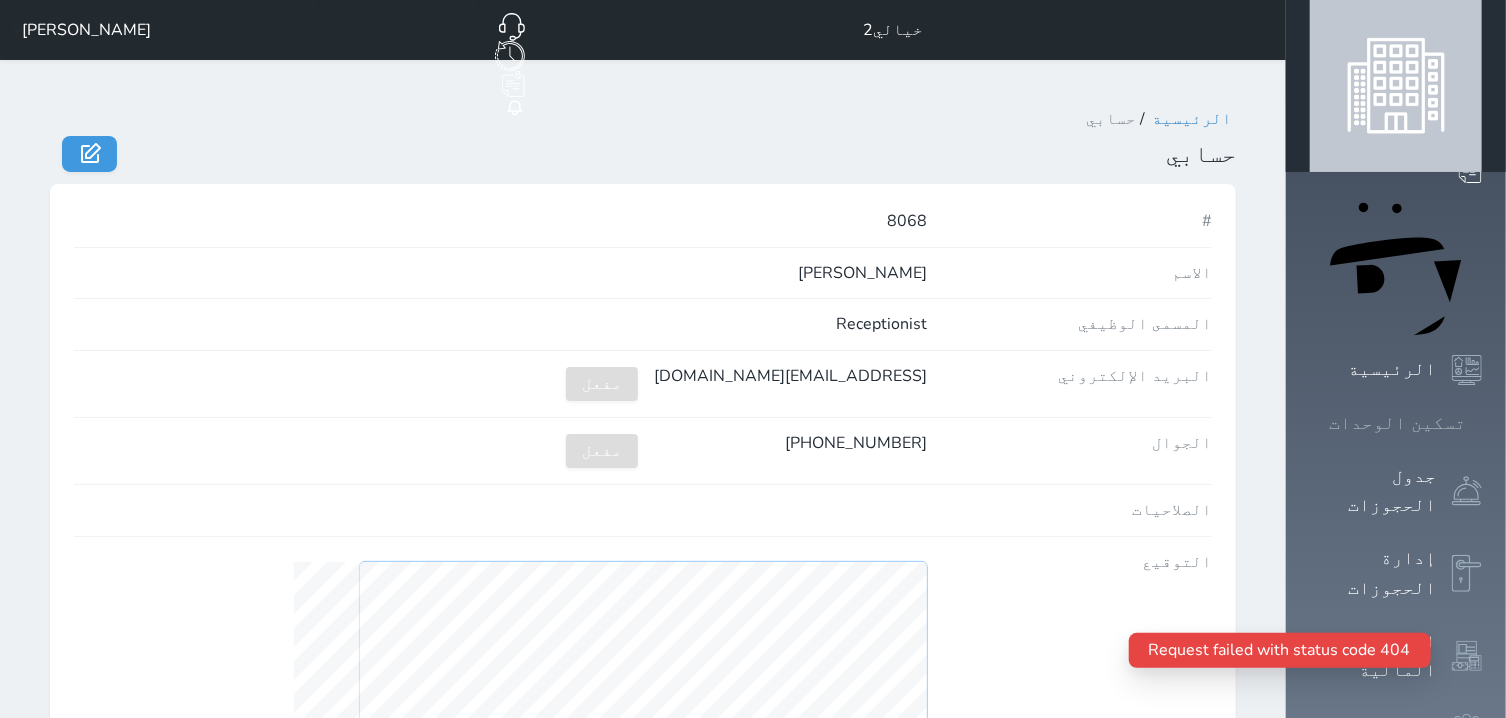 click on "تسكين الوحدات" at bounding box center [1396, 423] 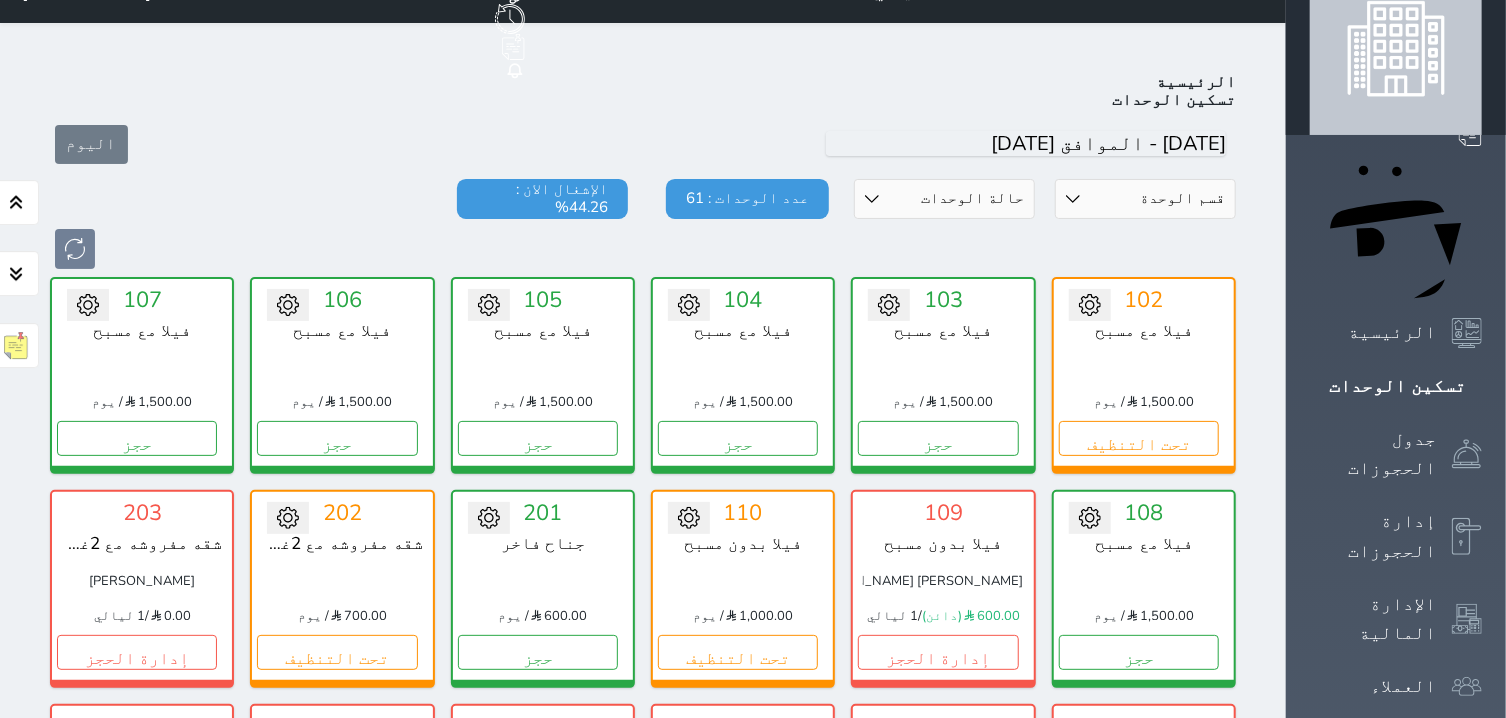 scroll, scrollTop: 0, scrollLeft: 0, axis: both 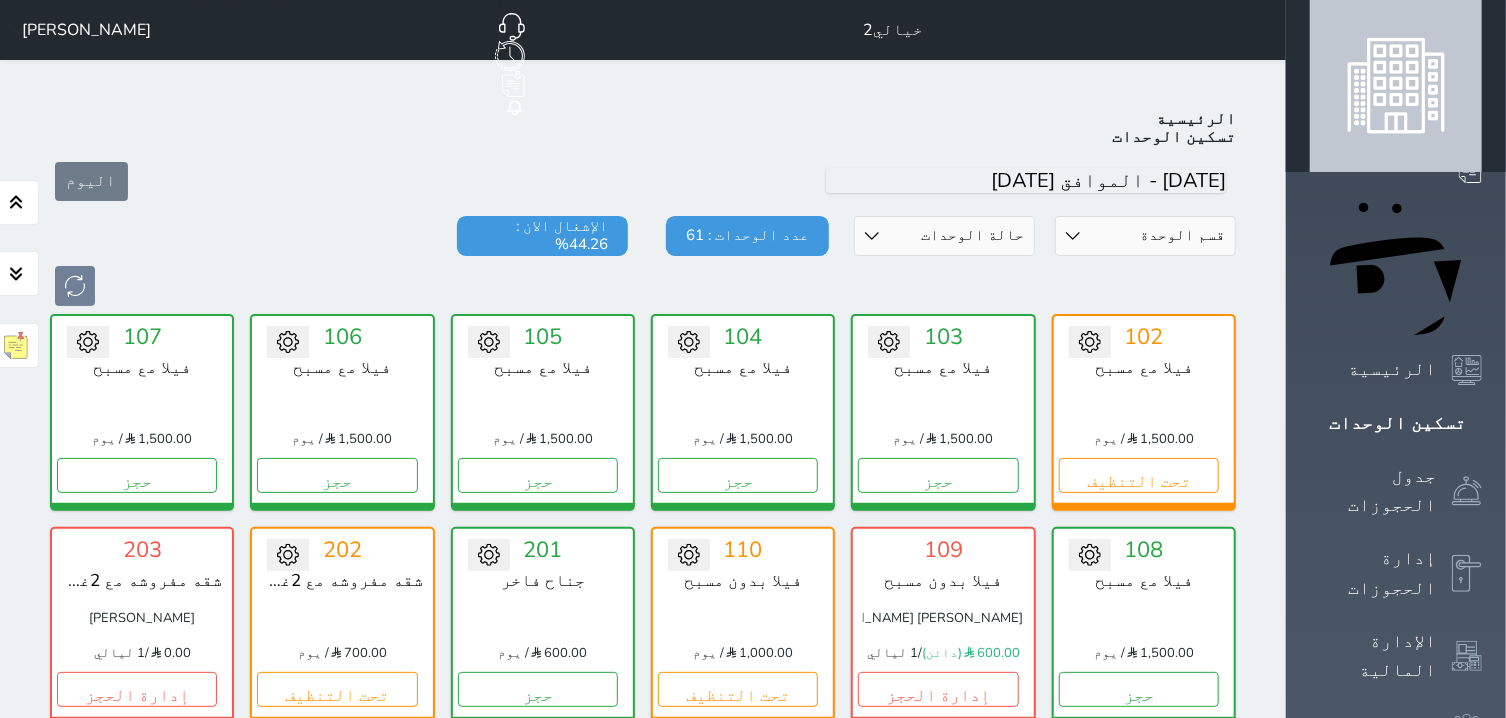 click on "[PERSON_NAME]" at bounding box center [77, 30] 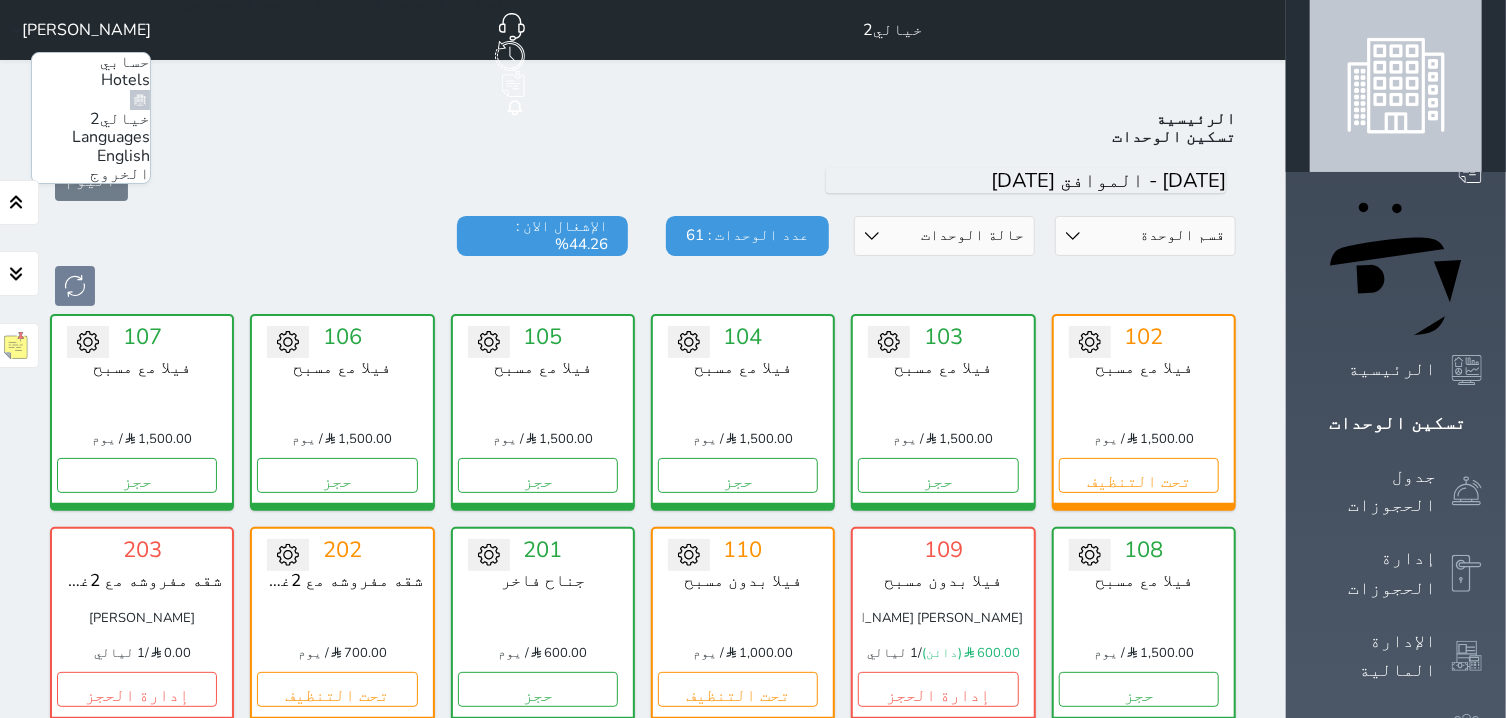 click on "حسابي" at bounding box center [125, 62] 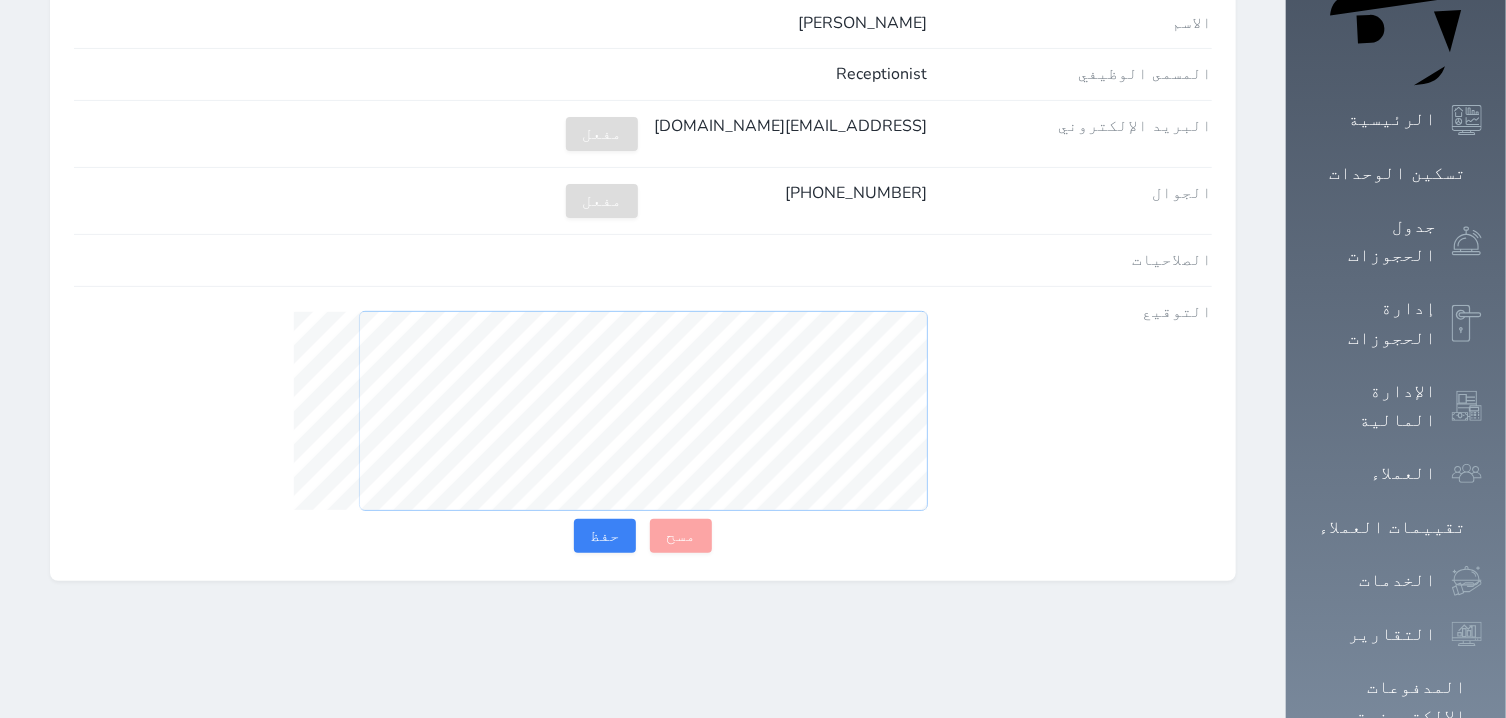 scroll, scrollTop: 317, scrollLeft: 0, axis: vertical 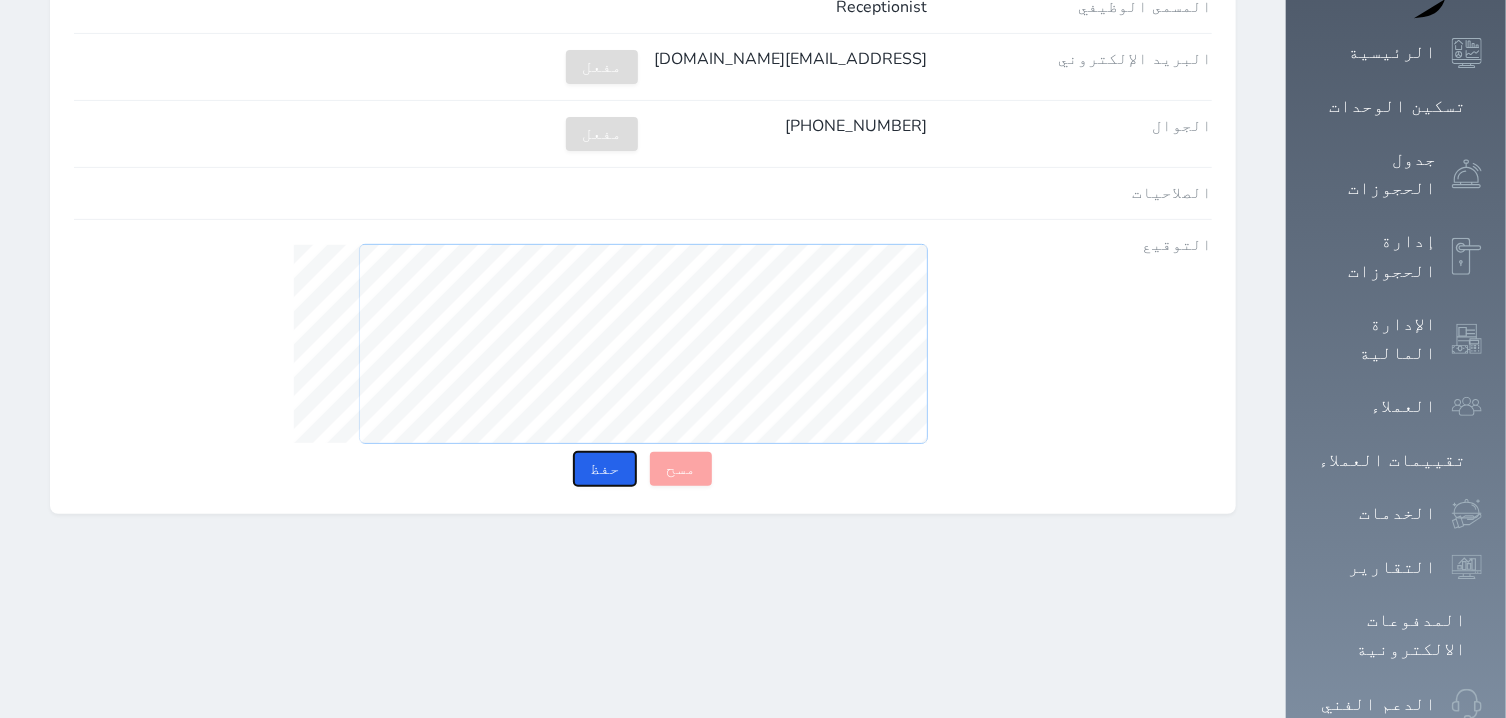 click on "حفظ" at bounding box center [605, 469] 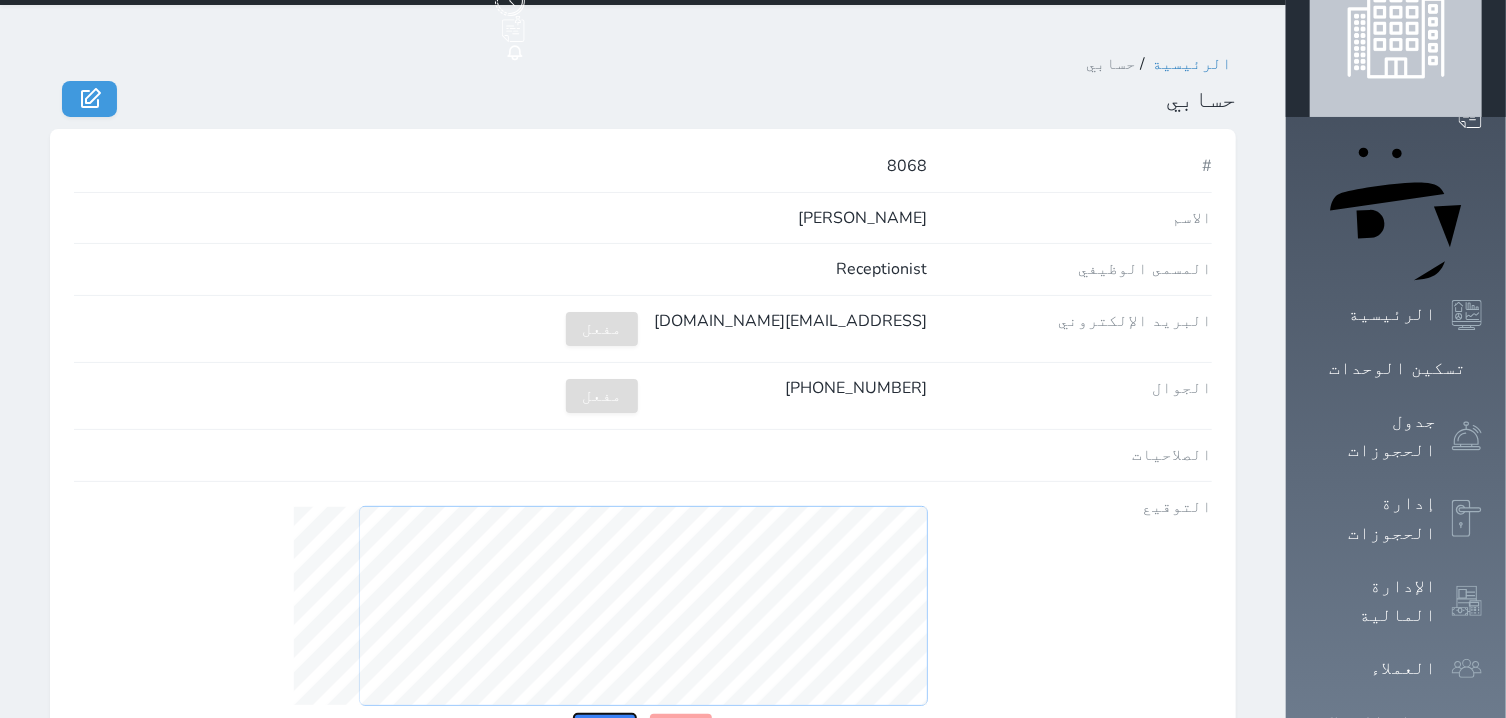 scroll, scrollTop: 0, scrollLeft: 0, axis: both 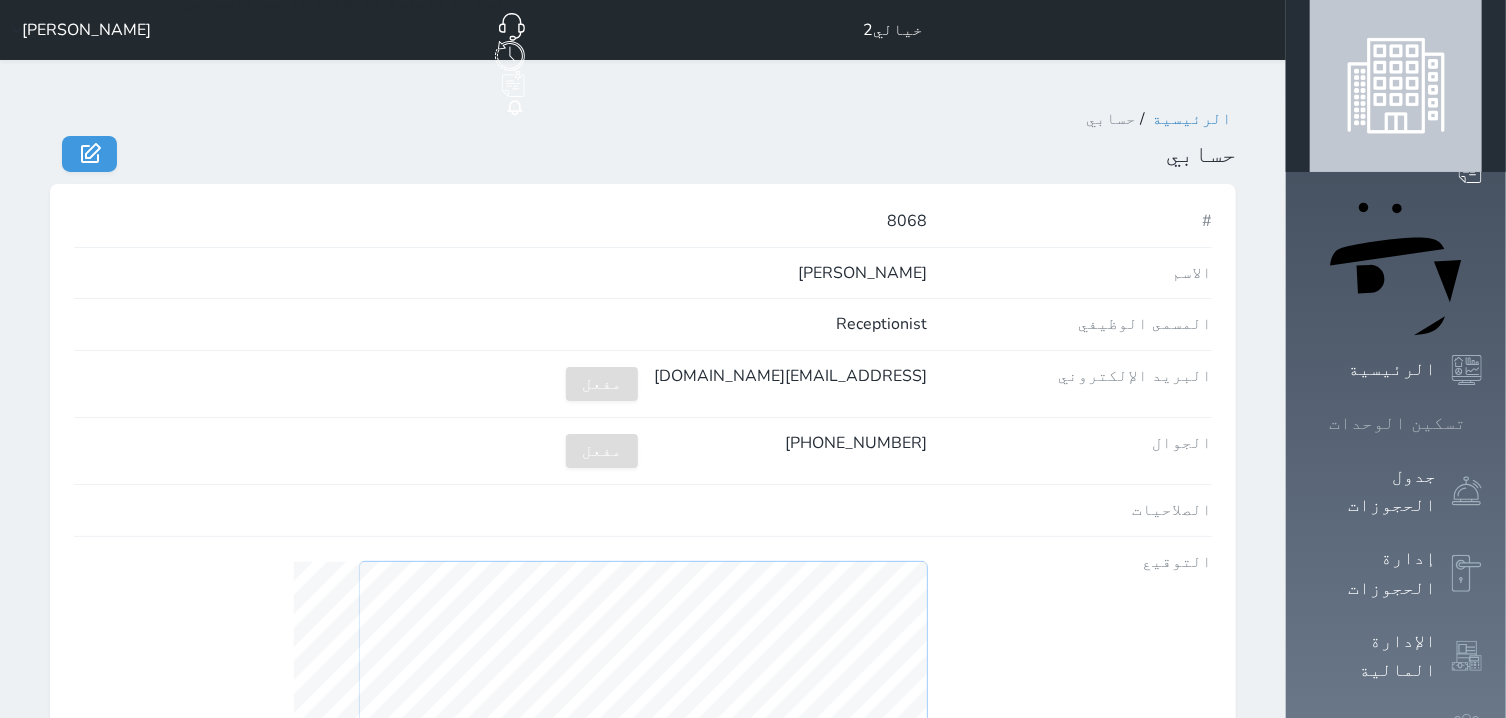 click 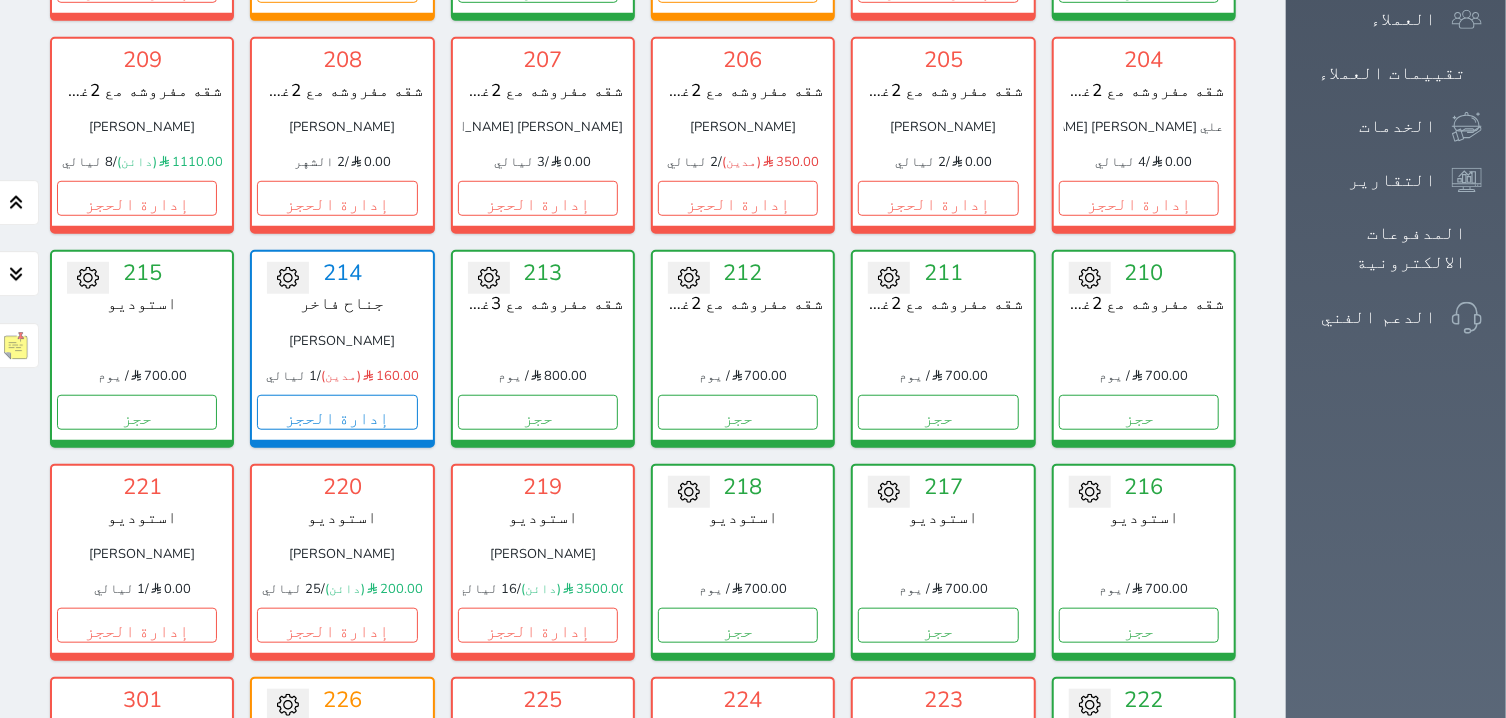 scroll, scrollTop: 1086, scrollLeft: 0, axis: vertical 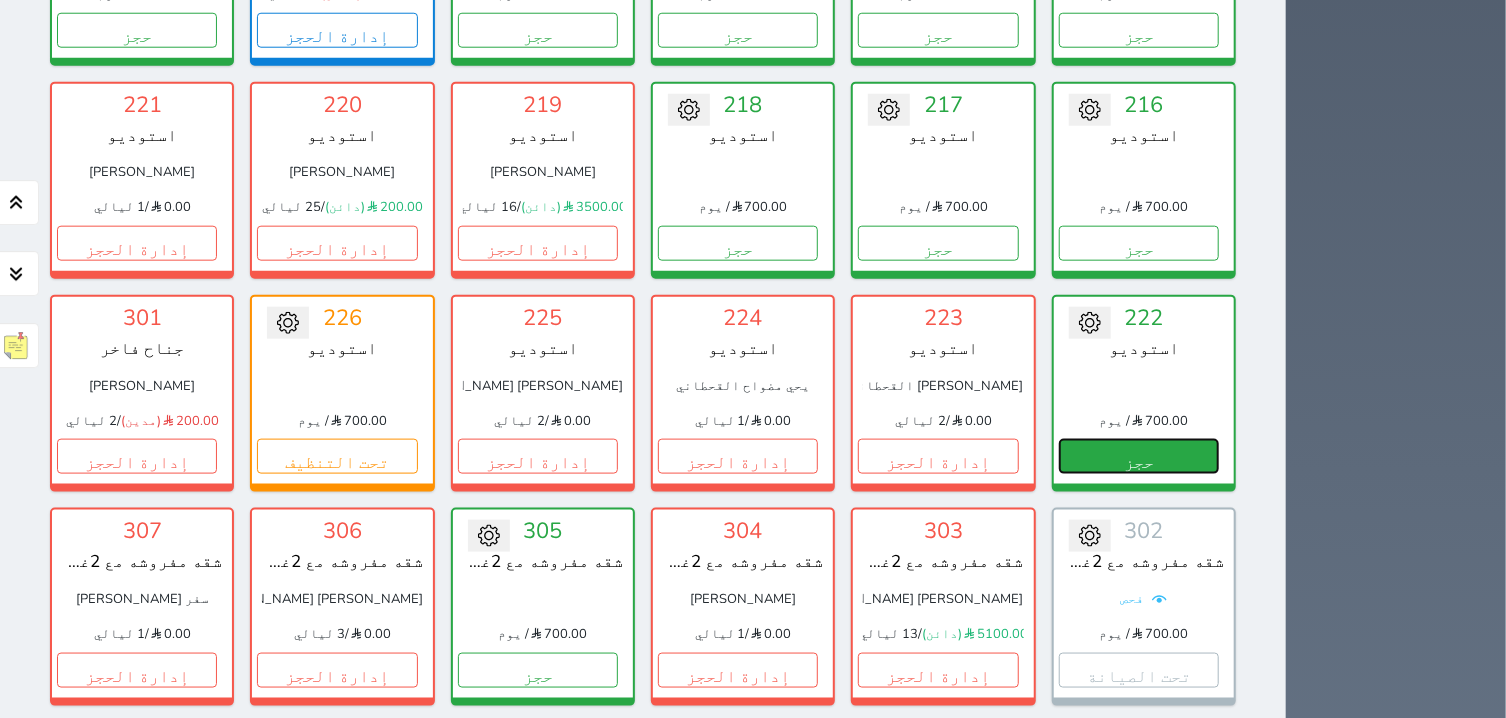 click on "حجز" at bounding box center [1139, 456] 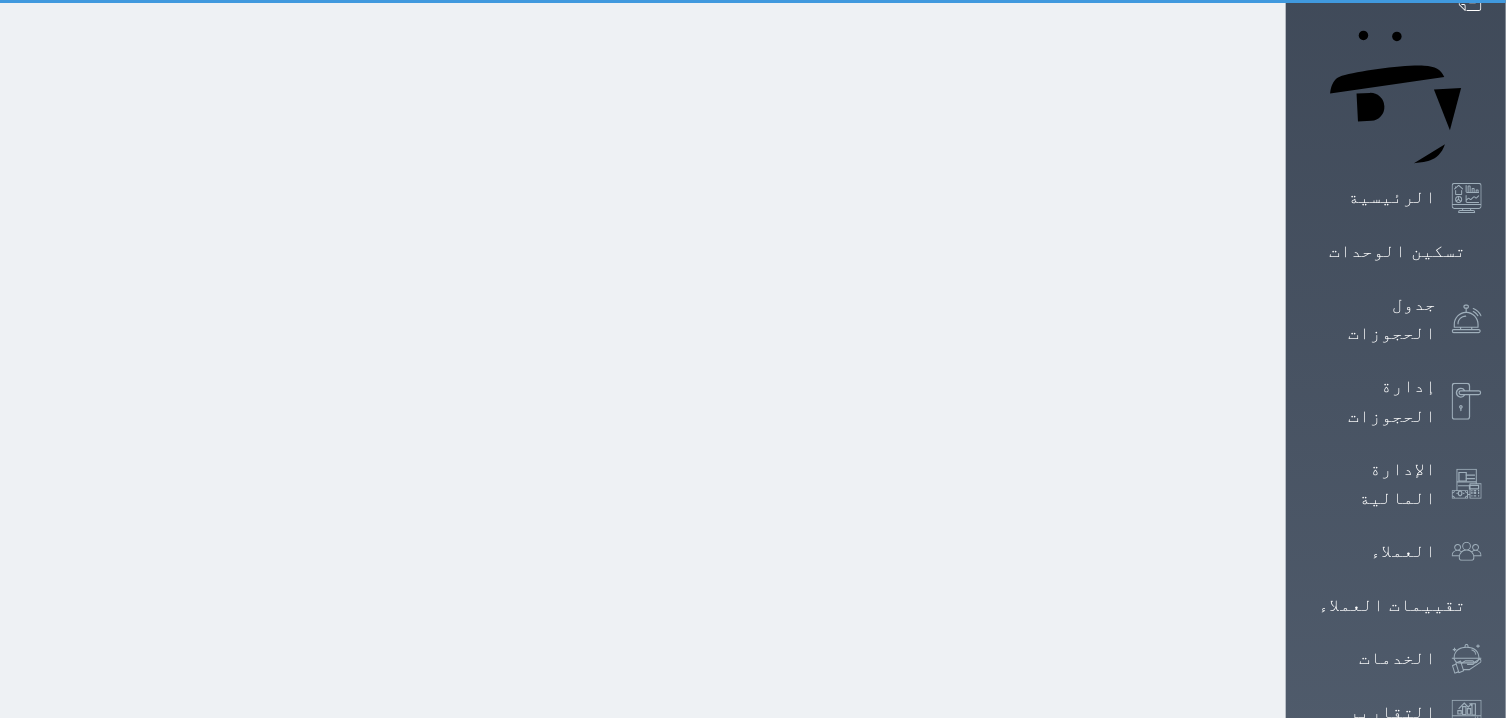scroll, scrollTop: 82, scrollLeft: 0, axis: vertical 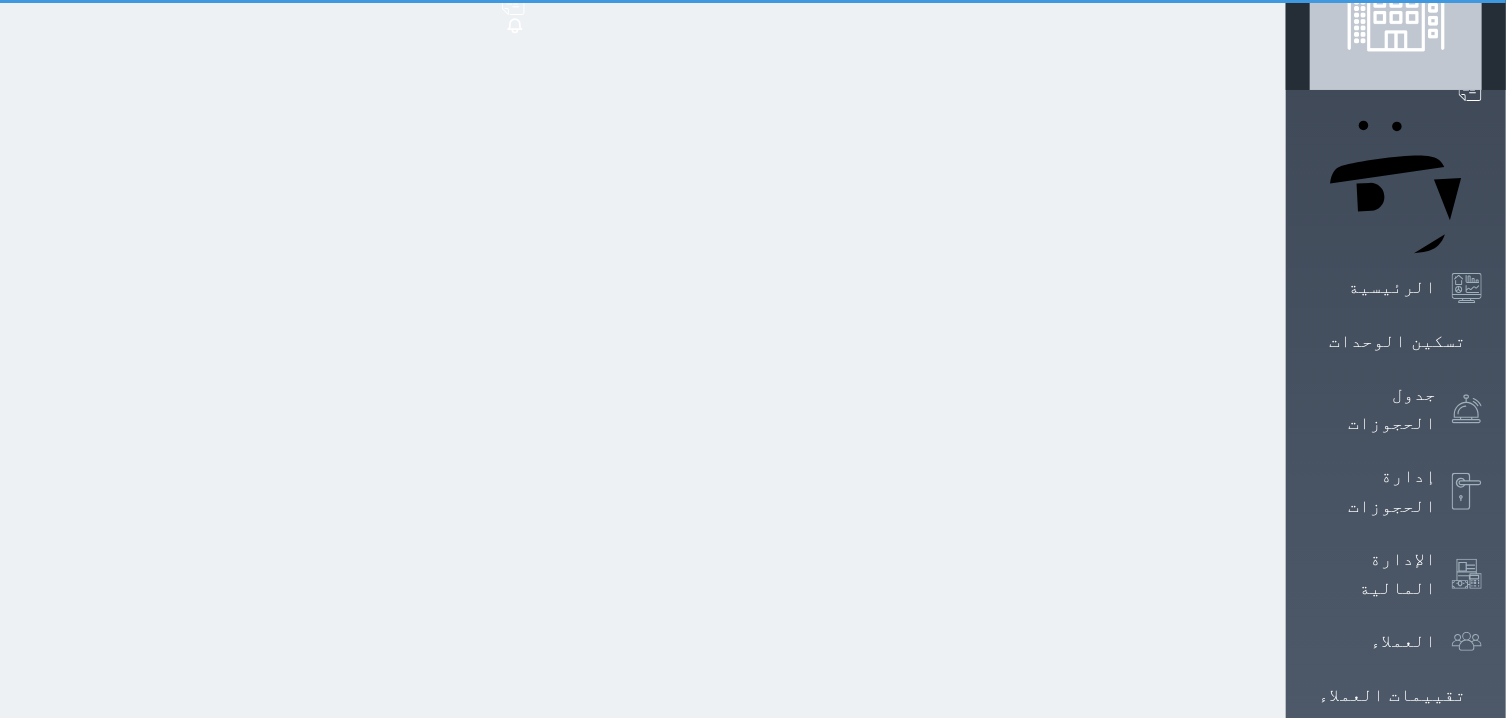select on "1" 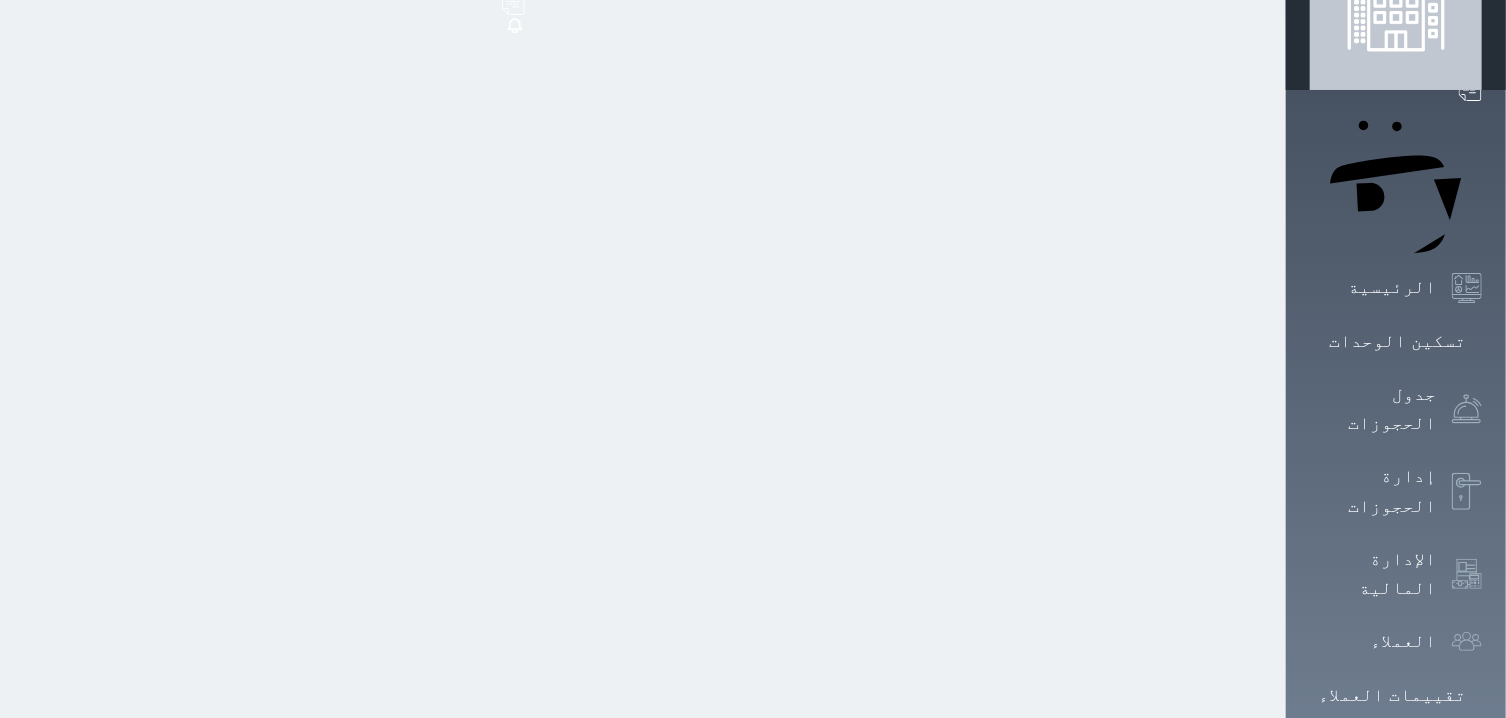 scroll, scrollTop: 0, scrollLeft: 0, axis: both 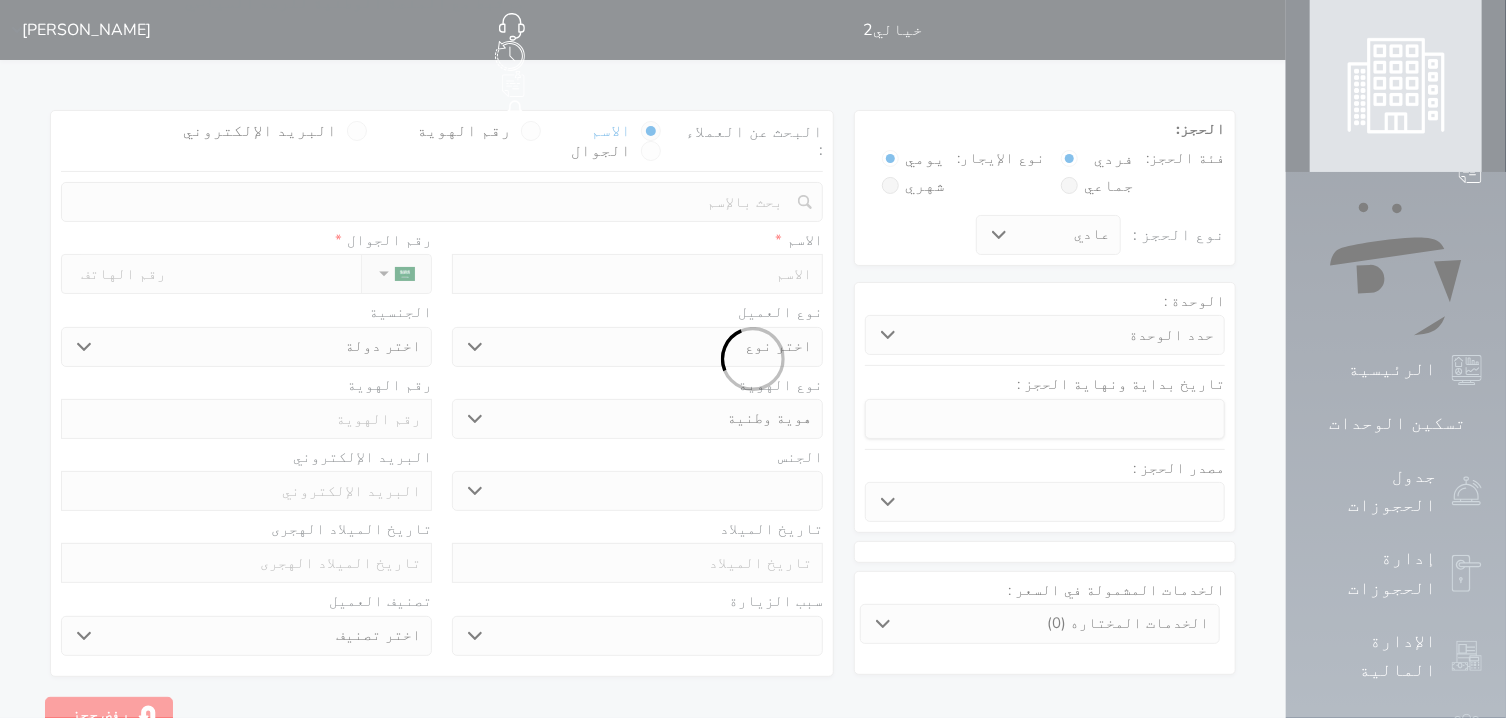 select 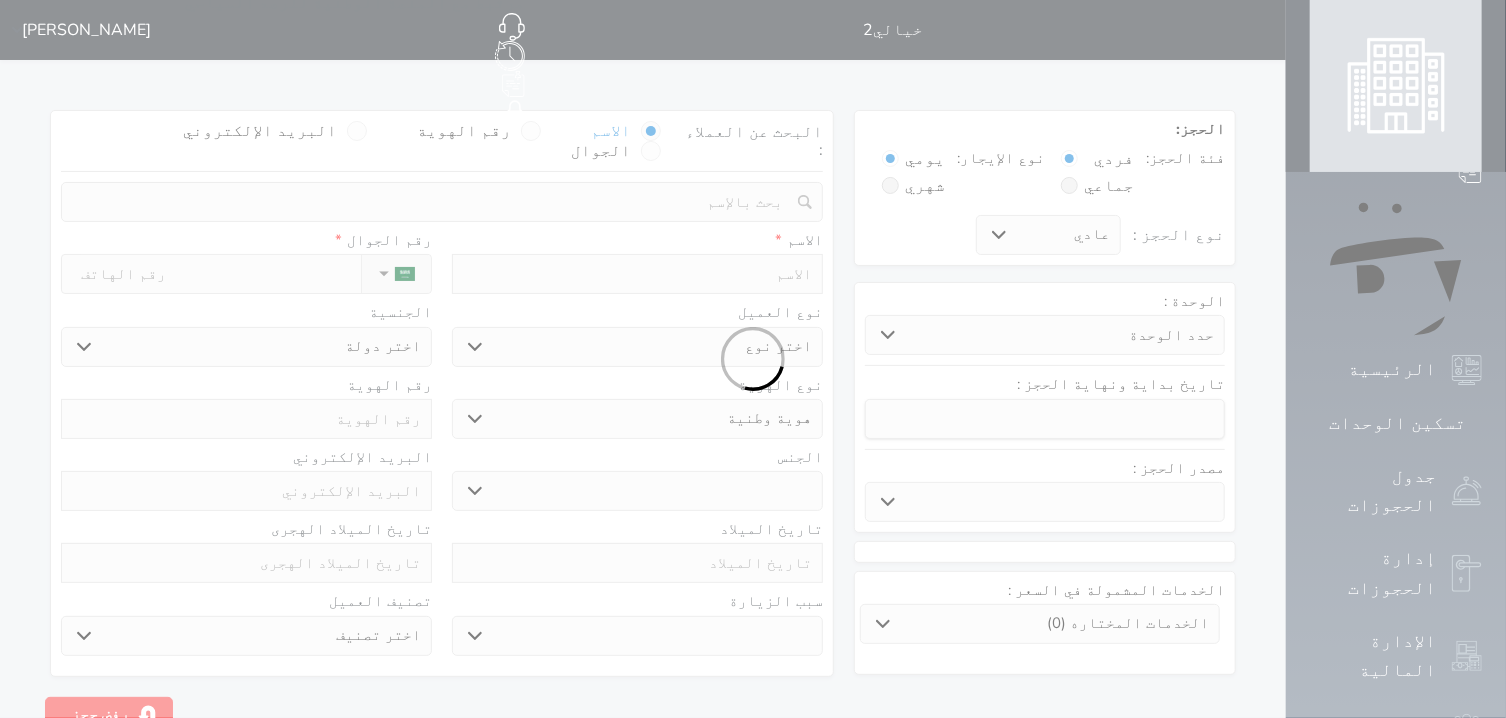 select 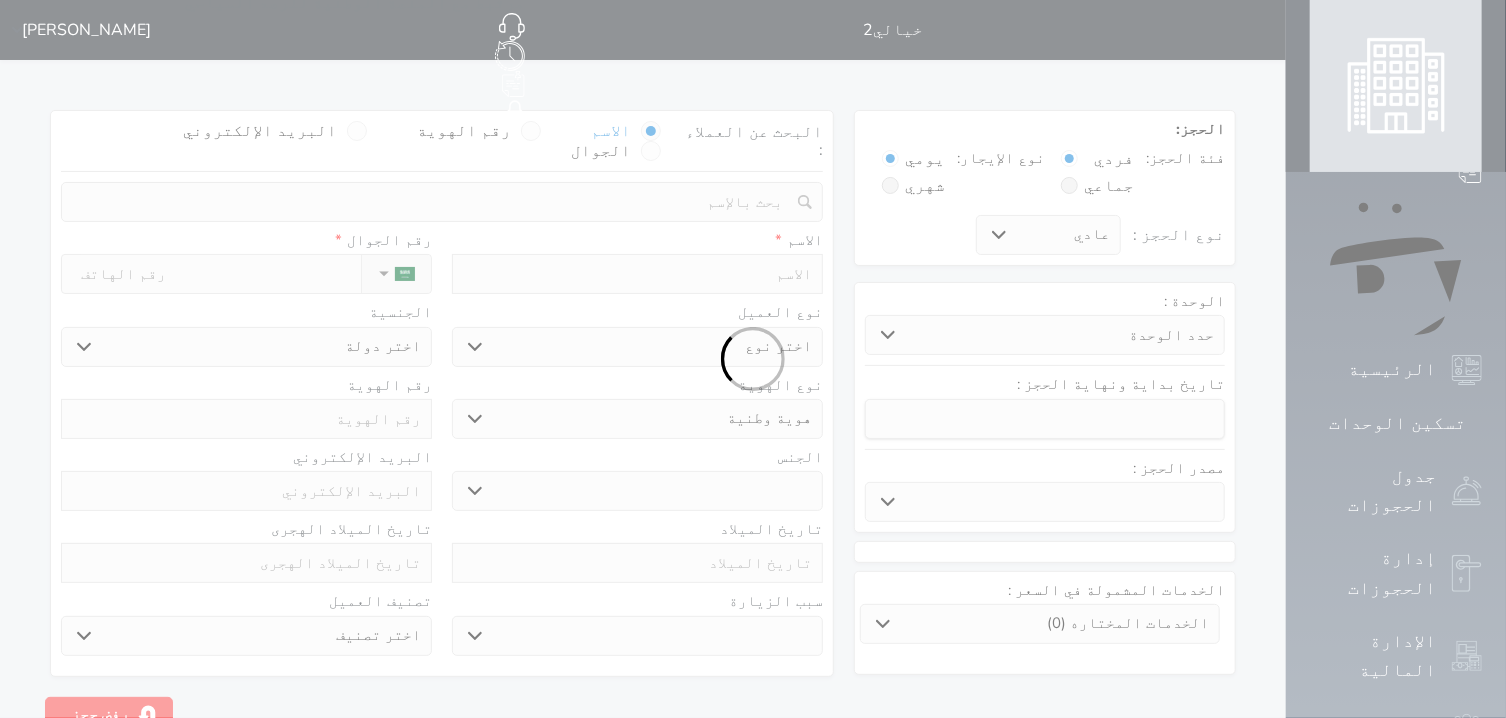 select 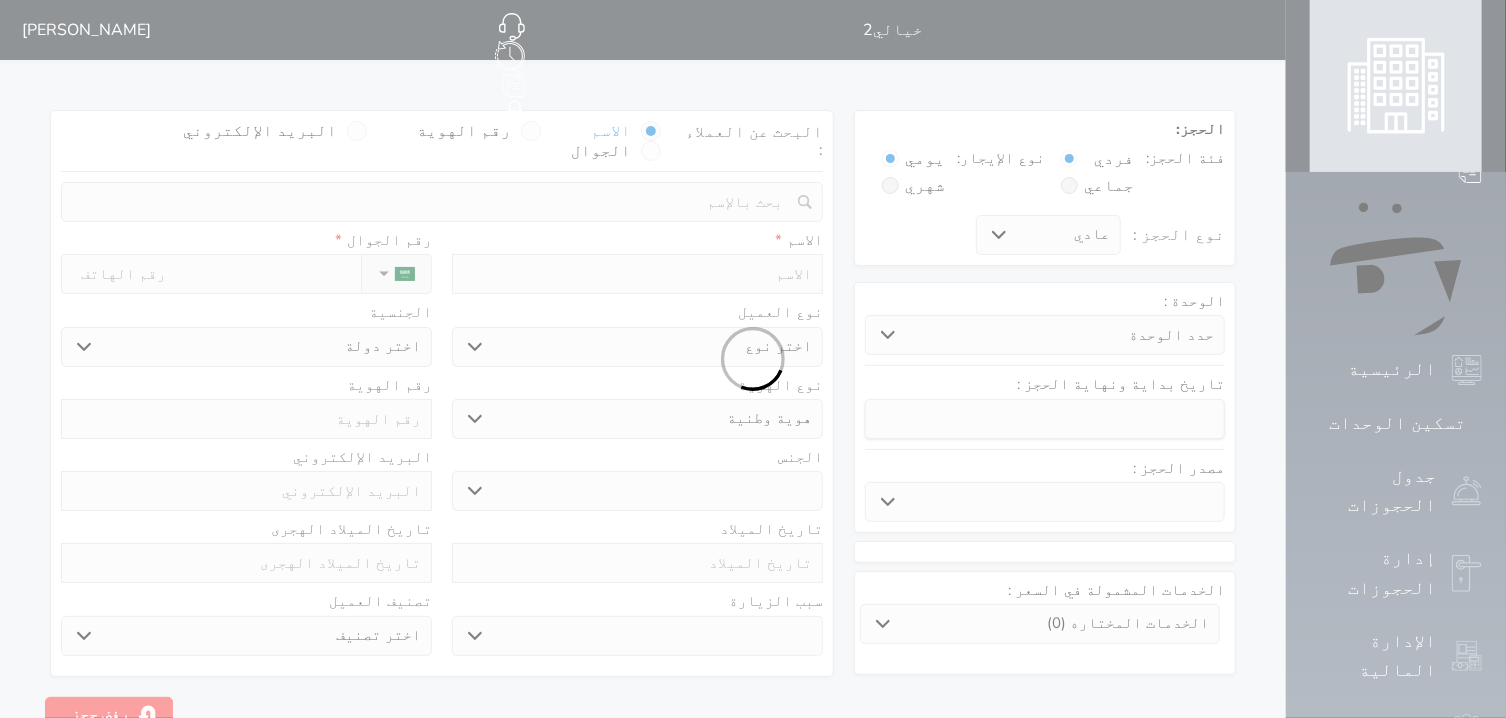 select 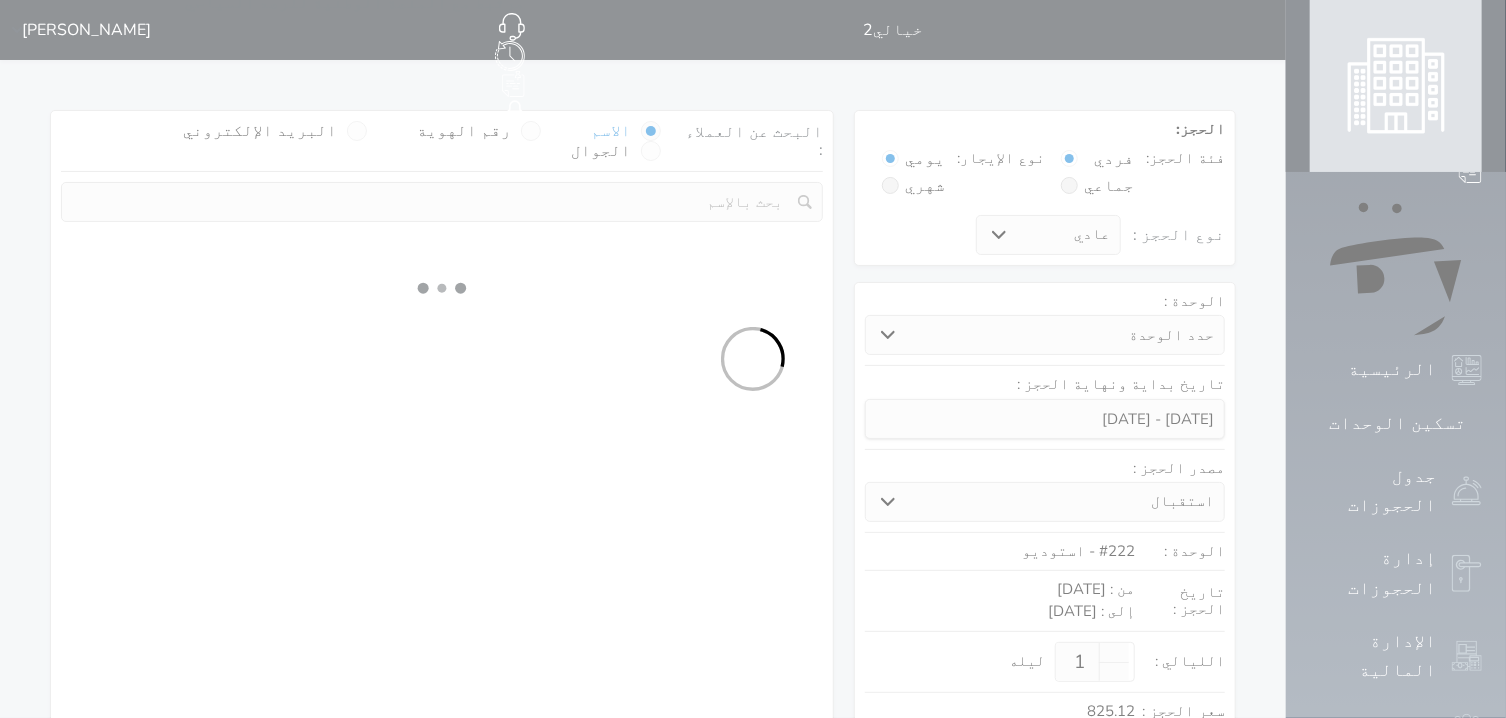 select 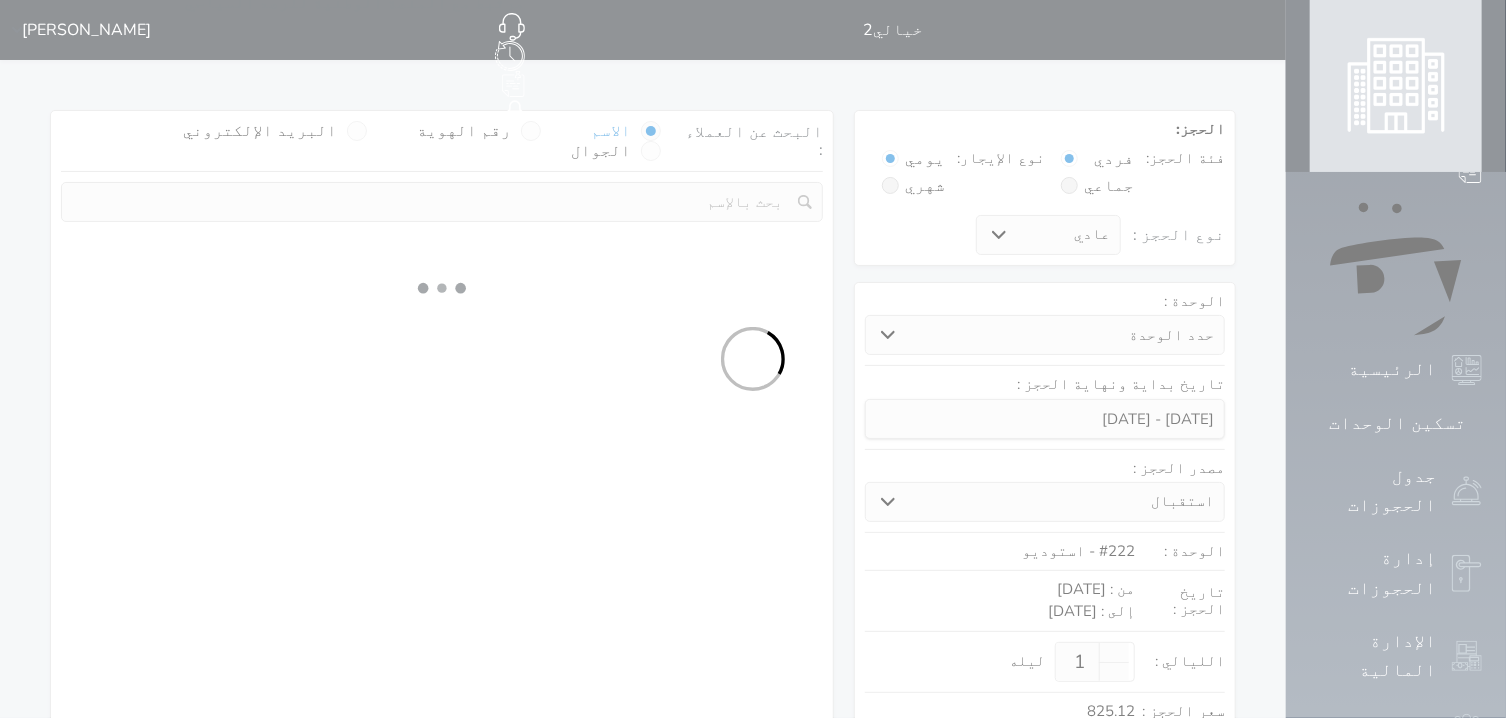 select on "113" 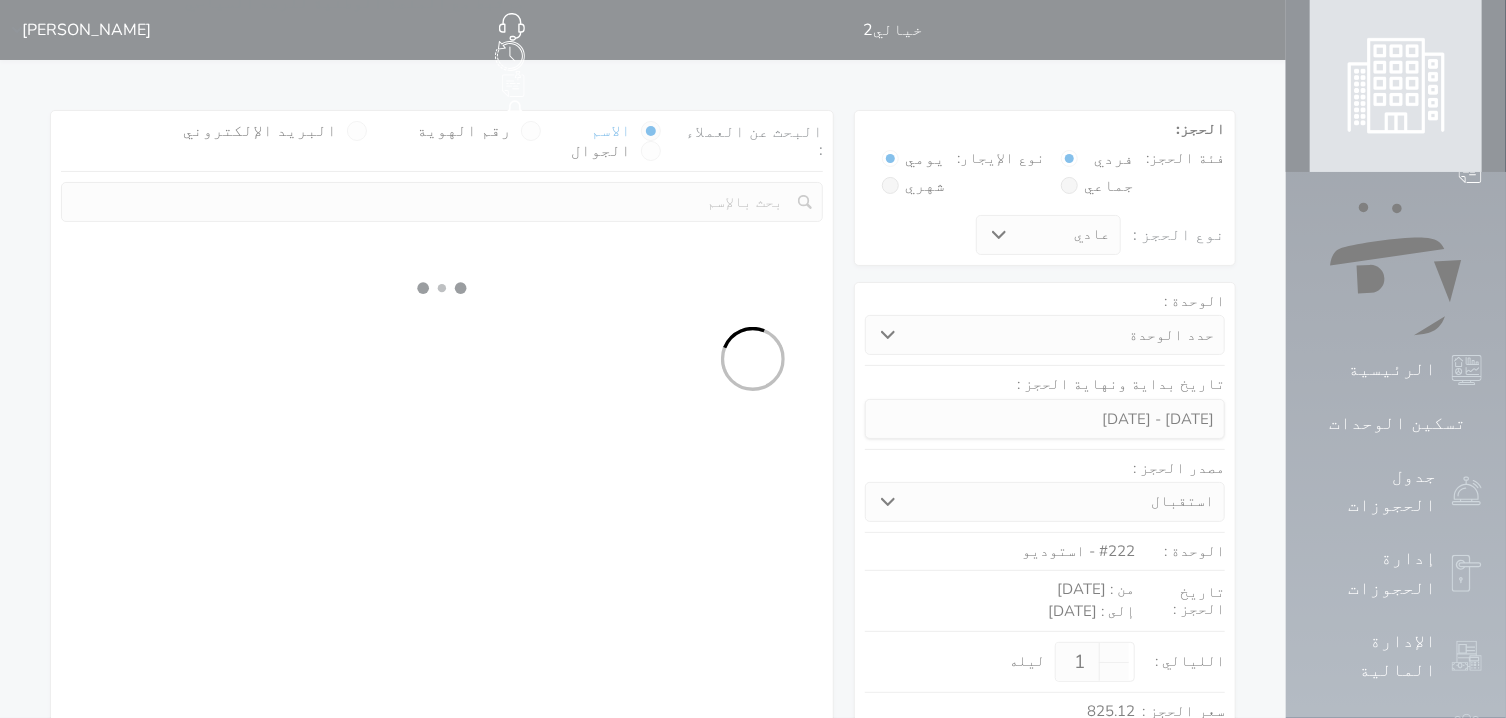 select on "1" 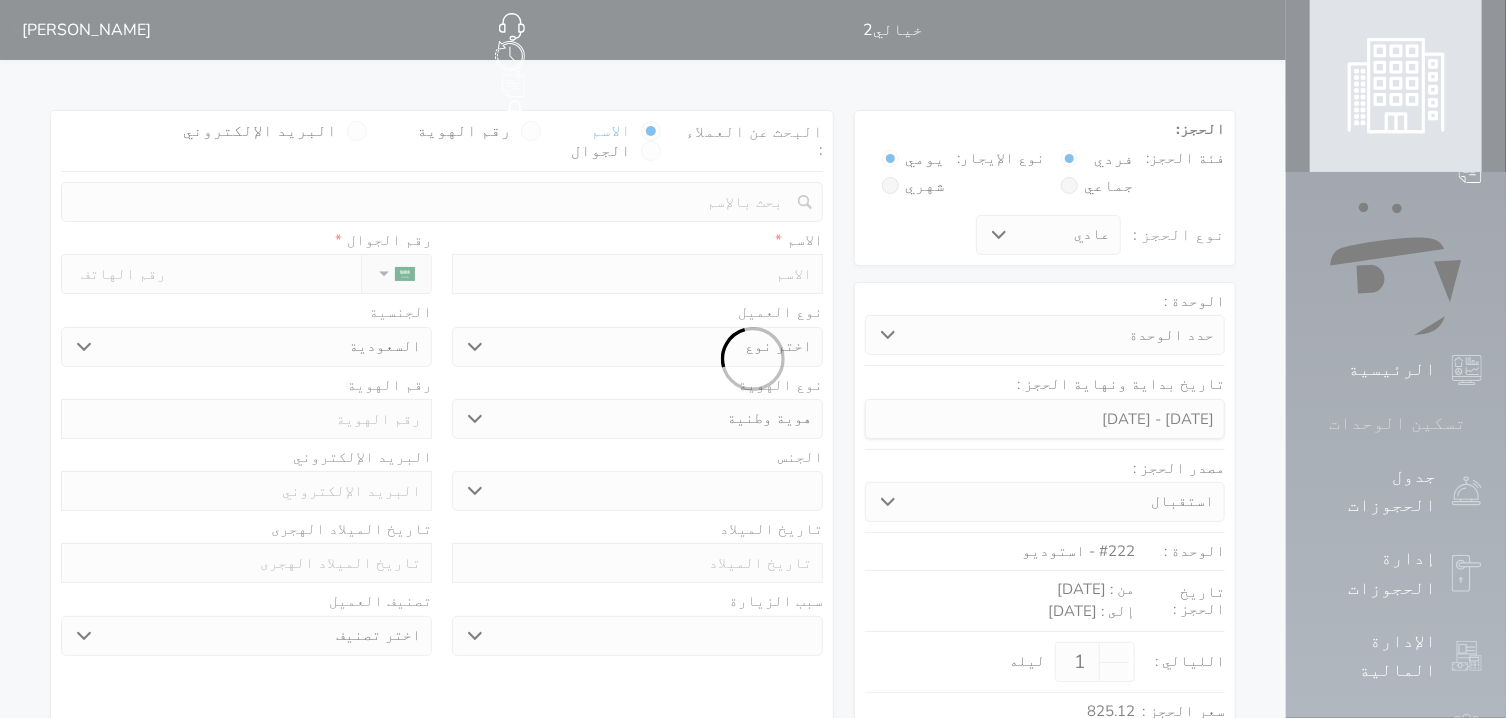 select 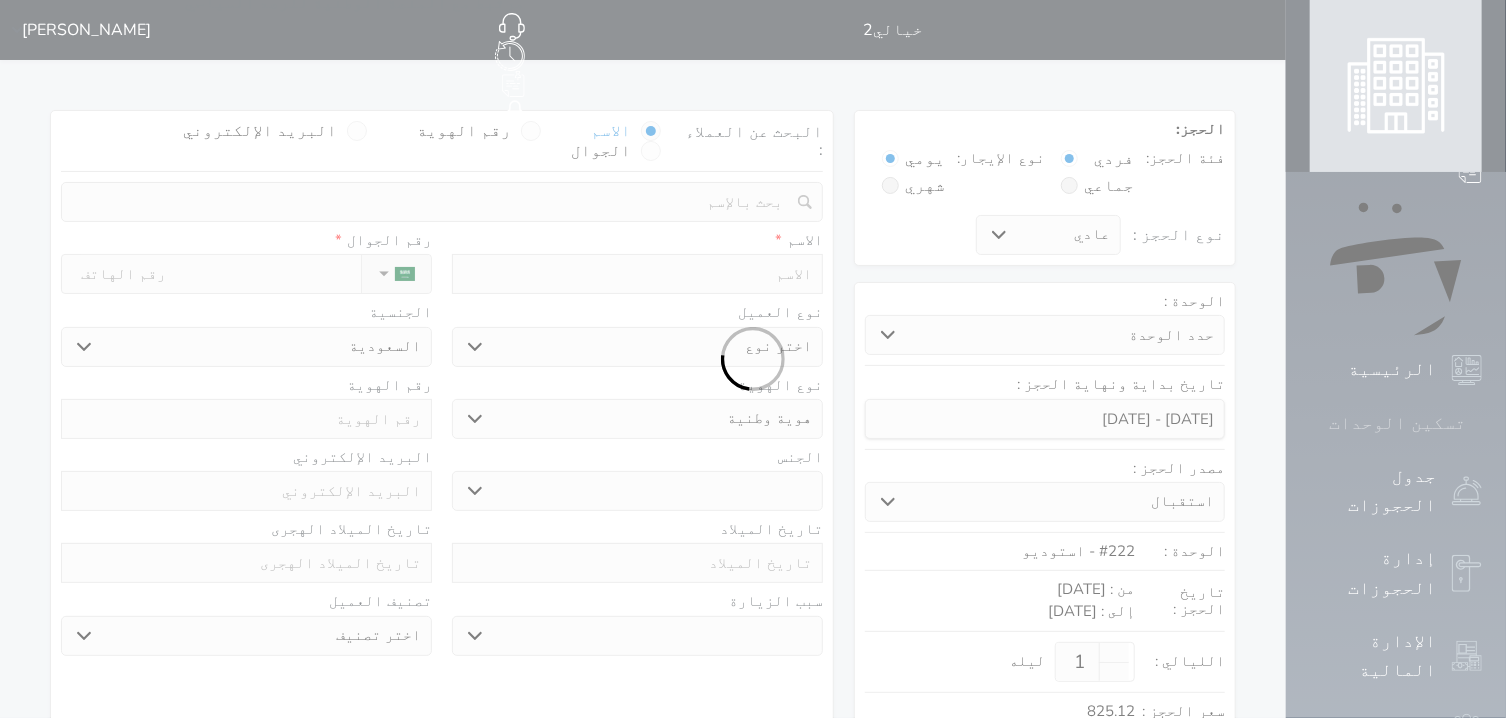 select on "1" 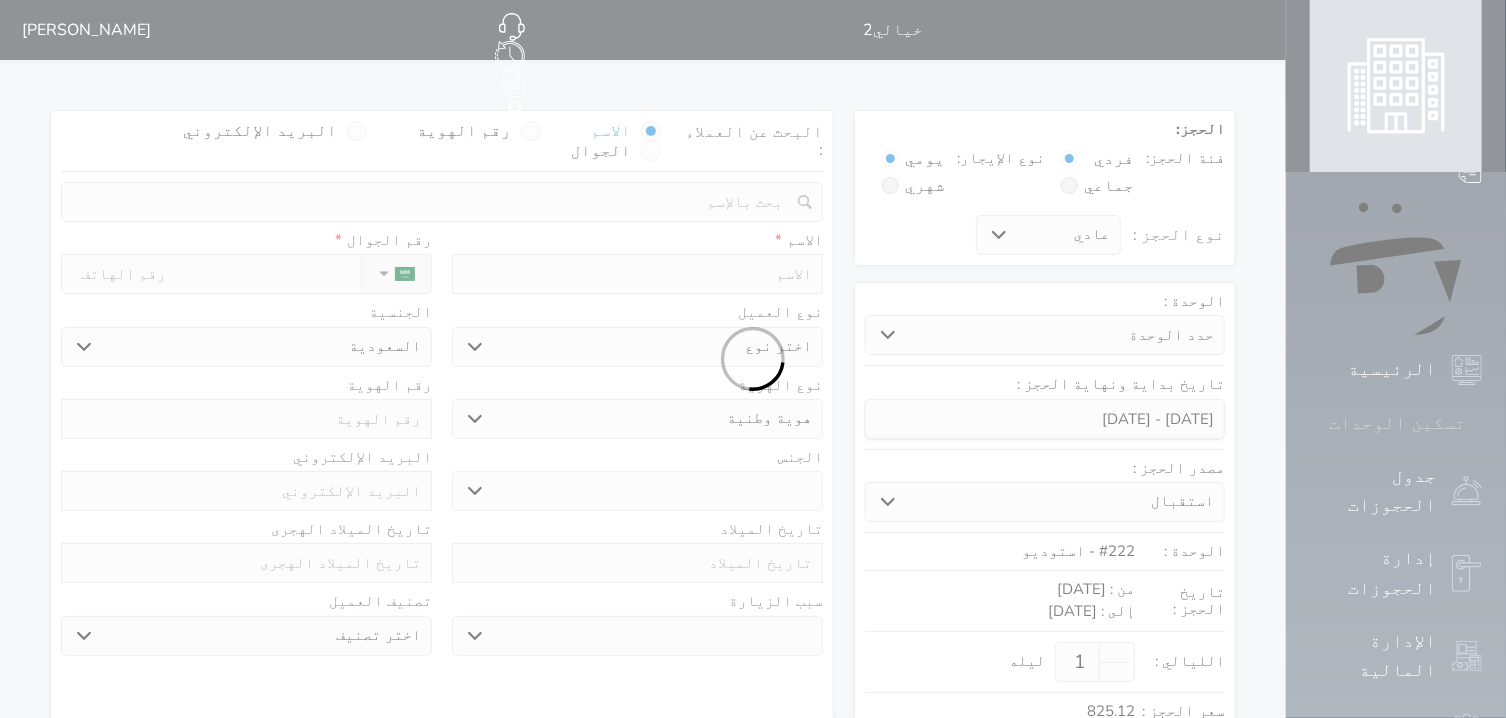 select on "7" 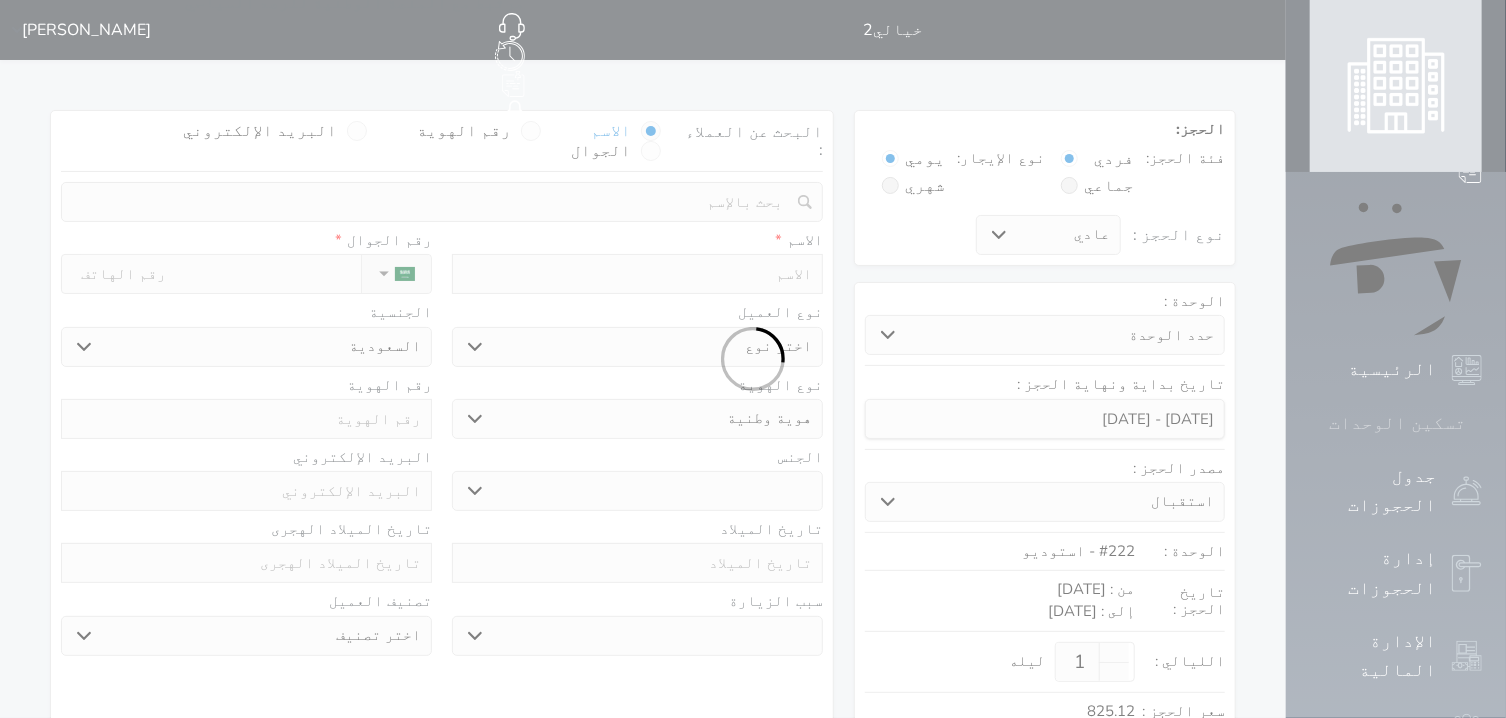 select 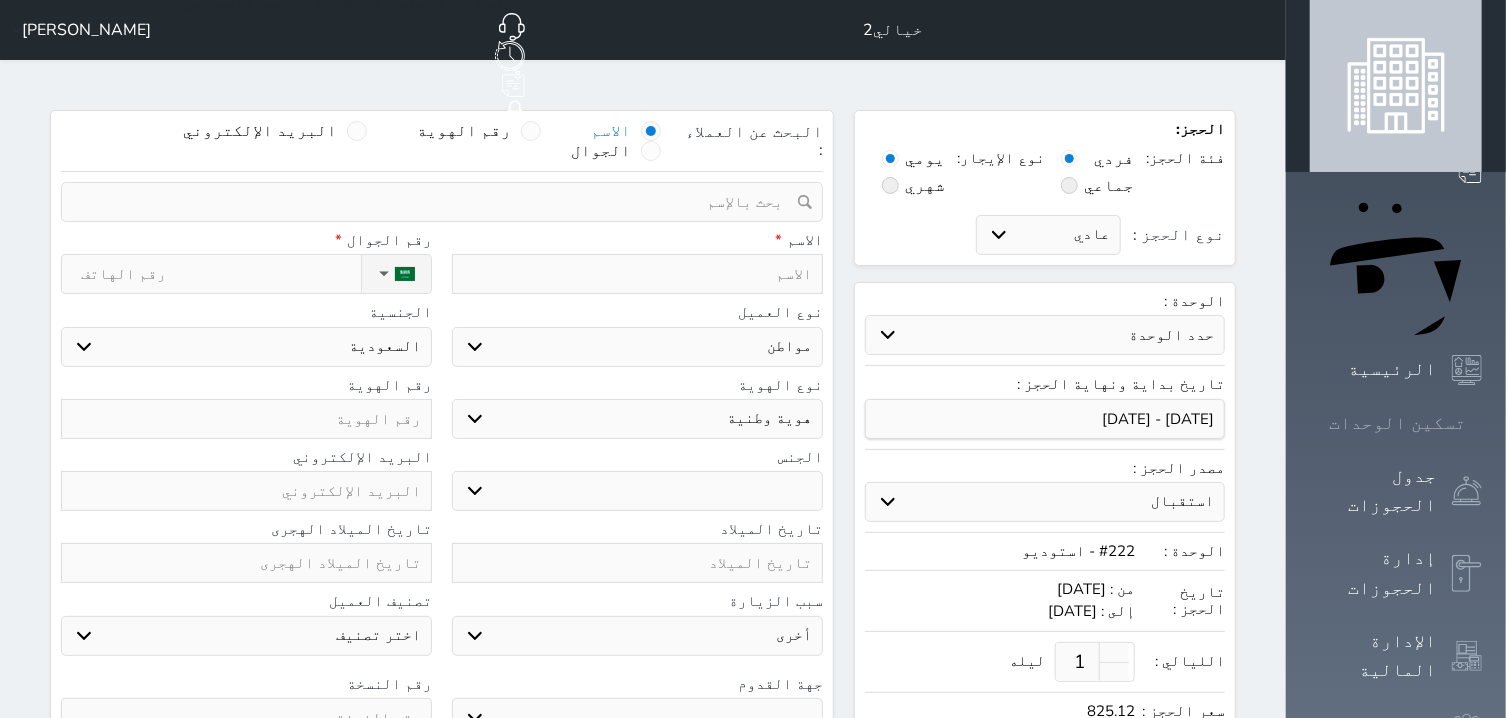 select 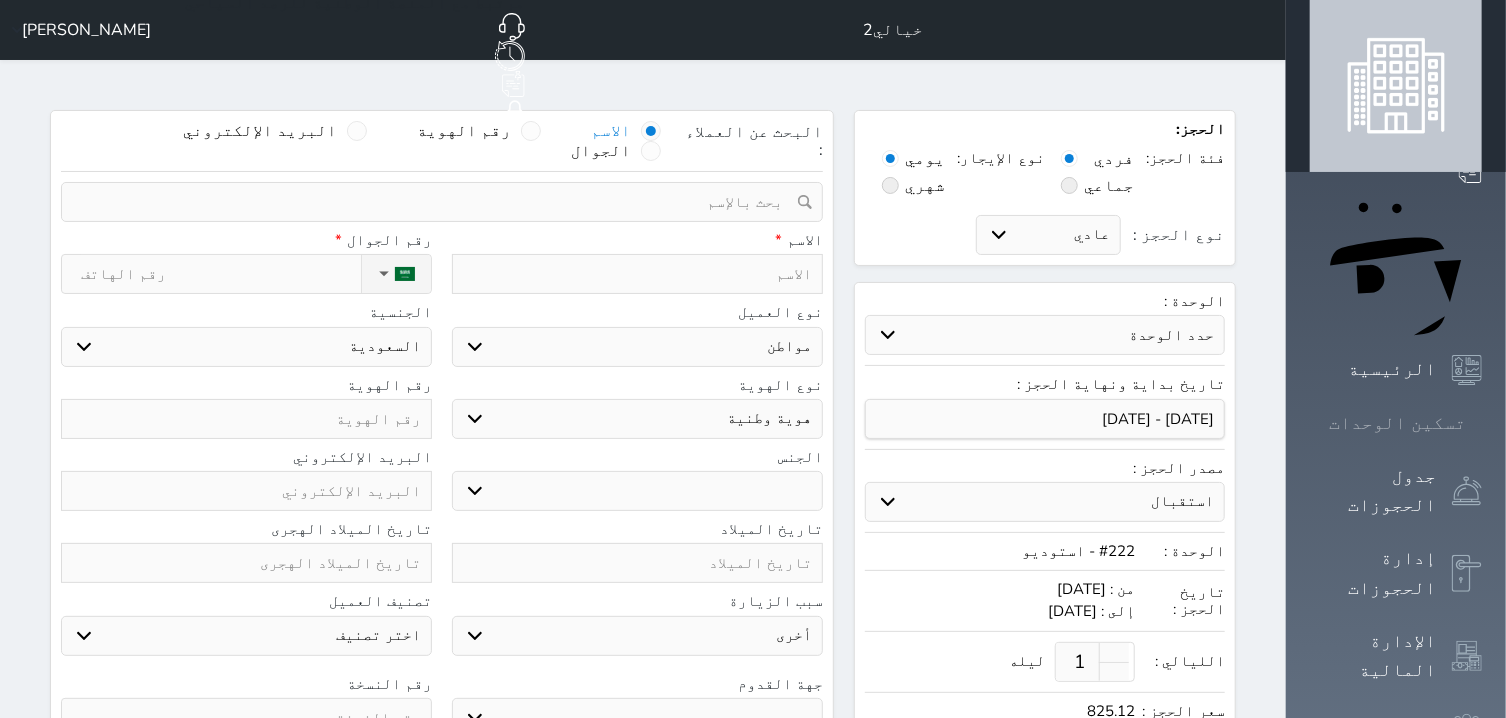select 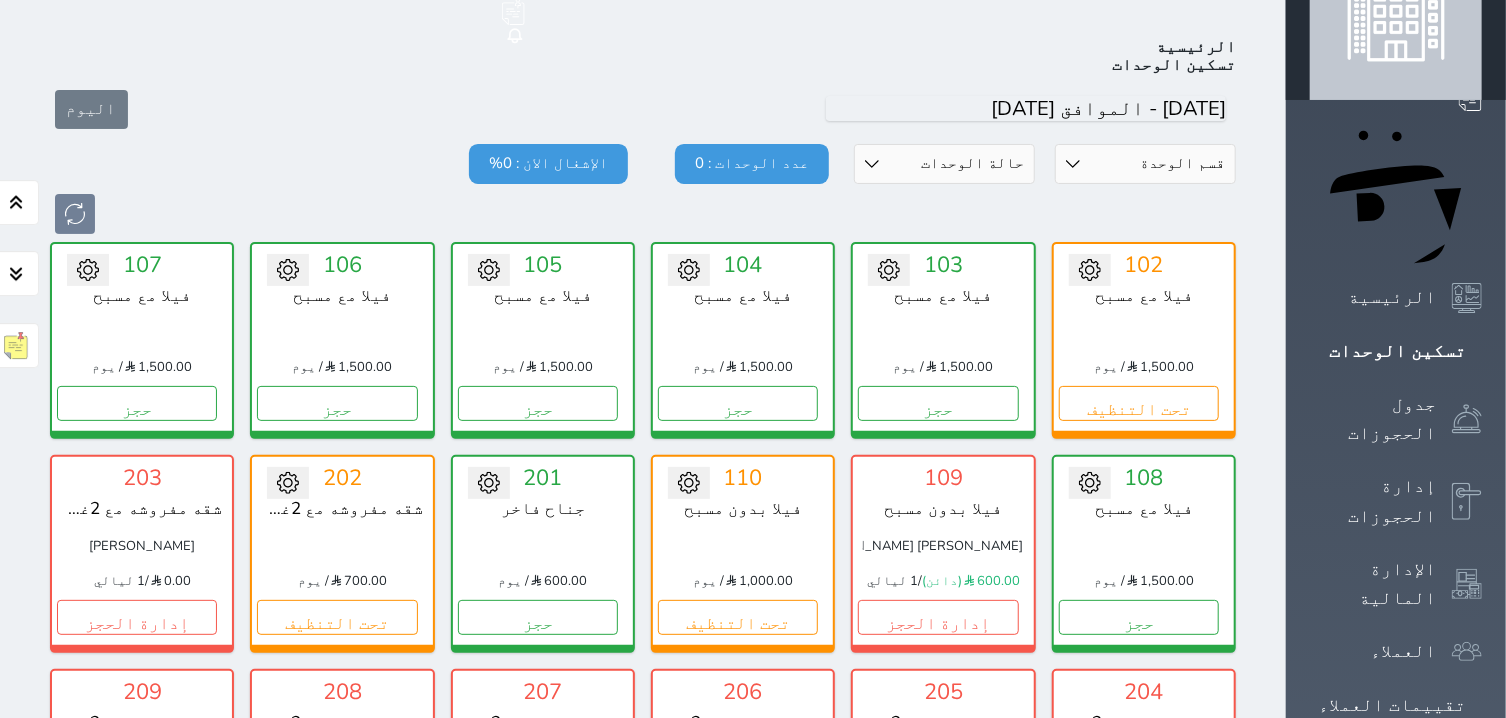 scroll, scrollTop: 78, scrollLeft: 0, axis: vertical 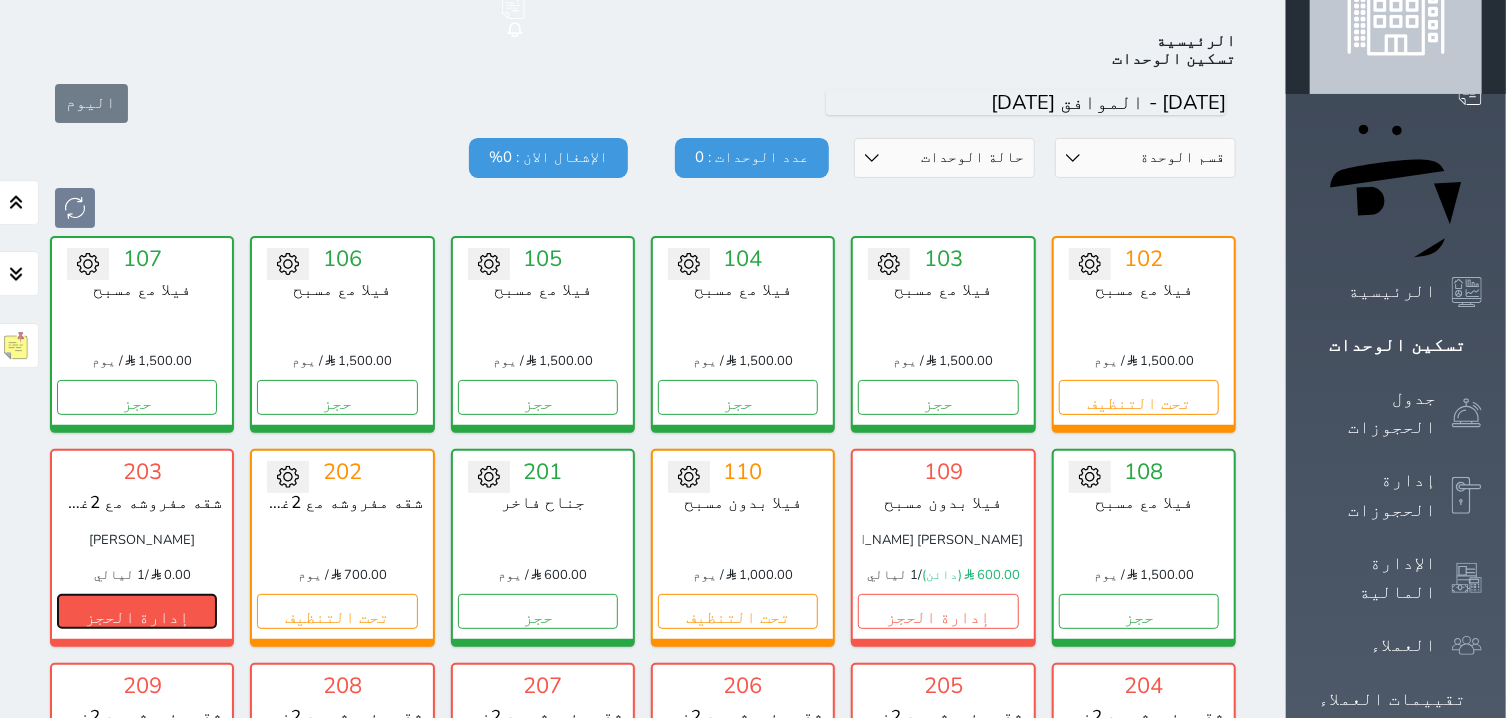 click on "إدارة الحجز" at bounding box center [137, 611] 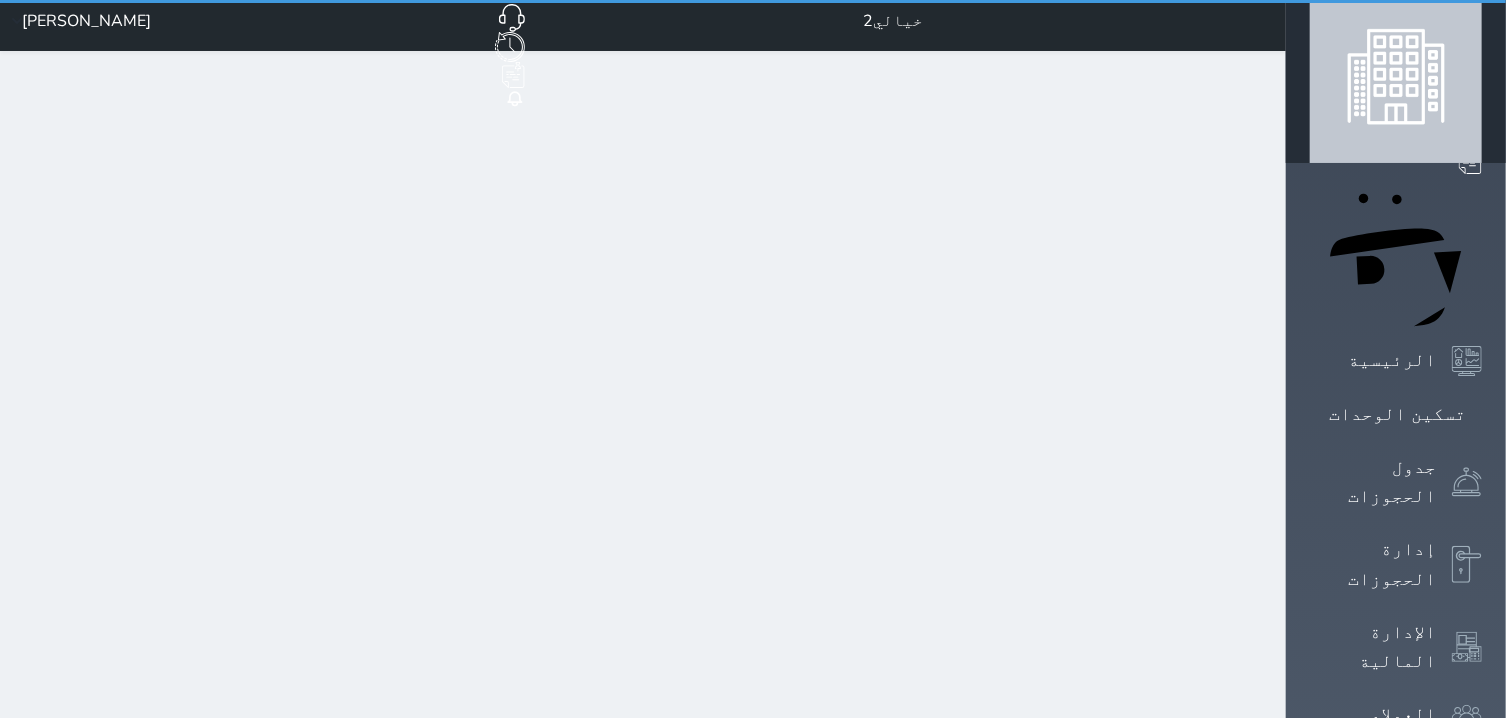scroll, scrollTop: 0, scrollLeft: 0, axis: both 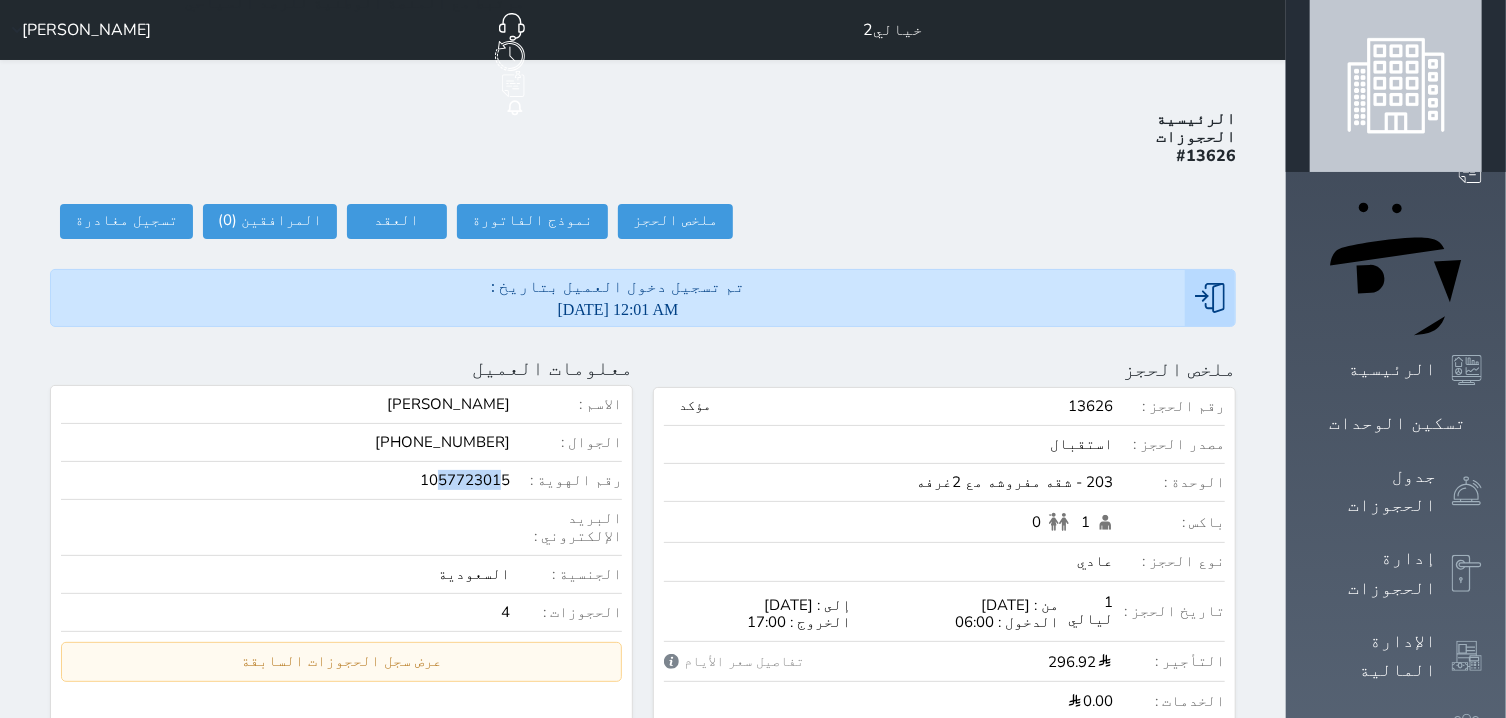drag, startPoint x: 527, startPoint y: 410, endPoint x: 470, endPoint y: 418, distance: 57.558666 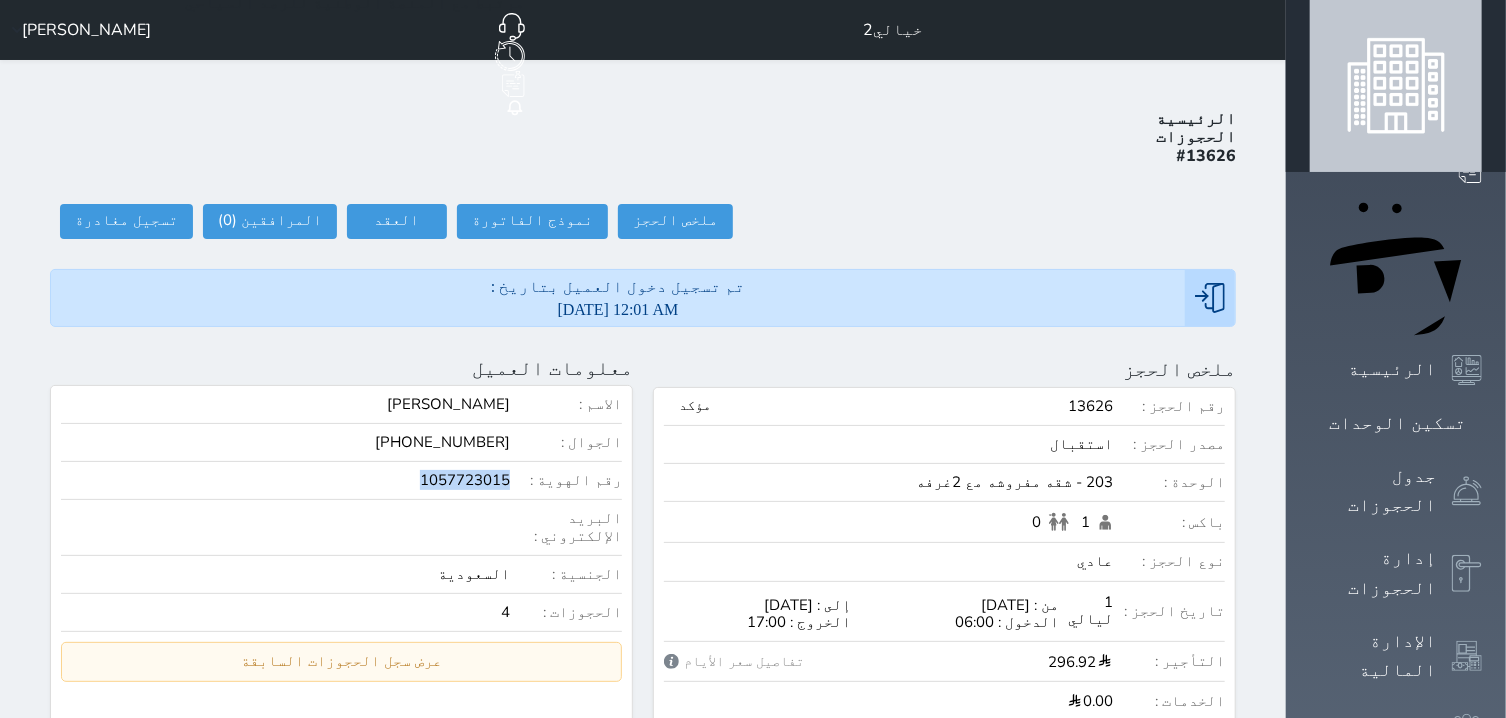 drag, startPoint x: 544, startPoint y: 405, endPoint x: 530, endPoint y: 405, distance: 14 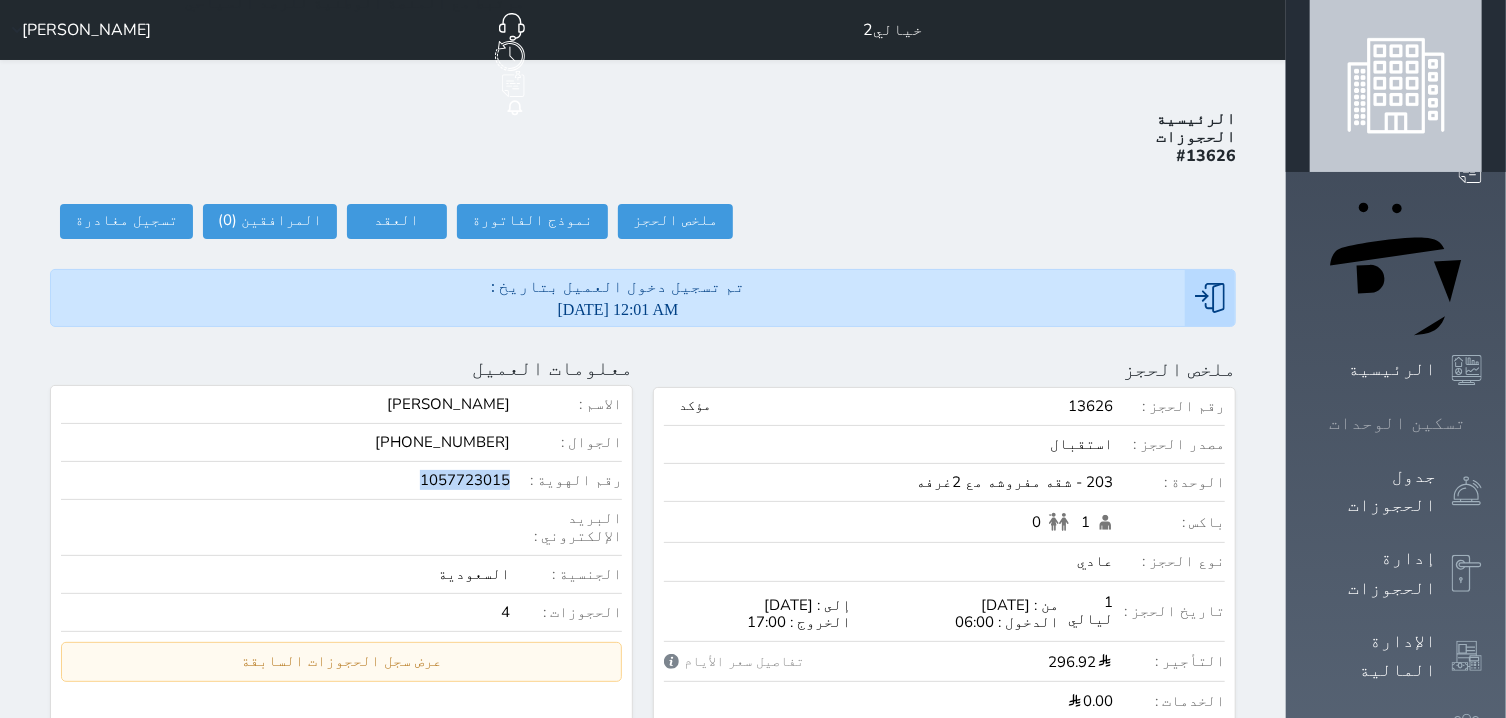 click 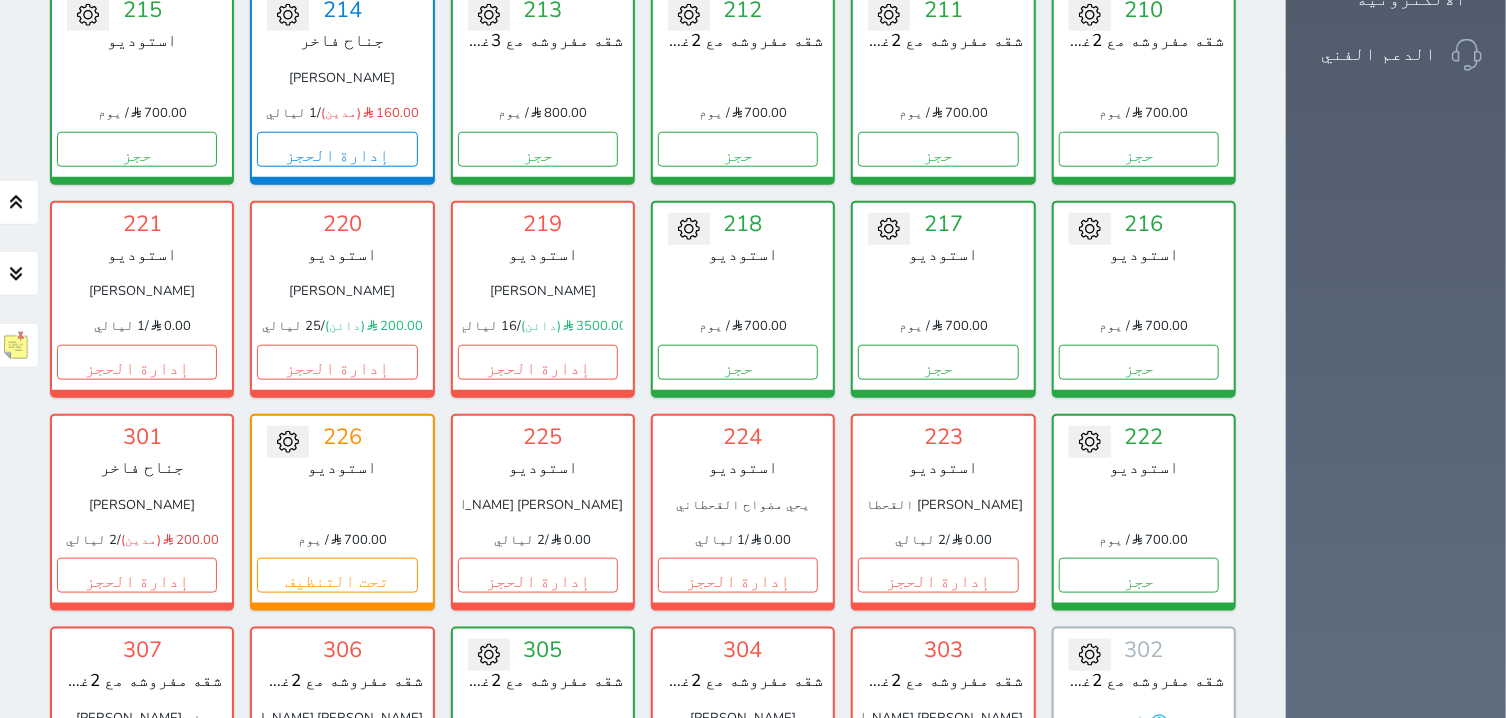 scroll, scrollTop: 969, scrollLeft: 0, axis: vertical 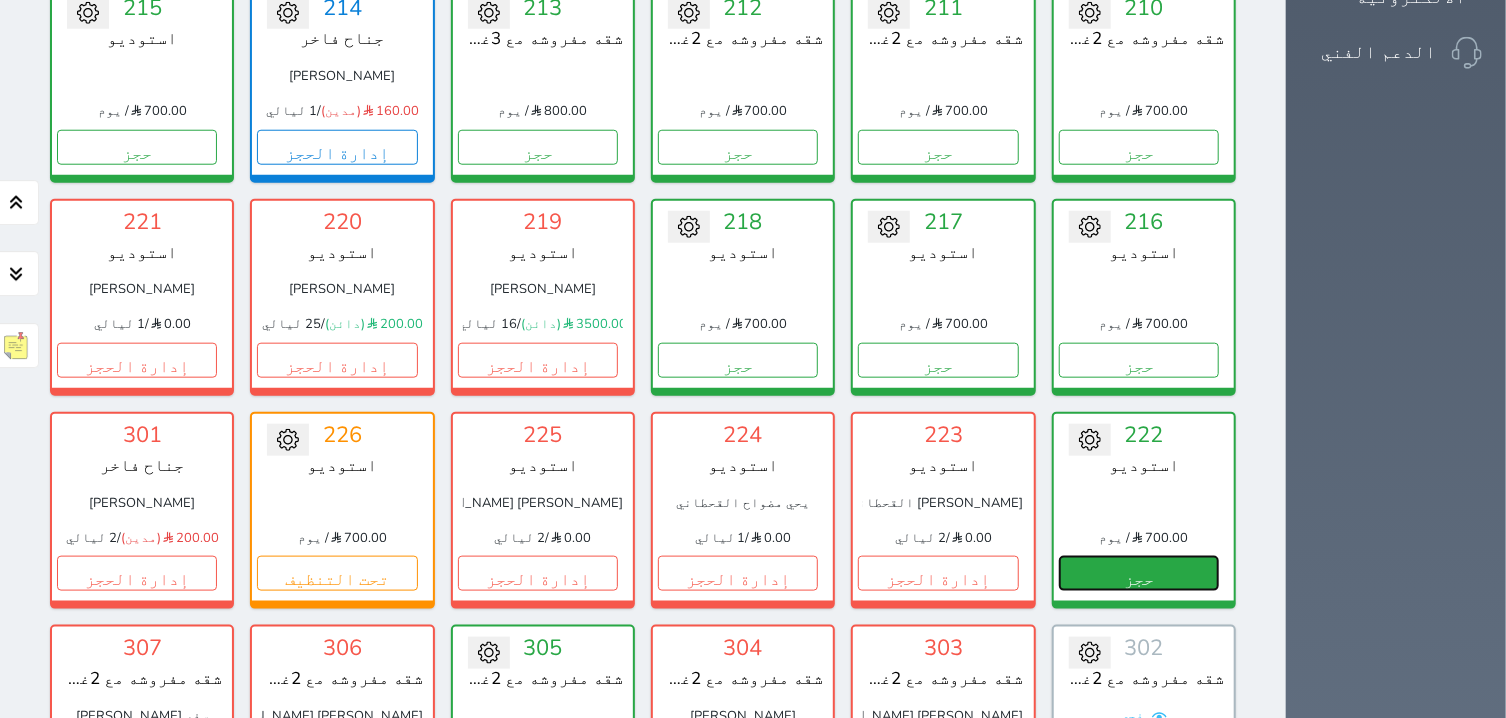 click on "حجز" at bounding box center (1139, 573) 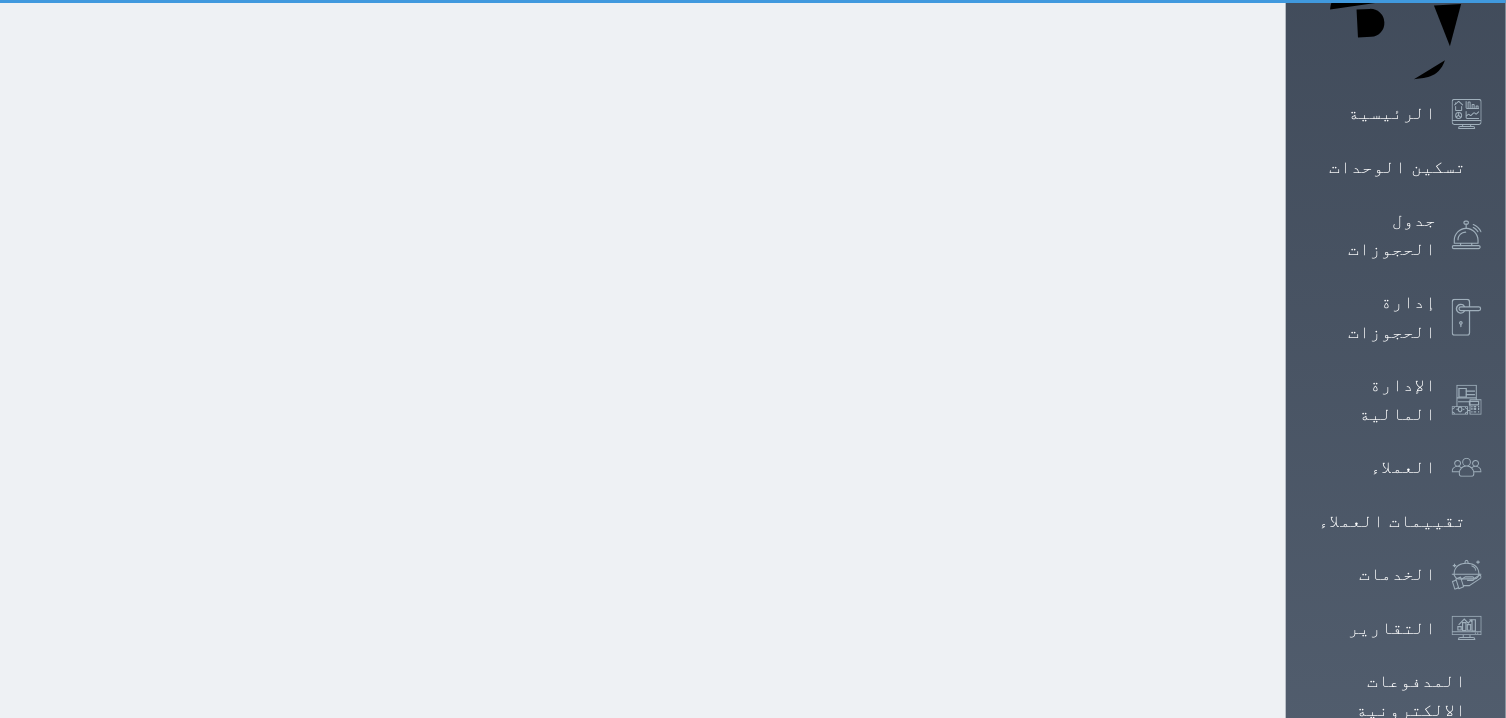 select on "1" 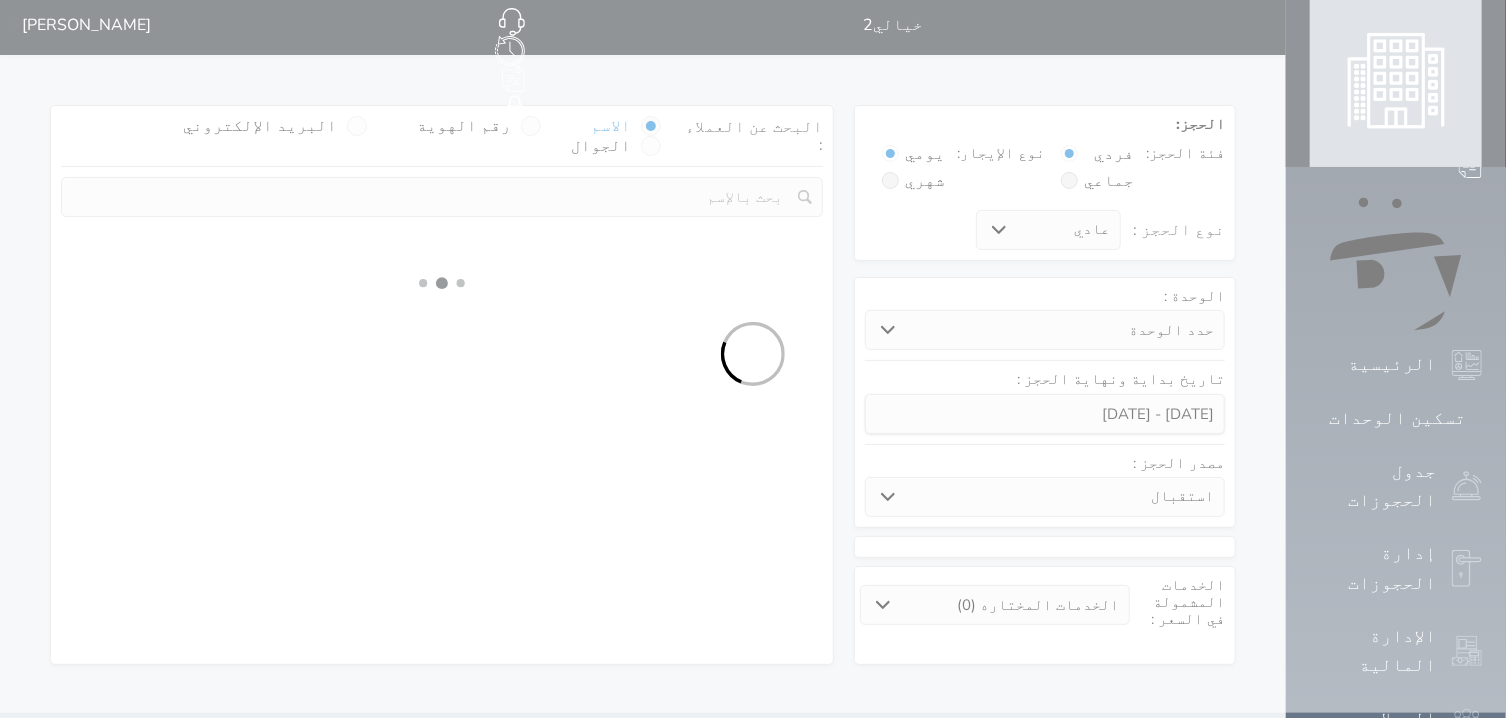 scroll, scrollTop: 0, scrollLeft: 0, axis: both 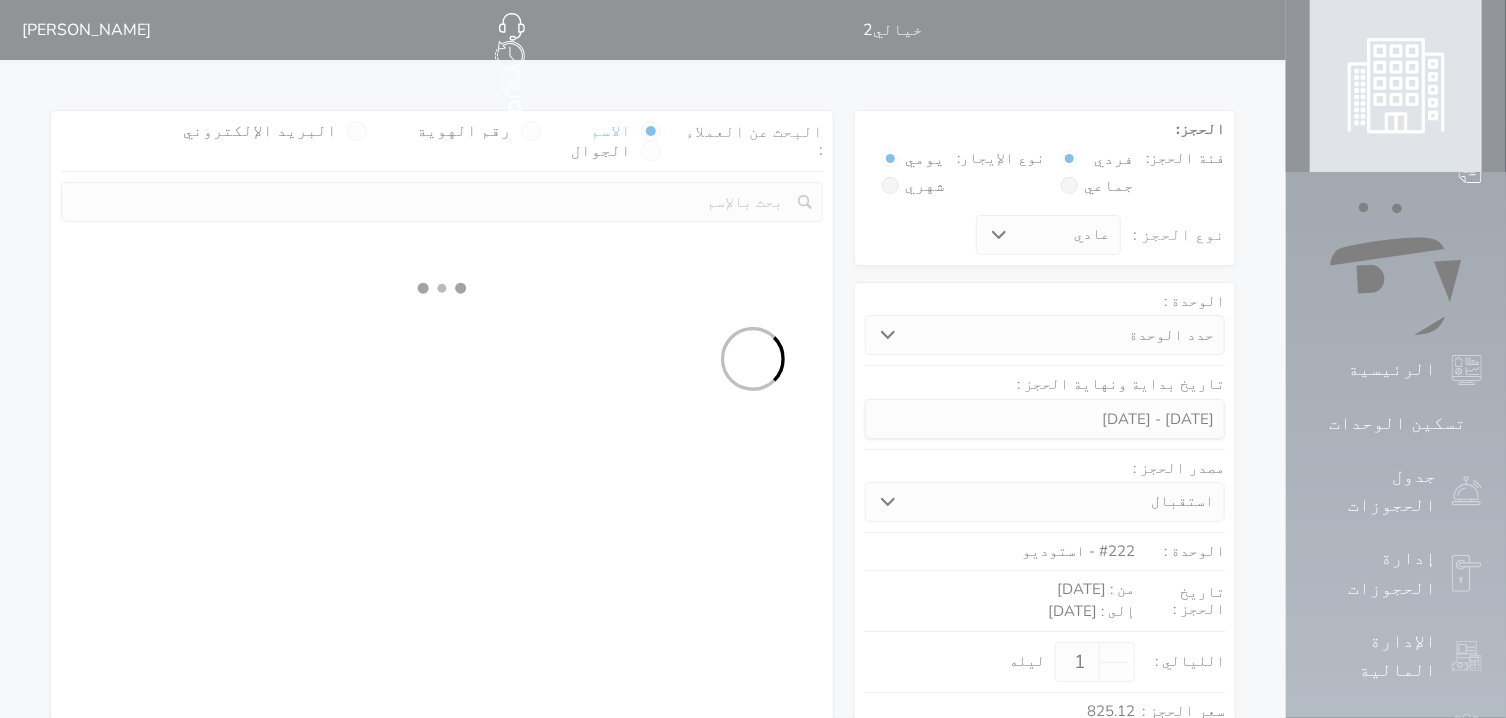 select 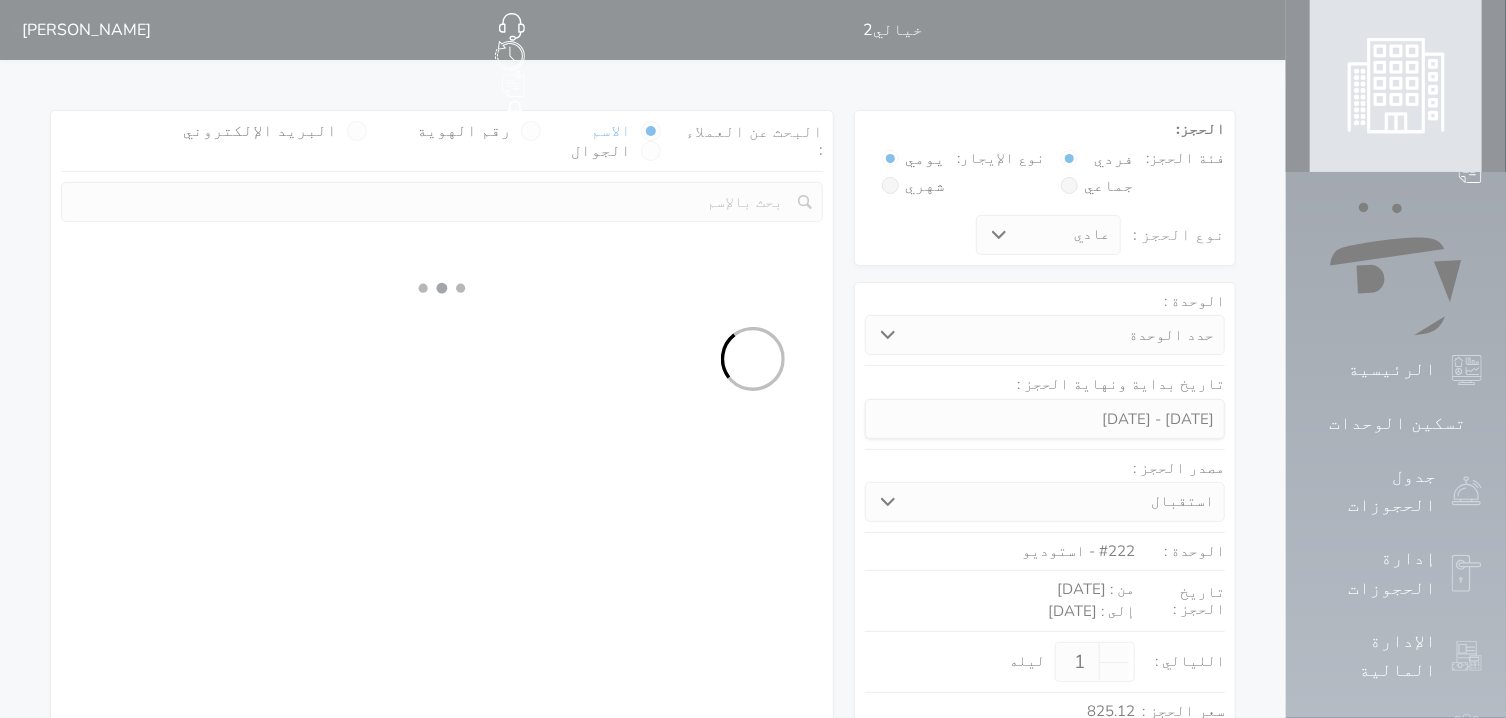 select on "113" 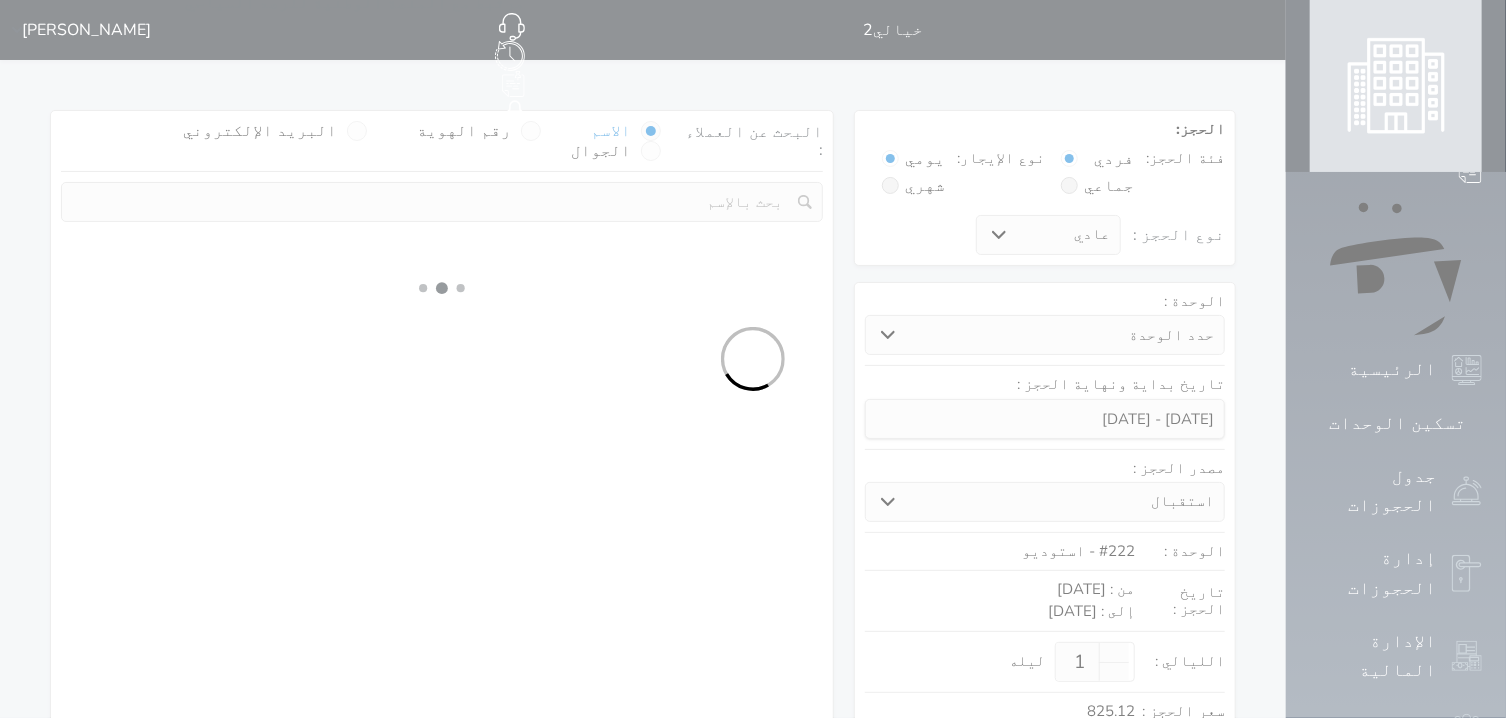 select on "1" 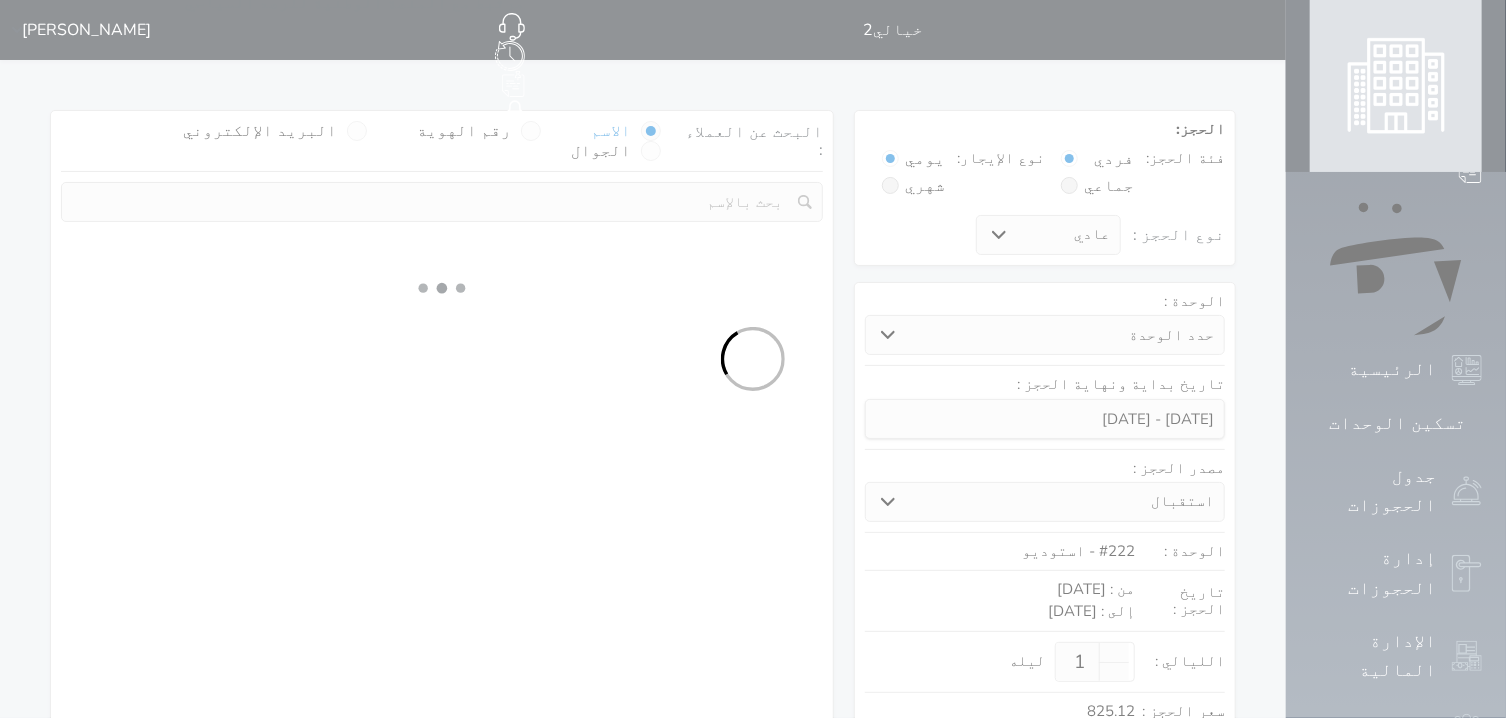 select 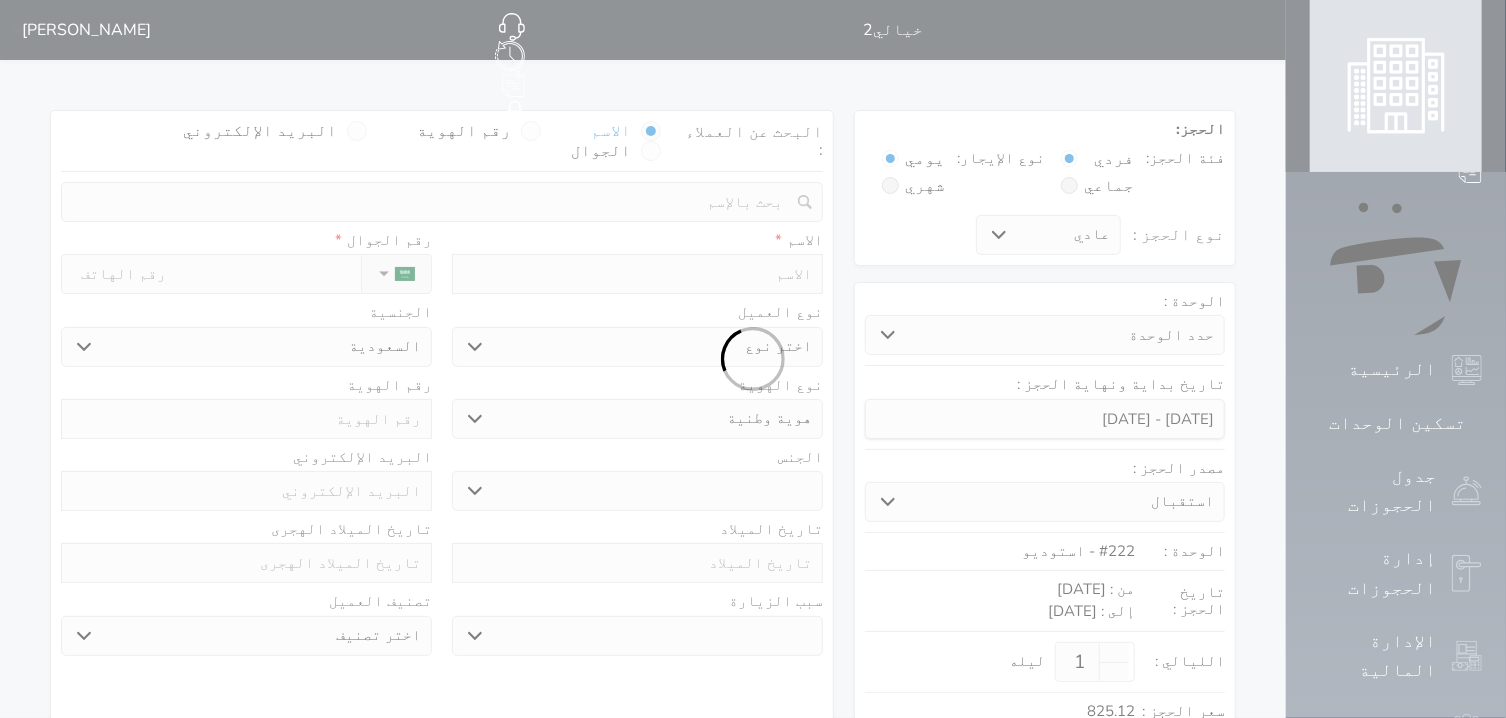 select 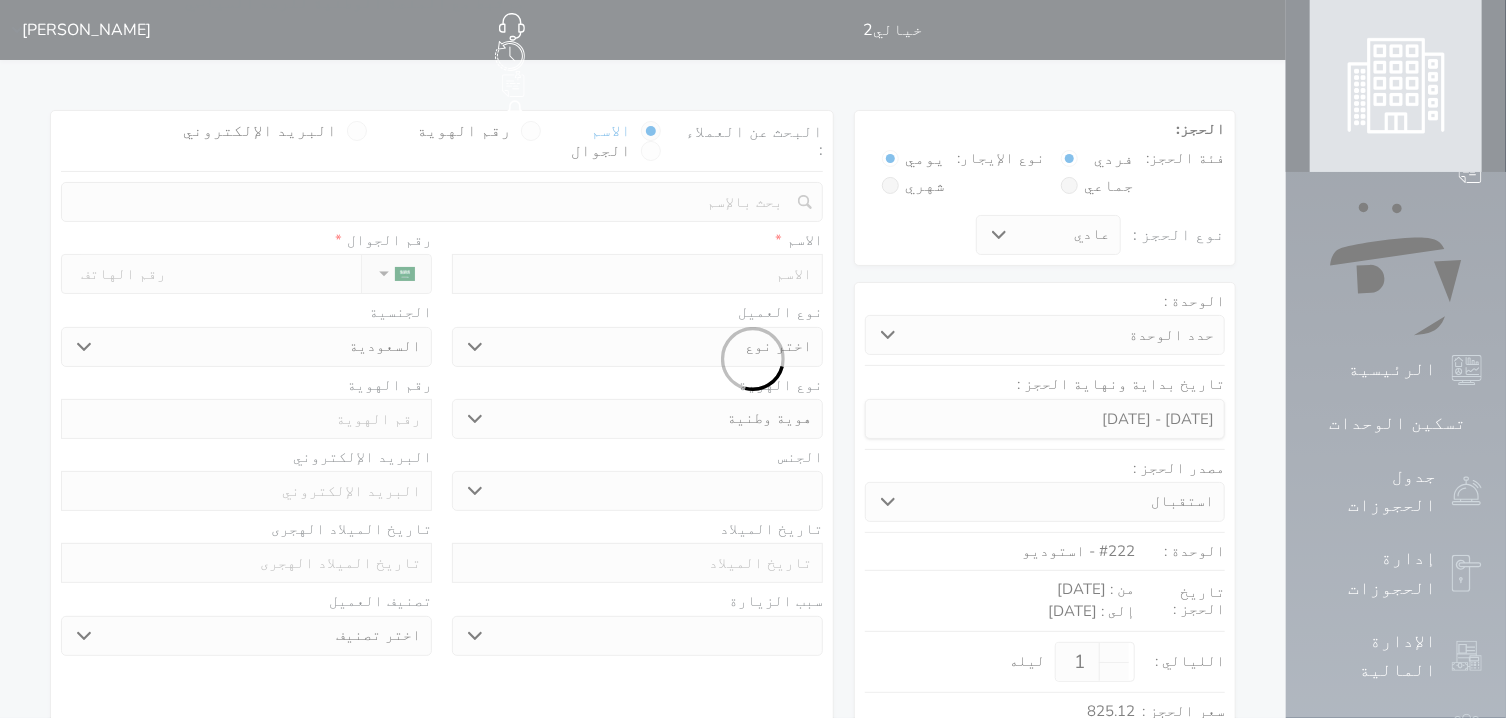 select 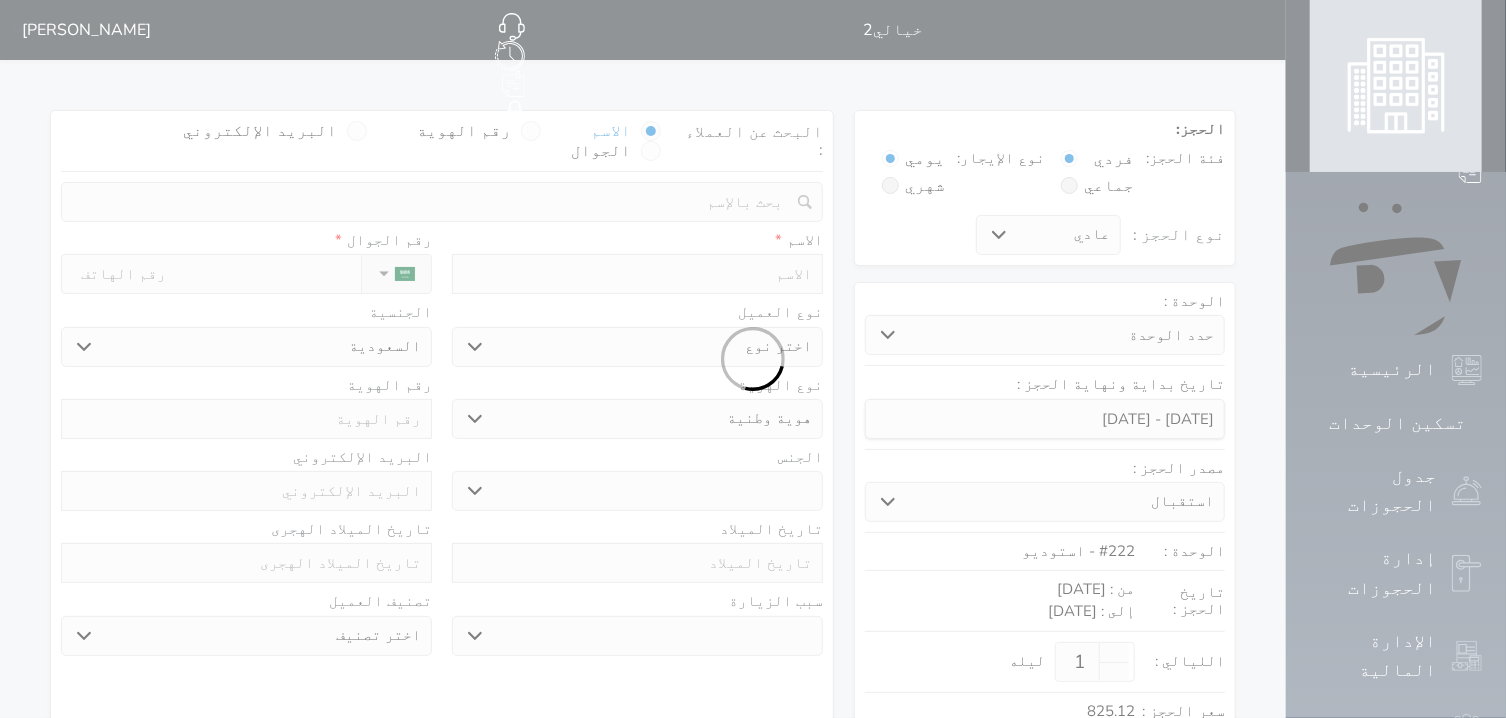 select 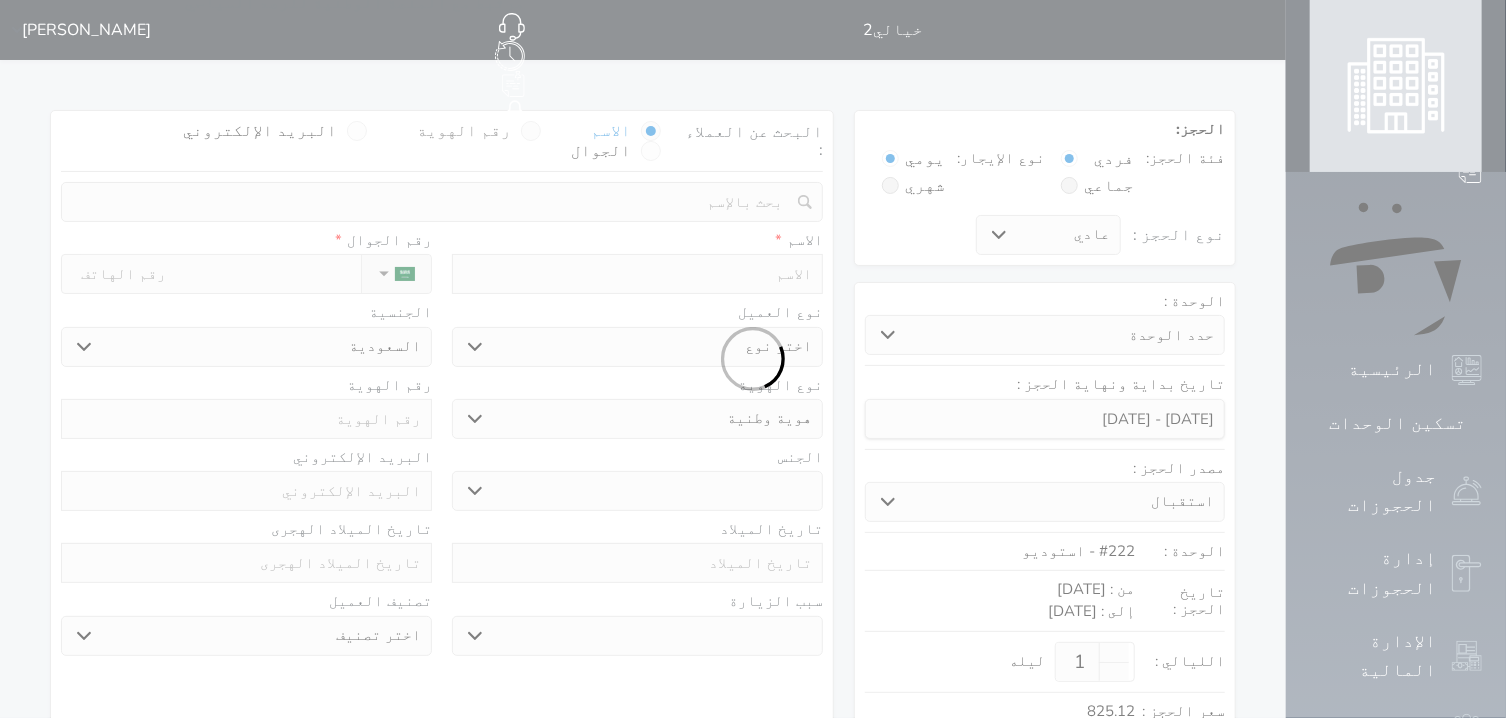 select 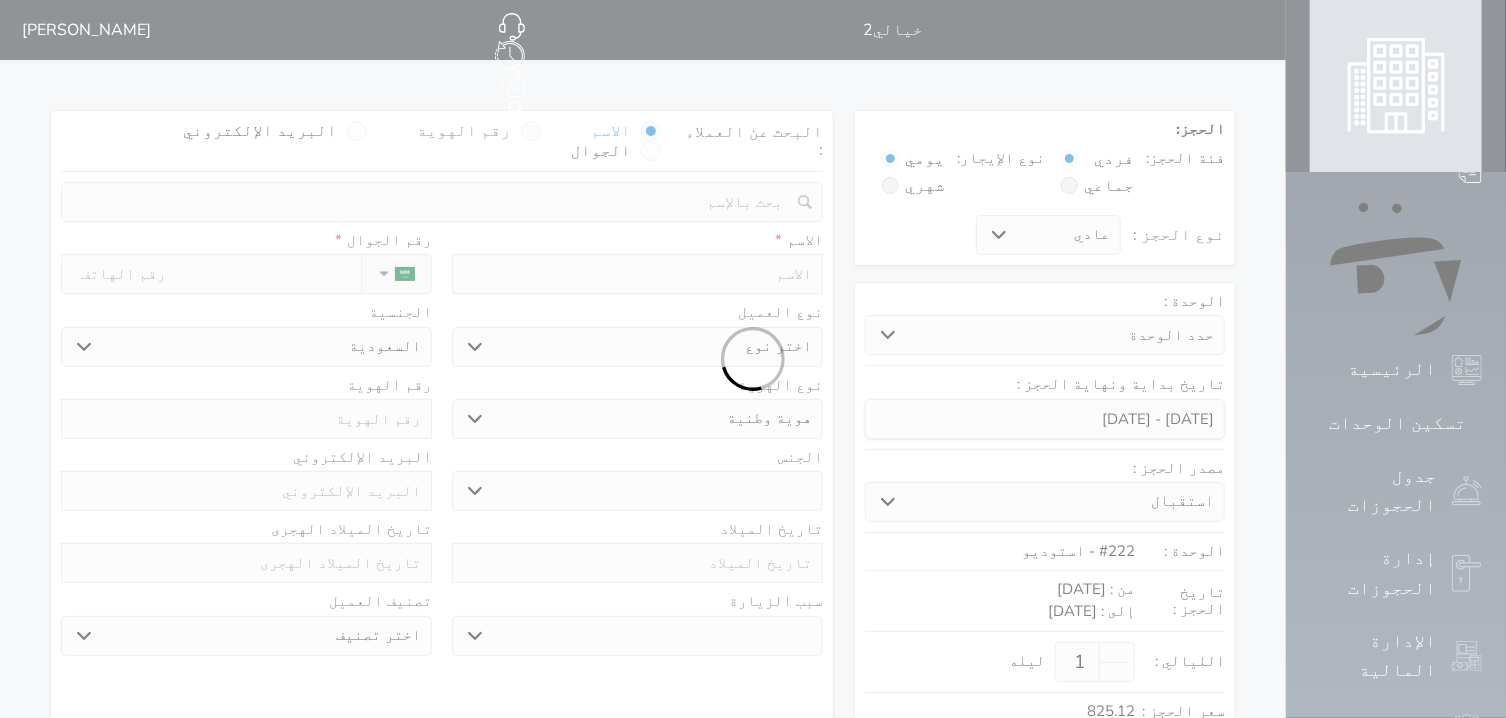 select on "1" 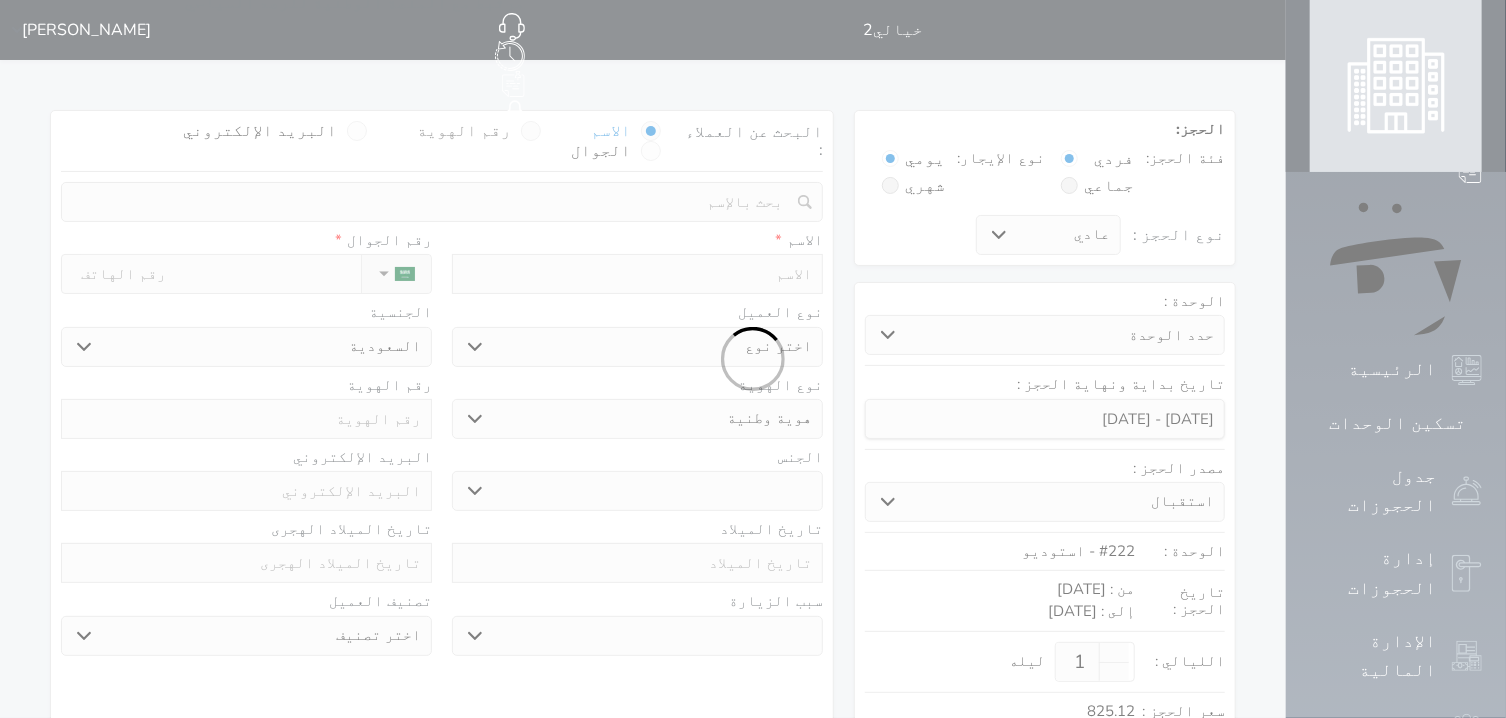 select on "7" 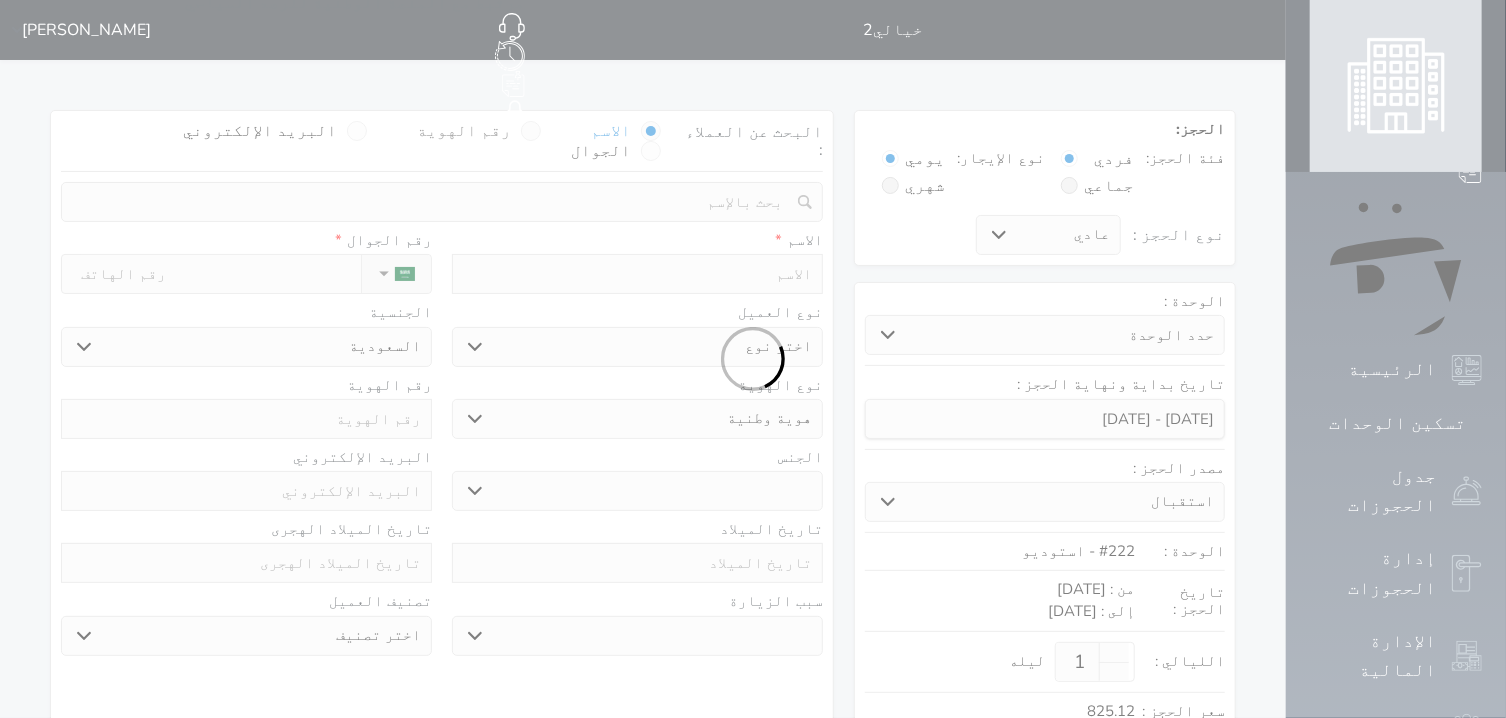 select 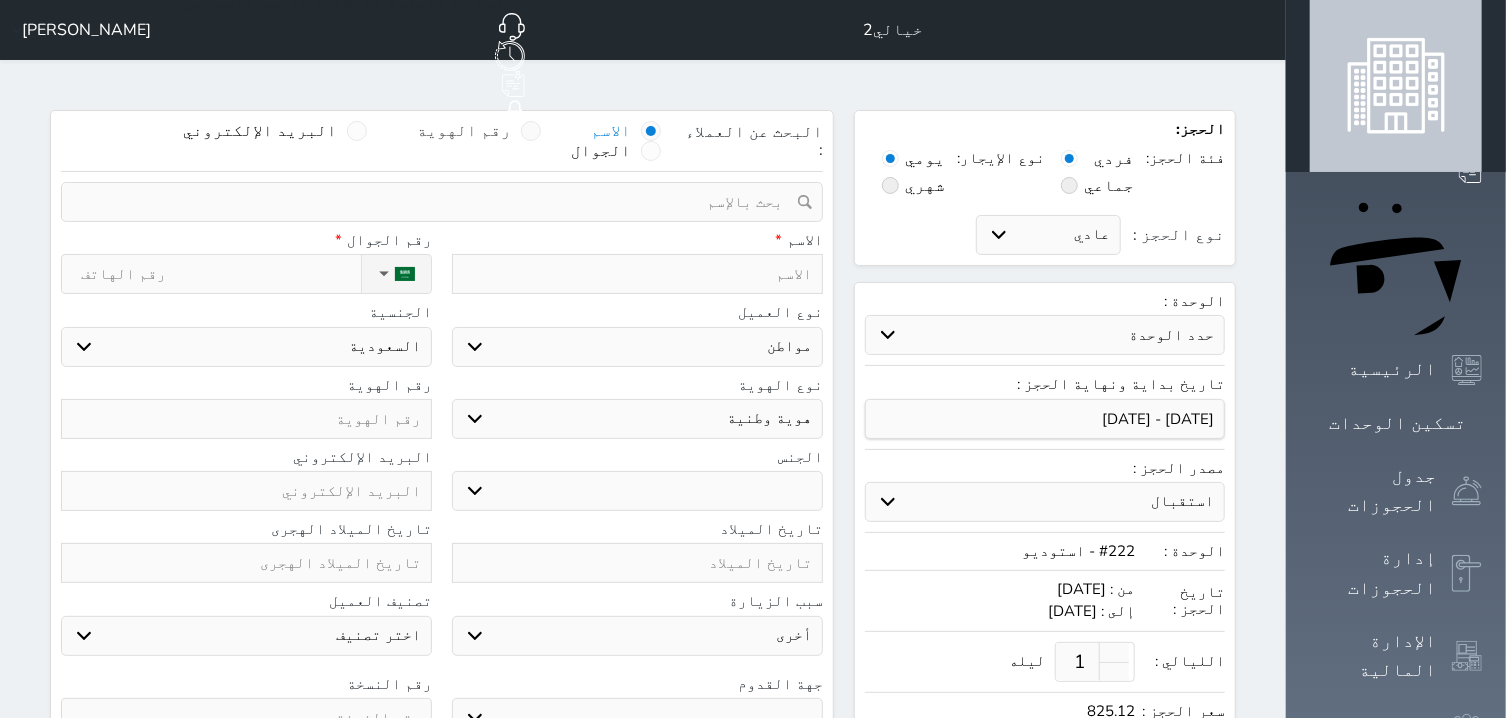 click on "رقم الهوية" at bounding box center (464, 131) 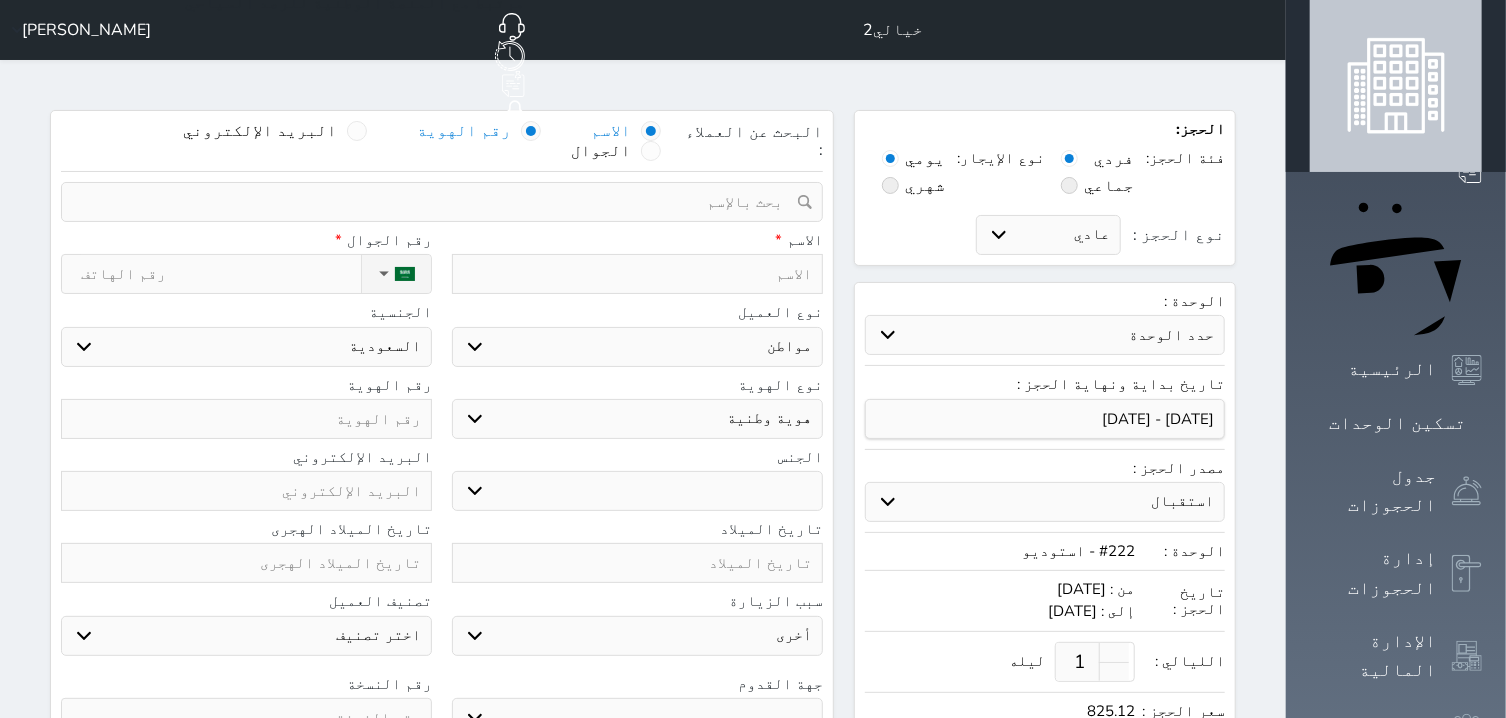 select 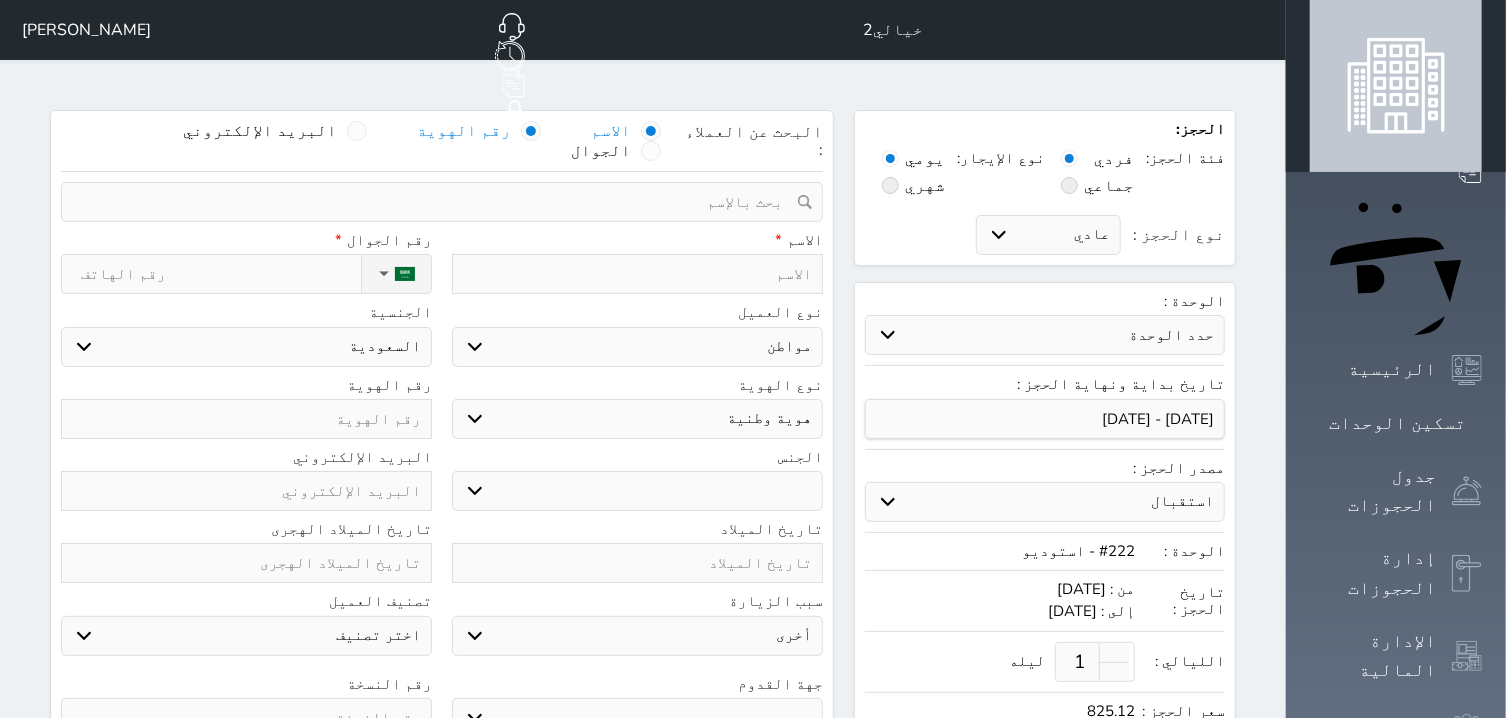 select 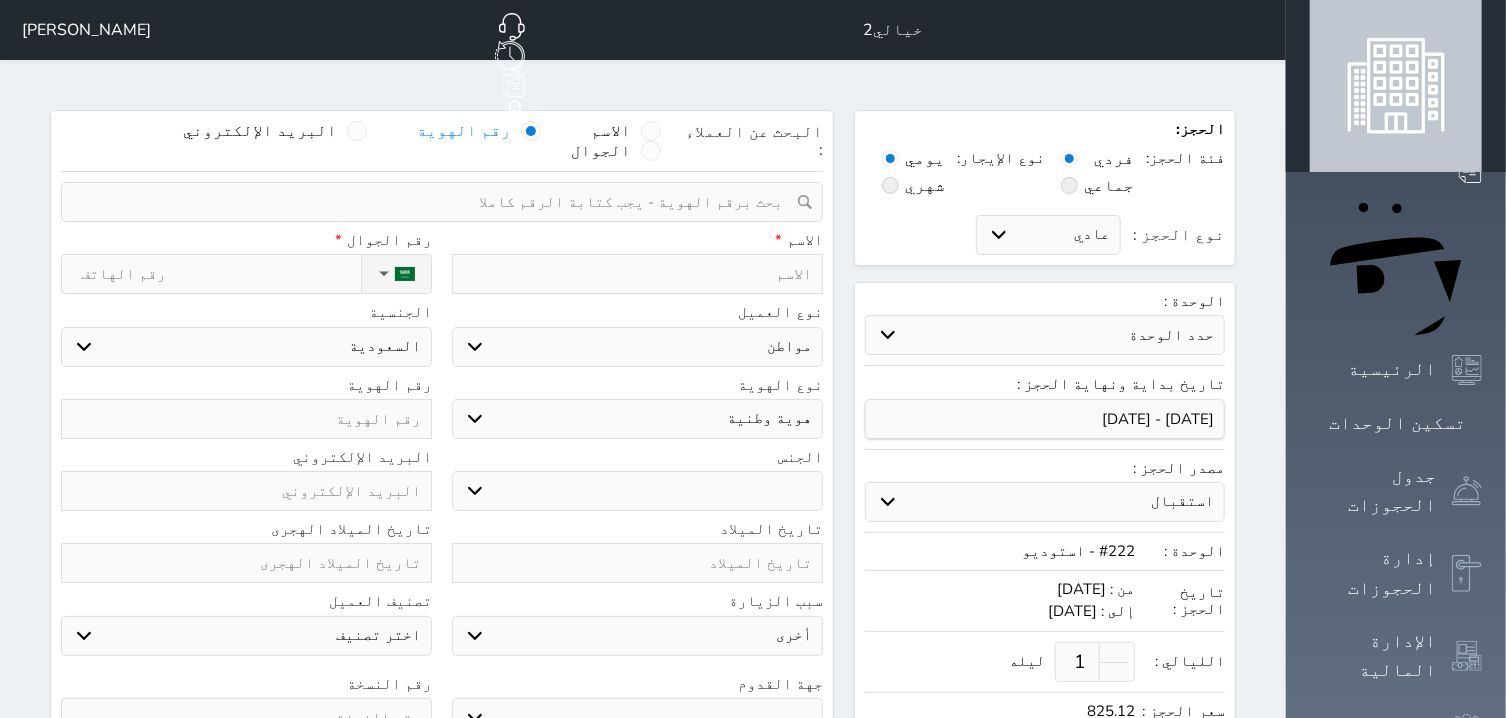 click at bounding box center [435, 202] 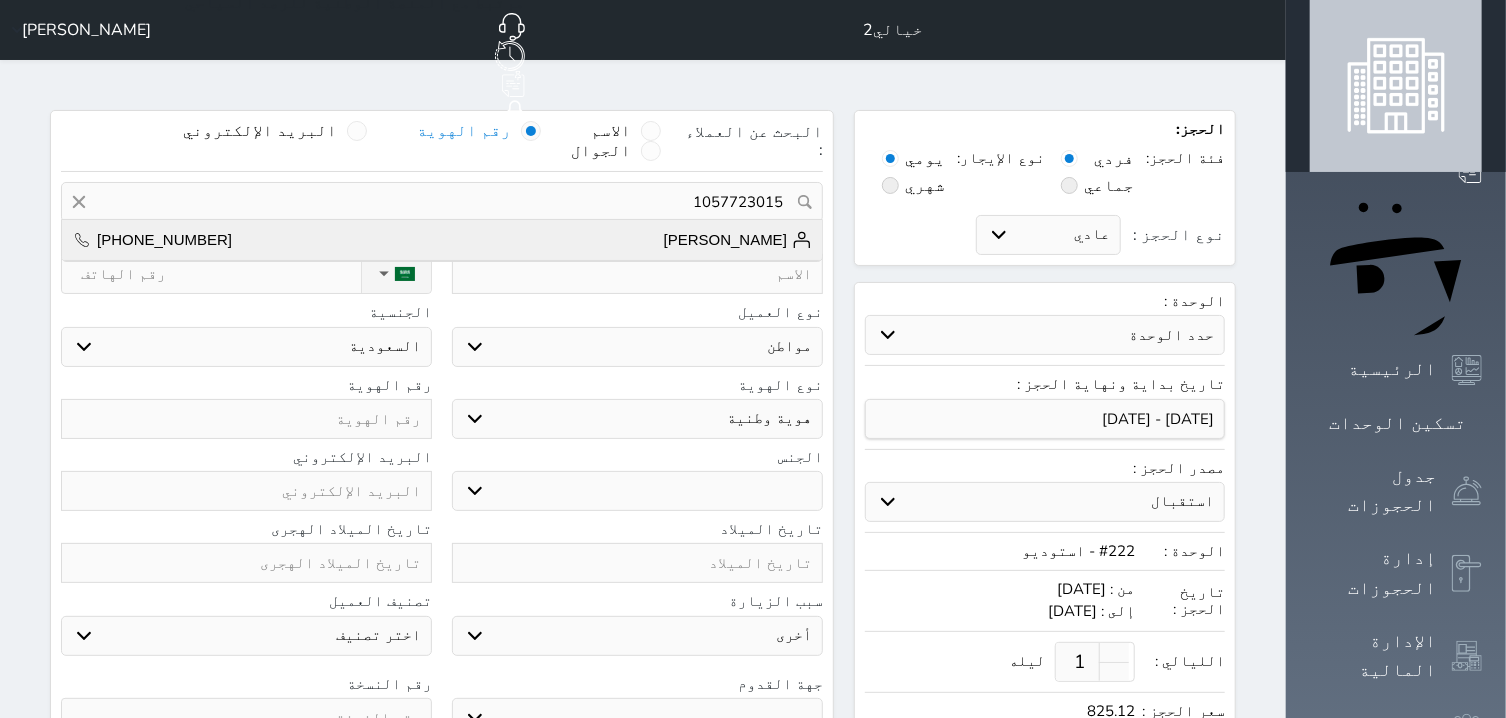 click on "[PERSON_NAME]   [PHONE_NUMBER]" at bounding box center [442, 240] 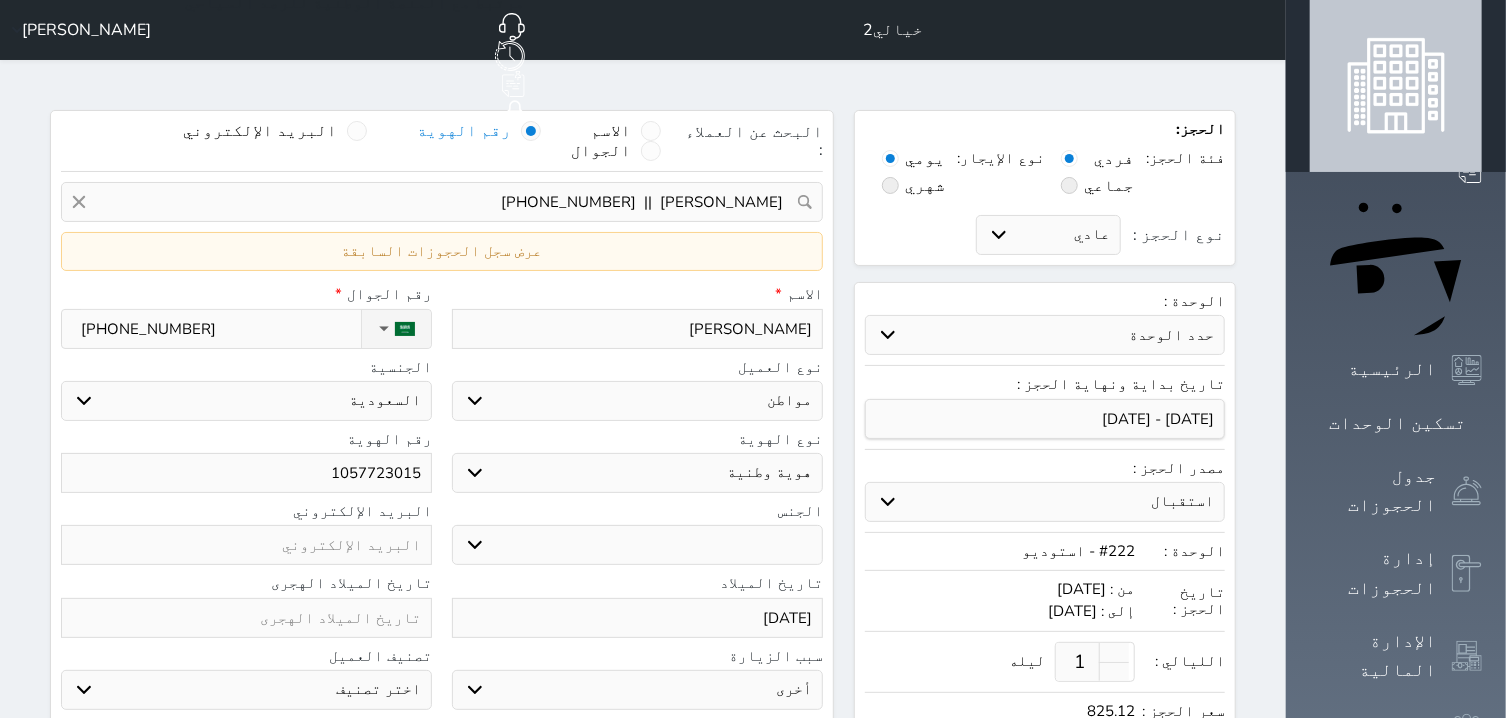scroll, scrollTop: 254, scrollLeft: 0, axis: vertical 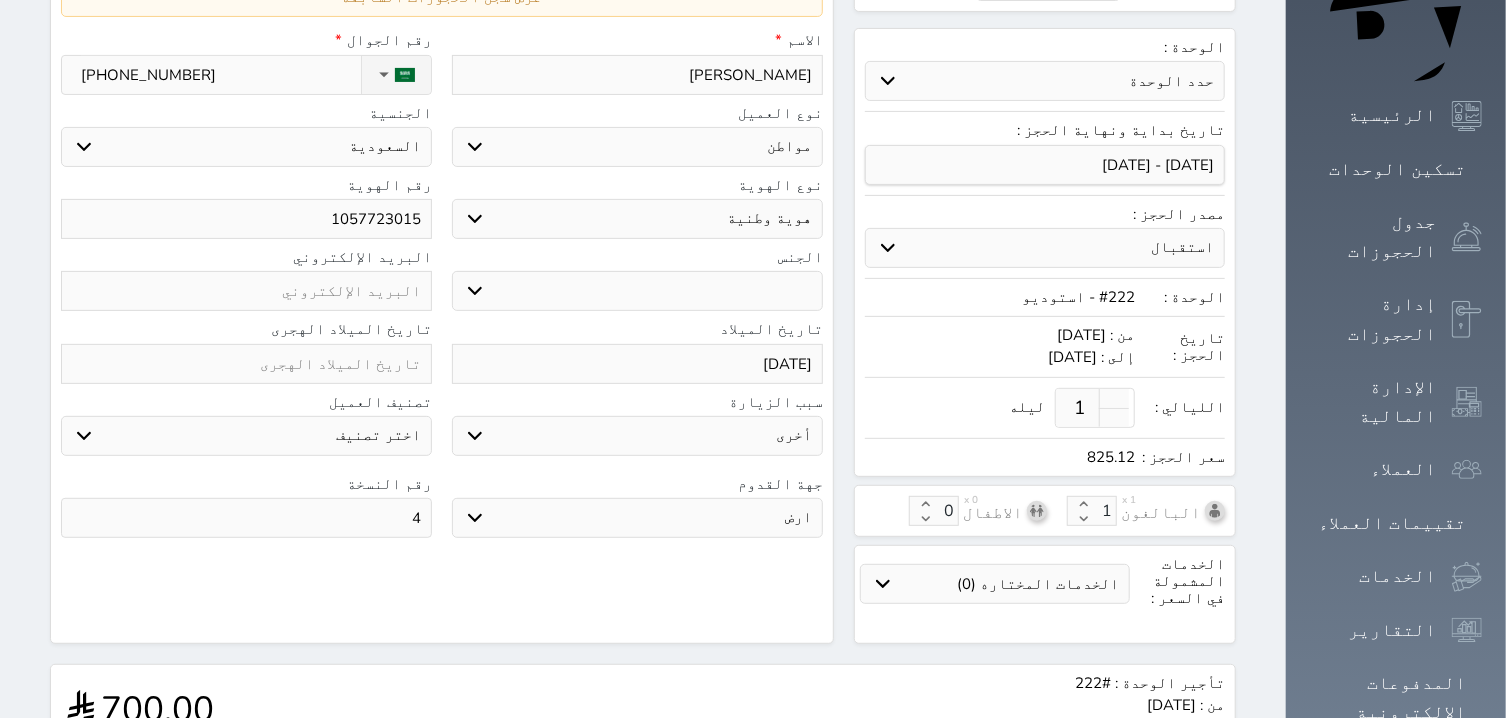 click on "[DATE]" at bounding box center (637, 364) 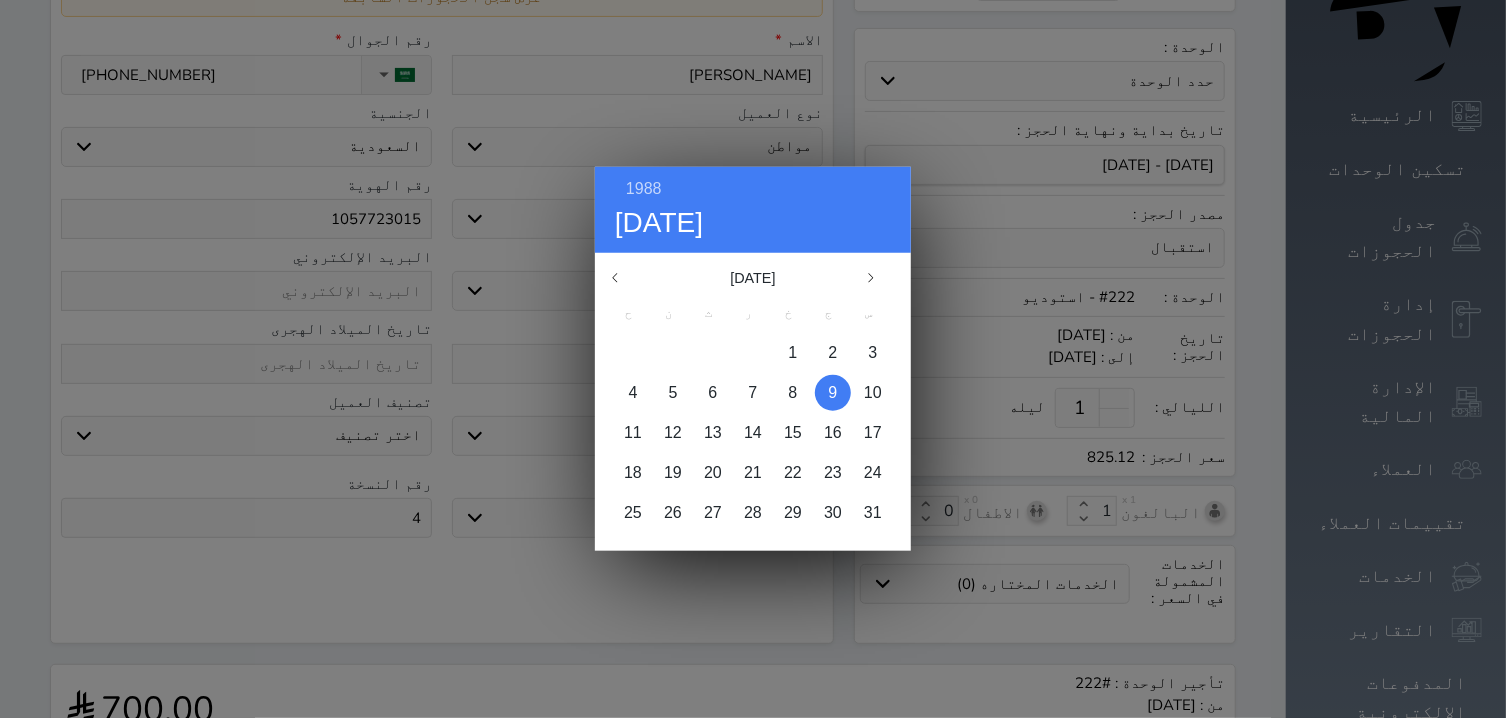 click on "9" at bounding box center [833, 392] 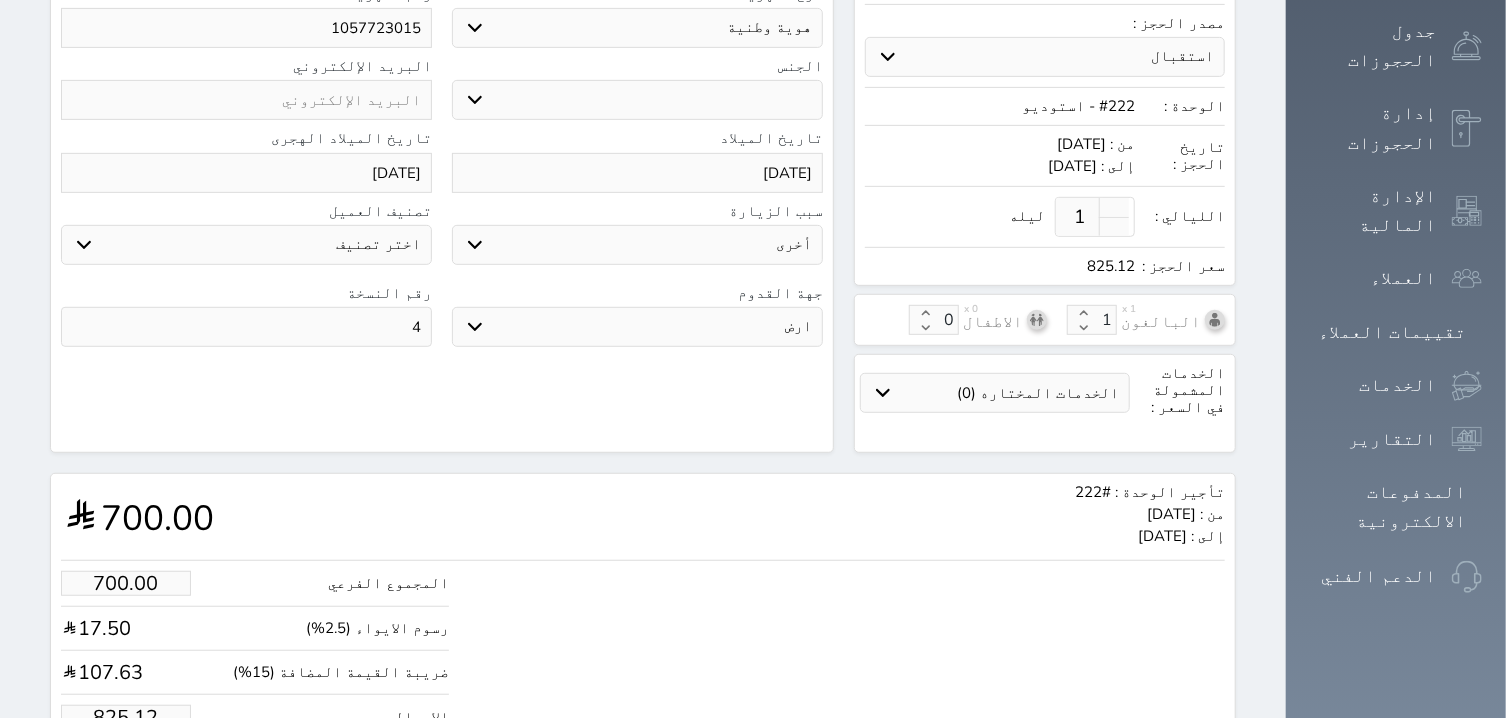 scroll, scrollTop: 532, scrollLeft: 0, axis: vertical 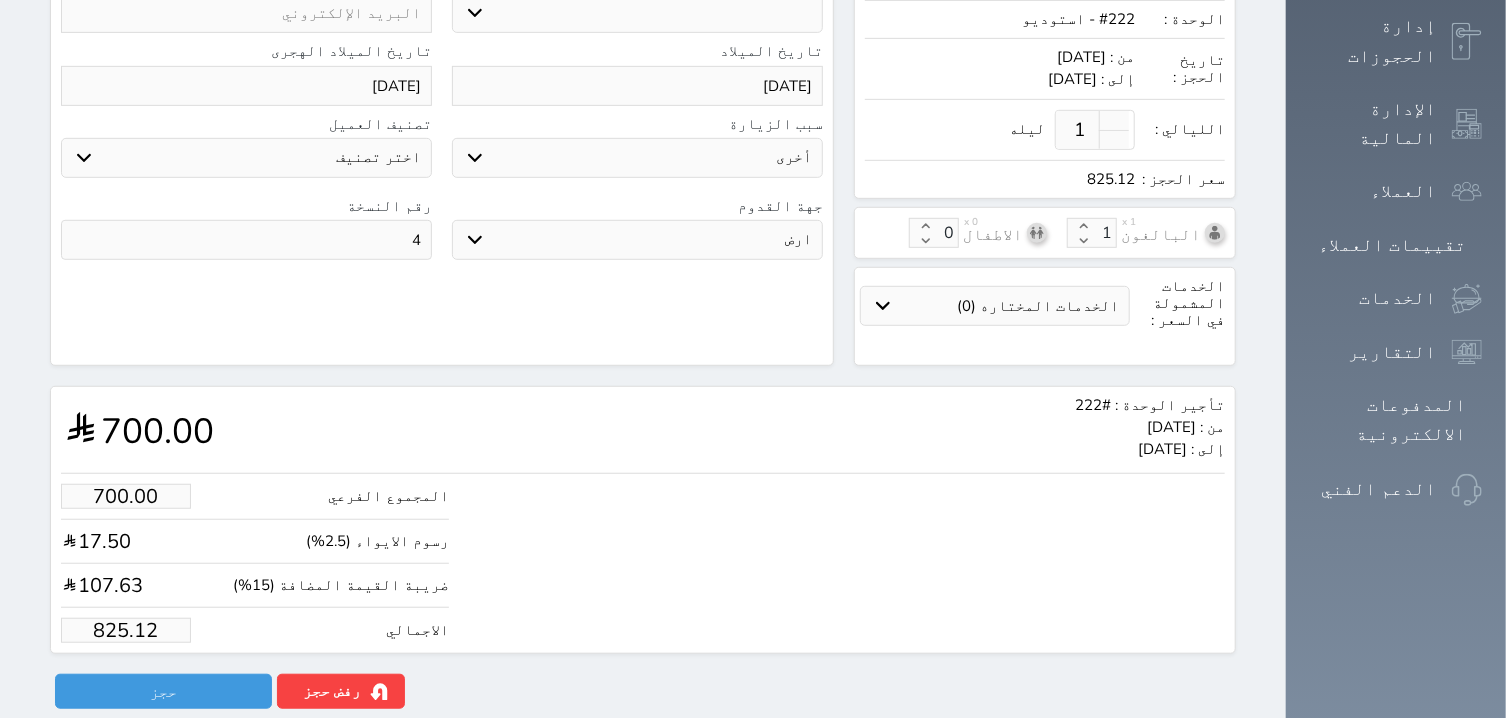 click on "825.12" at bounding box center (126, 630) 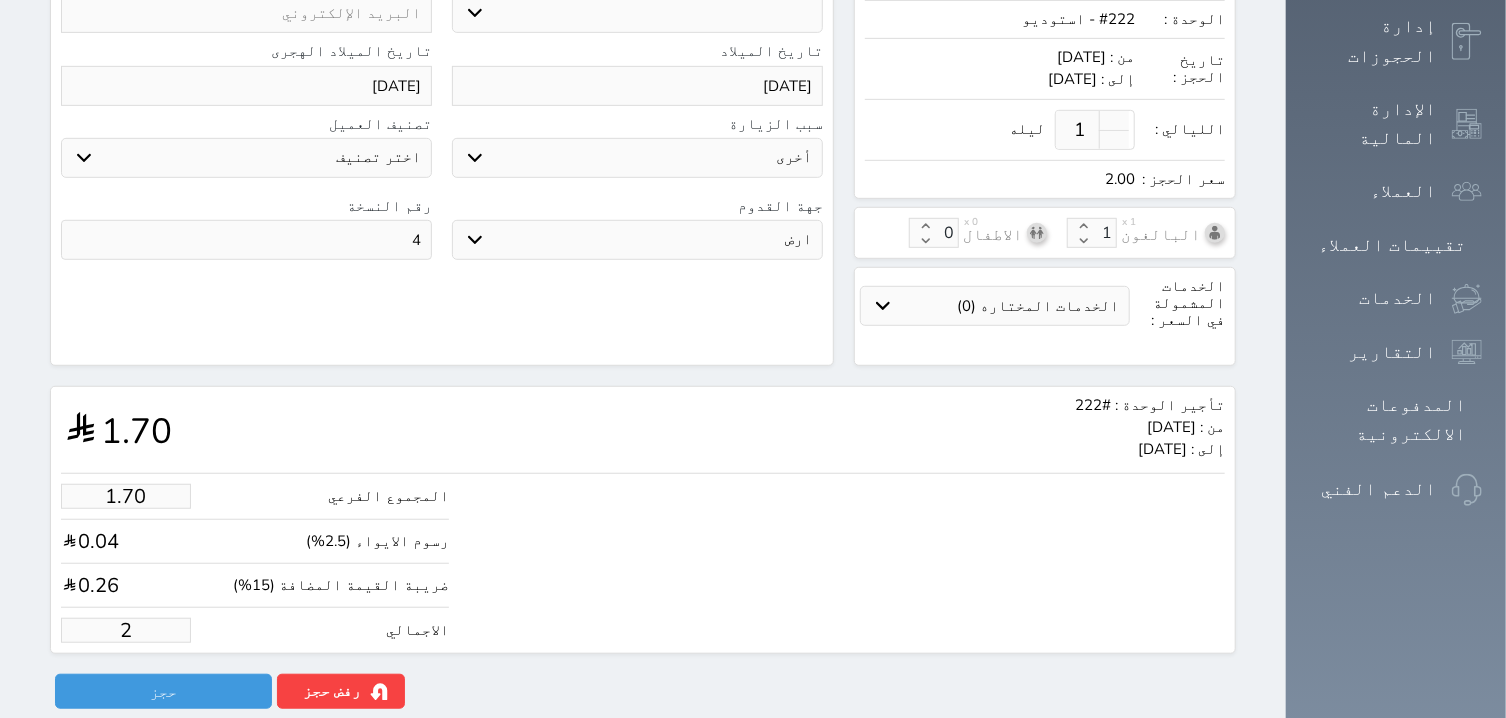 type on "21.21" 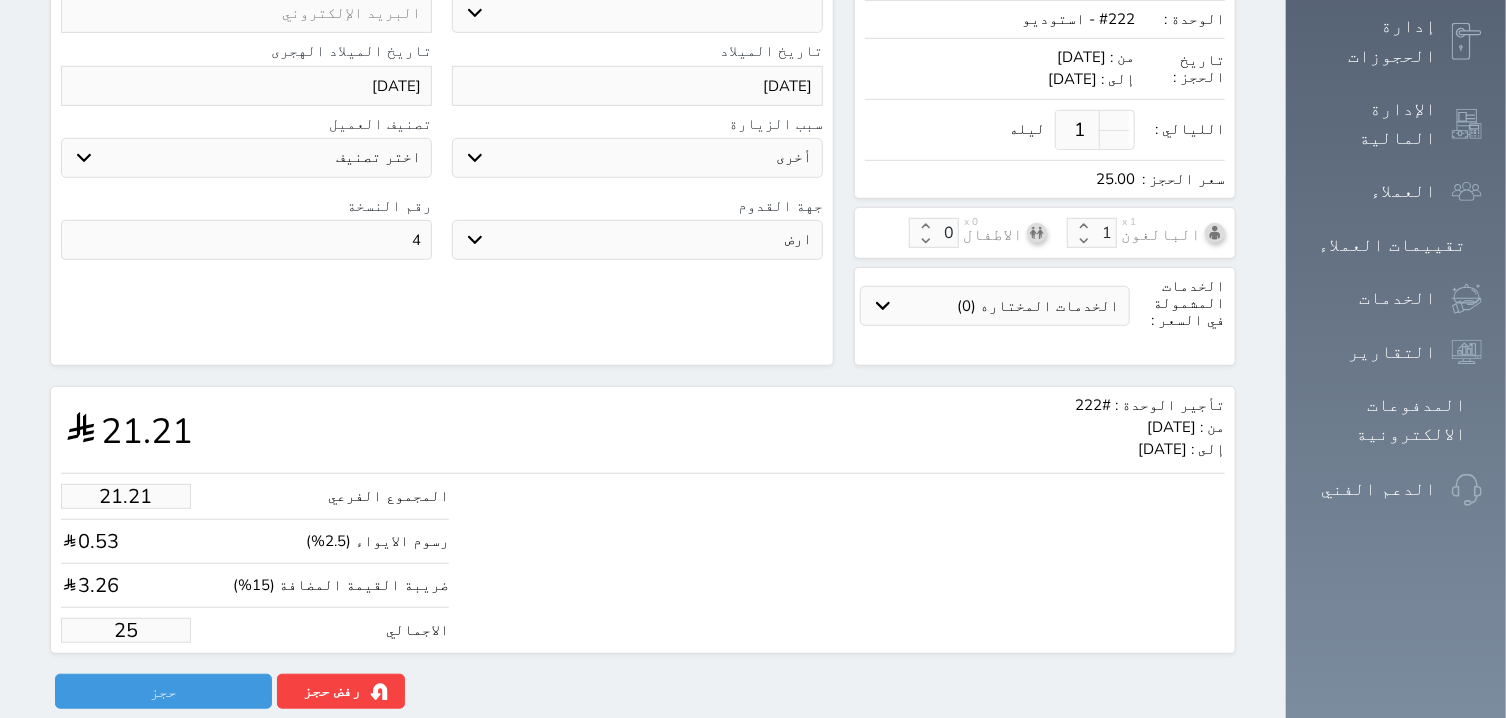 type on "212.09" 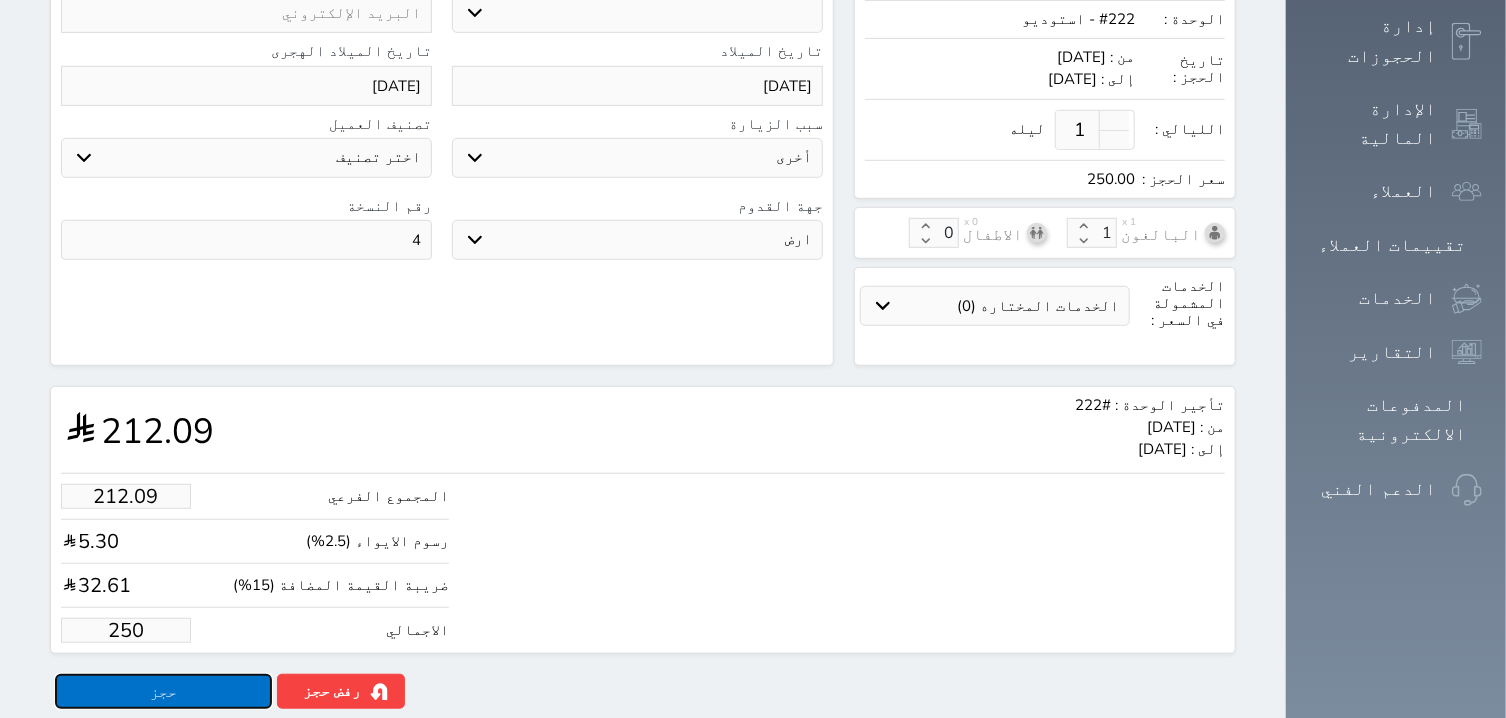type on "250.00" 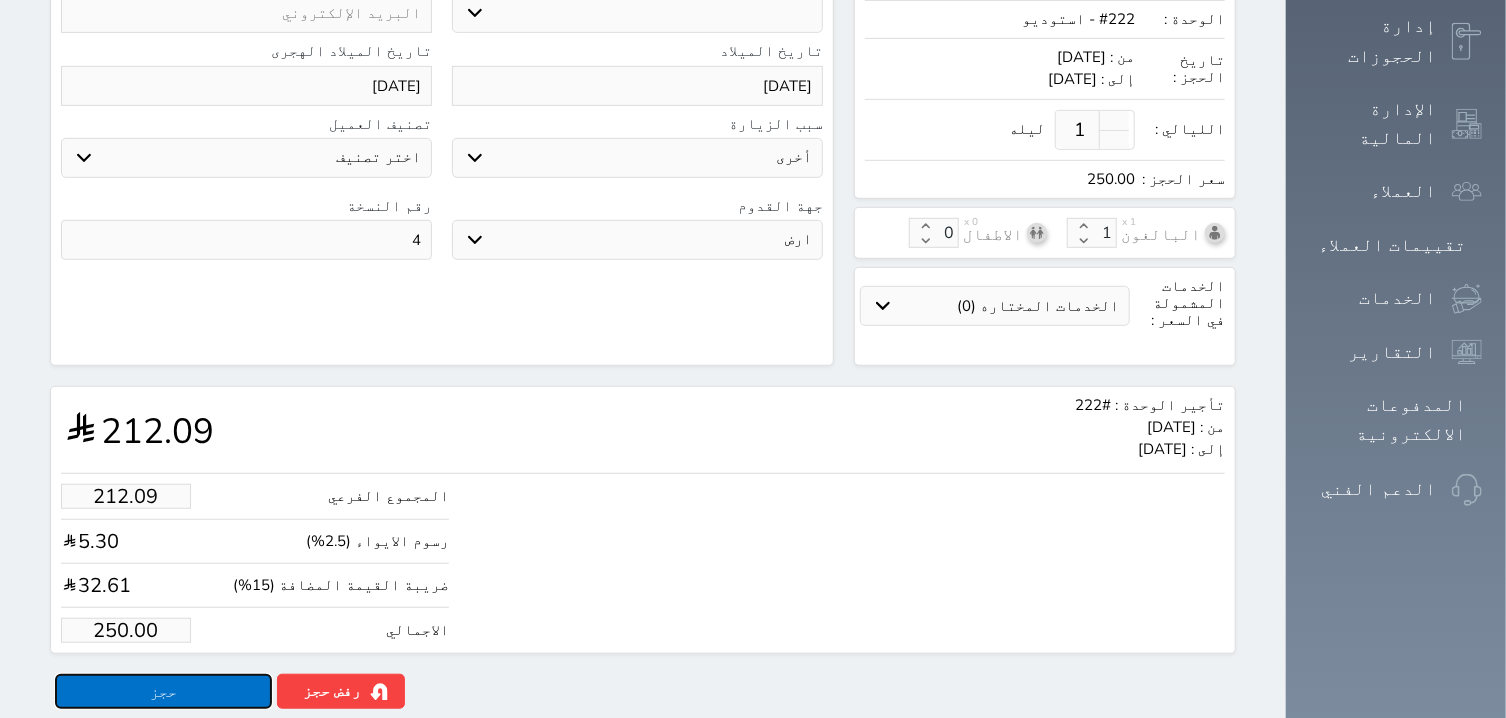 click on "حجز" at bounding box center [163, 691] 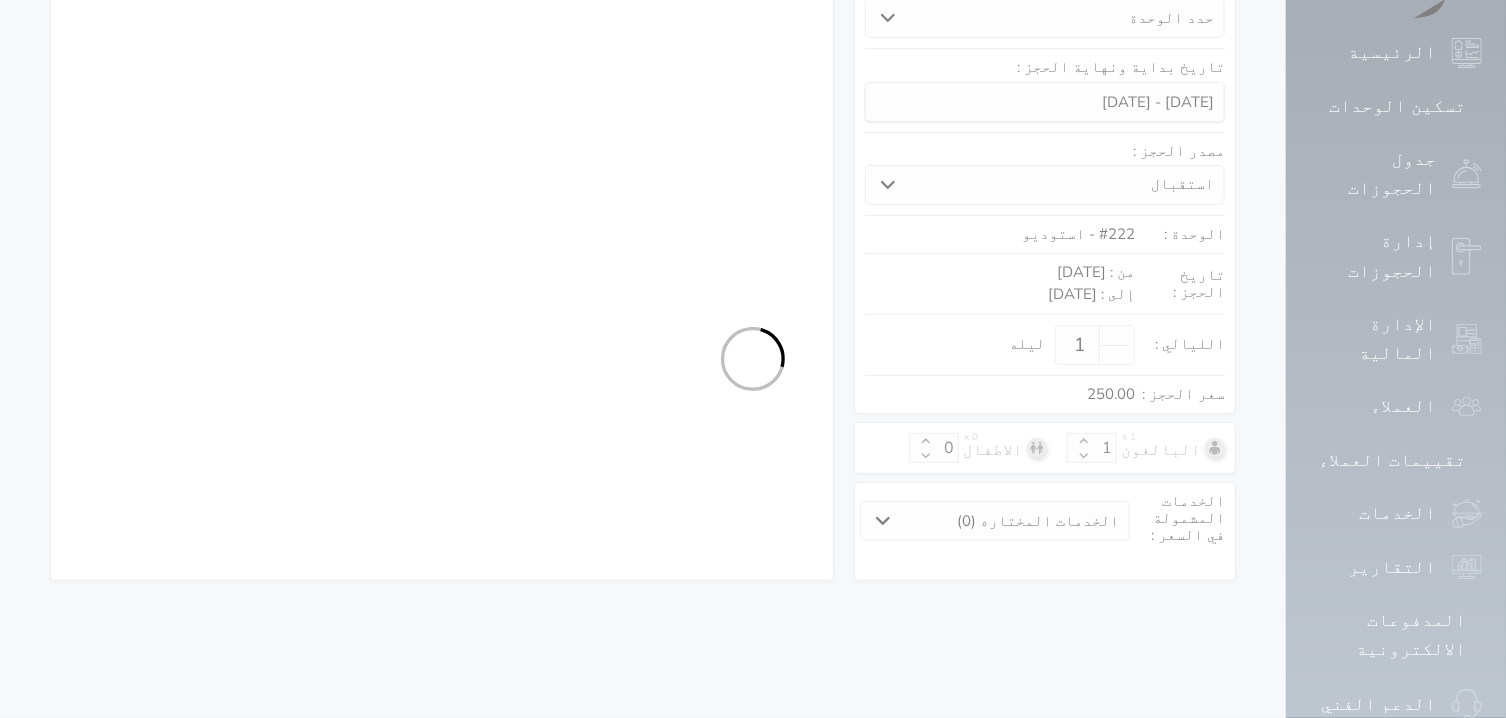 select on "1" 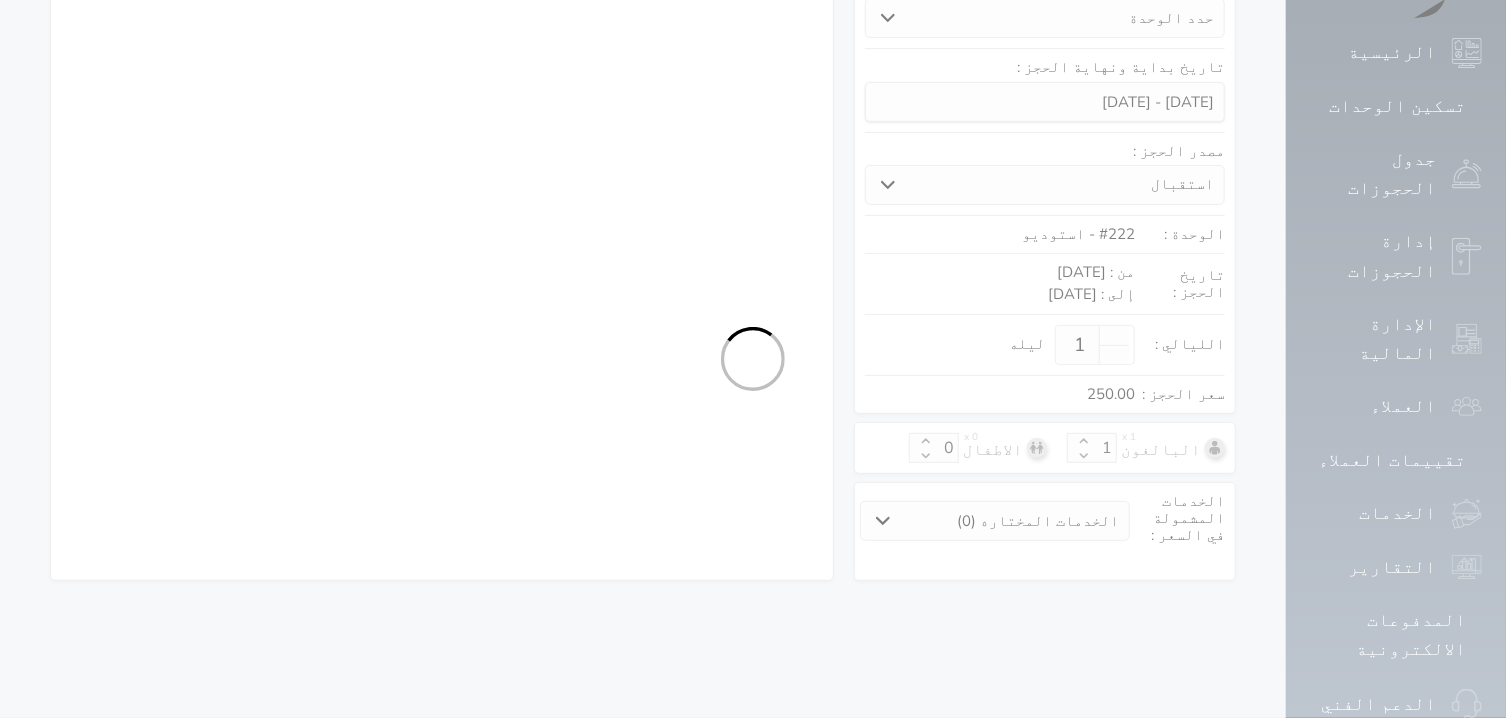 select on "113" 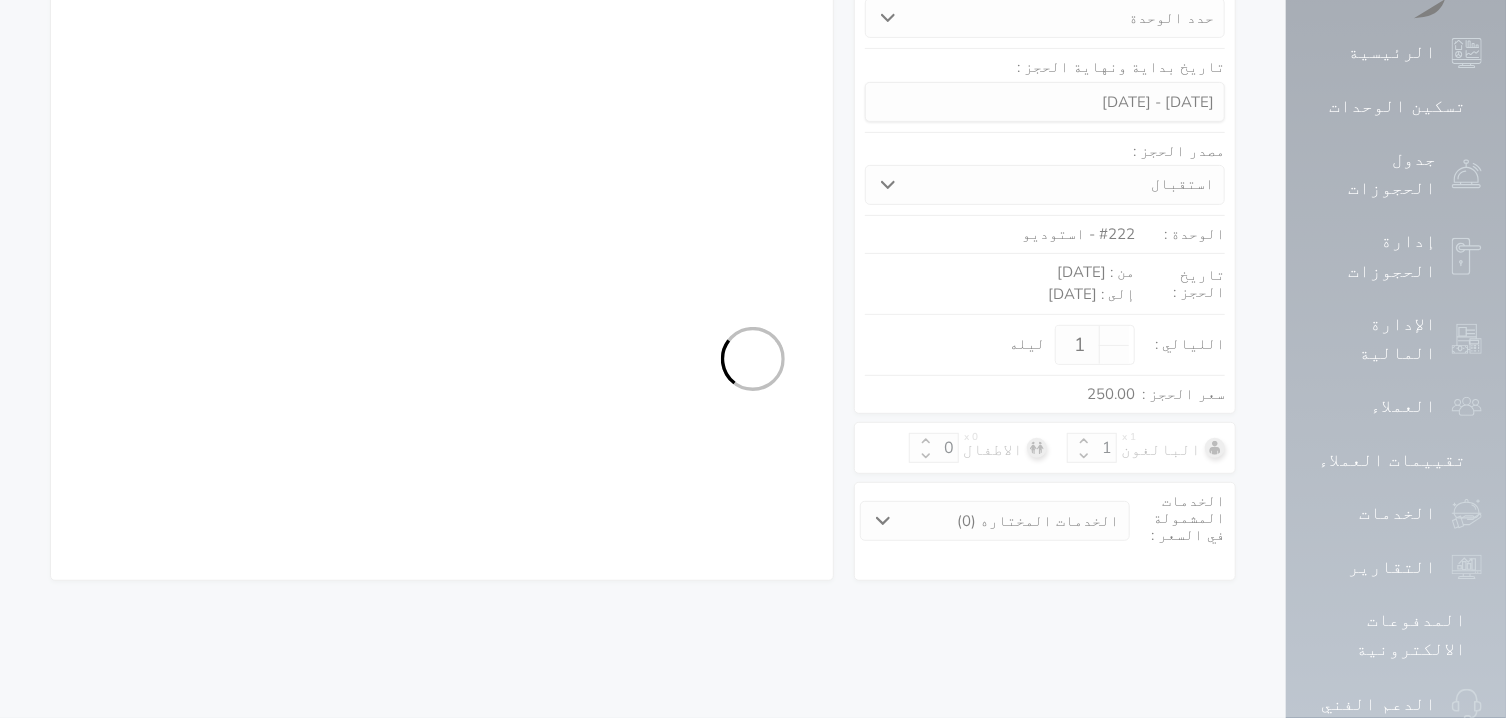 select on "1" 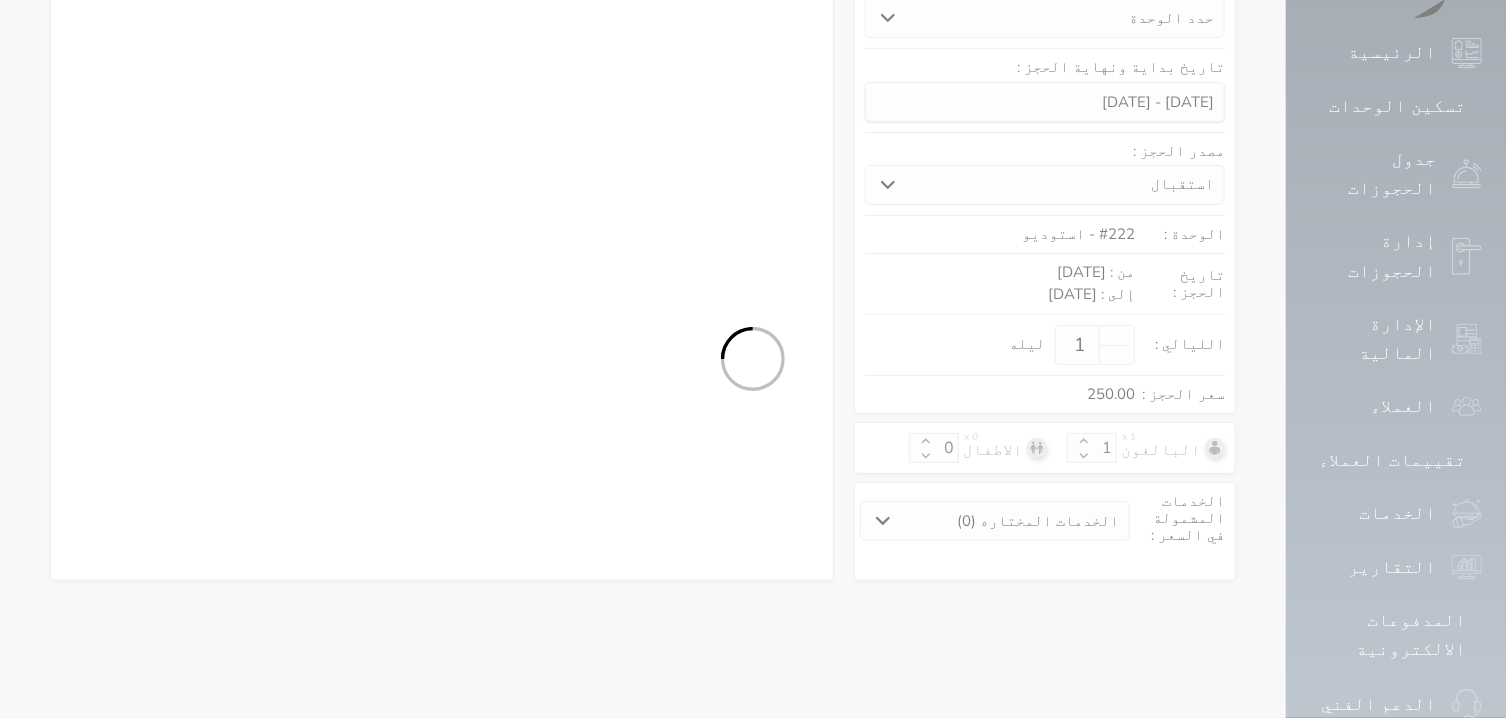 select on "7" 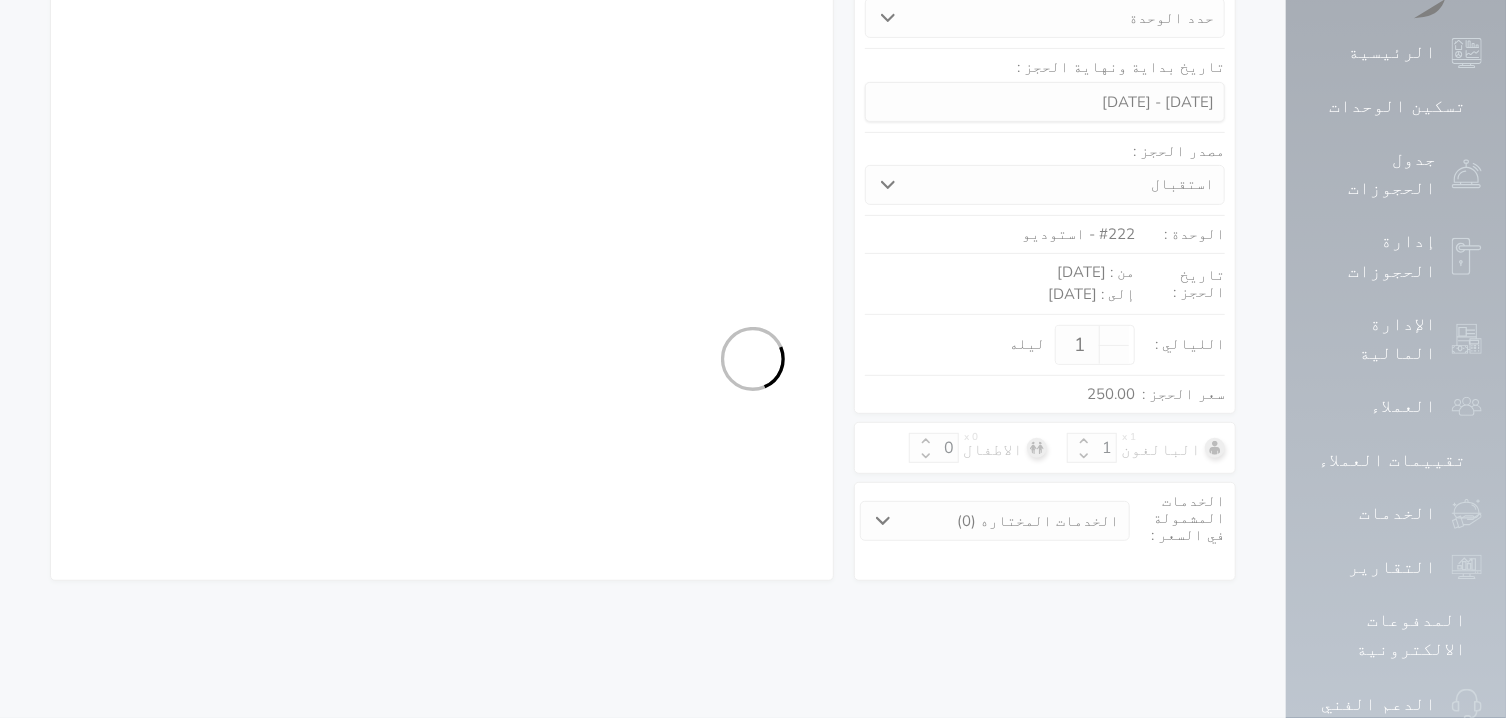 select on "9" 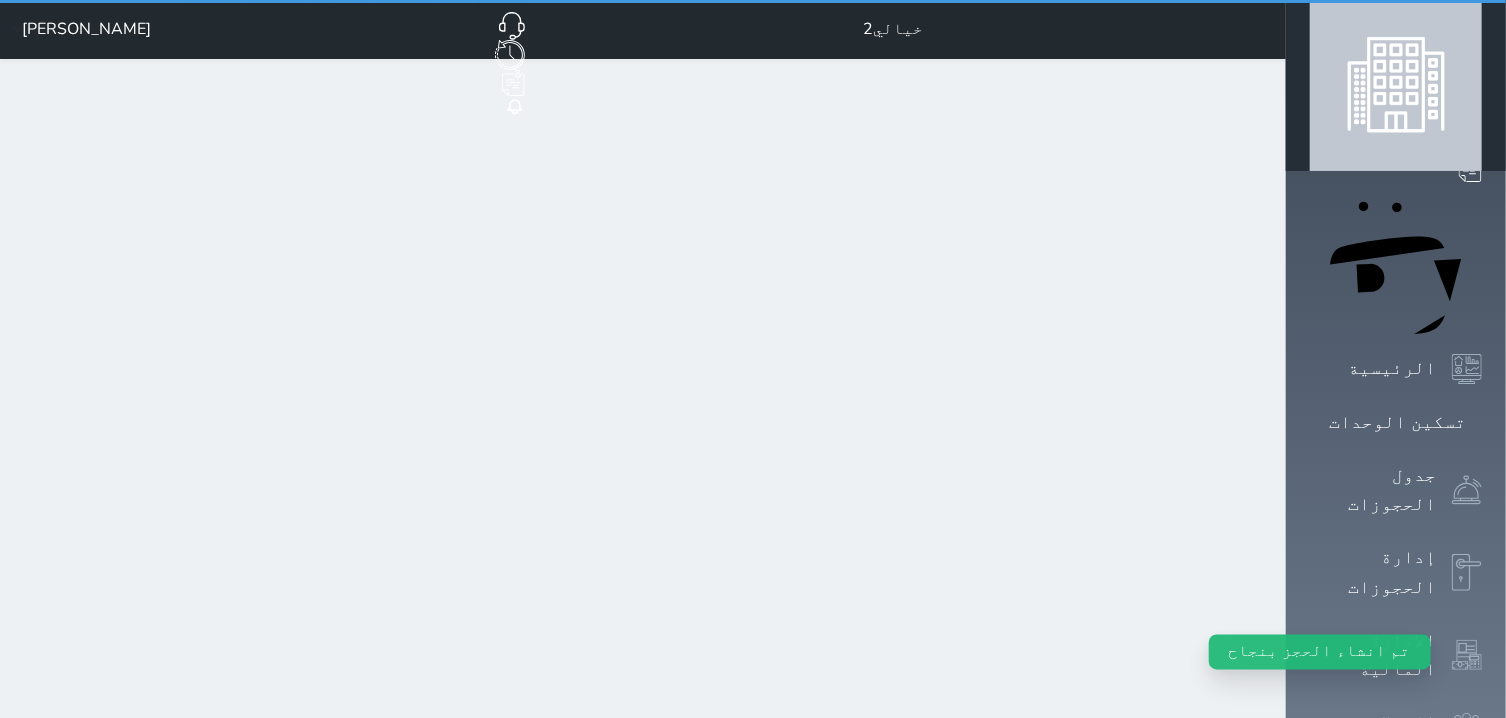 scroll, scrollTop: 0, scrollLeft: 0, axis: both 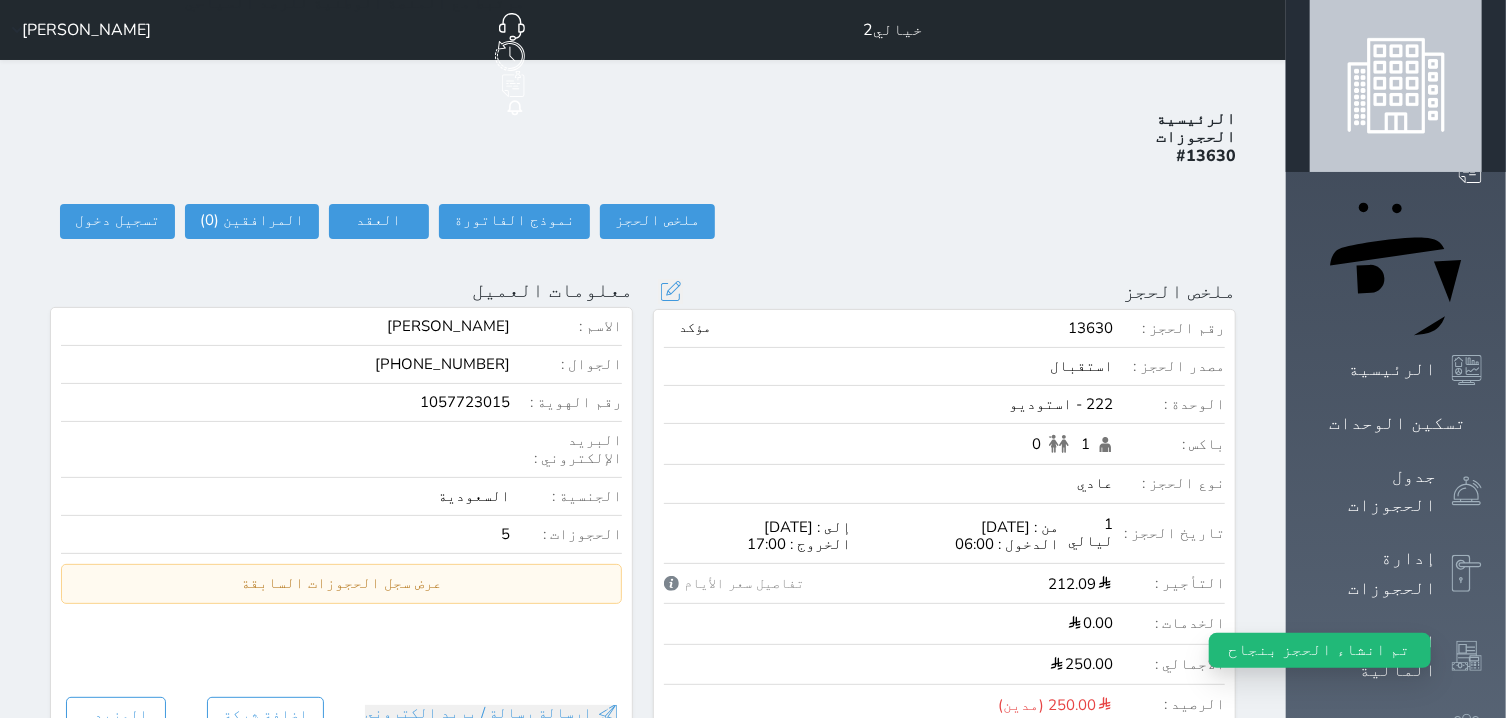 select 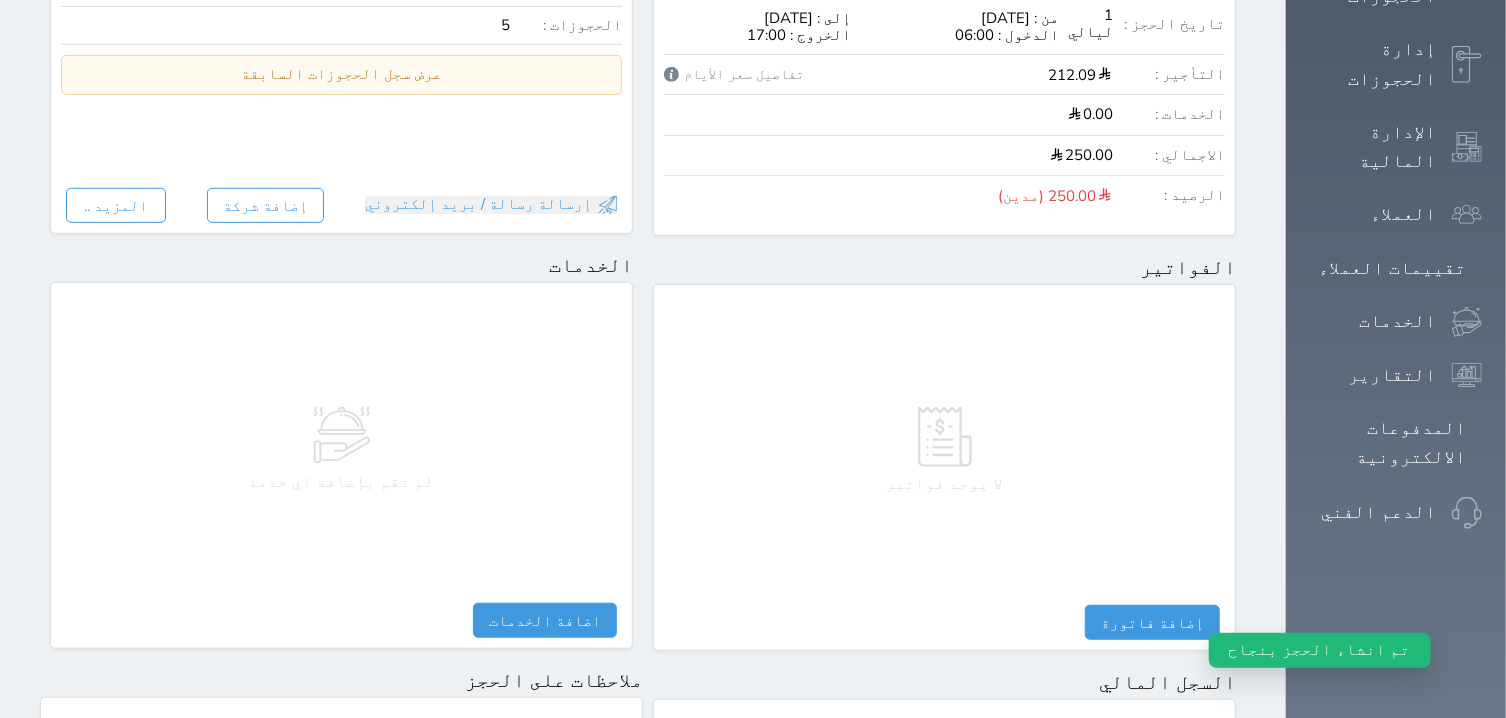 scroll, scrollTop: 984, scrollLeft: 0, axis: vertical 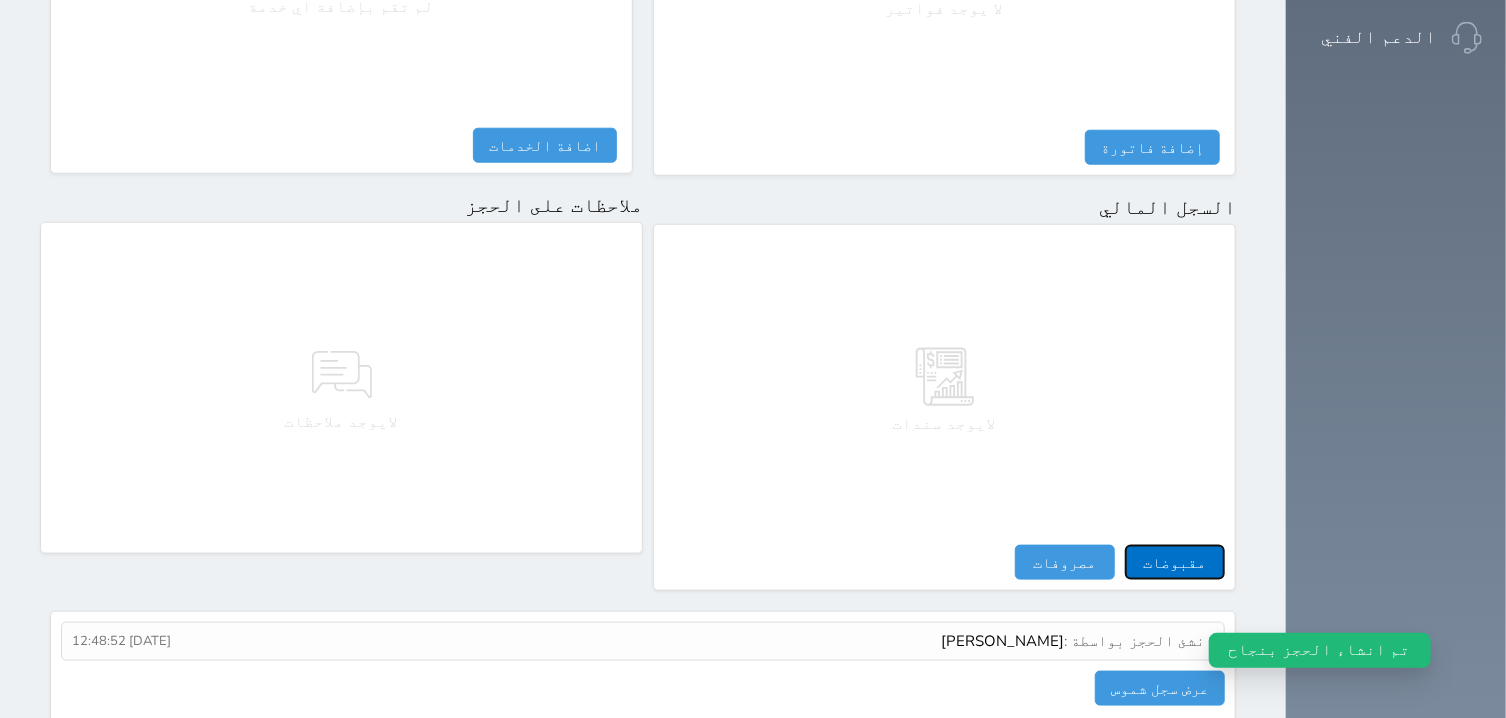 click on "مقبوضات" at bounding box center [1175, 562] 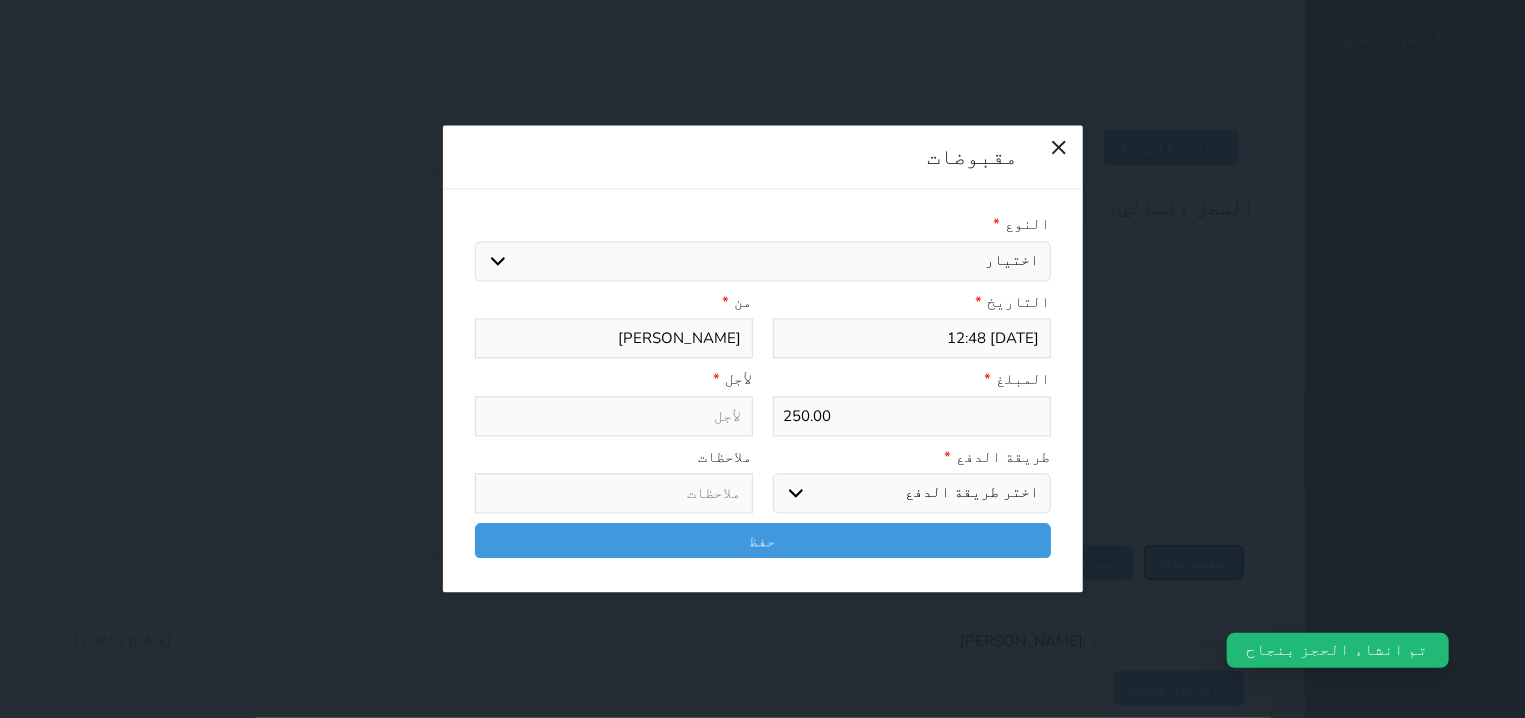 select 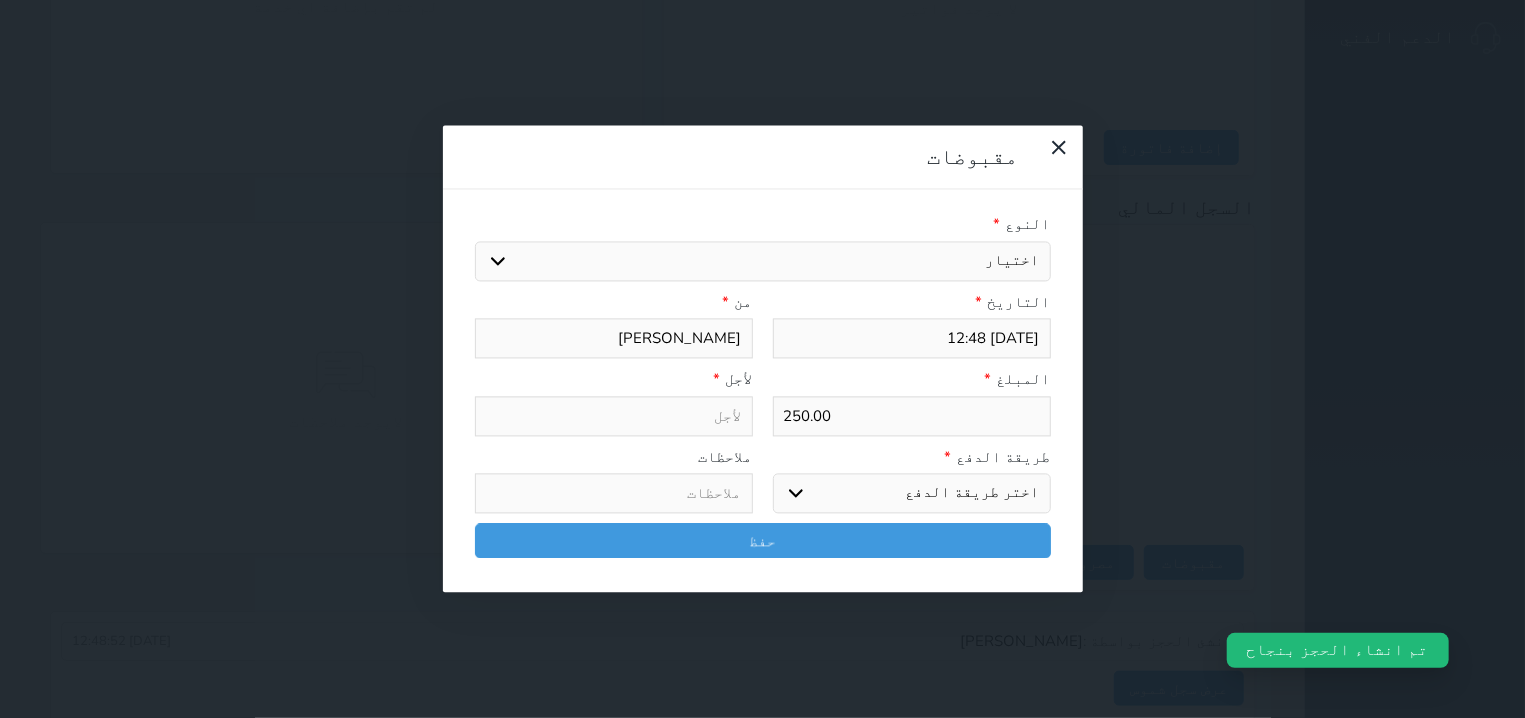 click on "اختيار   مقبوضات عامة قيمة إيجار فواتير تامين عربون لا ينطبق آخر مغسلة واي فاي - الإنترنت مواقف السيارات طعام الأغذية والمشروبات مشروبات المشروبات الباردة المشروبات الساخنة الإفطار غداء عشاء مخبز و كعك حمام سباحة الصالة الرياضية سبا و خدمات الجمال اختيار وإسقاط (خدمات النقل) ميني بار كابل - تلفزيون سرير إضافي تصفيف الشعر التسوق خدمات الجولات السياحية المنظمة خدمات الدليل السياحي" at bounding box center (763, 261) 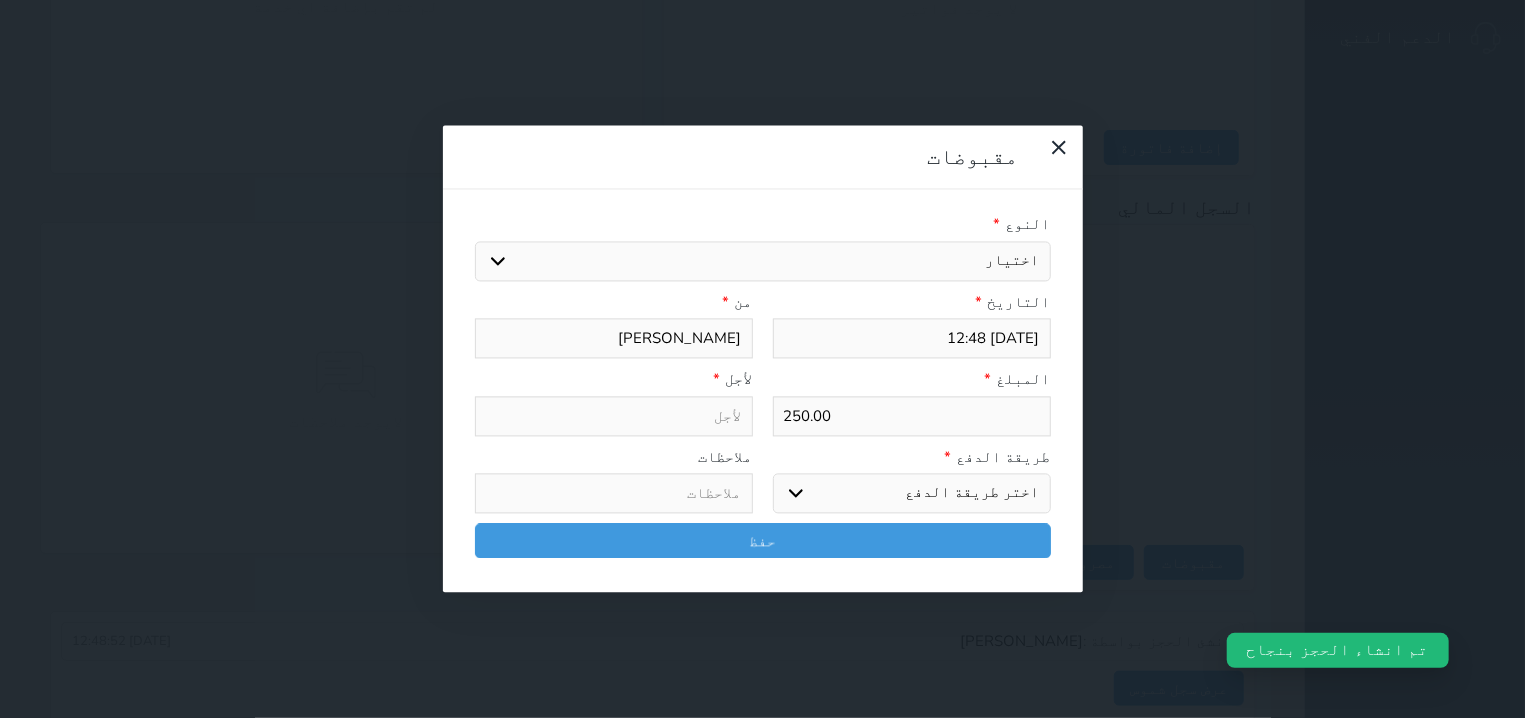 select on "26613" 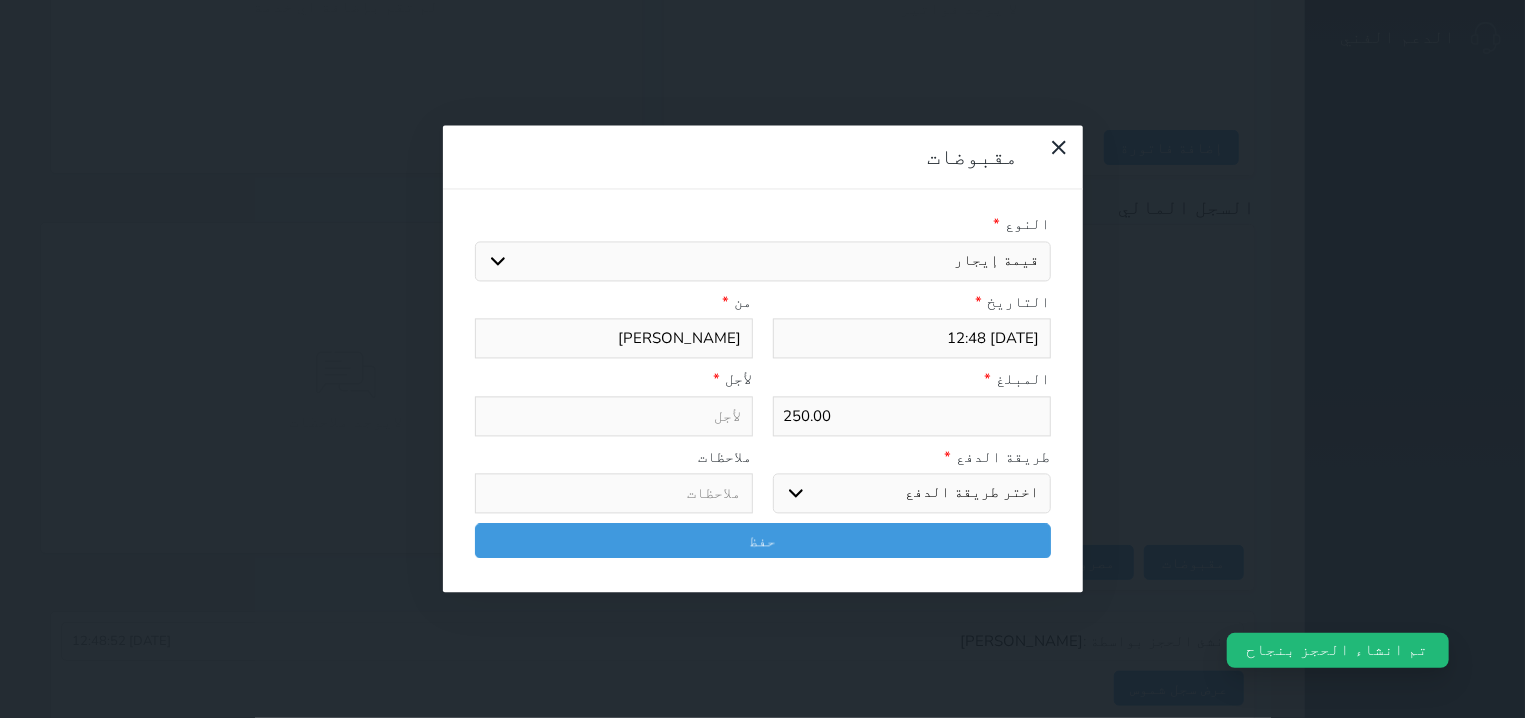 select 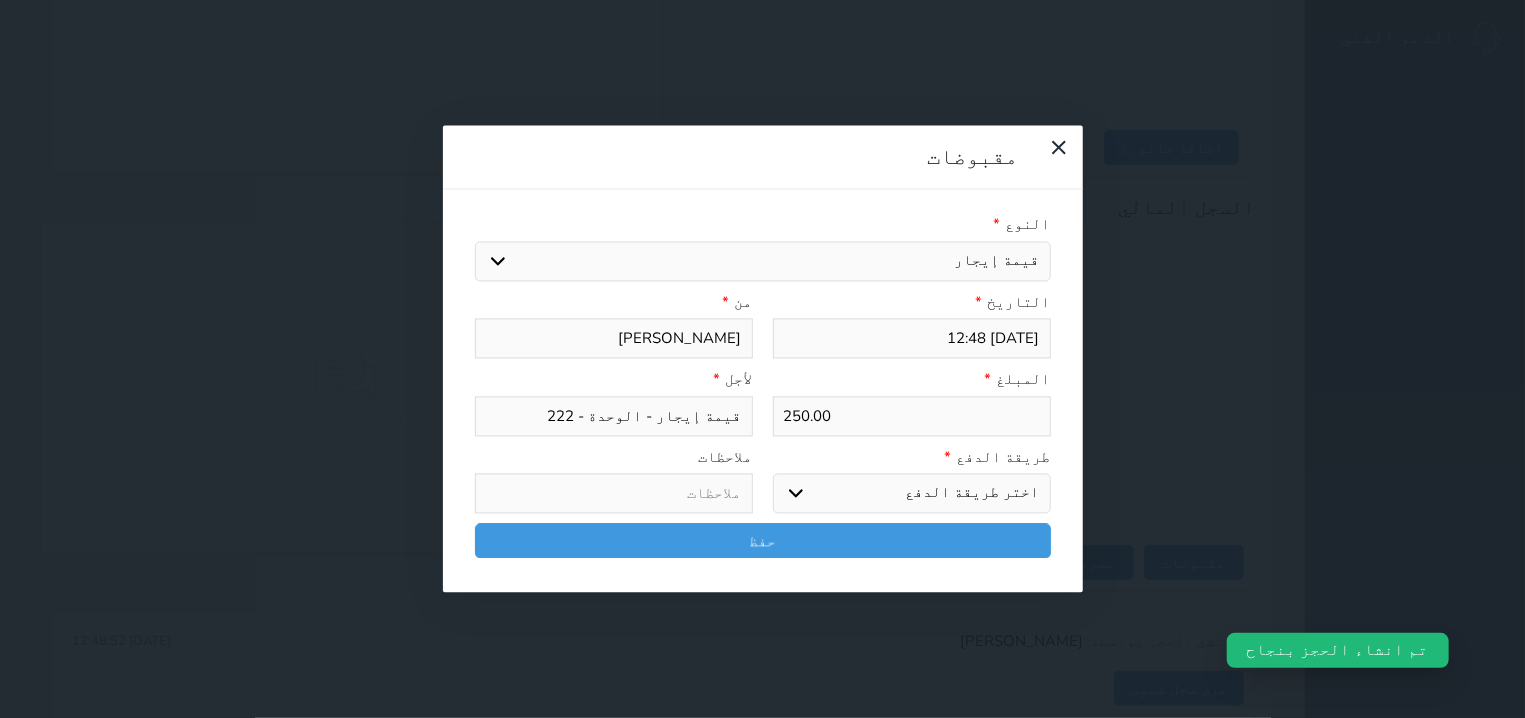 click on "اختر طريقة الدفع   دفع نقدى   تحويل بنكى   مدى   بطاقة ائتمان   آجل" at bounding box center [912, 494] 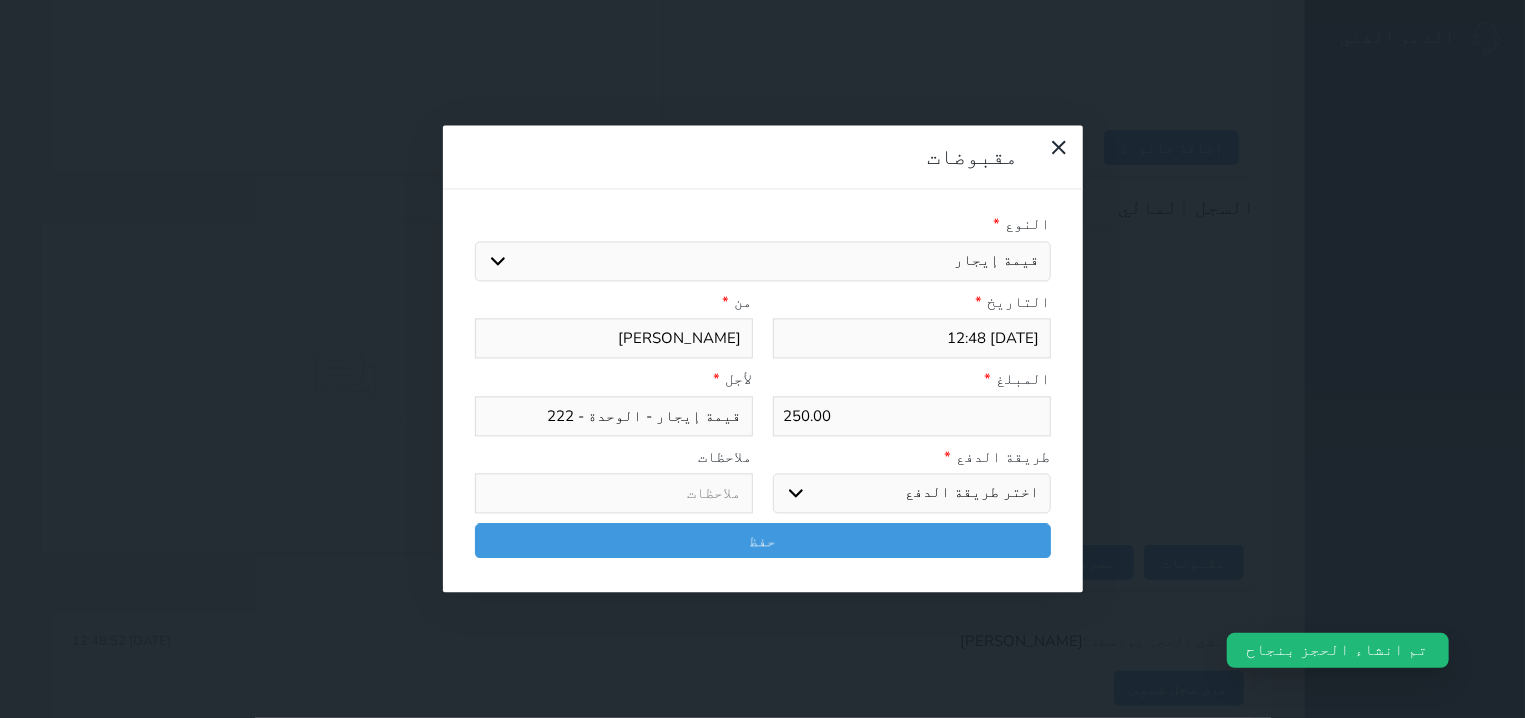select on "mada" 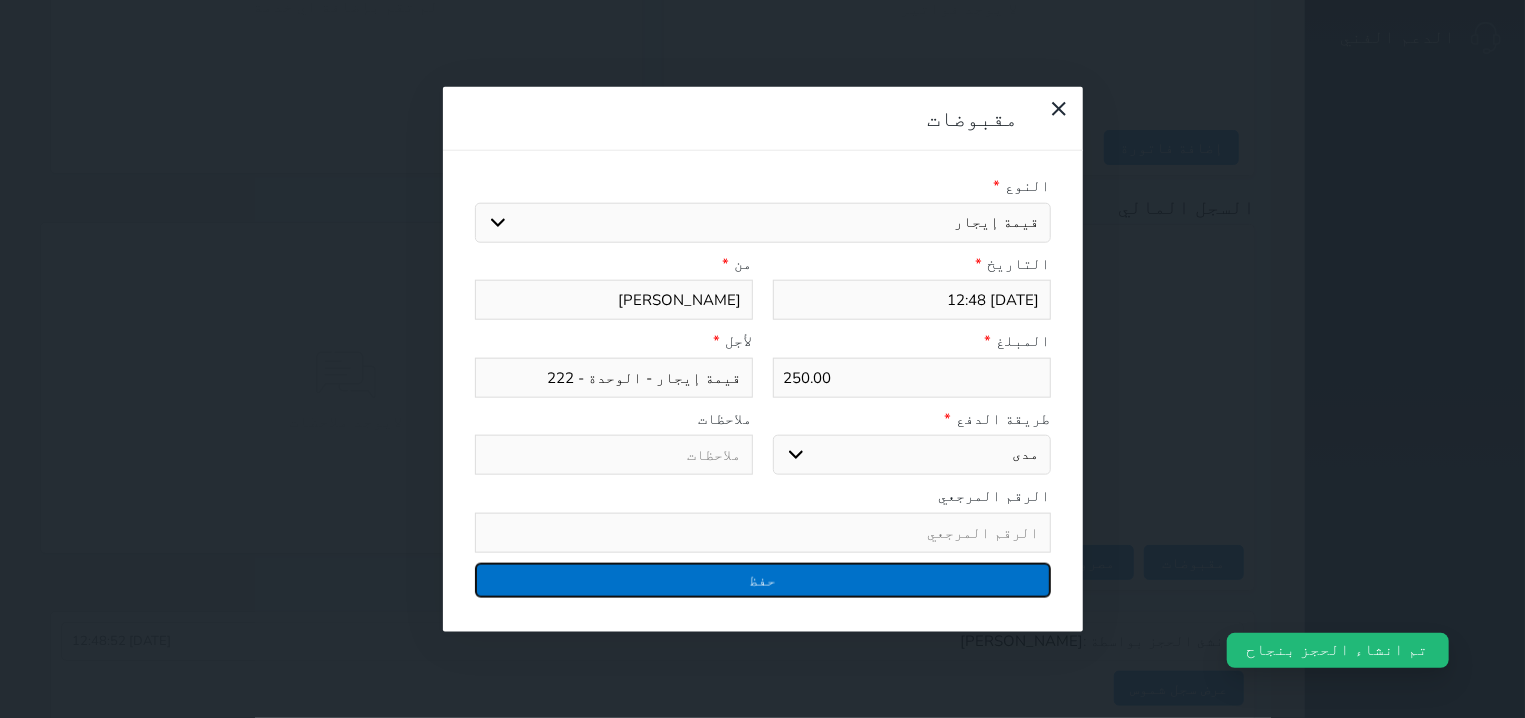 click on "حفظ" at bounding box center (763, 579) 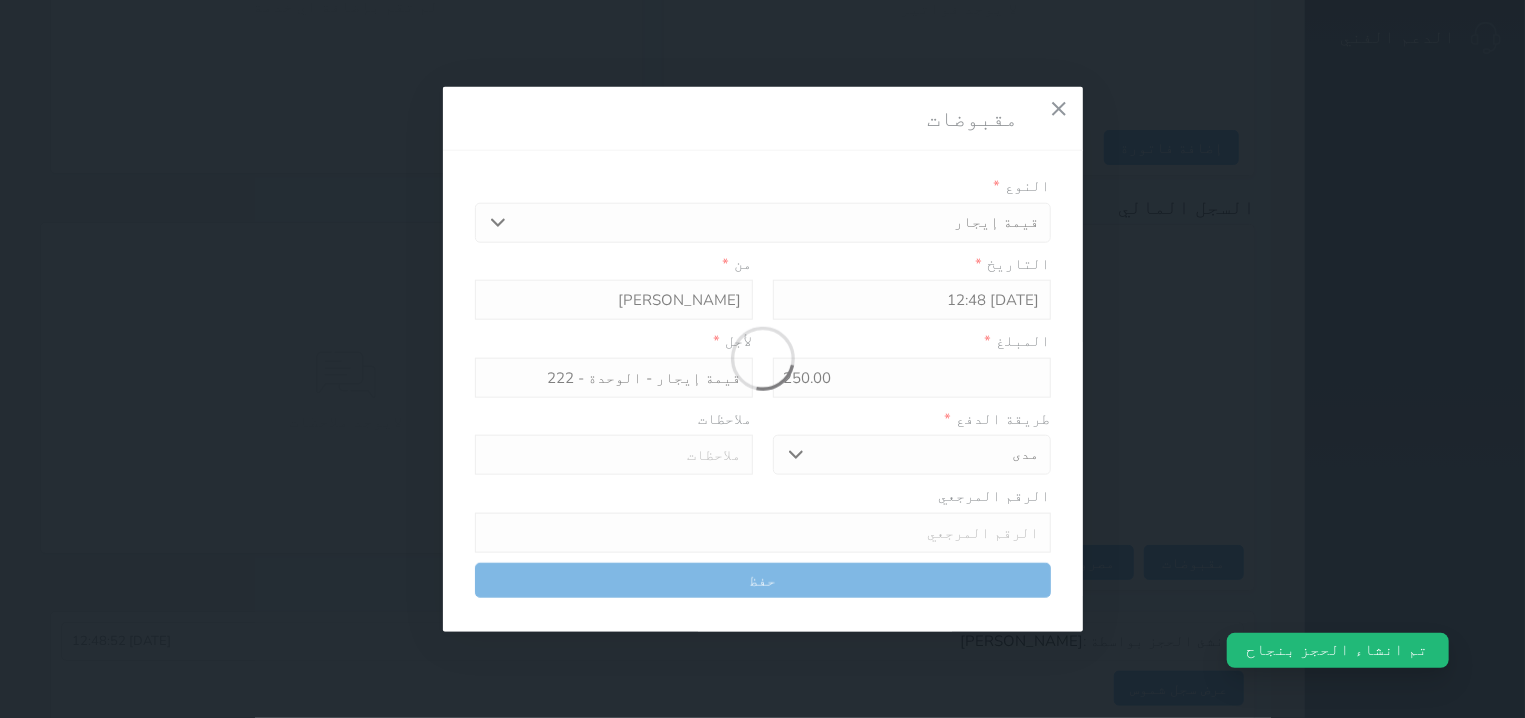 select 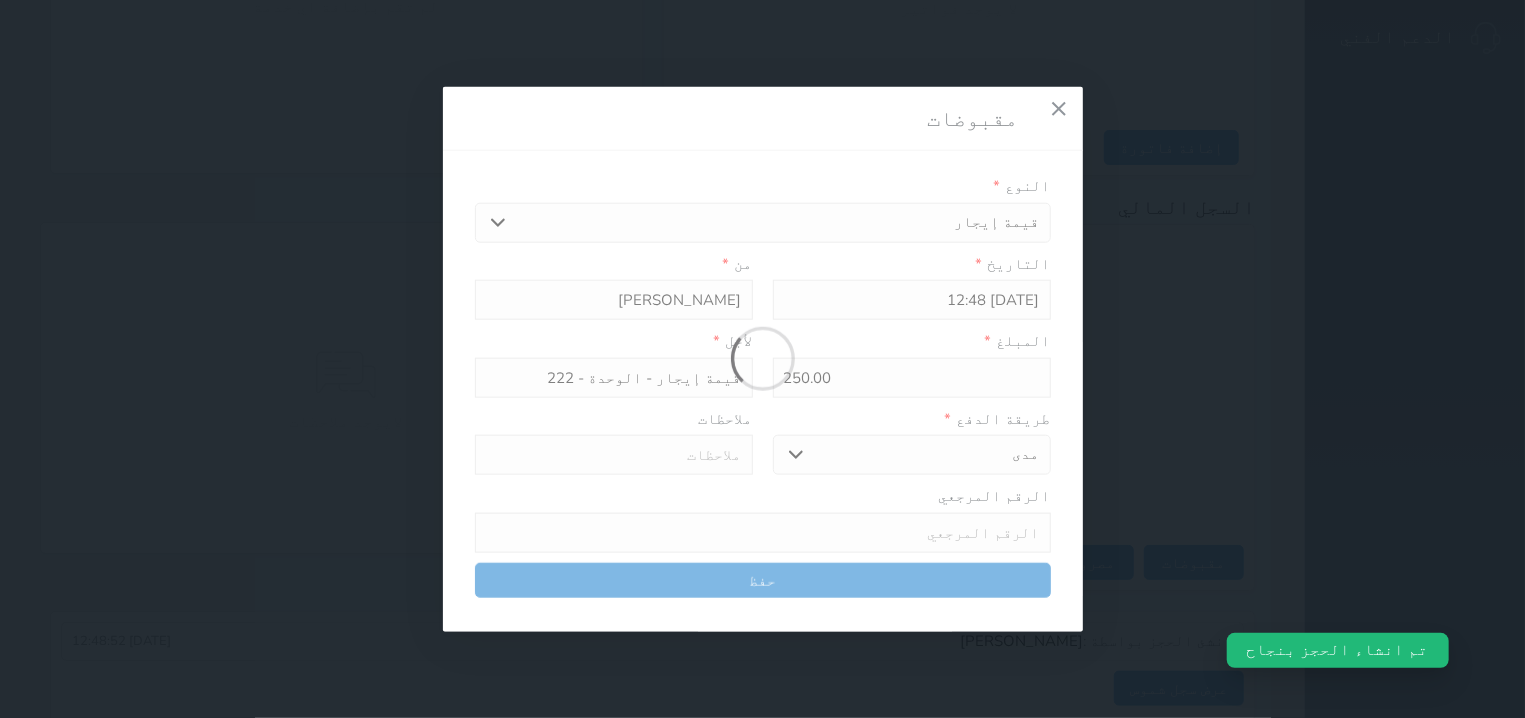 type 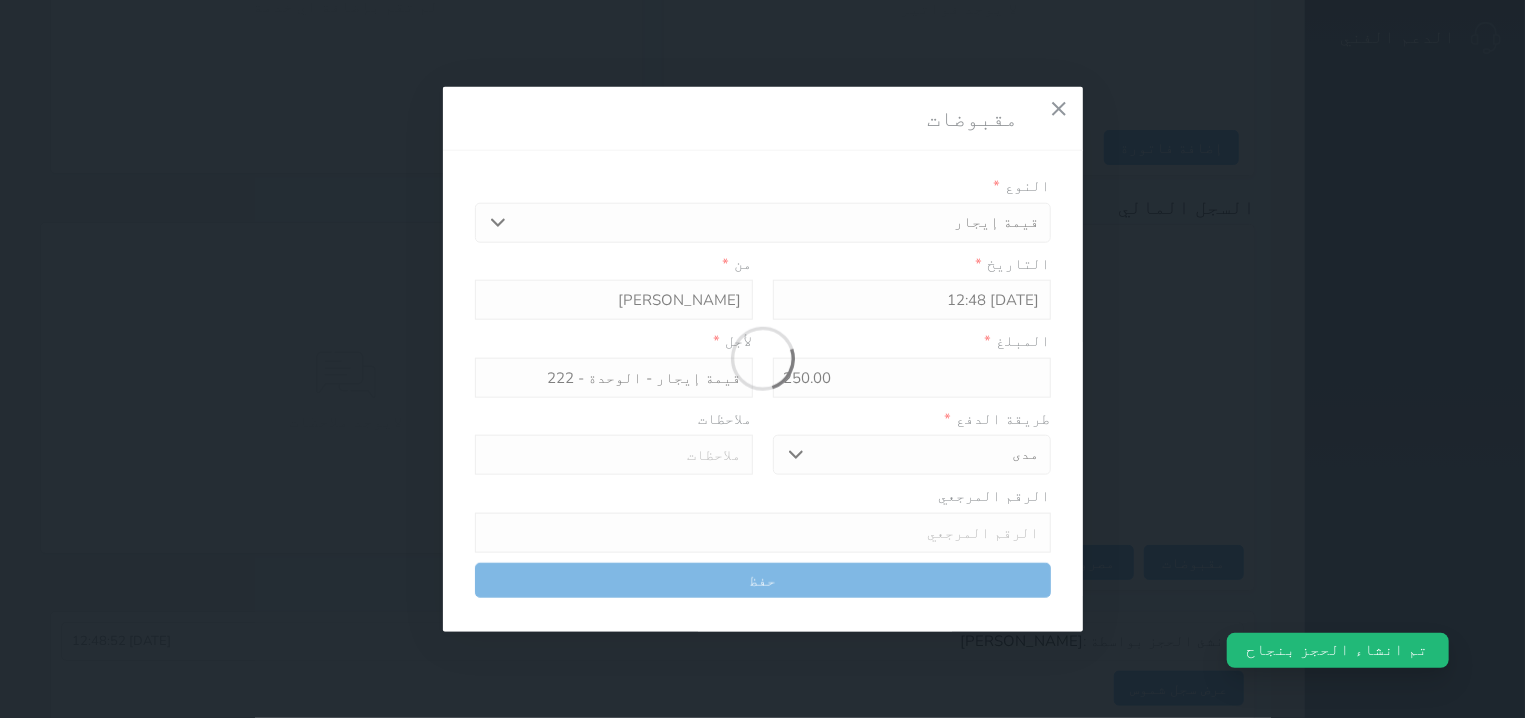 type on "0" 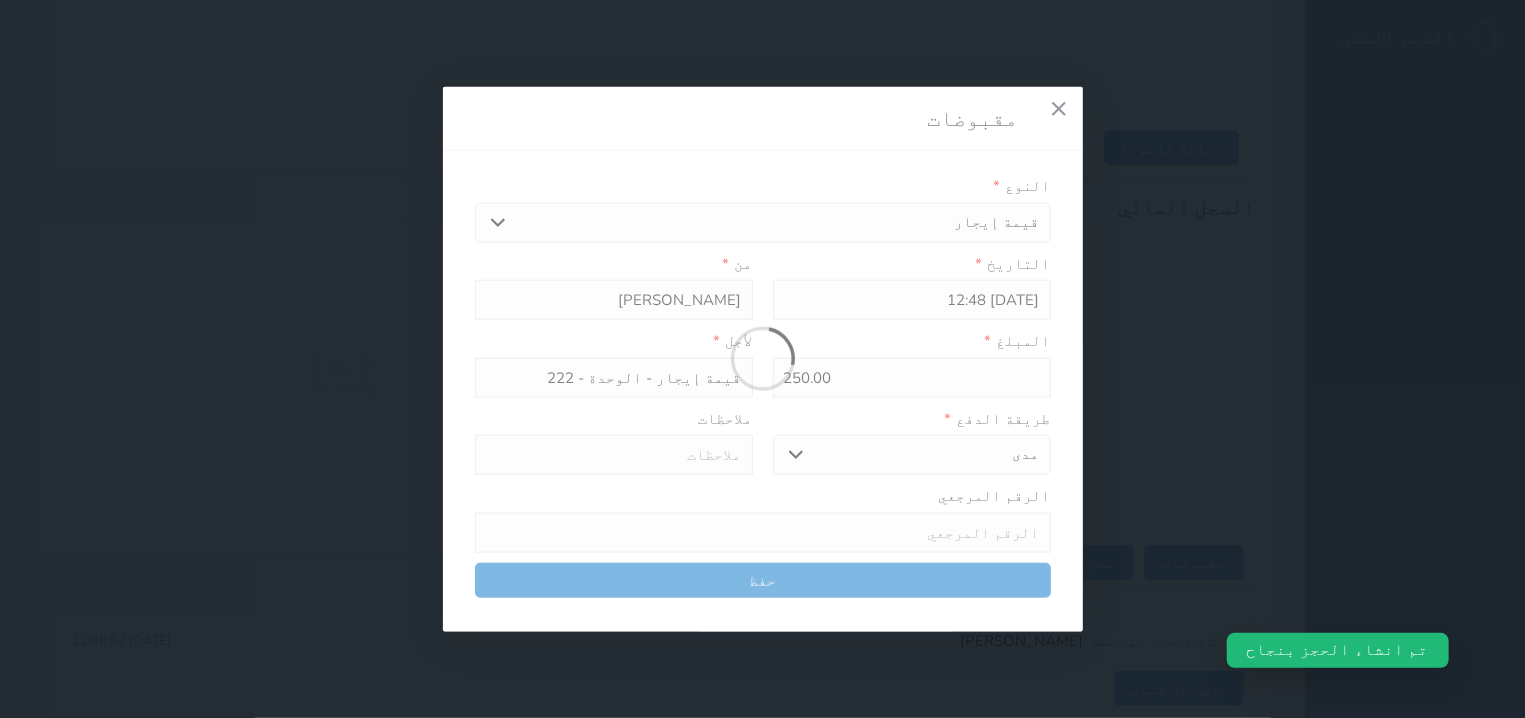 select 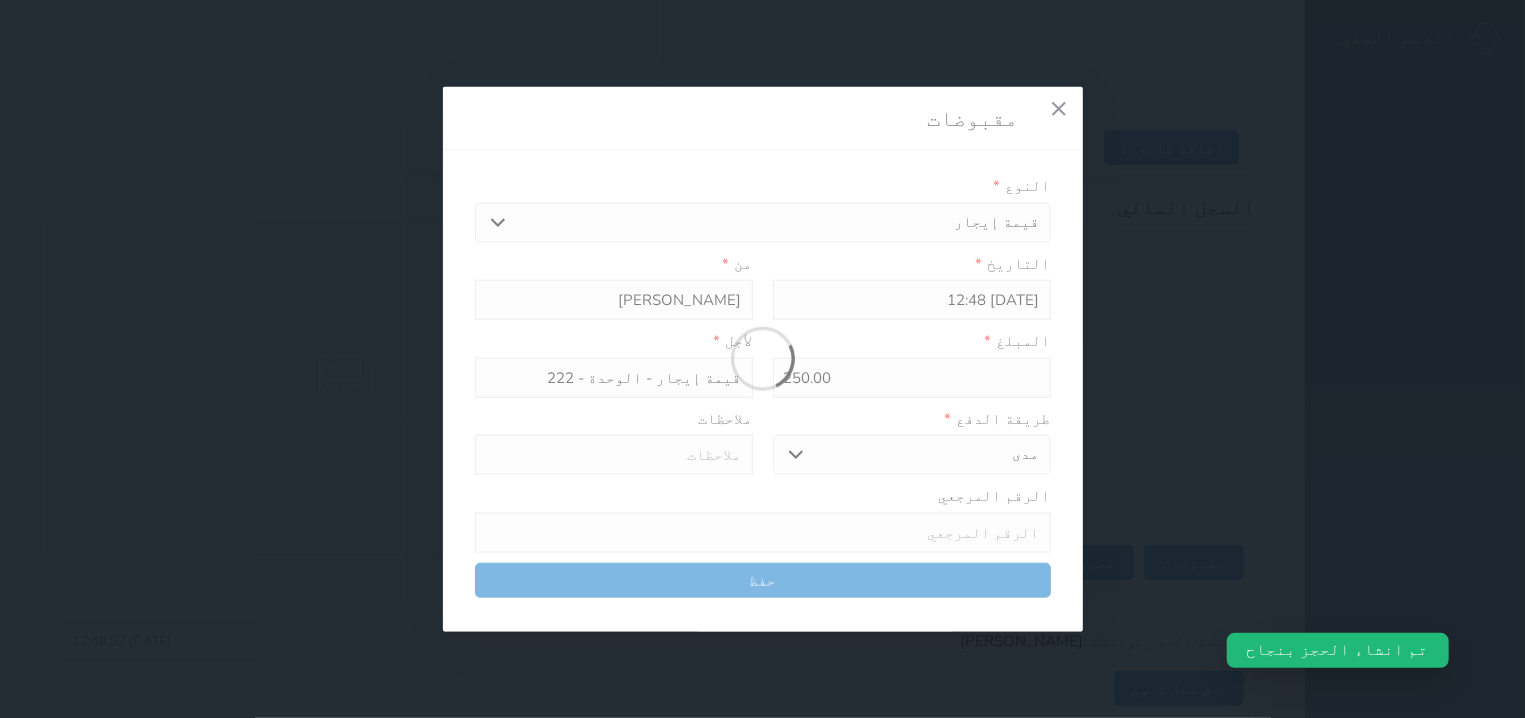 type on "0" 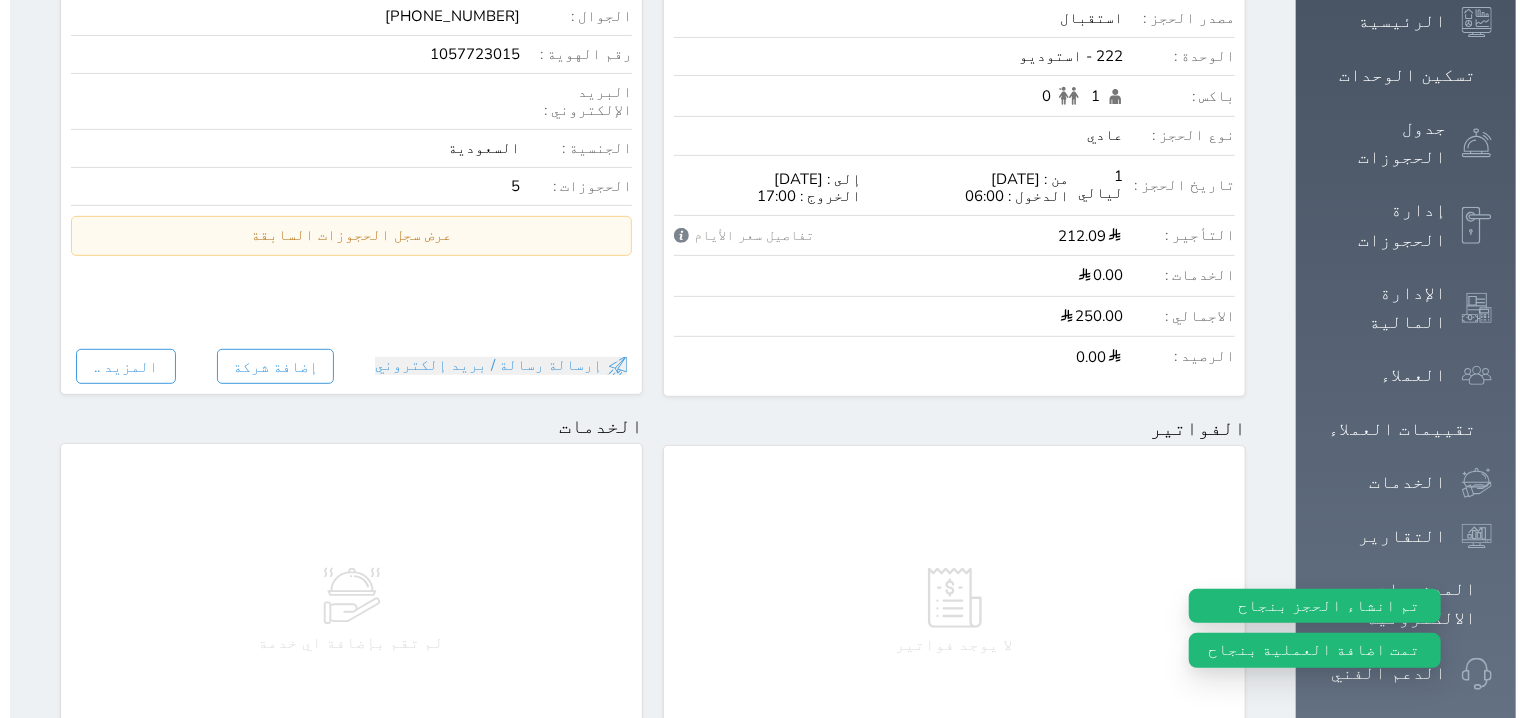 scroll, scrollTop: 0, scrollLeft: 0, axis: both 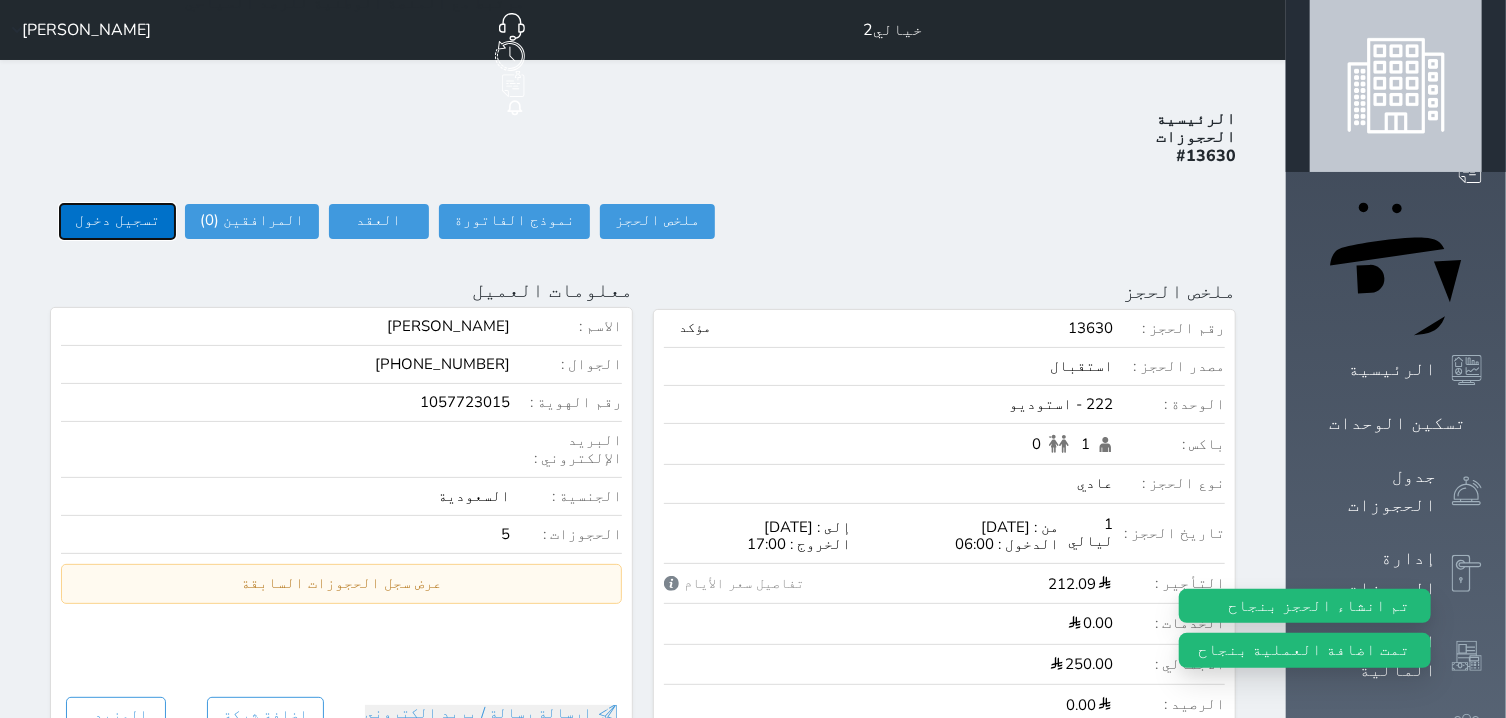 click on "تسجيل دخول" at bounding box center [117, 221] 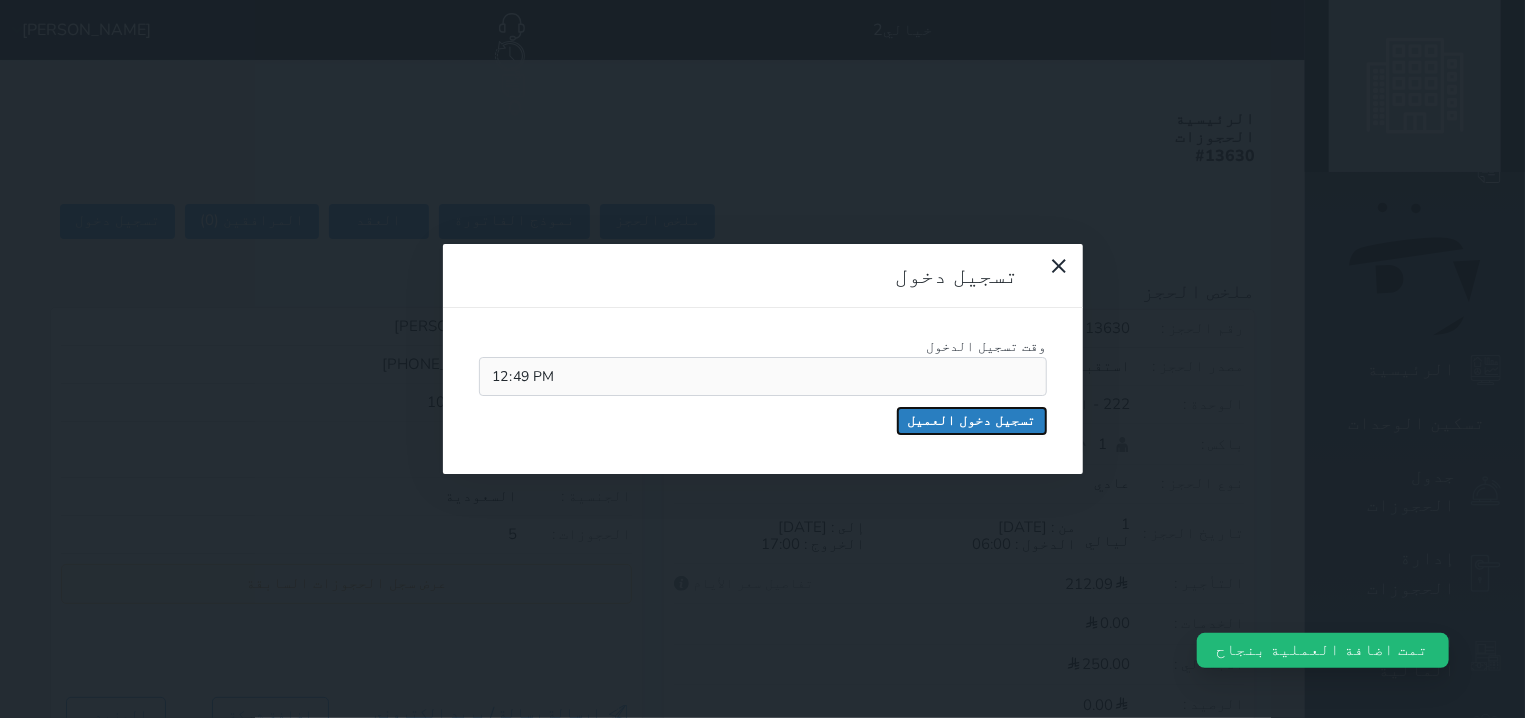 click on "تسجيل دخول العميل" at bounding box center (972, 421) 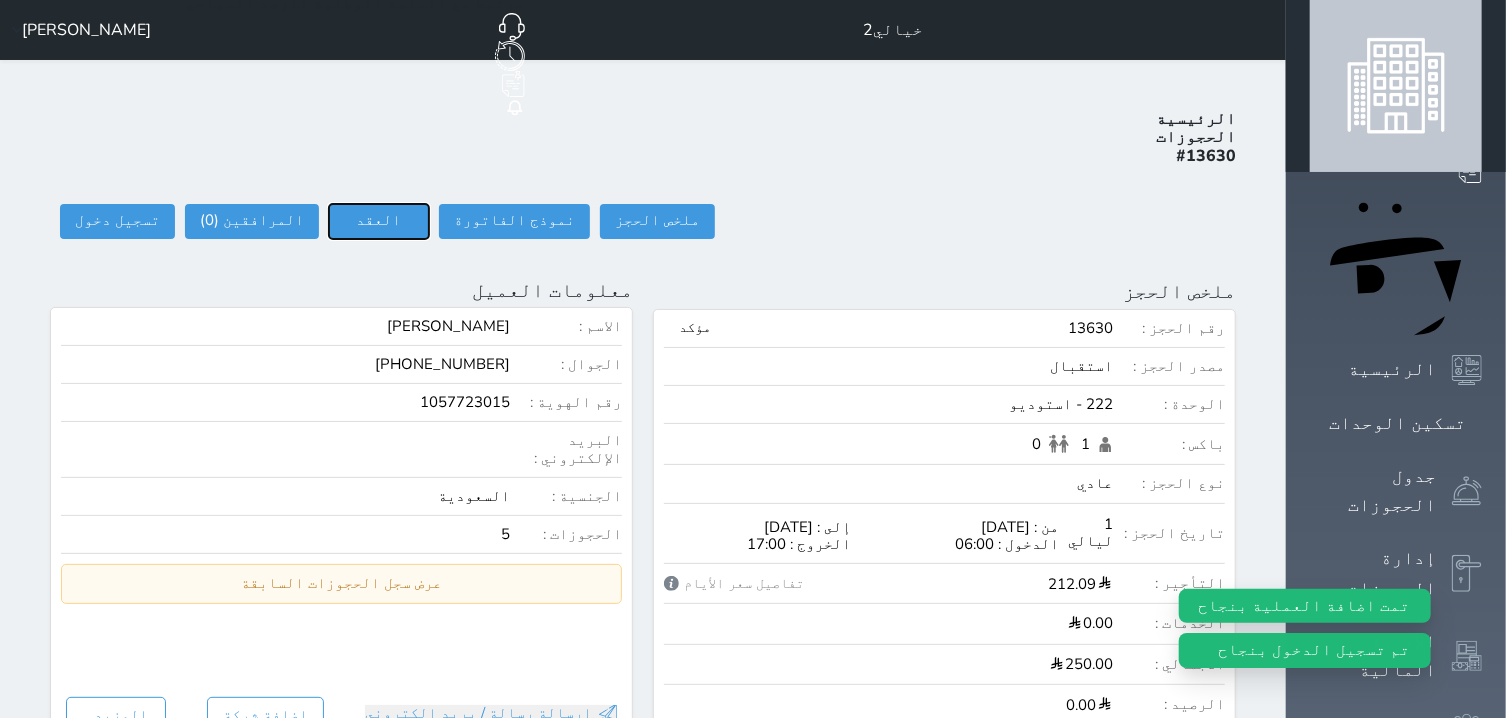click on "العقد" at bounding box center [379, 221] 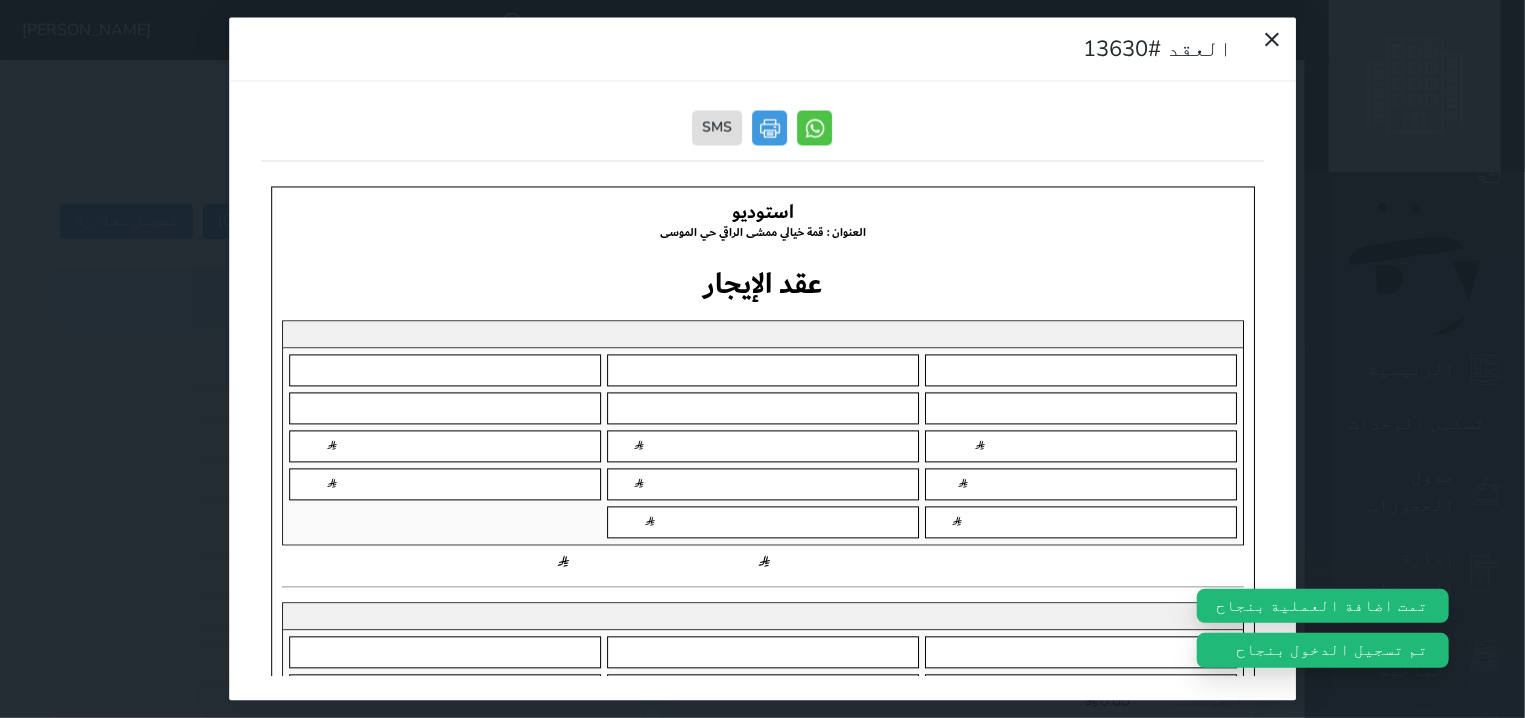 scroll, scrollTop: 0, scrollLeft: 0, axis: both 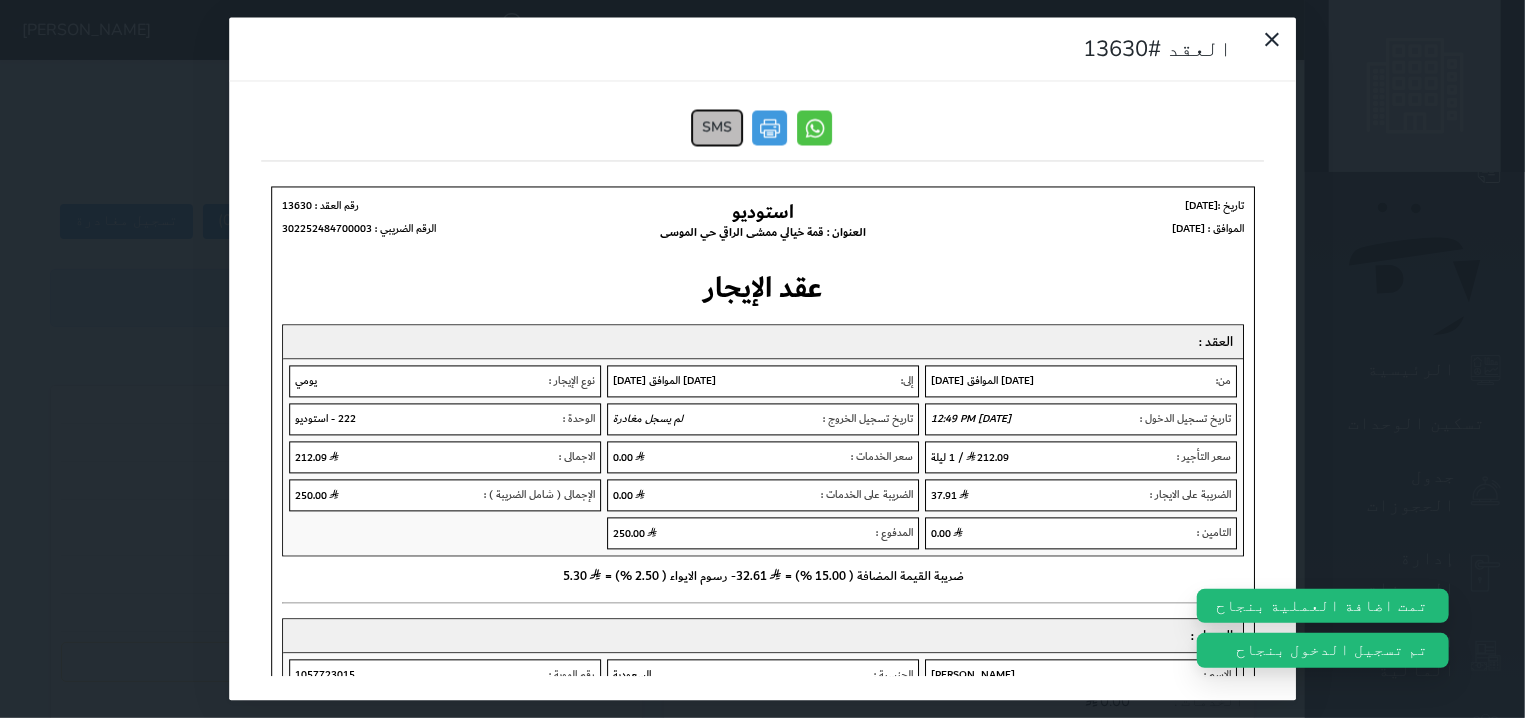 click on "SMS" at bounding box center (718, 128) 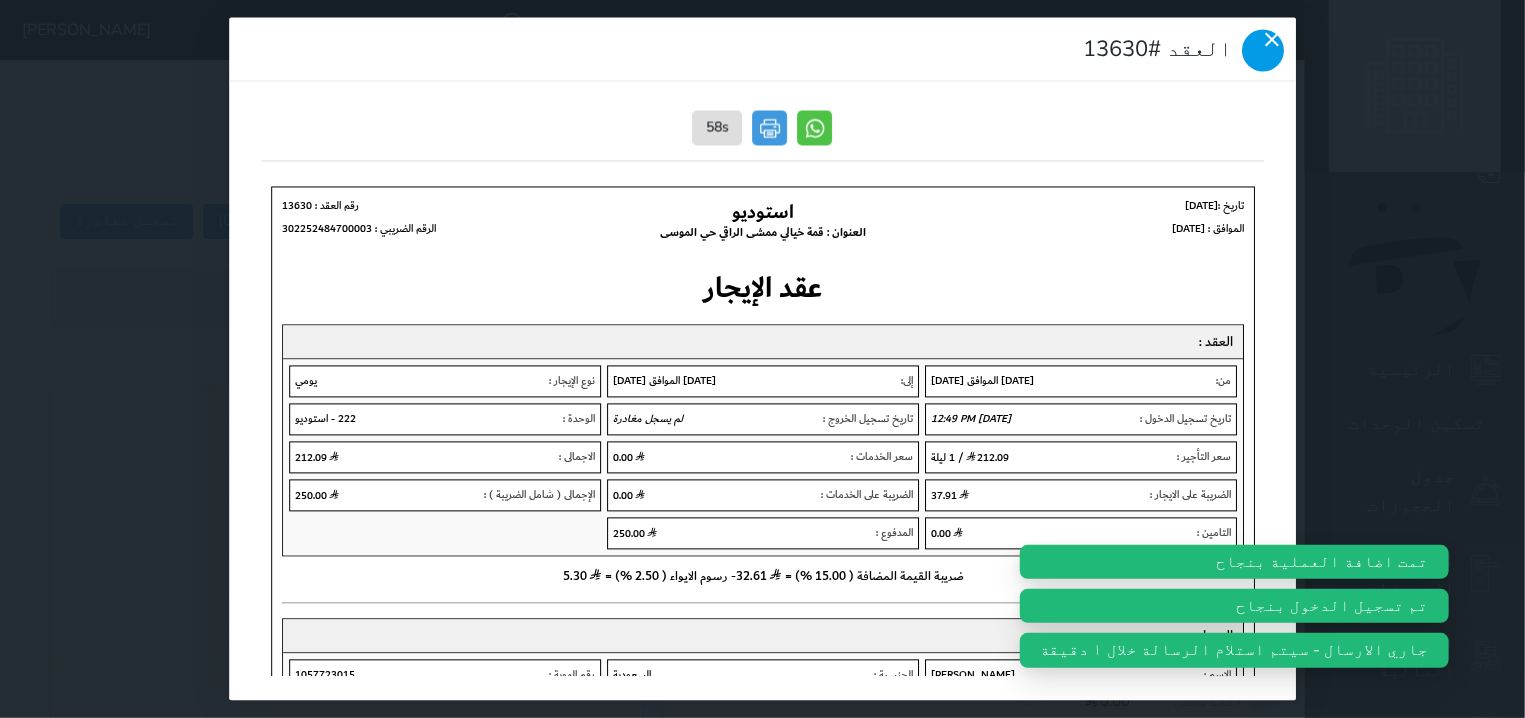 click 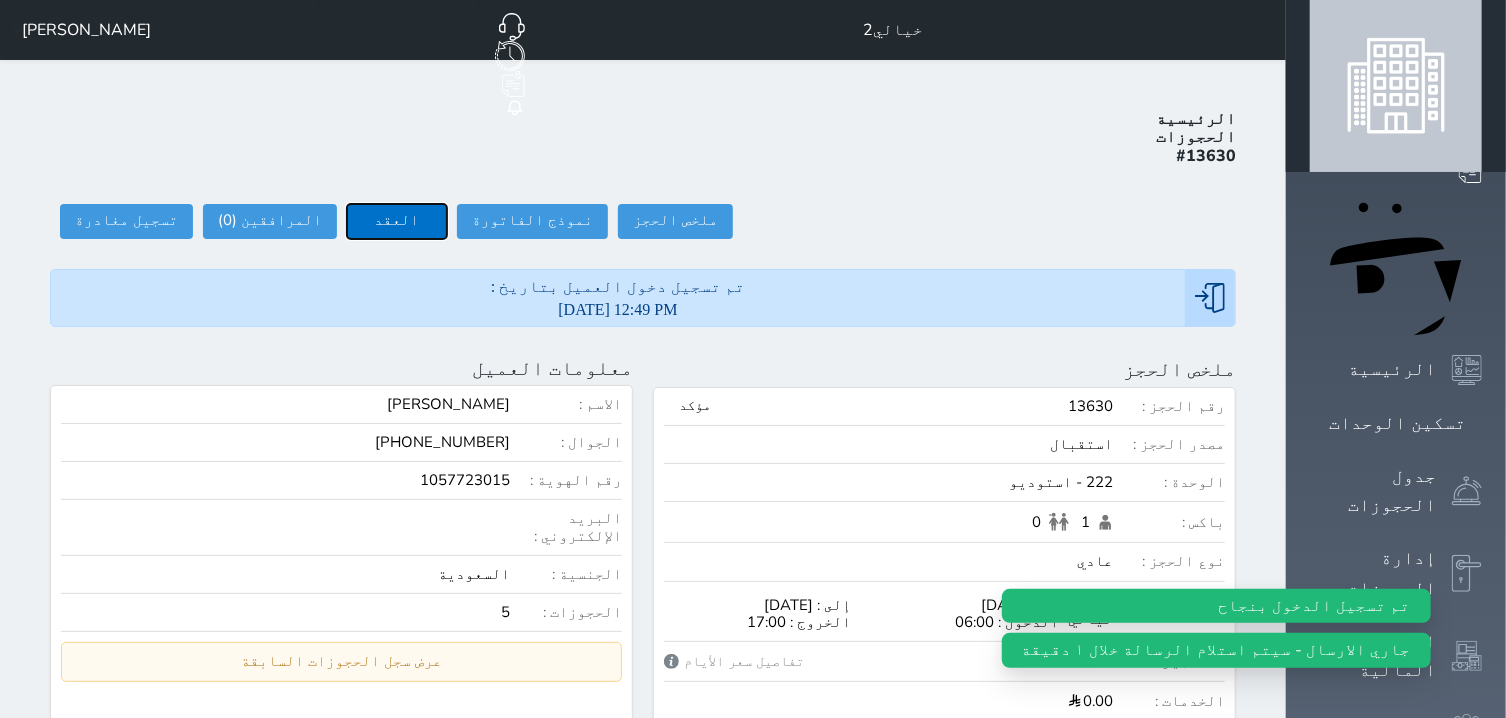 click on "العقد" at bounding box center [397, 221] 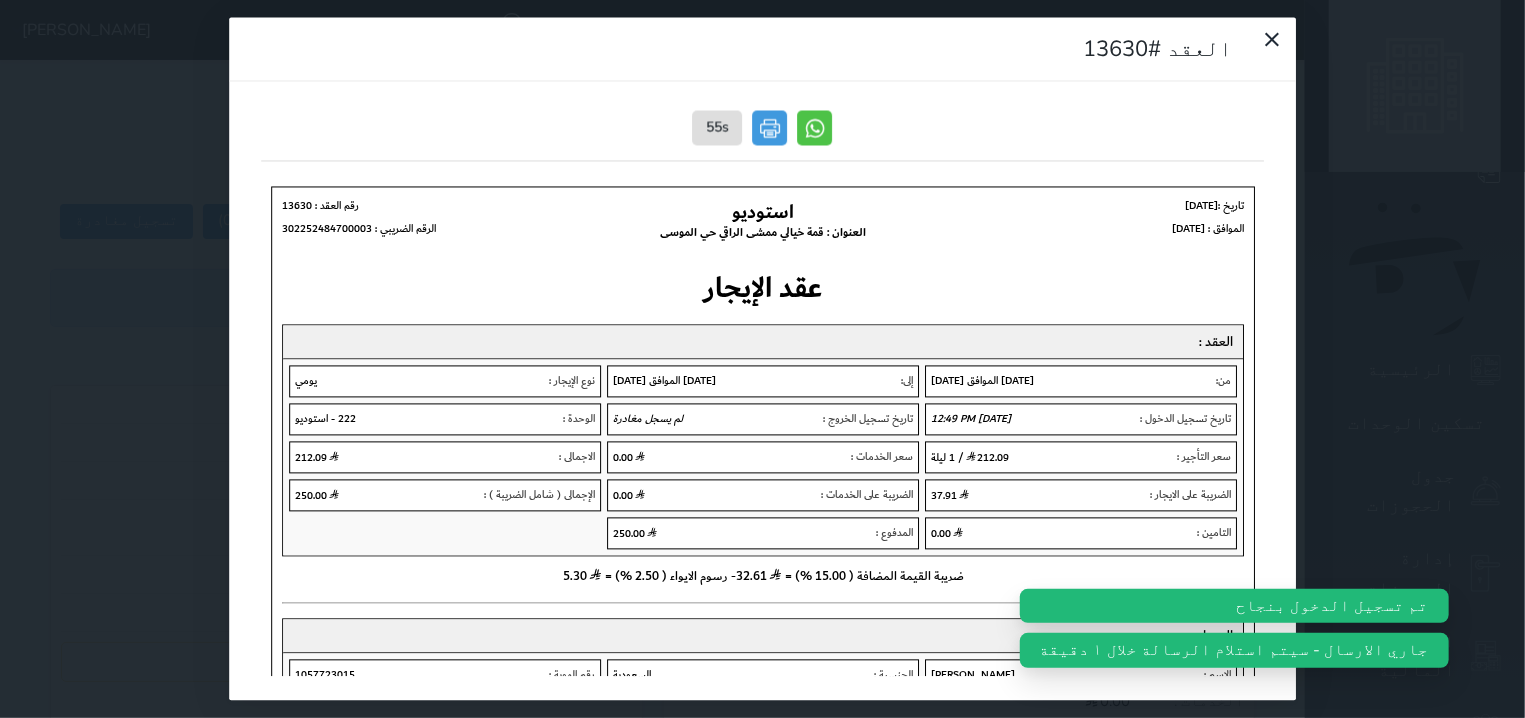 scroll, scrollTop: 0, scrollLeft: 0, axis: both 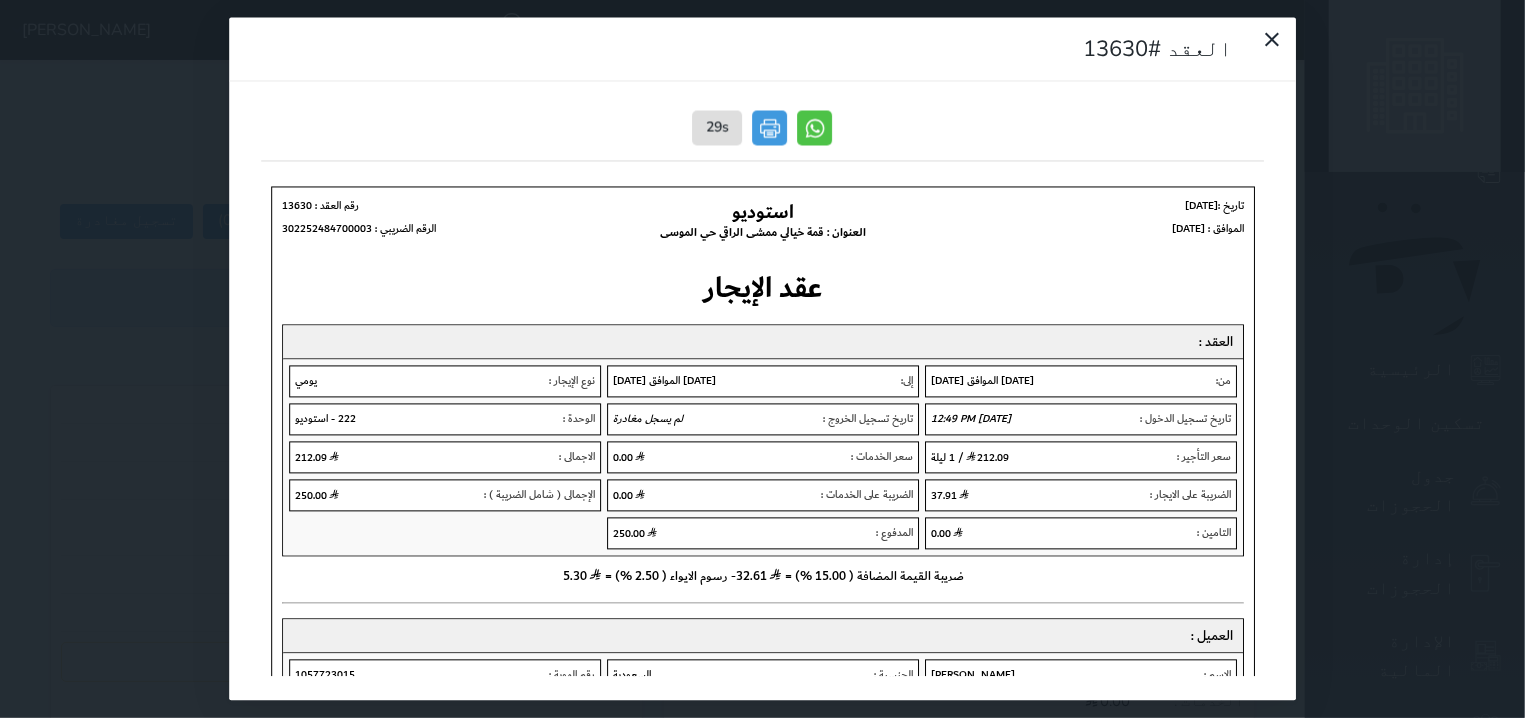 click on "العقد #13630                       29s" at bounding box center [762, 359] 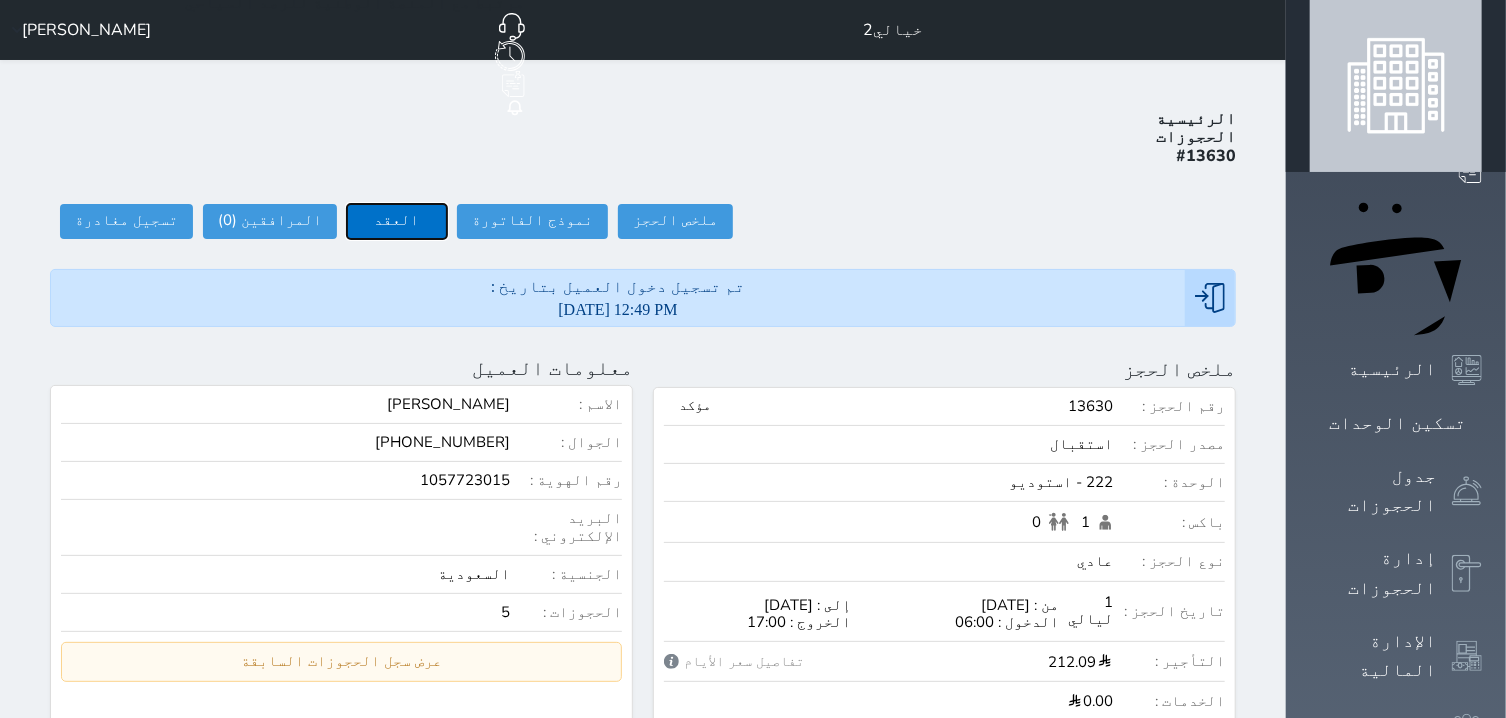 click on "العقد" at bounding box center (397, 221) 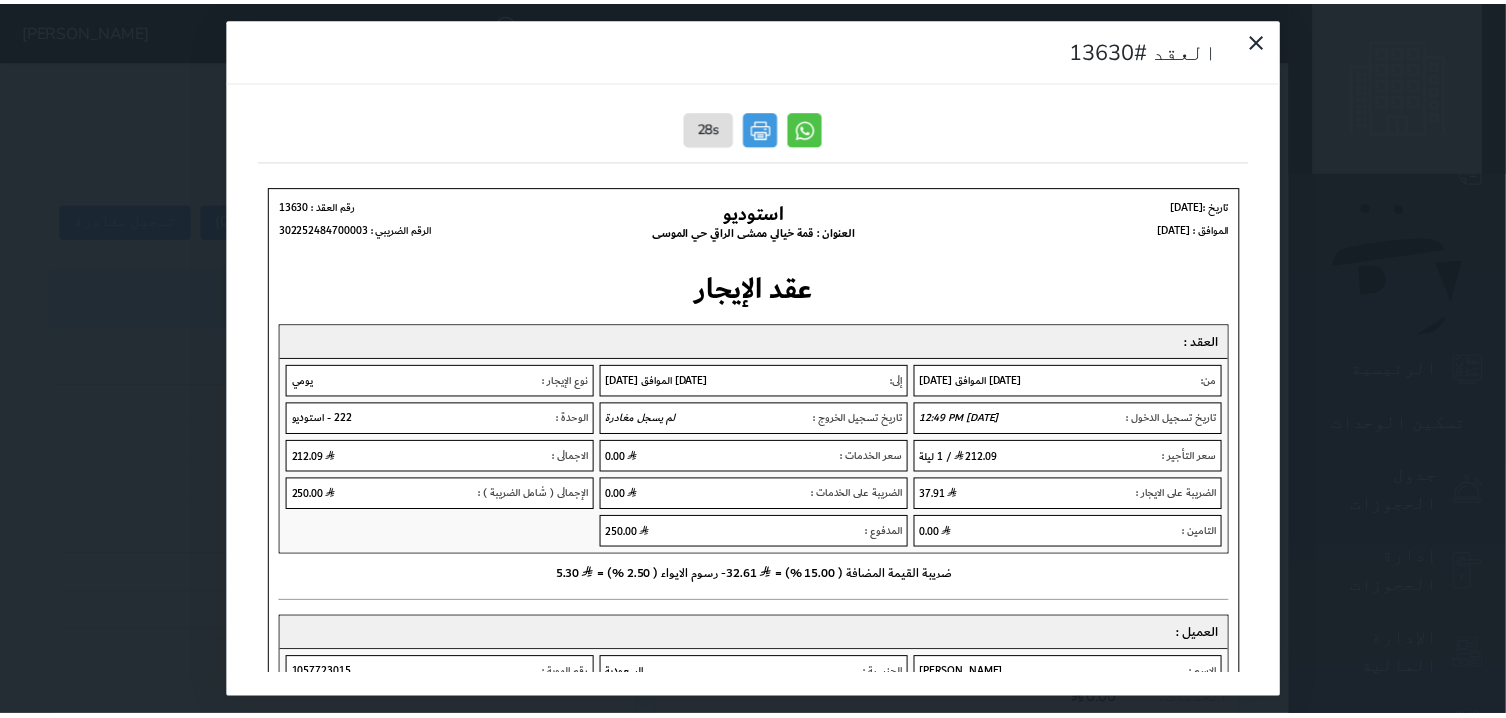 scroll, scrollTop: 0, scrollLeft: 0, axis: both 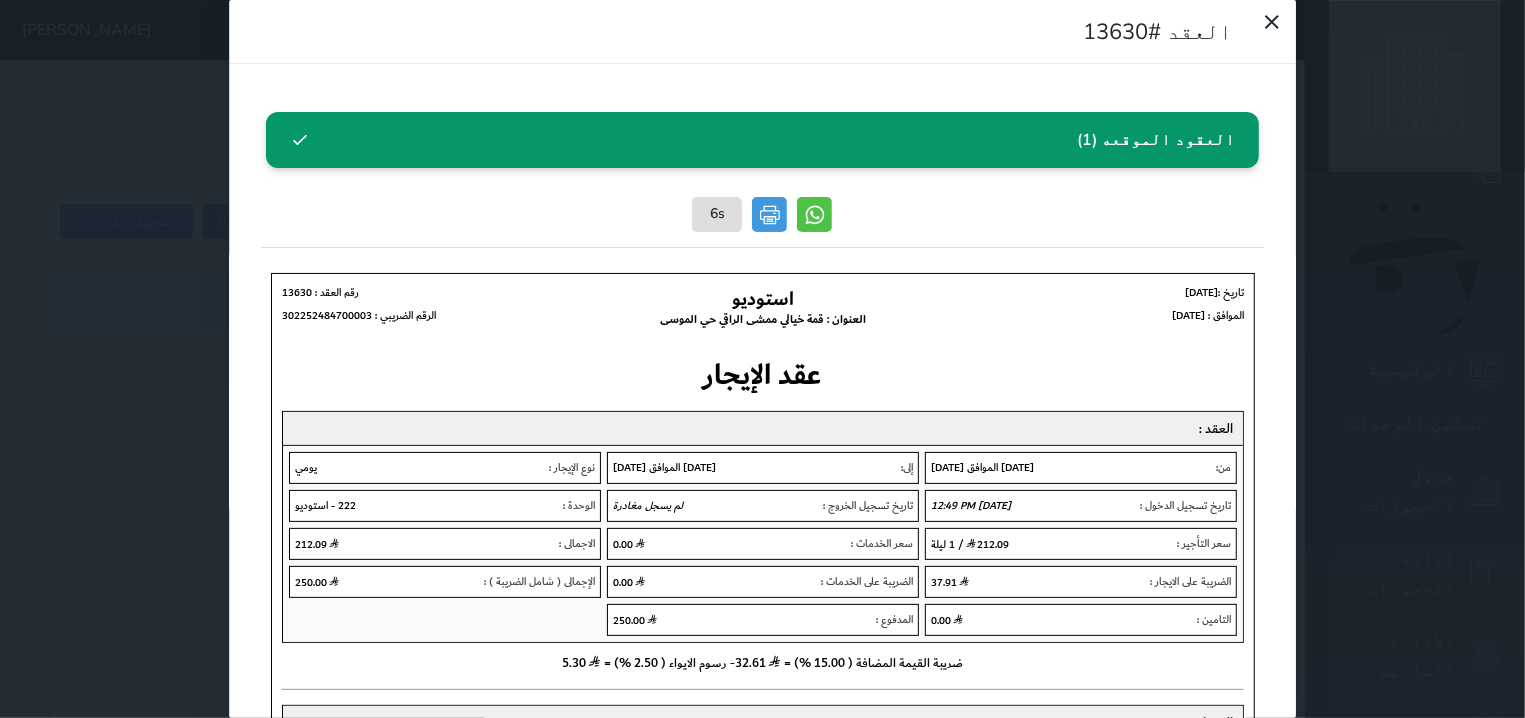 click on "العقد #13630                 العقود الموقعه (1)         6s" at bounding box center (762, 359) 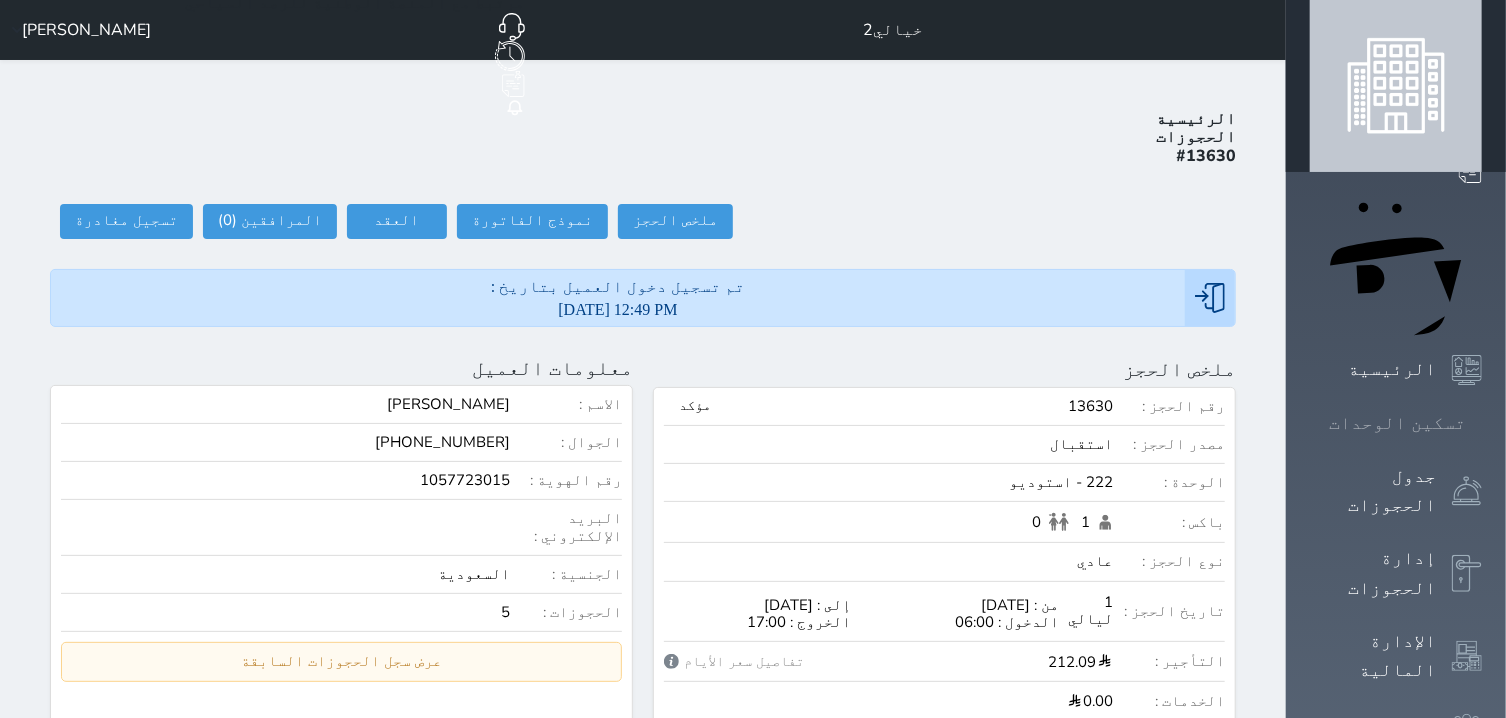 click at bounding box center (1482, 423) 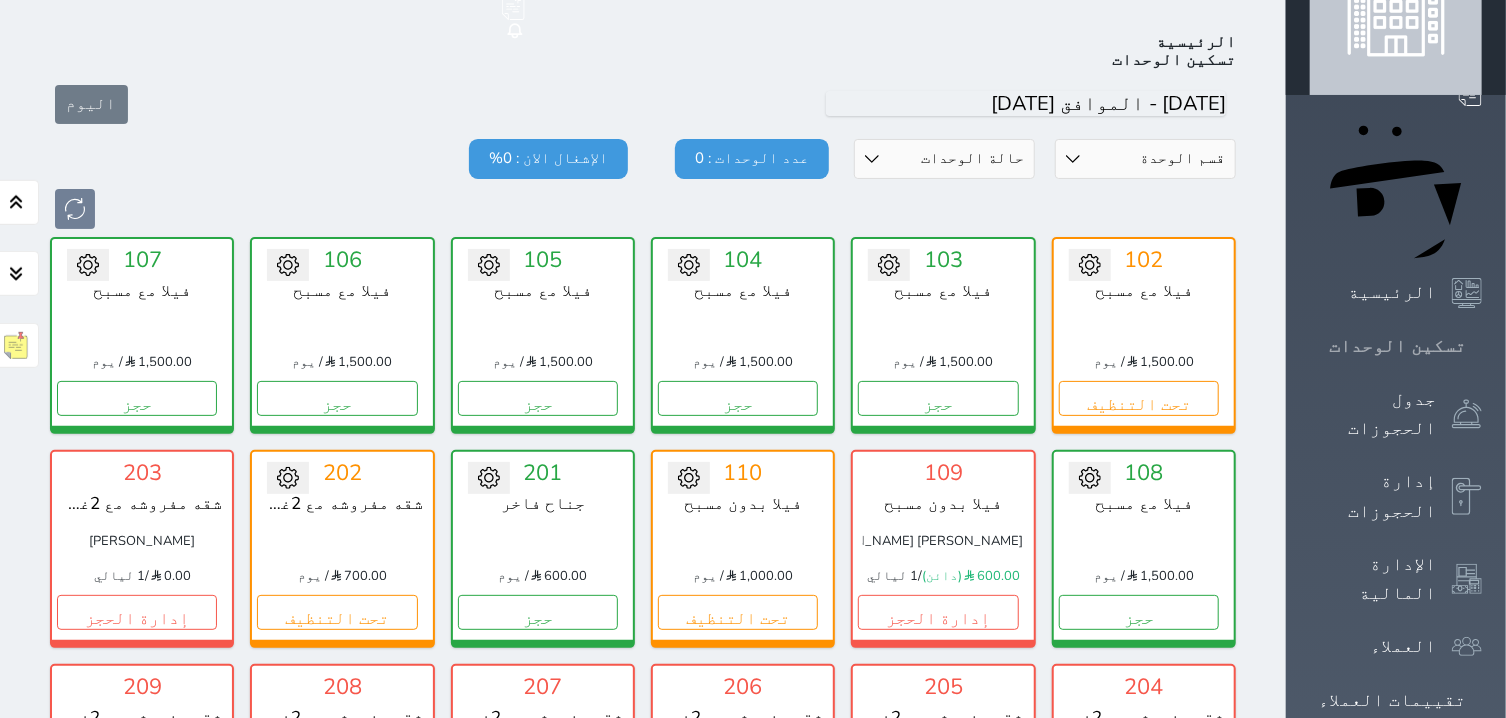 scroll, scrollTop: 78, scrollLeft: 0, axis: vertical 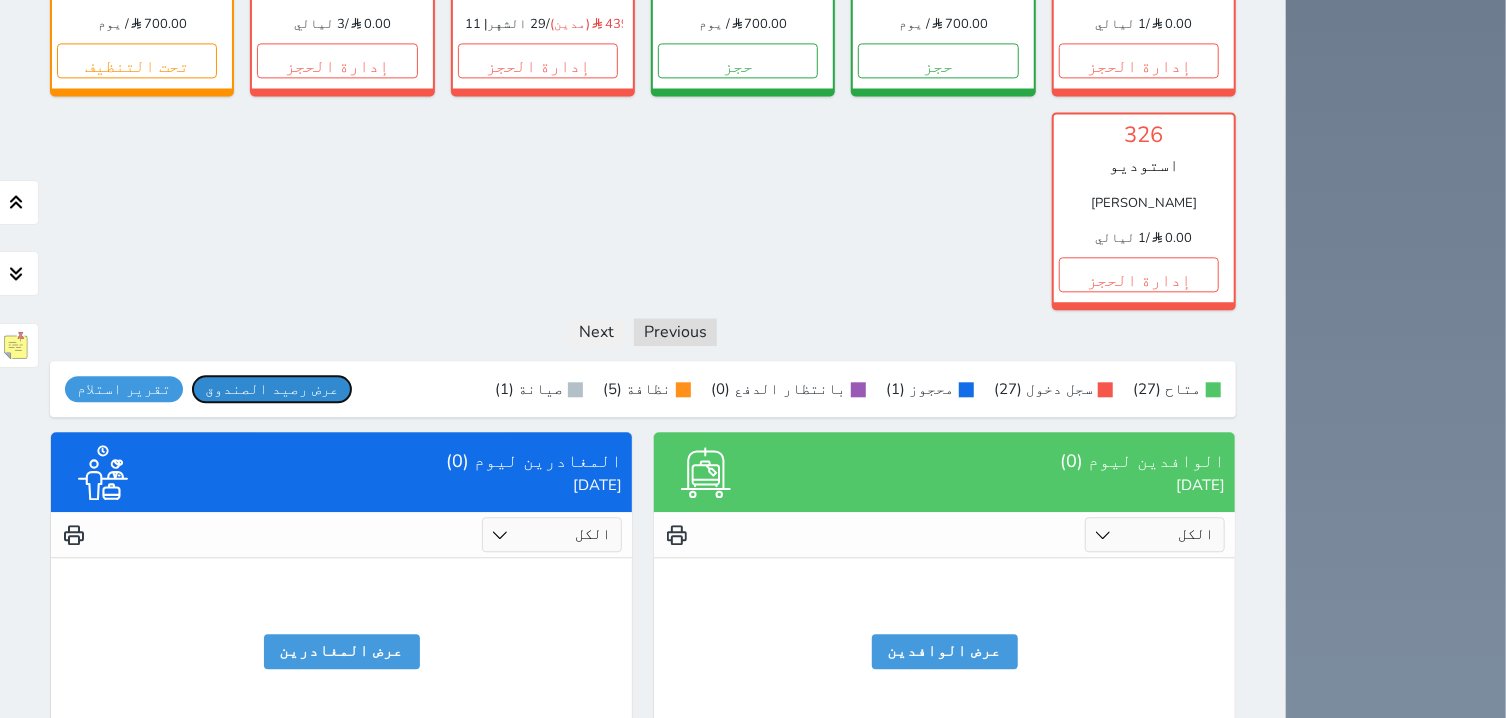 click on "عرض رصيد الصندوق" at bounding box center (272, 389) 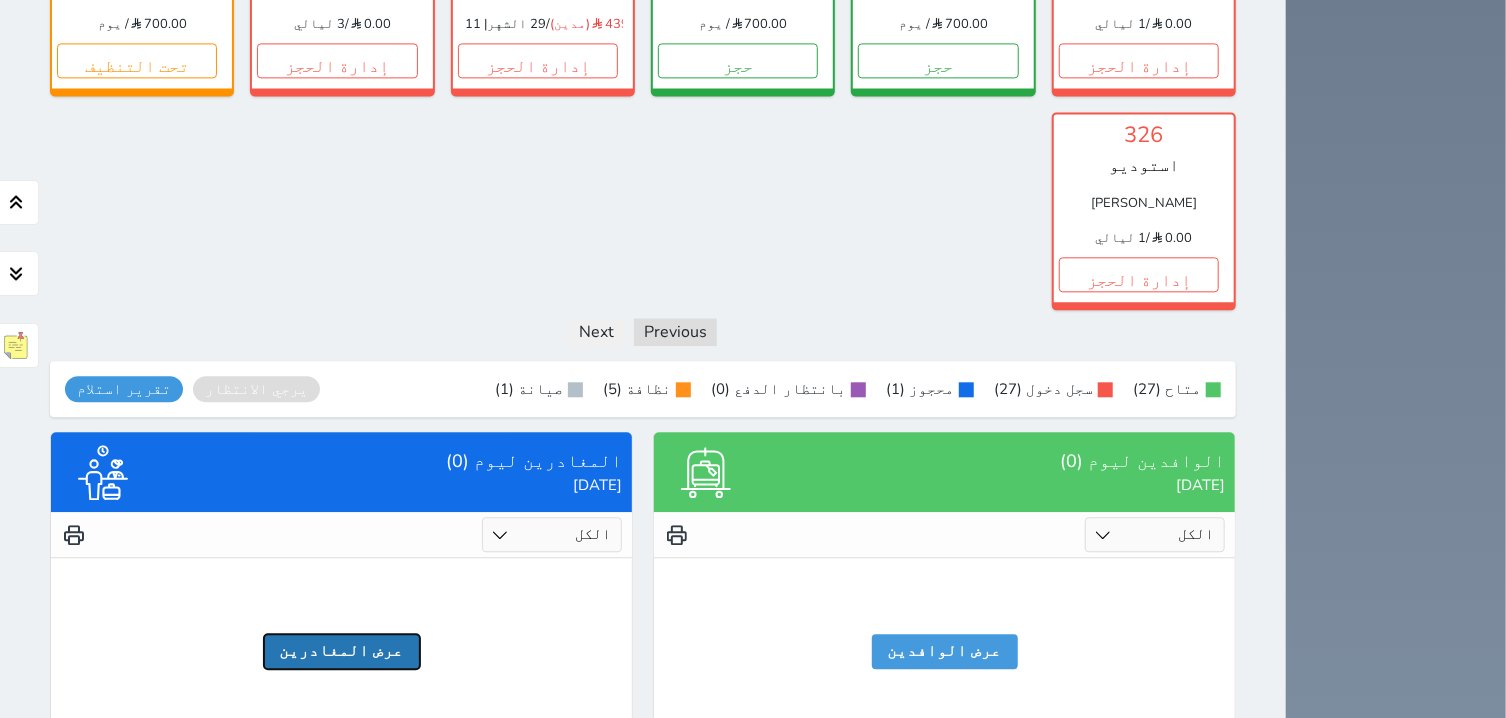 click on "عرض المغادرين" at bounding box center (342, 651) 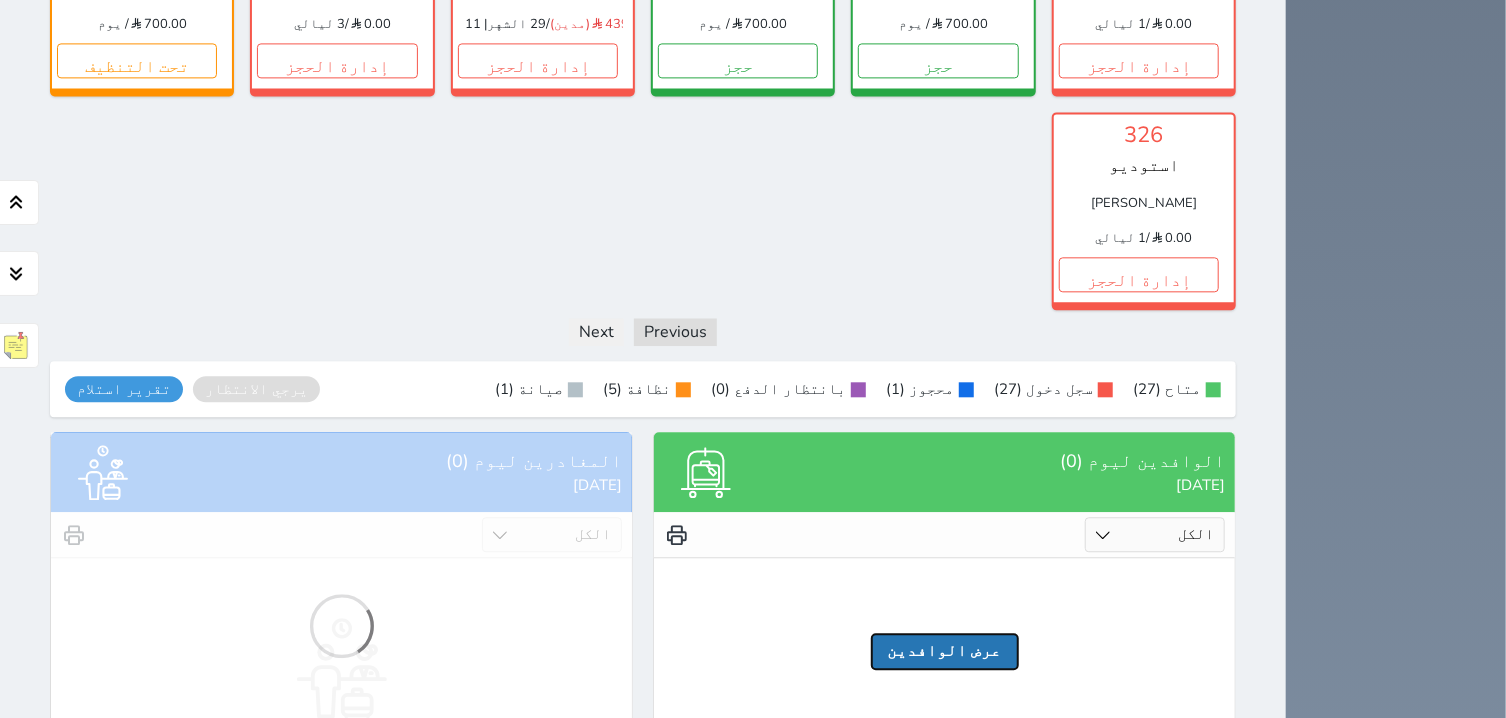 click on "عرض الوافدين" at bounding box center (945, 651) 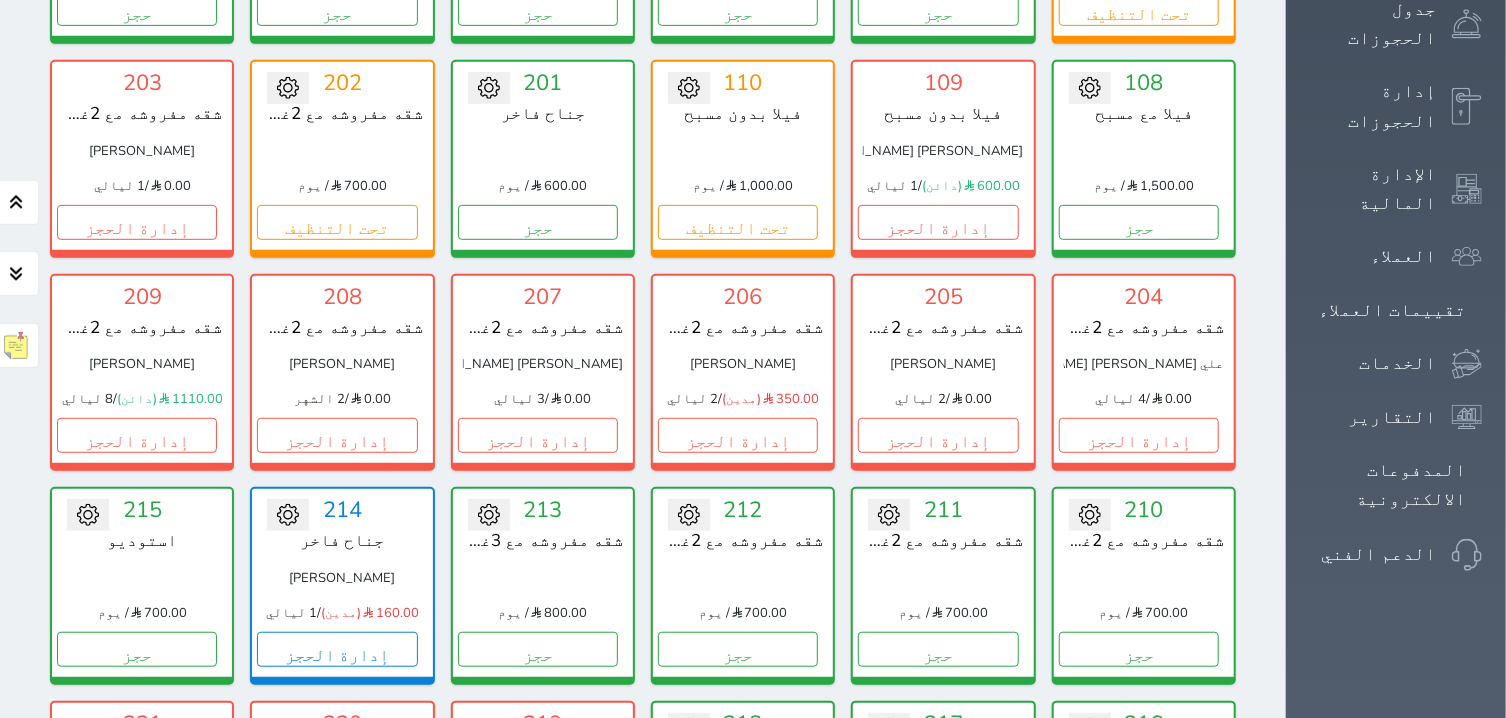 scroll, scrollTop: 426, scrollLeft: 0, axis: vertical 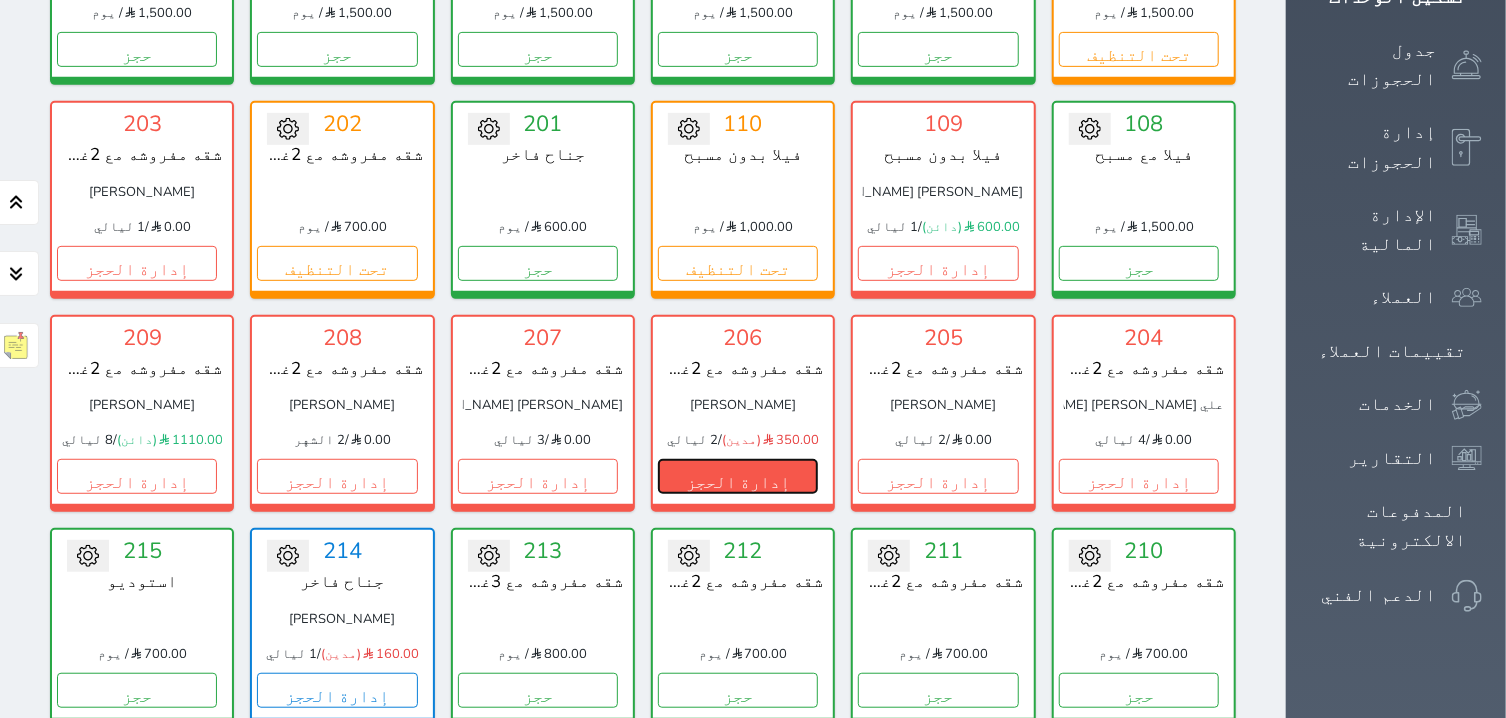 click on "إدارة الحجز" at bounding box center (738, 476) 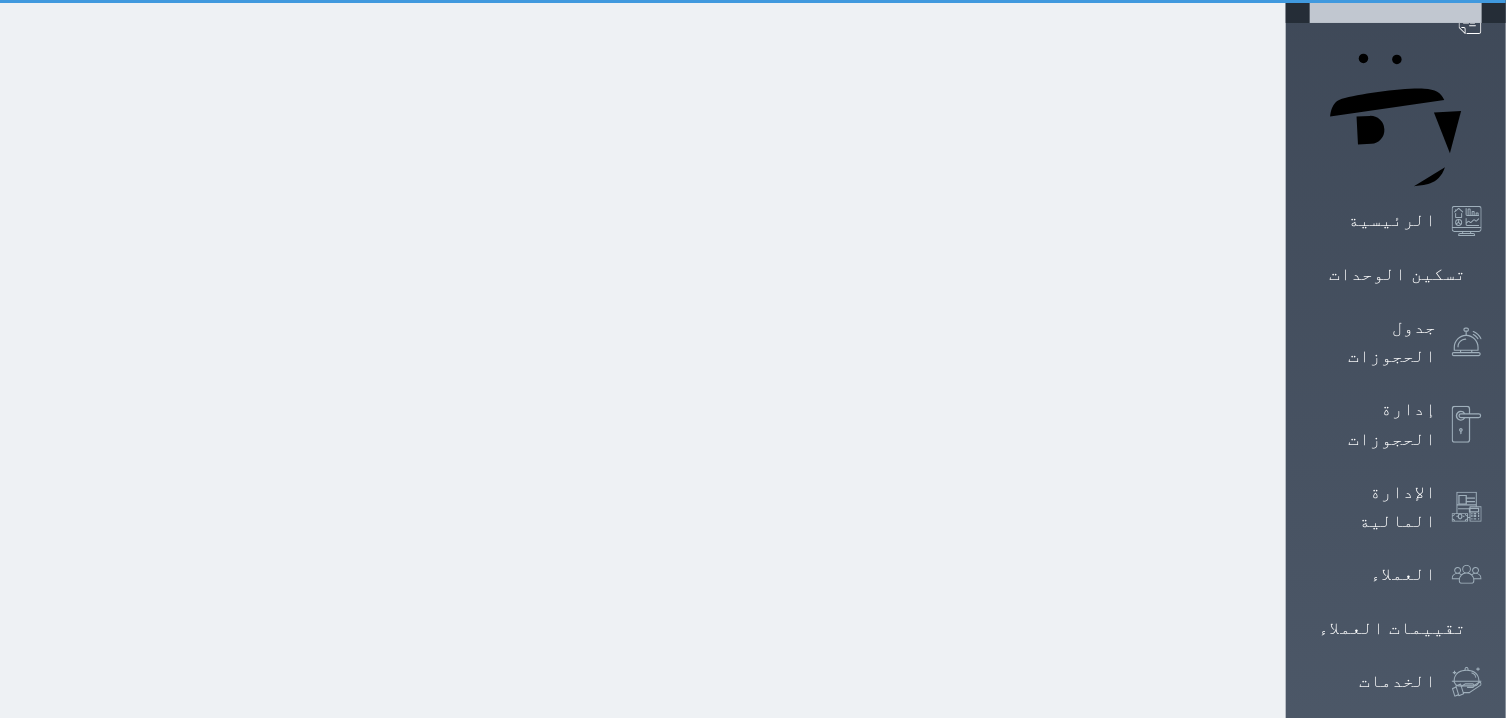 scroll, scrollTop: 0, scrollLeft: 0, axis: both 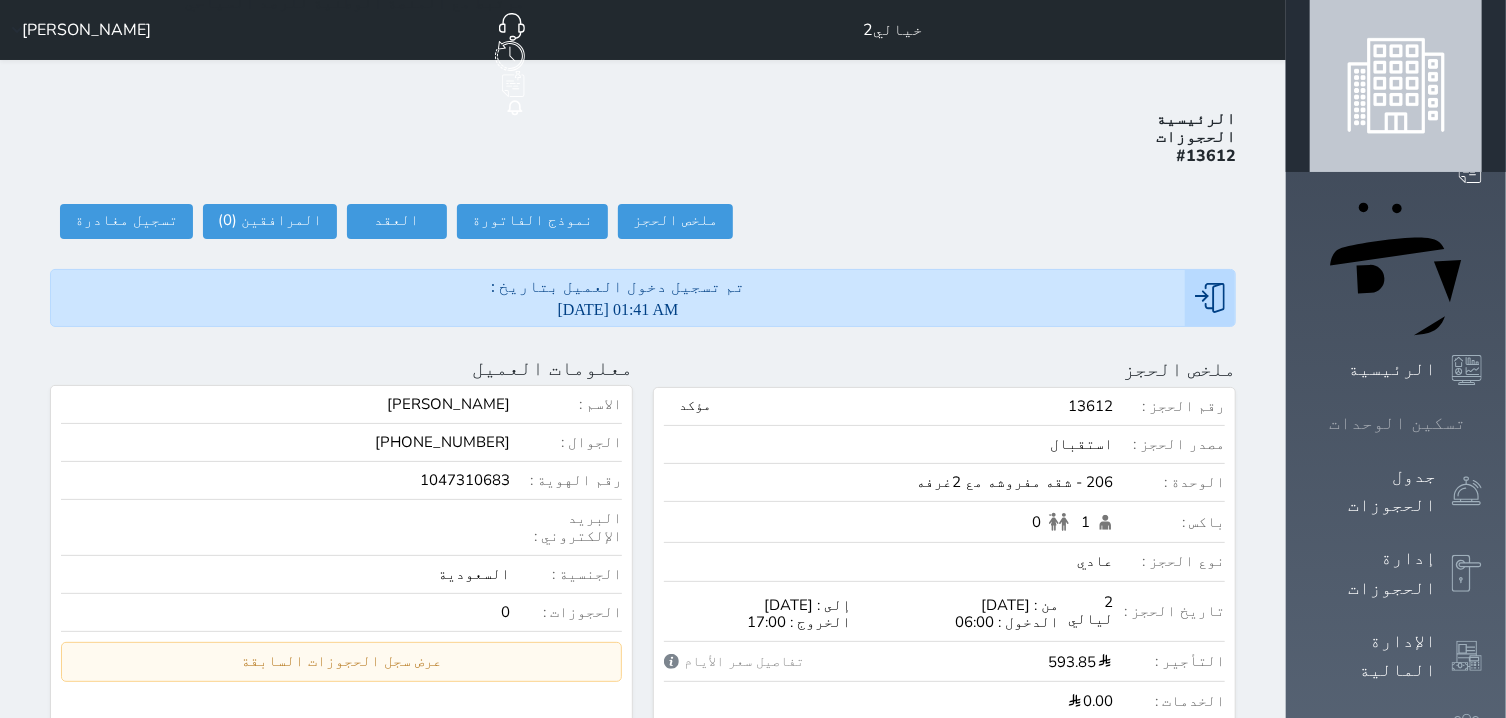 click at bounding box center [1482, 423] 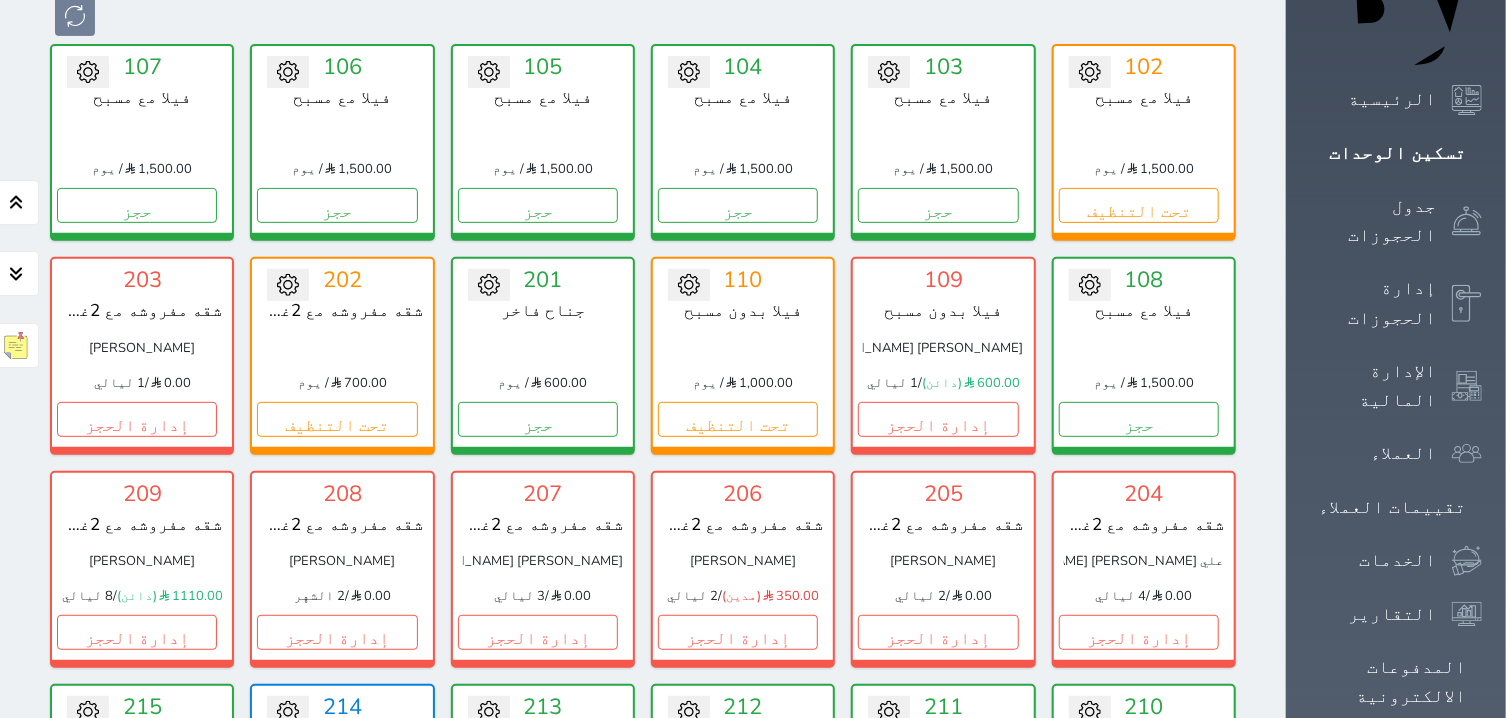 scroll, scrollTop: 254, scrollLeft: 0, axis: vertical 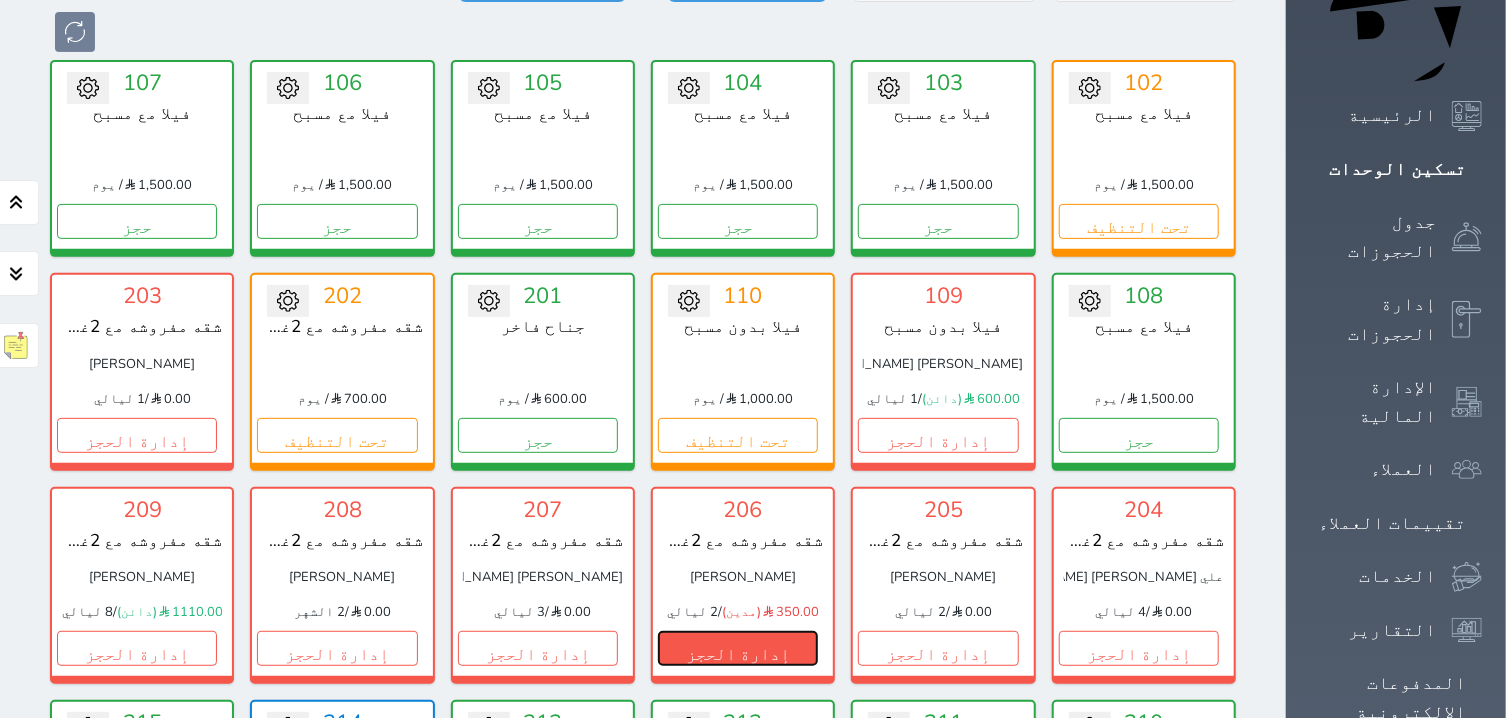 click on "إدارة الحجز" at bounding box center [738, 648] 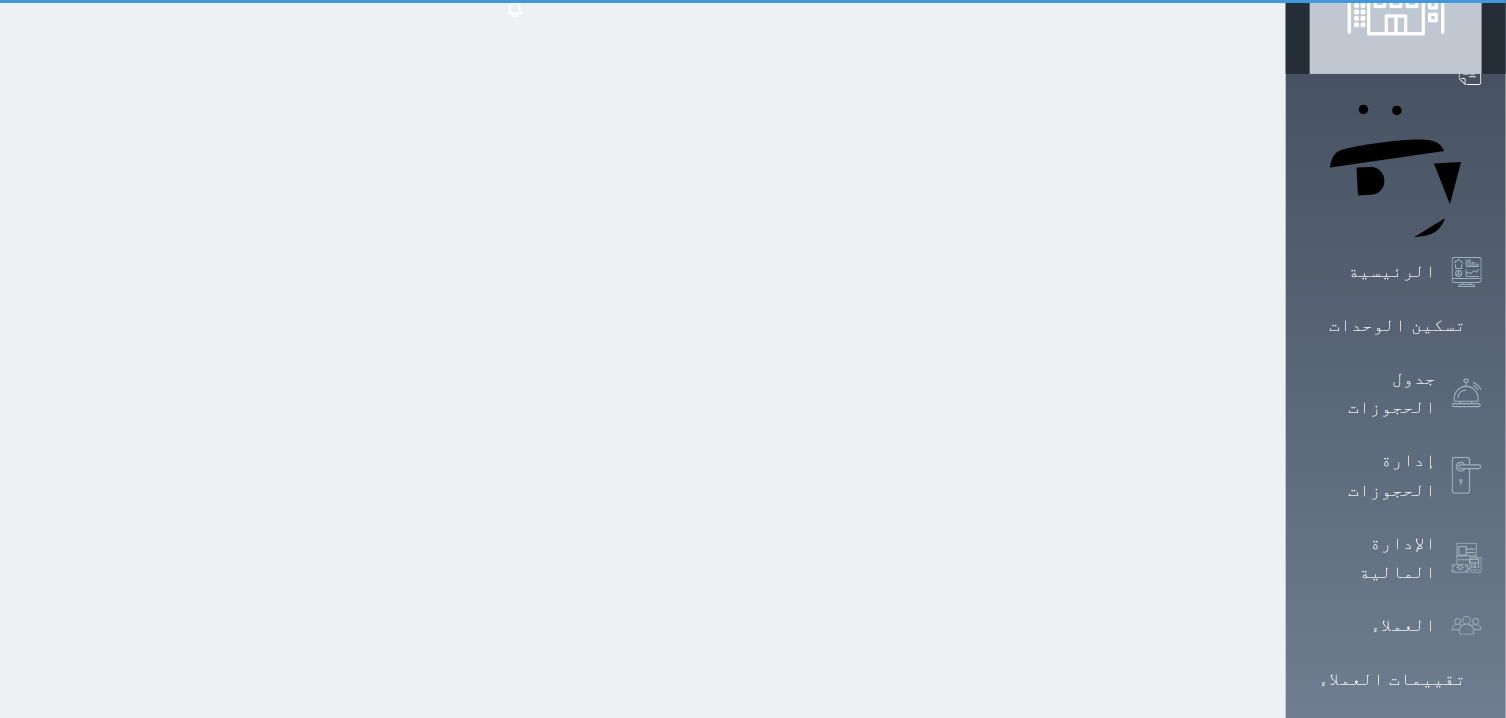 scroll, scrollTop: 0, scrollLeft: 0, axis: both 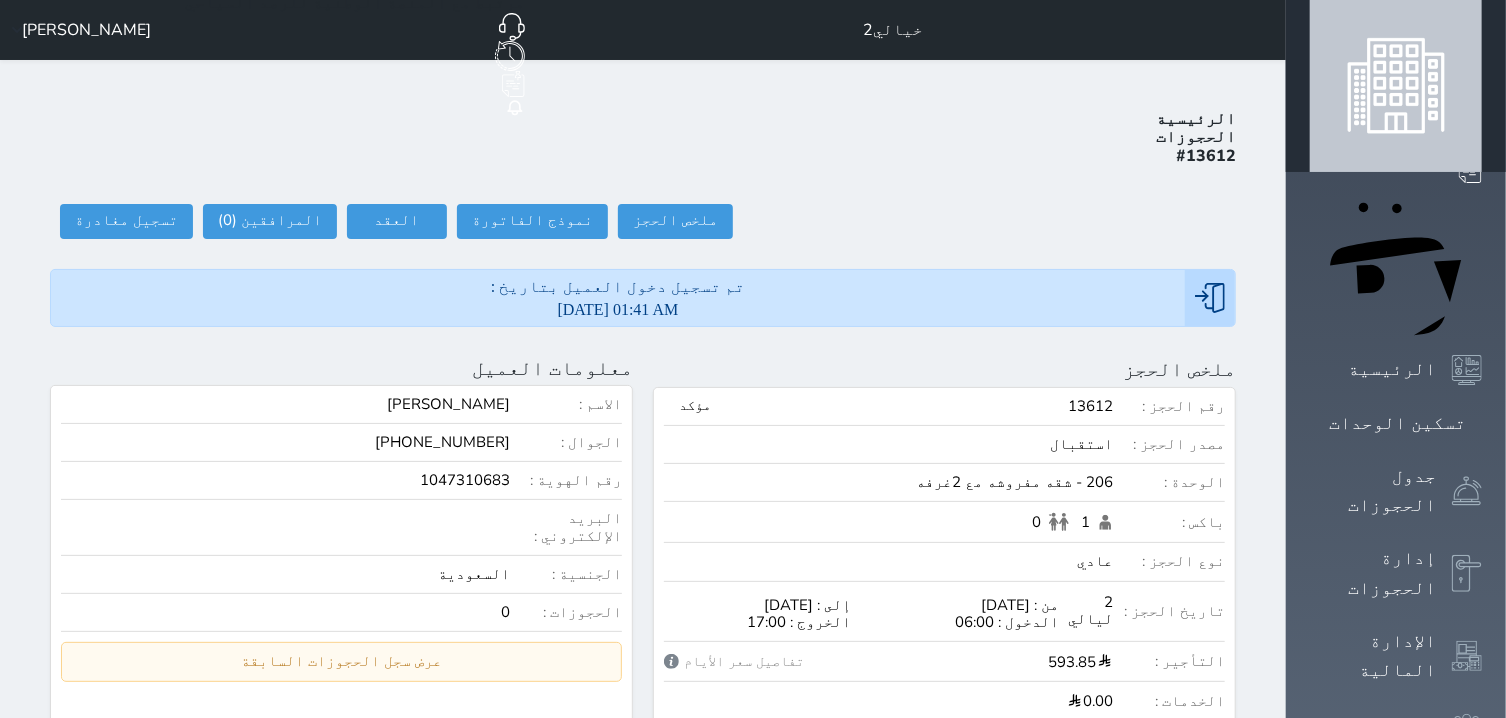 select 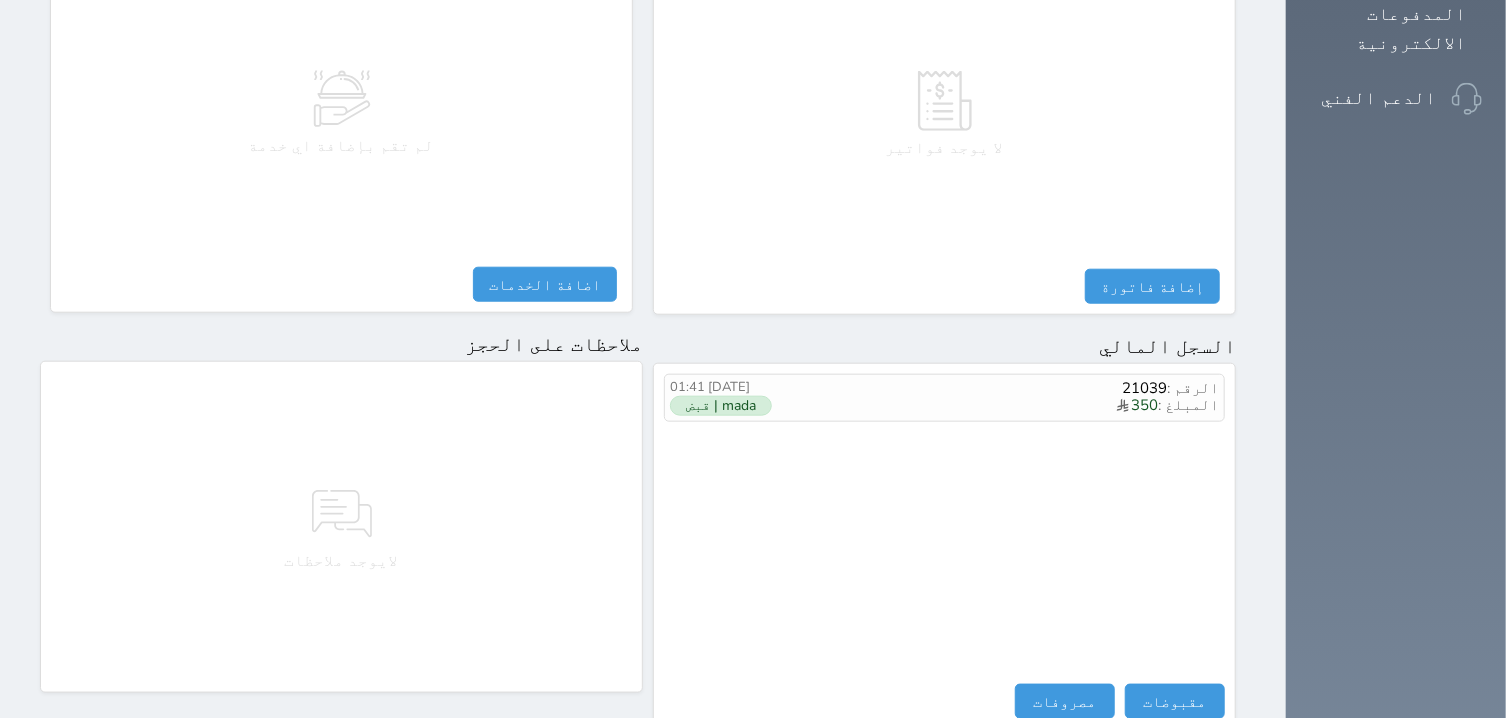 scroll, scrollTop: 1018, scrollLeft: 0, axis: vertical 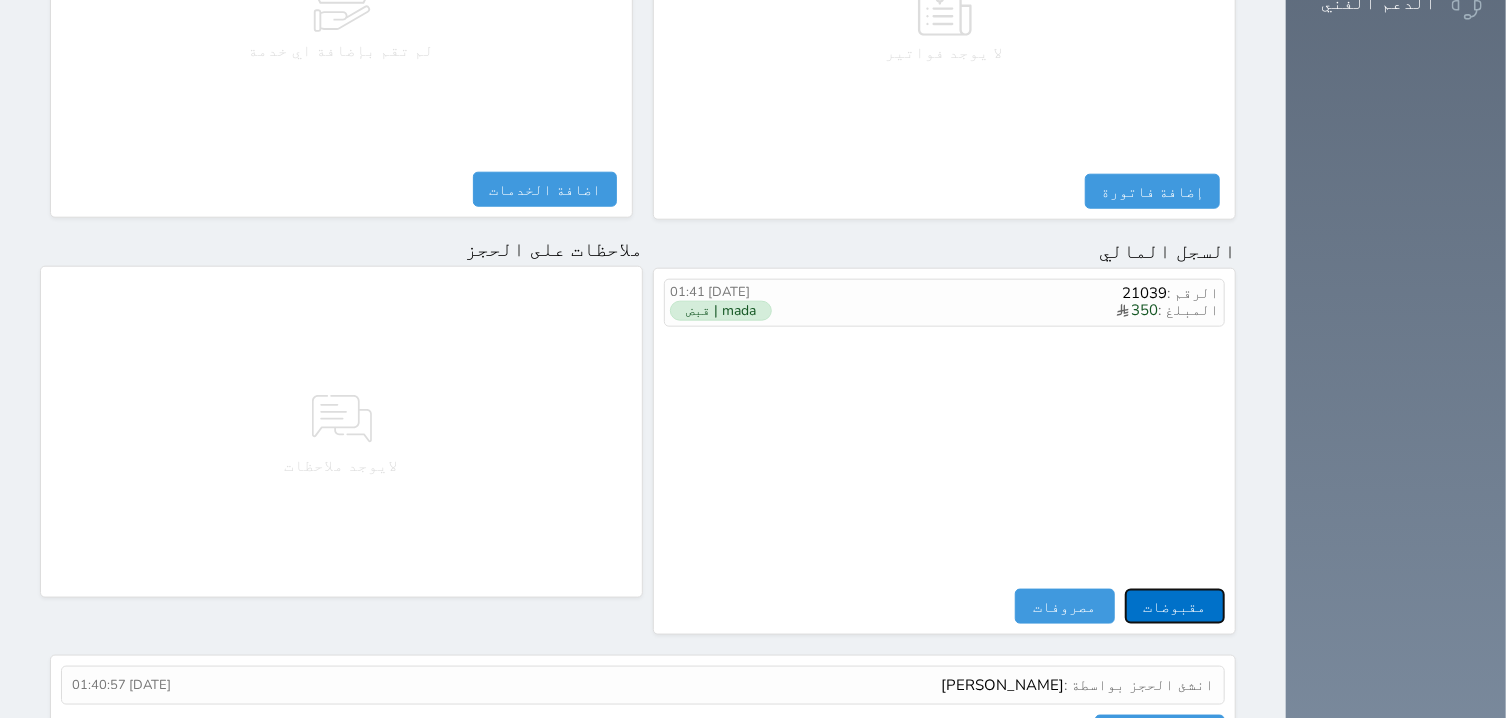click on "مقبوضات" at bounding box center (1175, 606) 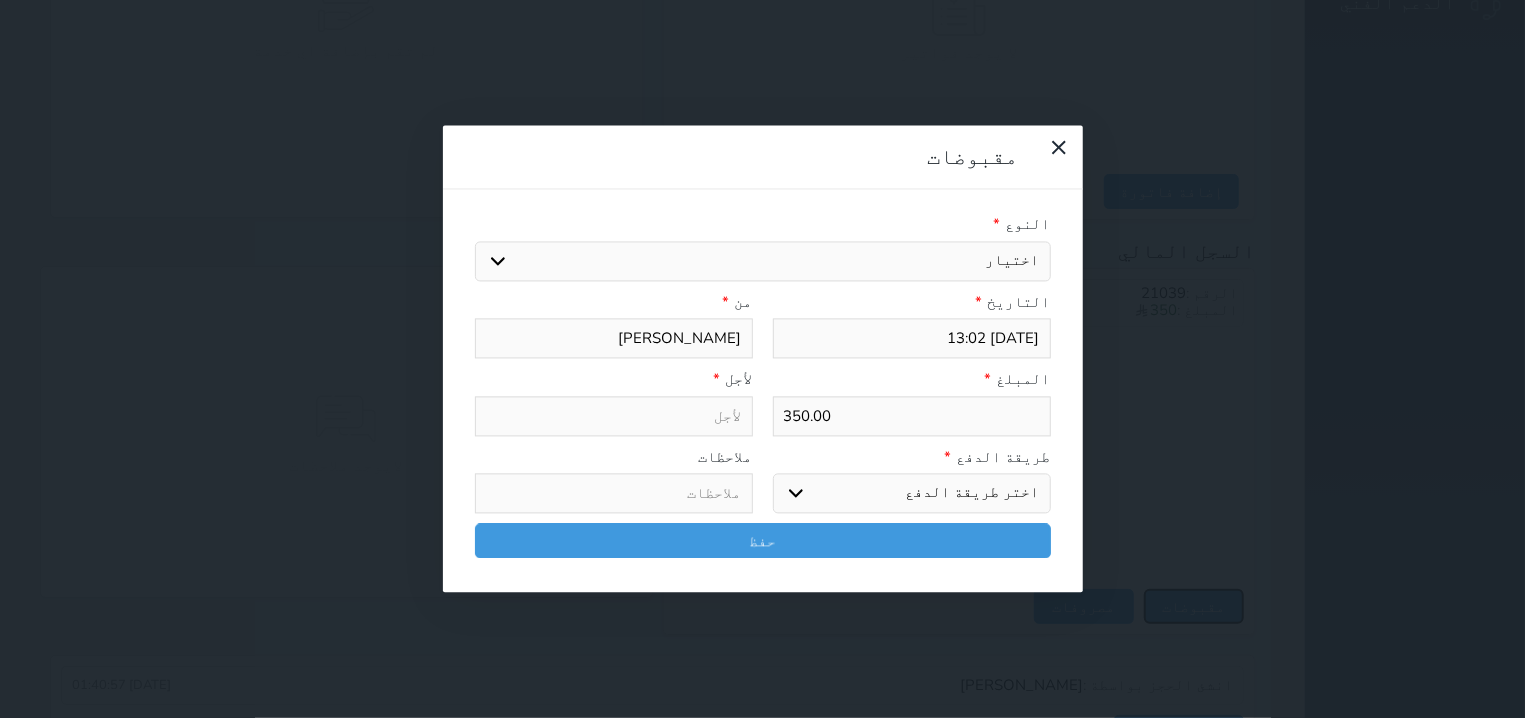 select 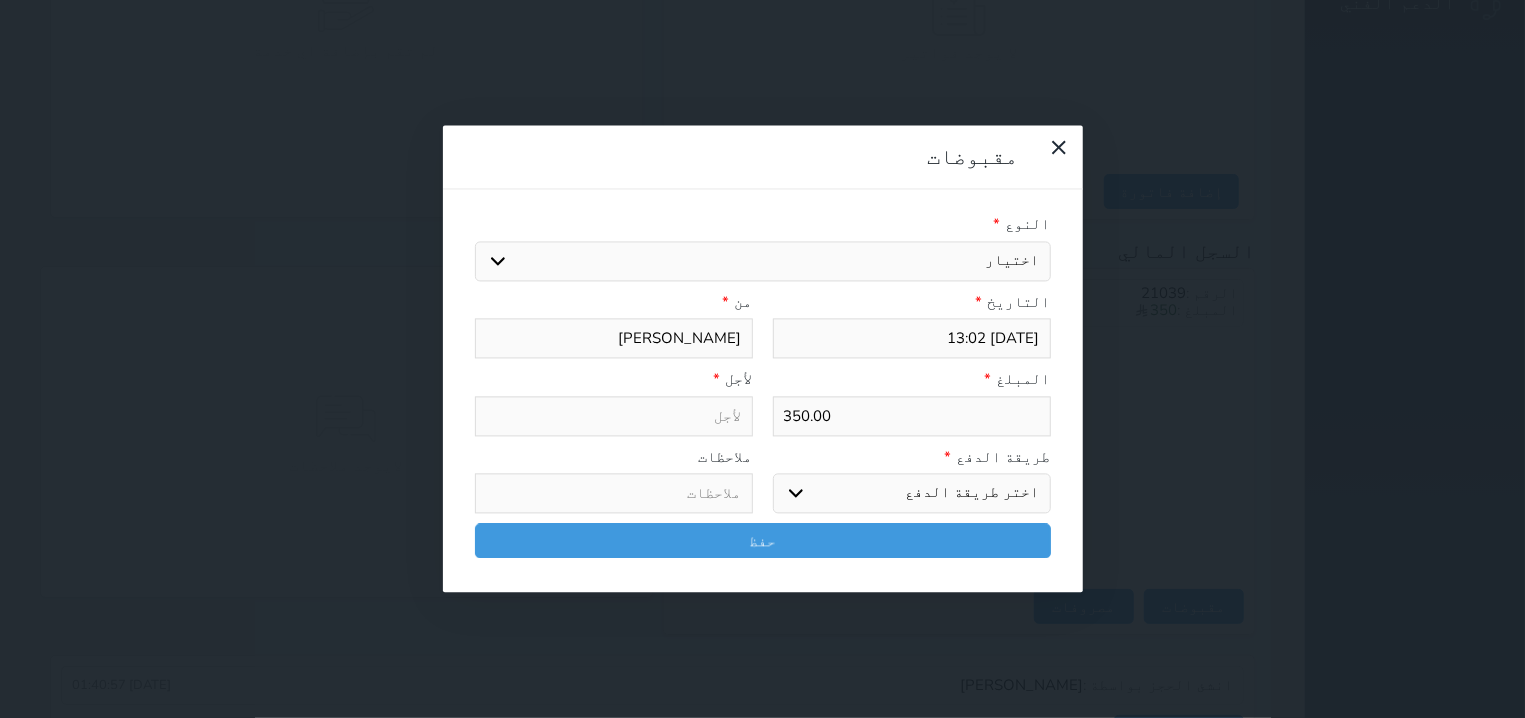 click on "اختيار   مقبوضات عامة قيمة إيجار فواتير تامين عربون لا ينطبق آخر مغسلة واي فاي - الإنترنت مواقف السيارات طعام الأغذية والمشروبات مشروبات المشروبات الباردة المشروبات الساخنة الإفطار غداء عشاء مخبز و كعك حمام سباحة الصالة الرياضية سبا و خدمات الجمال اختيار وإسقاط (خدمات النقل) ميني بار كابل - تلفزيون سرير إضافي تصفيف الشعر التسوق خدمات الجولات السياحية المنظمة خدمات الدليل السياحي" at bounding box center (763, 261) 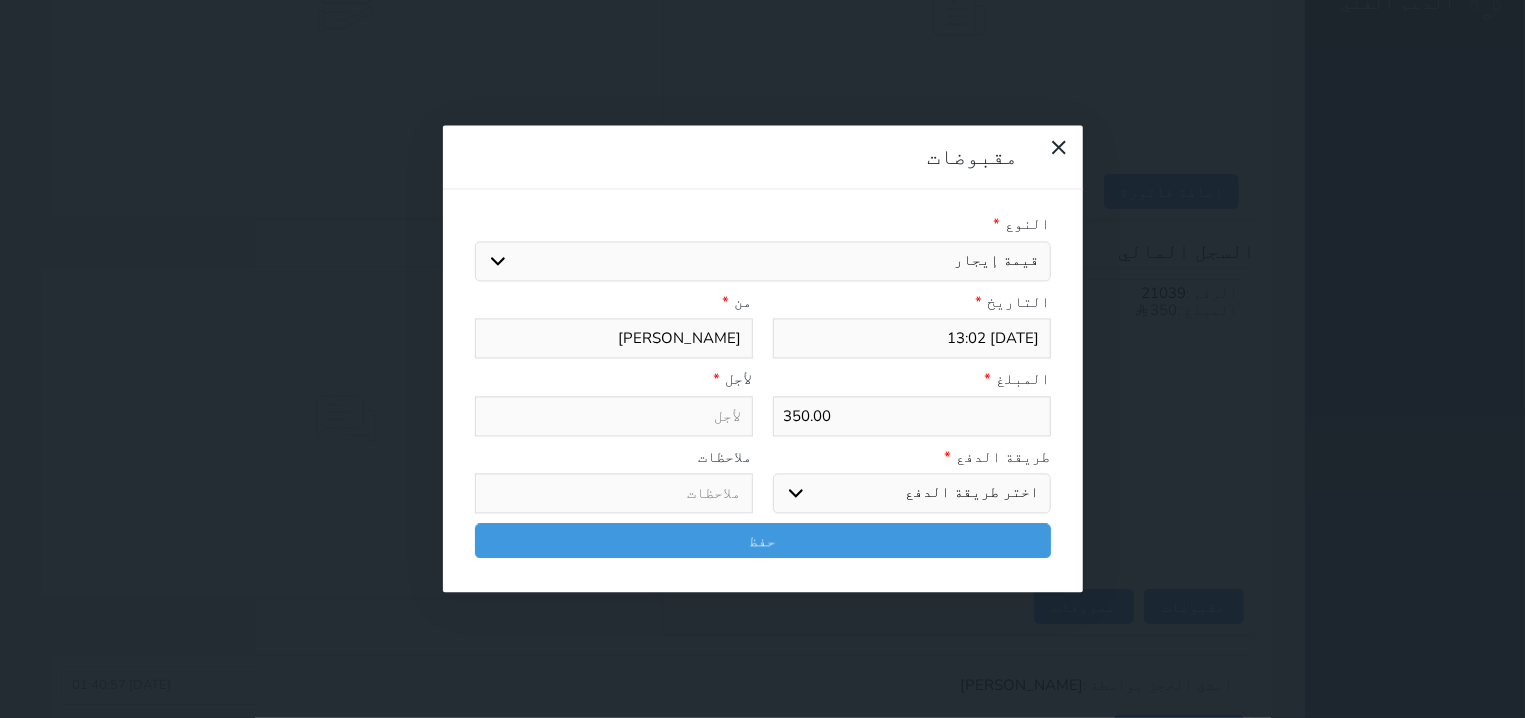 click on "قيمة إيجار" at bounding box center [0, 0] 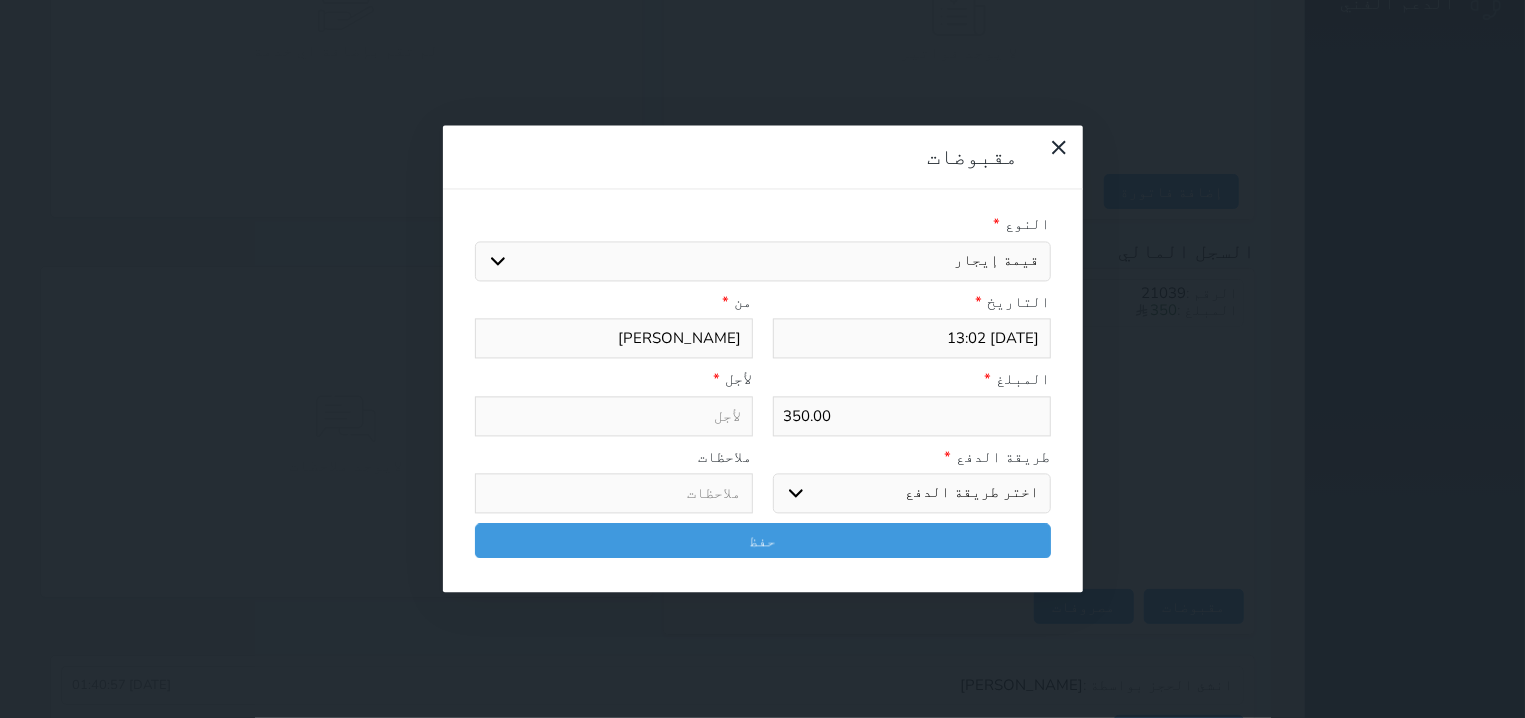 select 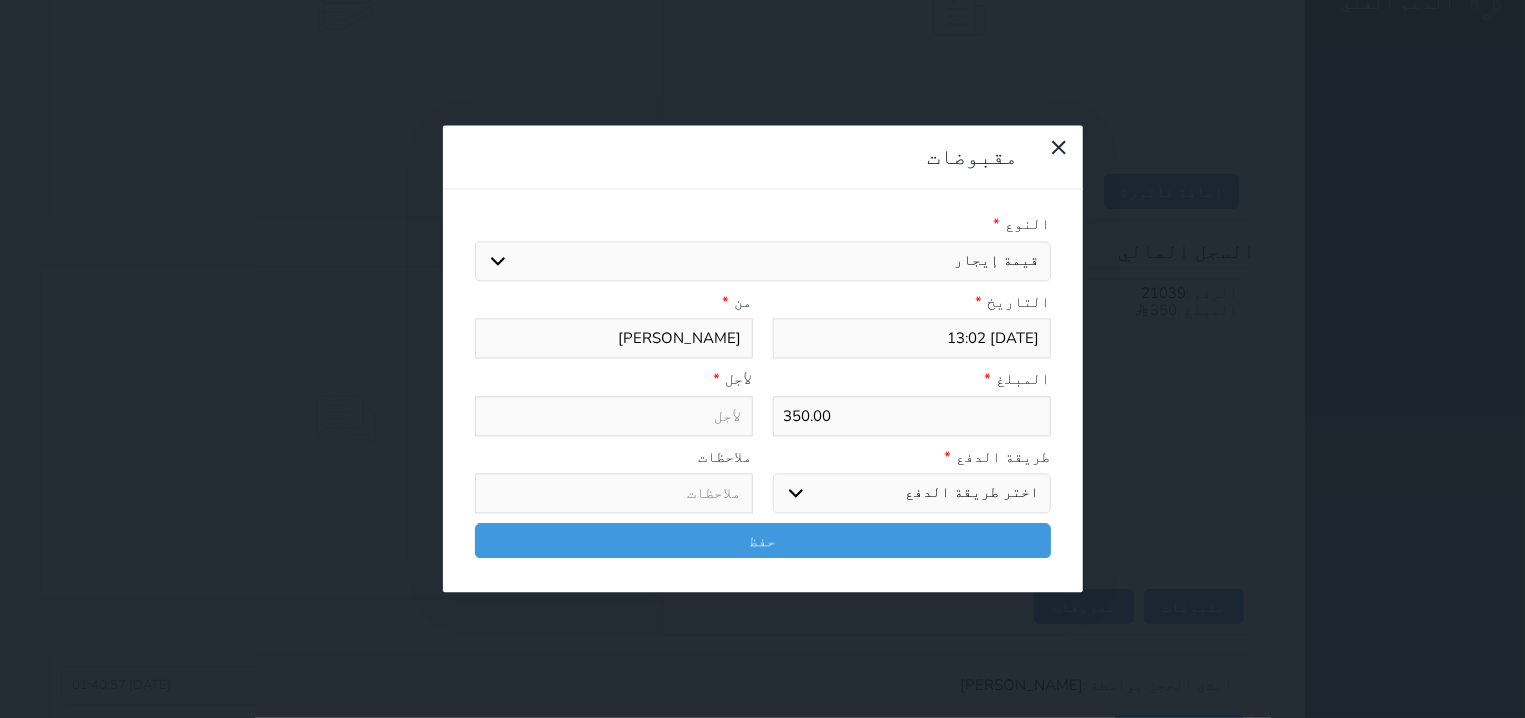 type on "قيمة إيجار - الوحدة - 206" 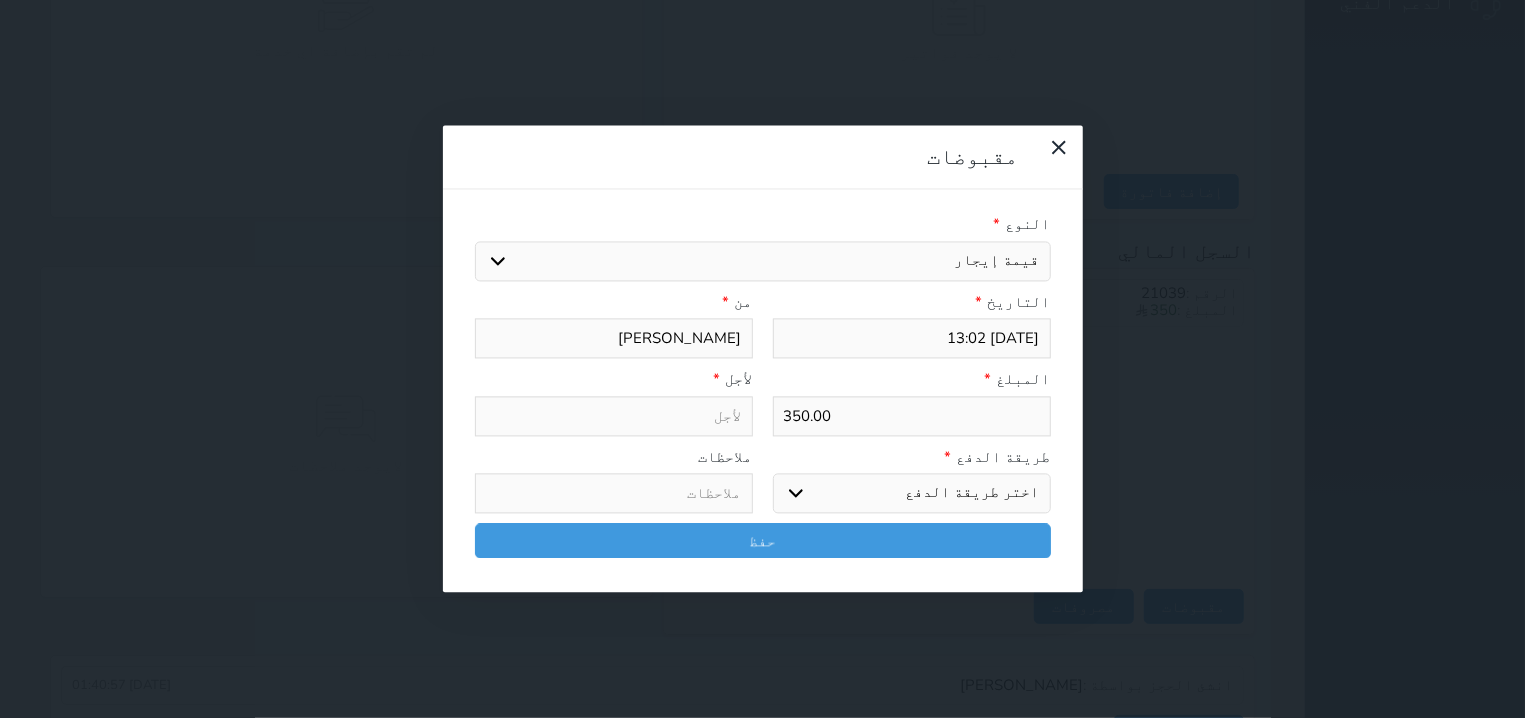 select 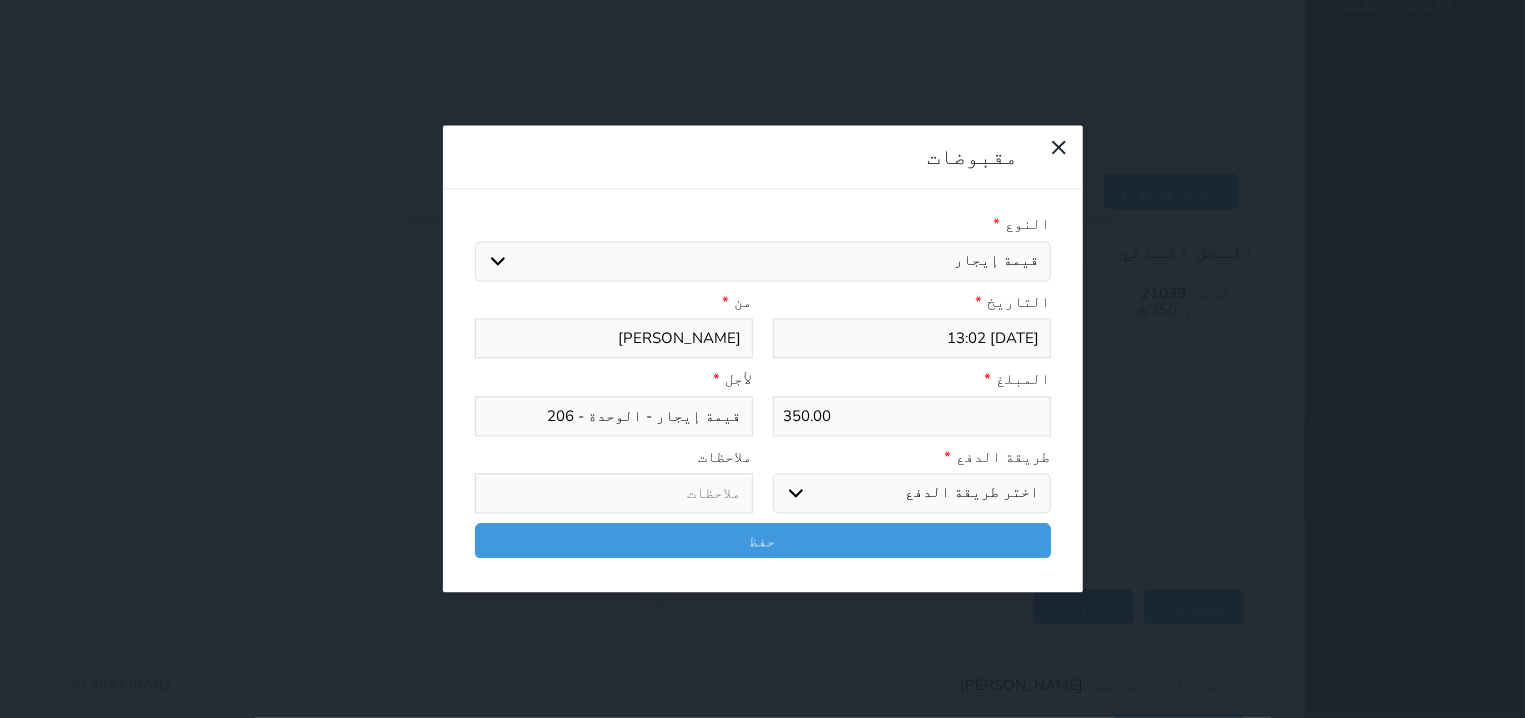 click on "المبلغ *   350.00   لأجل *   قيمة إيجار - الوحدة - 206" at bounding box center [763, 408] 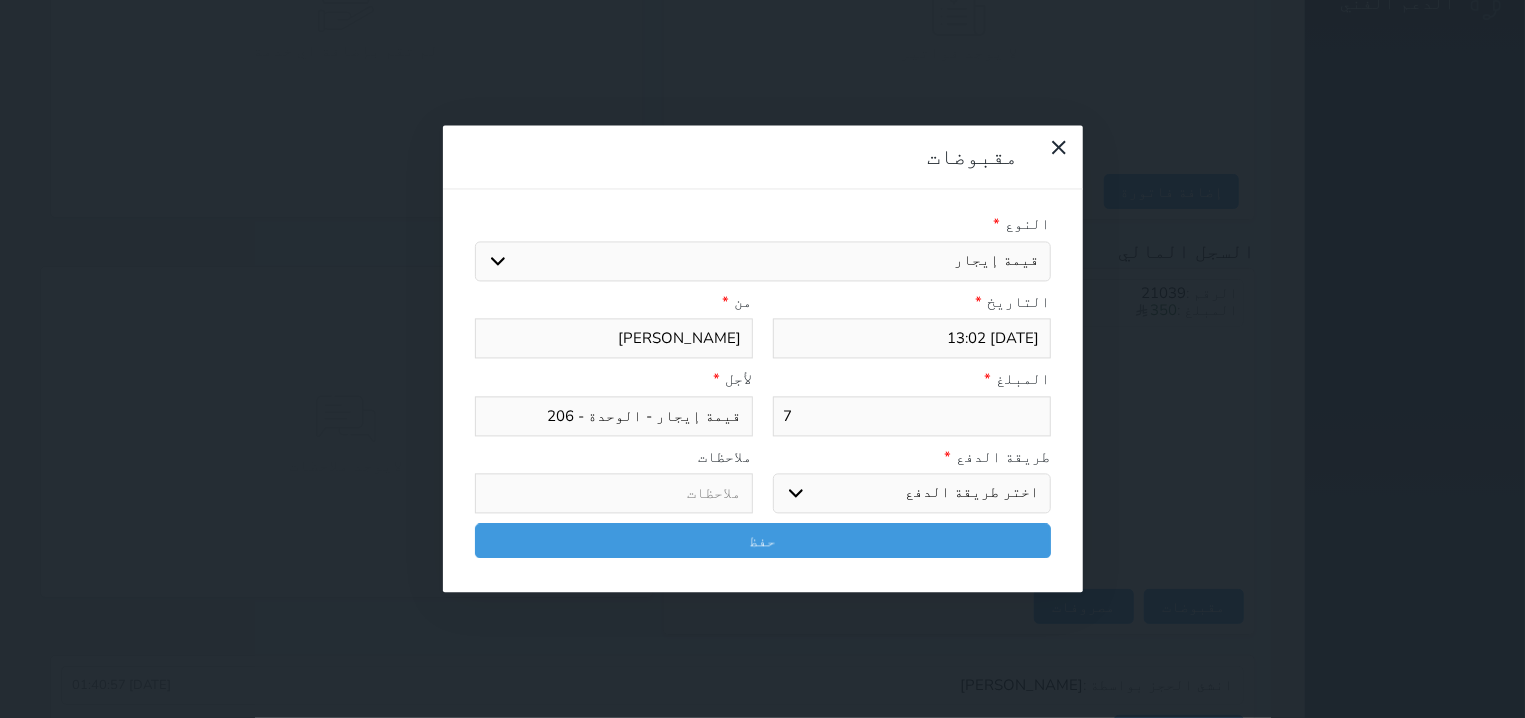type on "70" 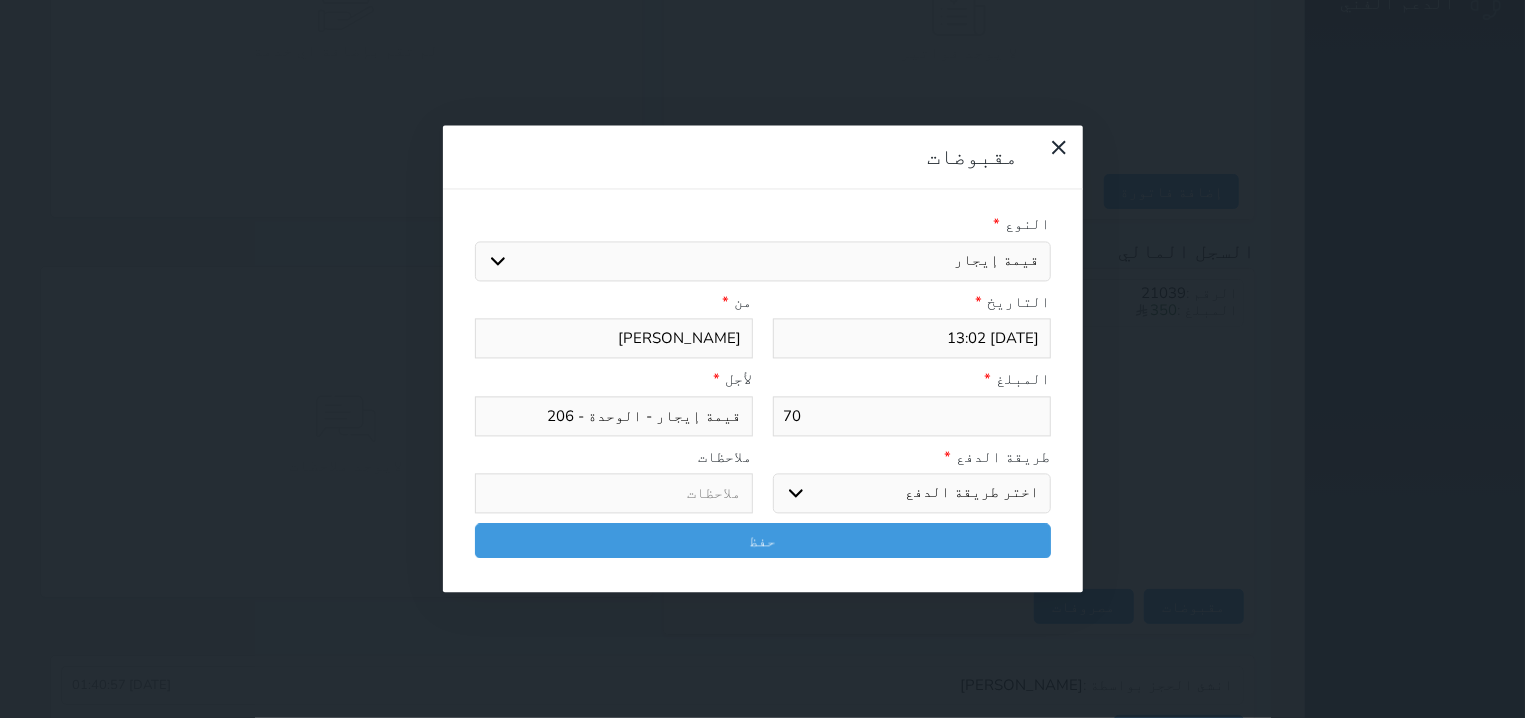type on "700" 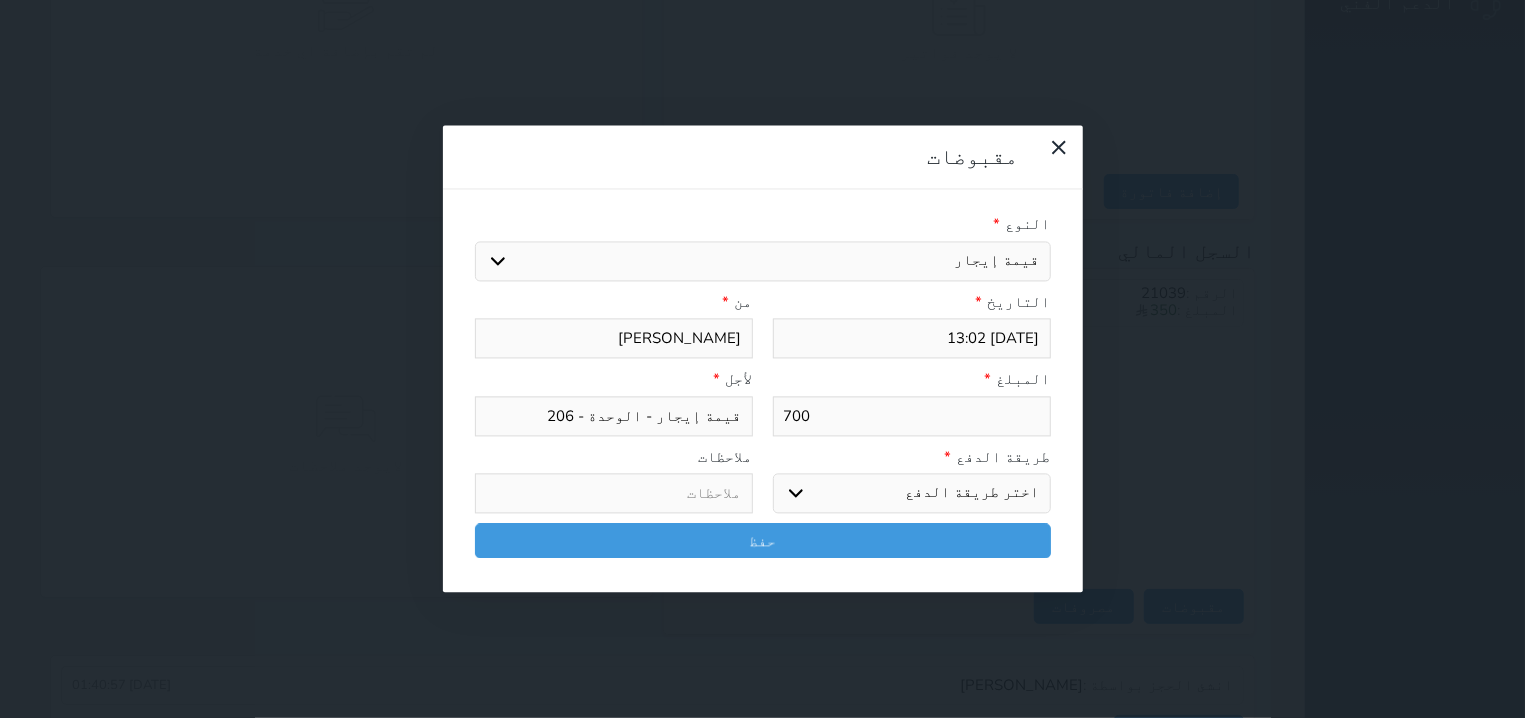 type on "700" 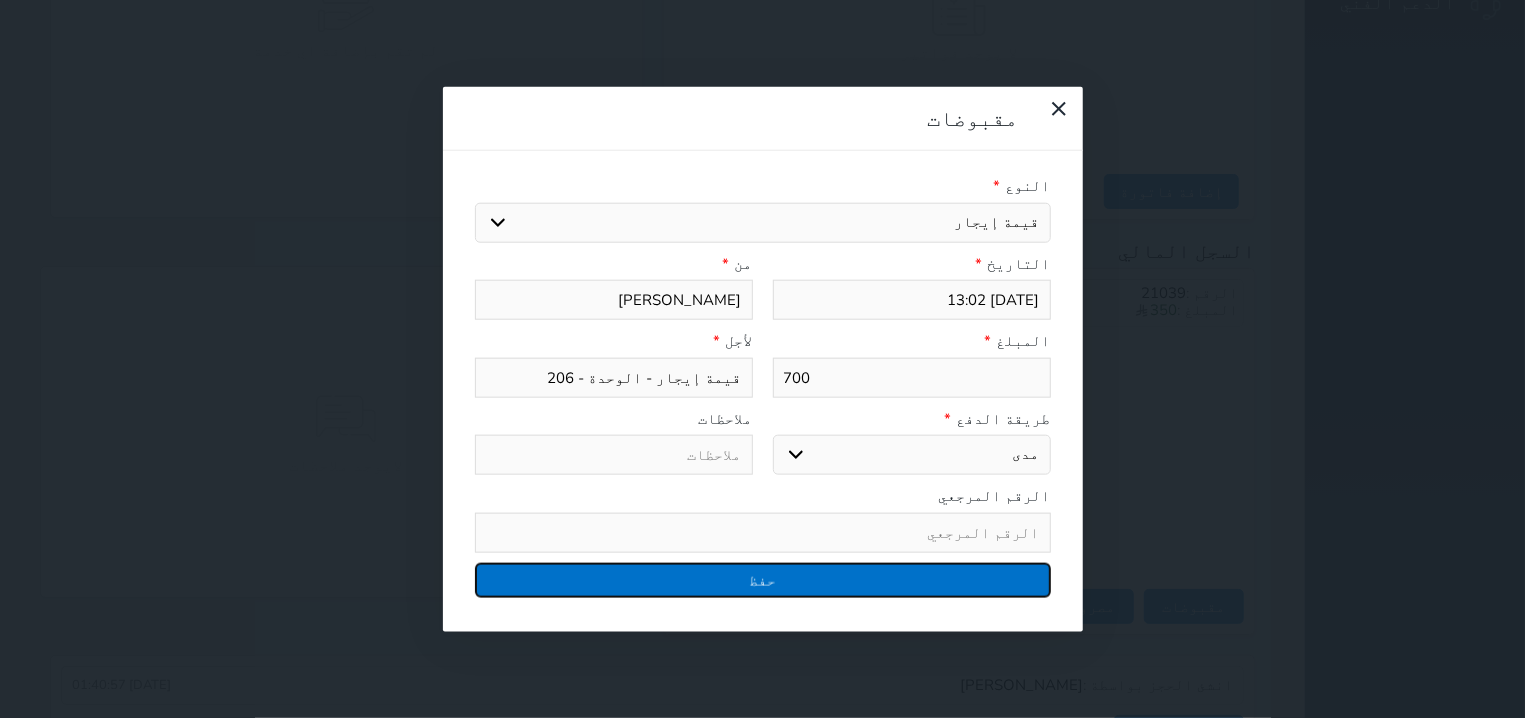 click on "حفظ" at bounding box center (763, 579) 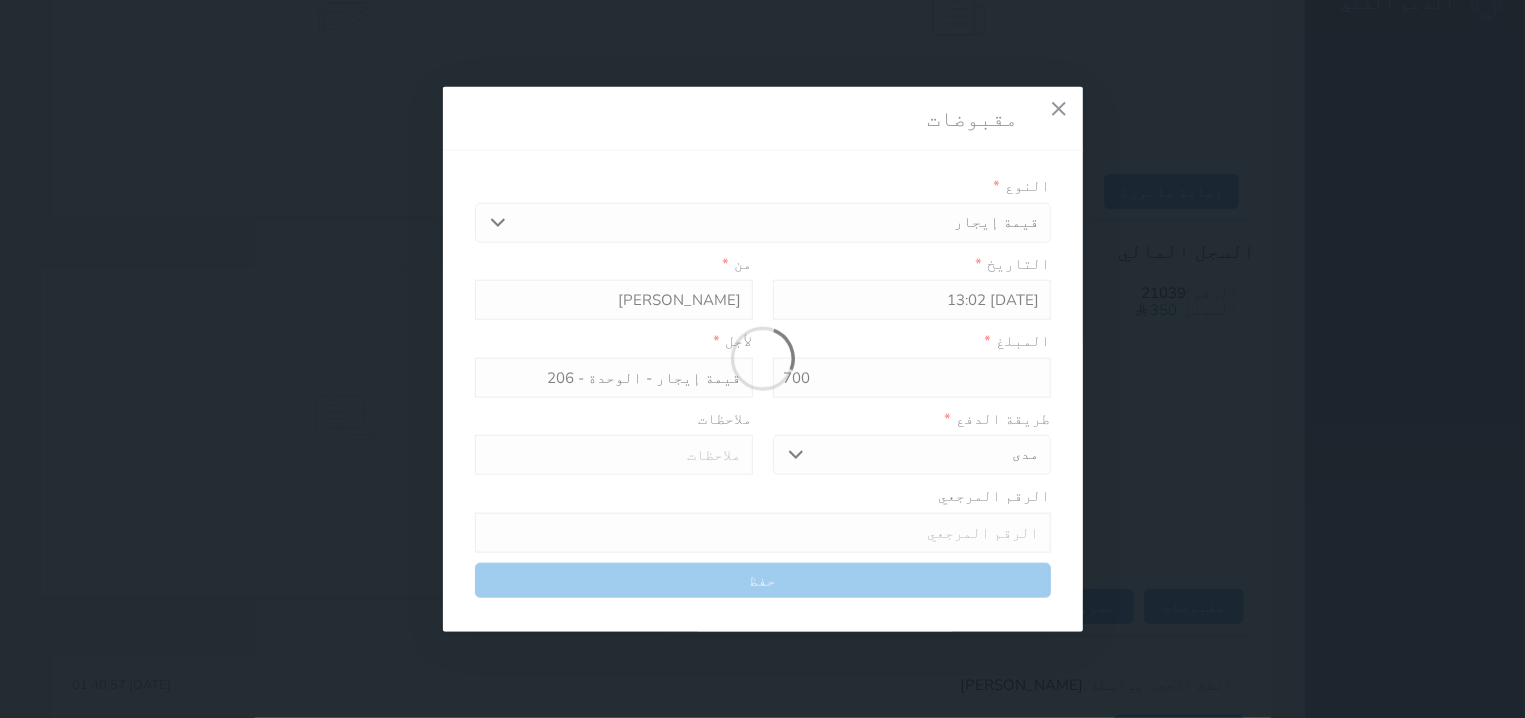 select 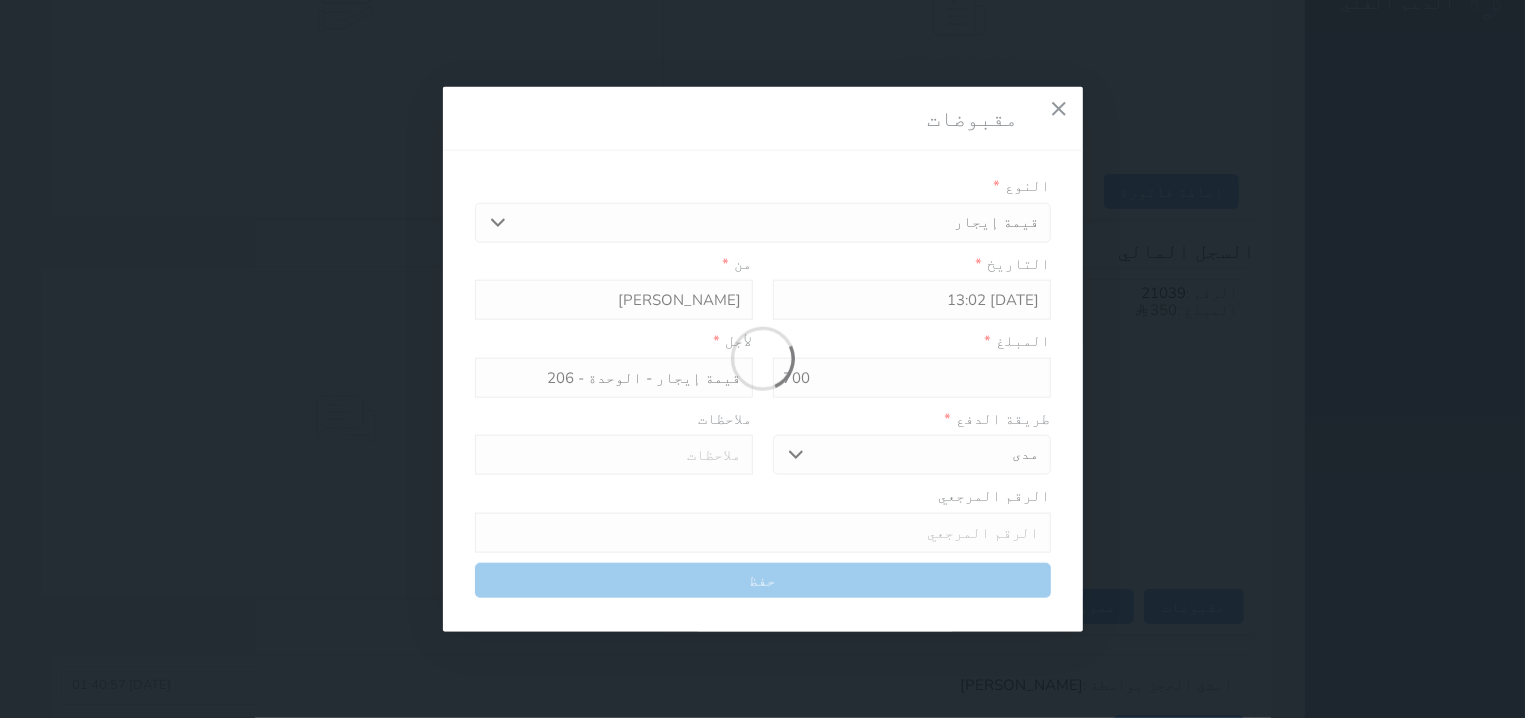 type 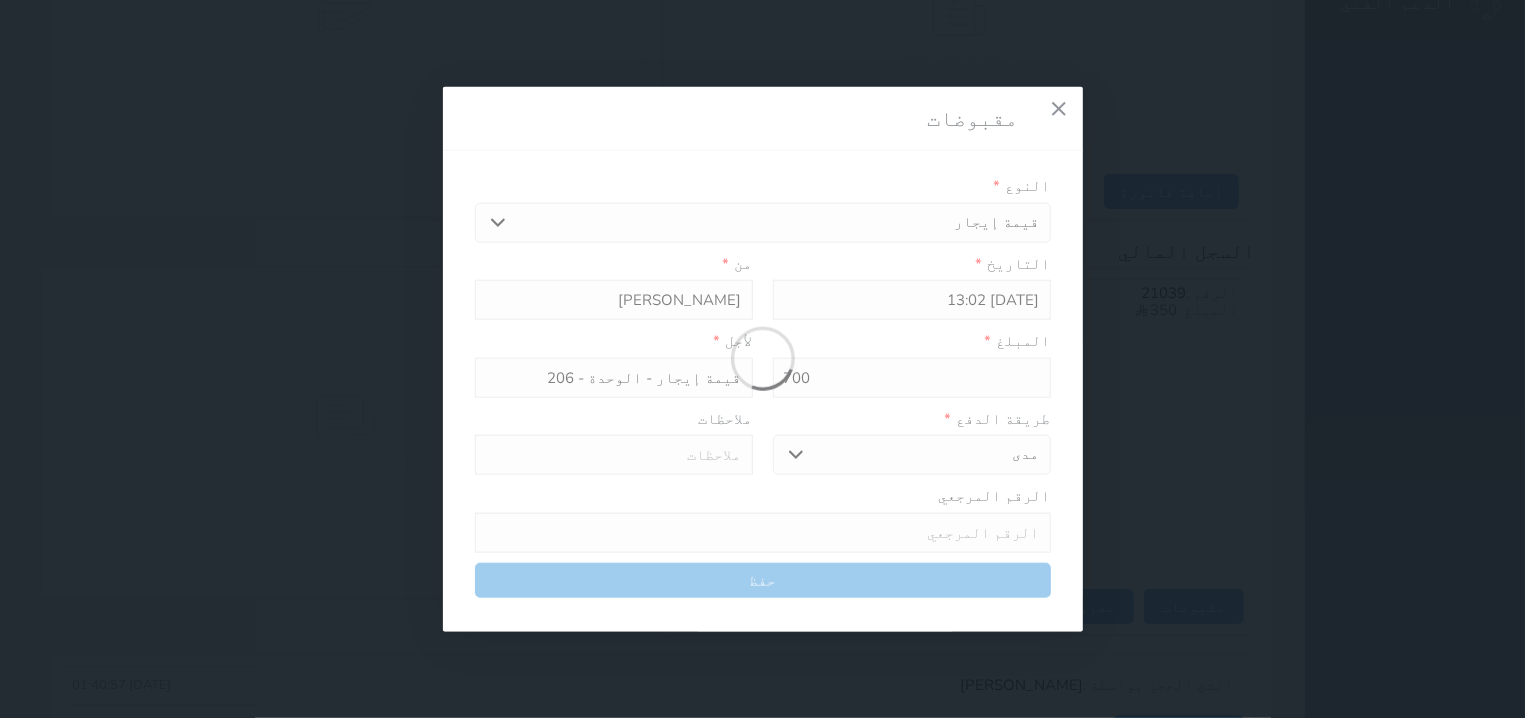 type on "0" 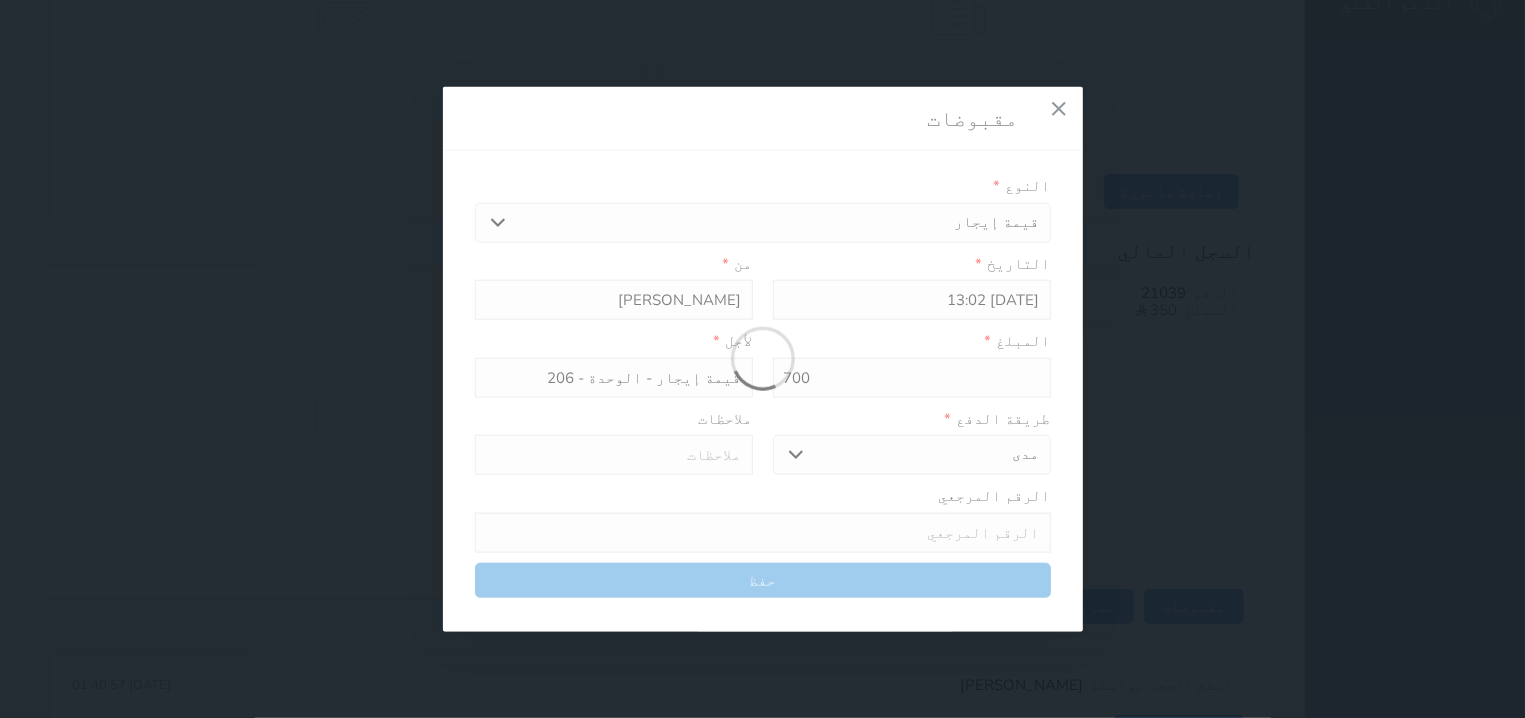 select 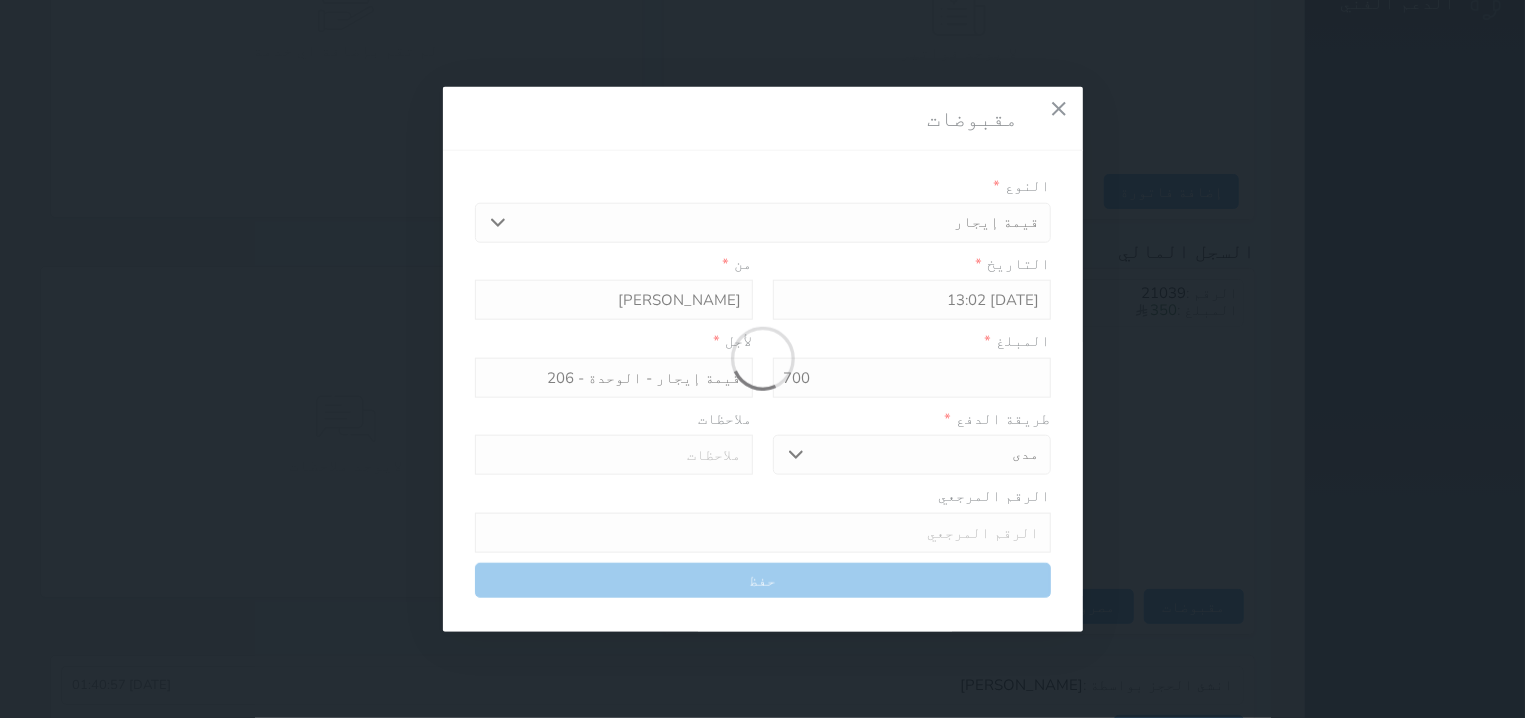 type on "0" 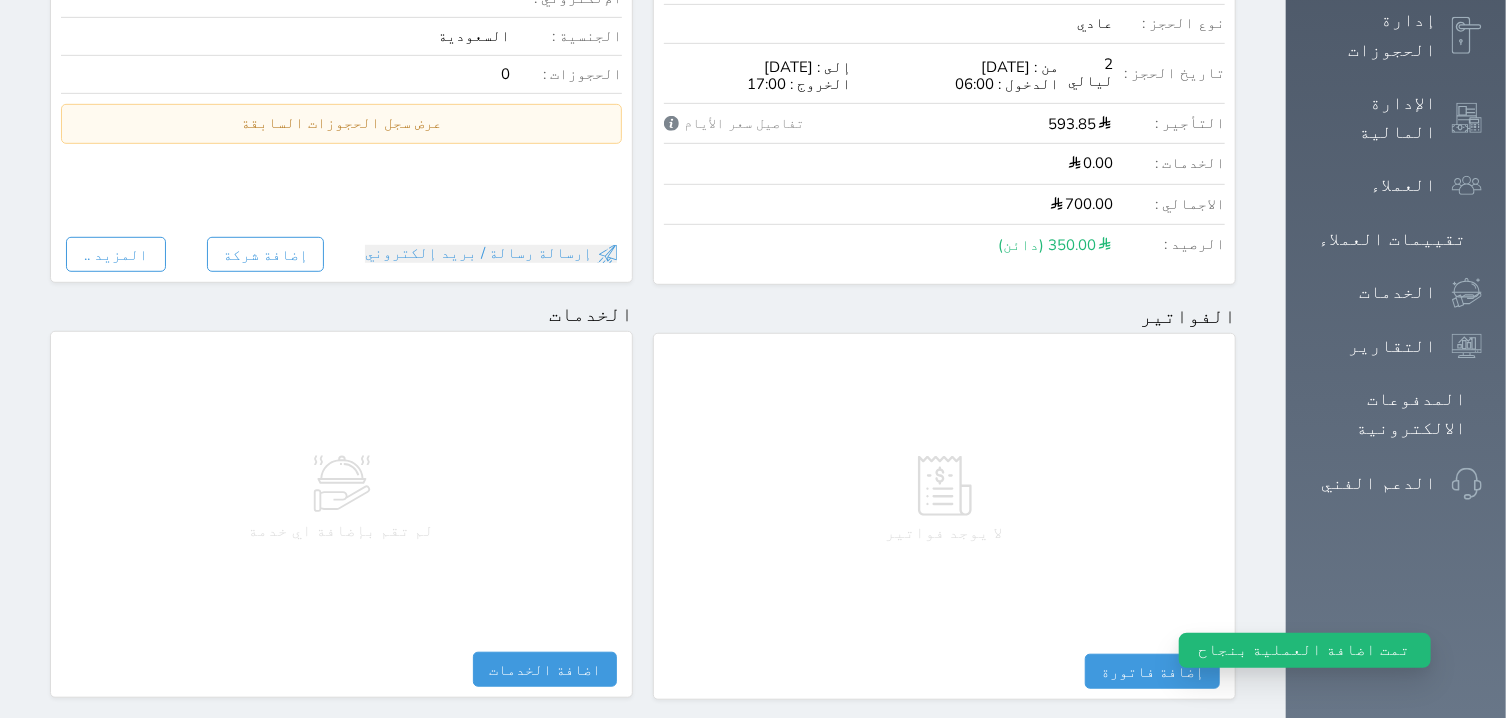 scroll, scrollTop: 0, scrollLeft: 0, axis: both 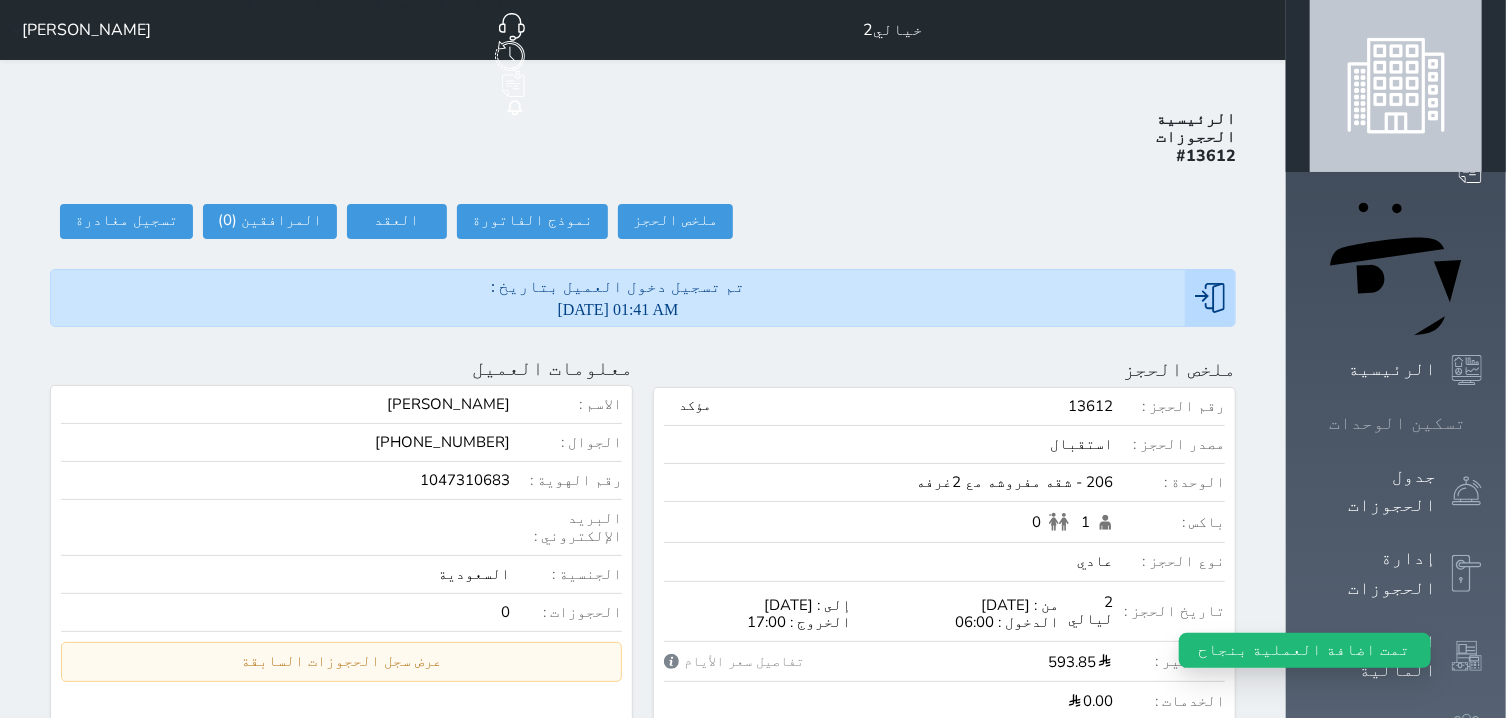 click 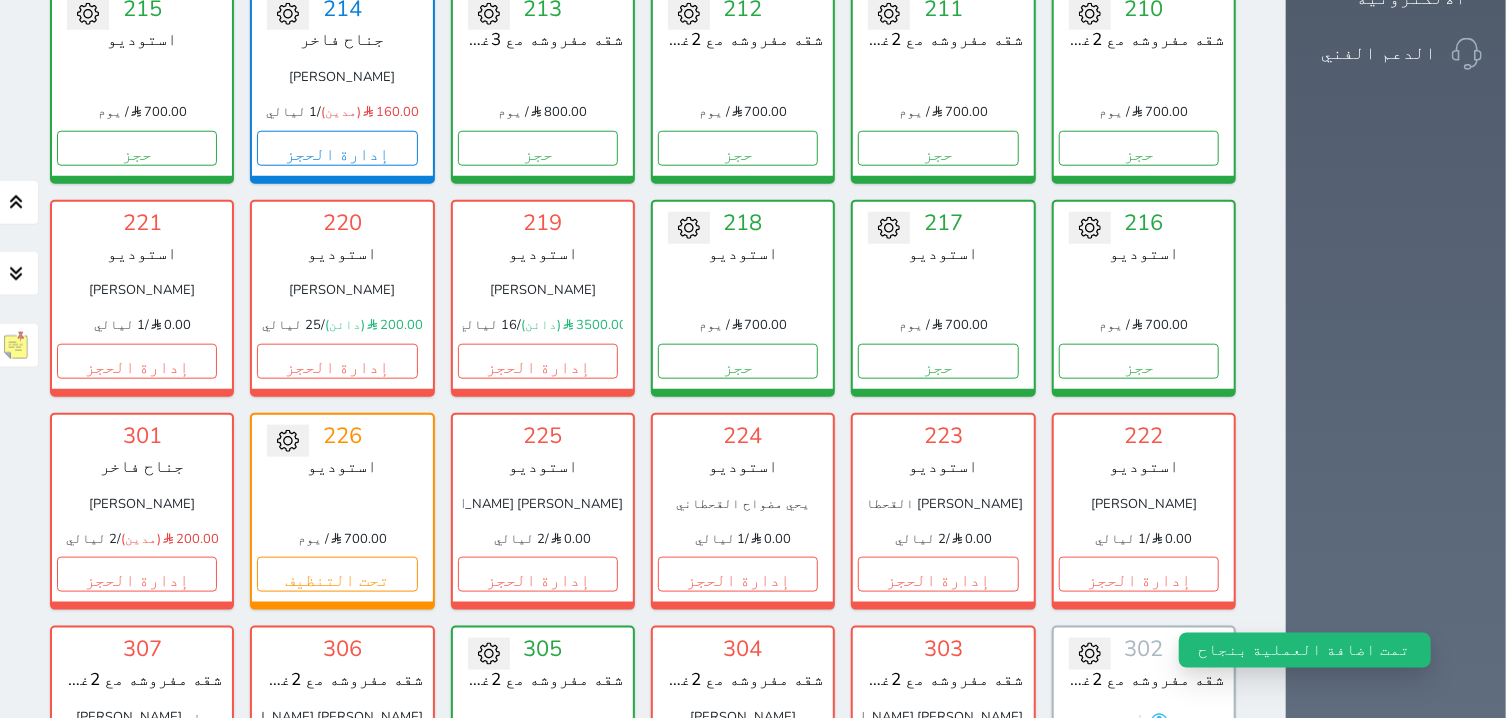 scroll, scrollTop: 1350, scrollLeft: 0, axis: vertical 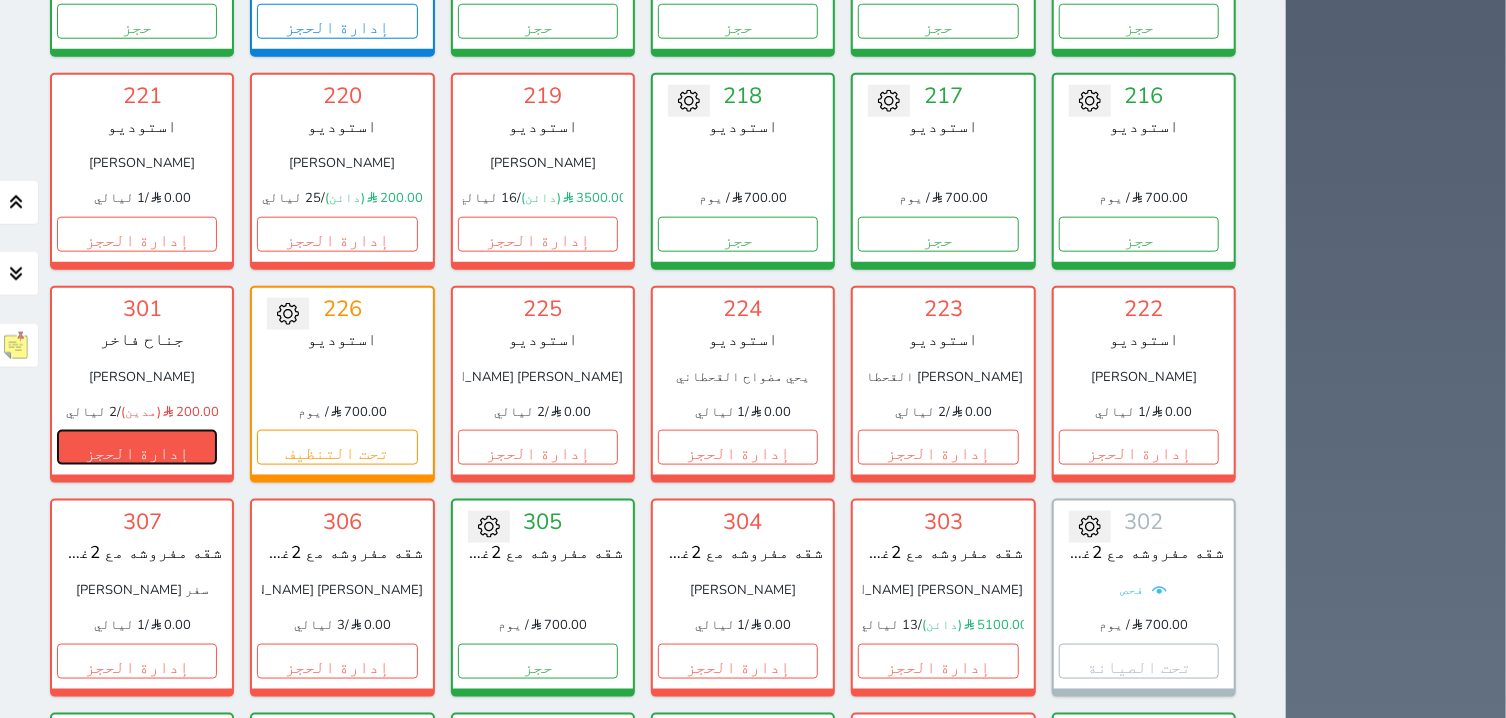 click on "إدارة الحجز" at bounding box center (137, 447) 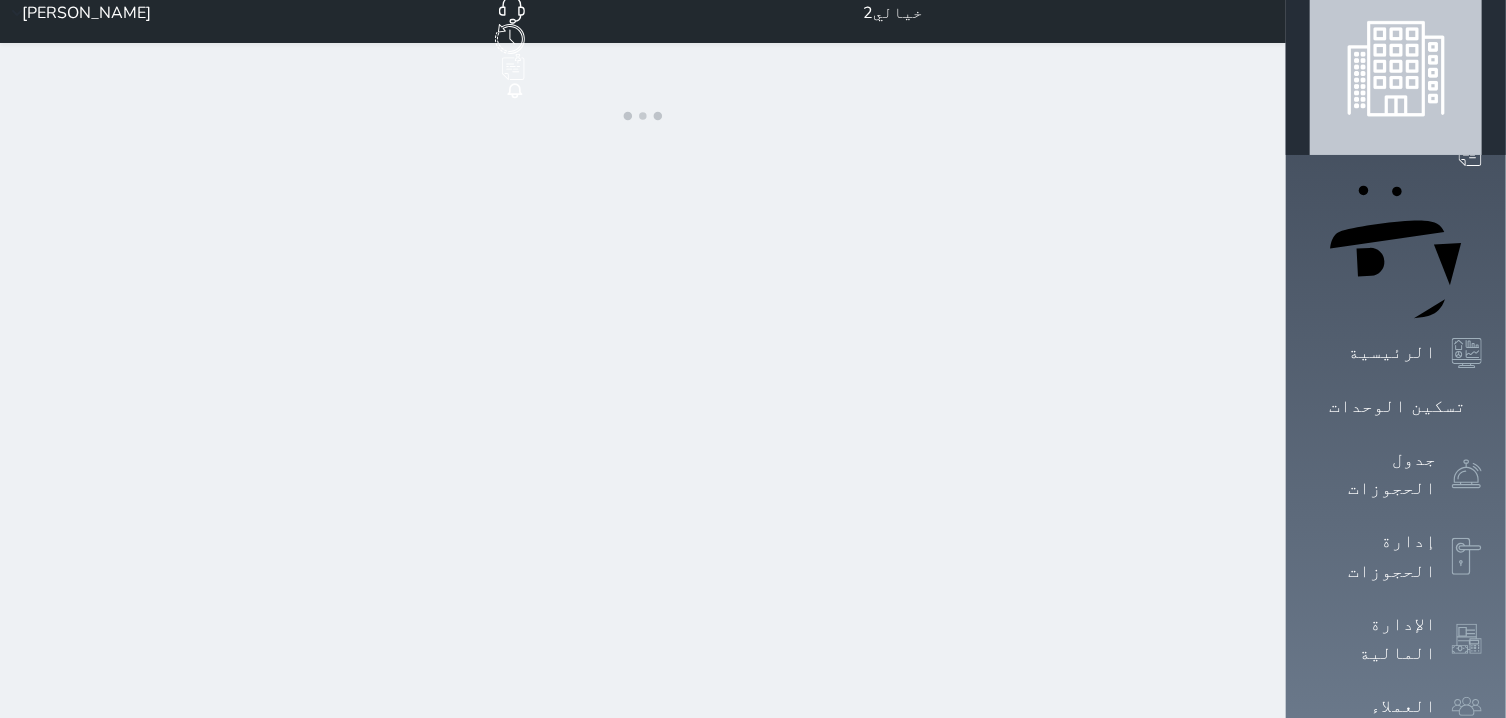 scroll, scrollTop: 0, scrollLeft: 0, axis: both 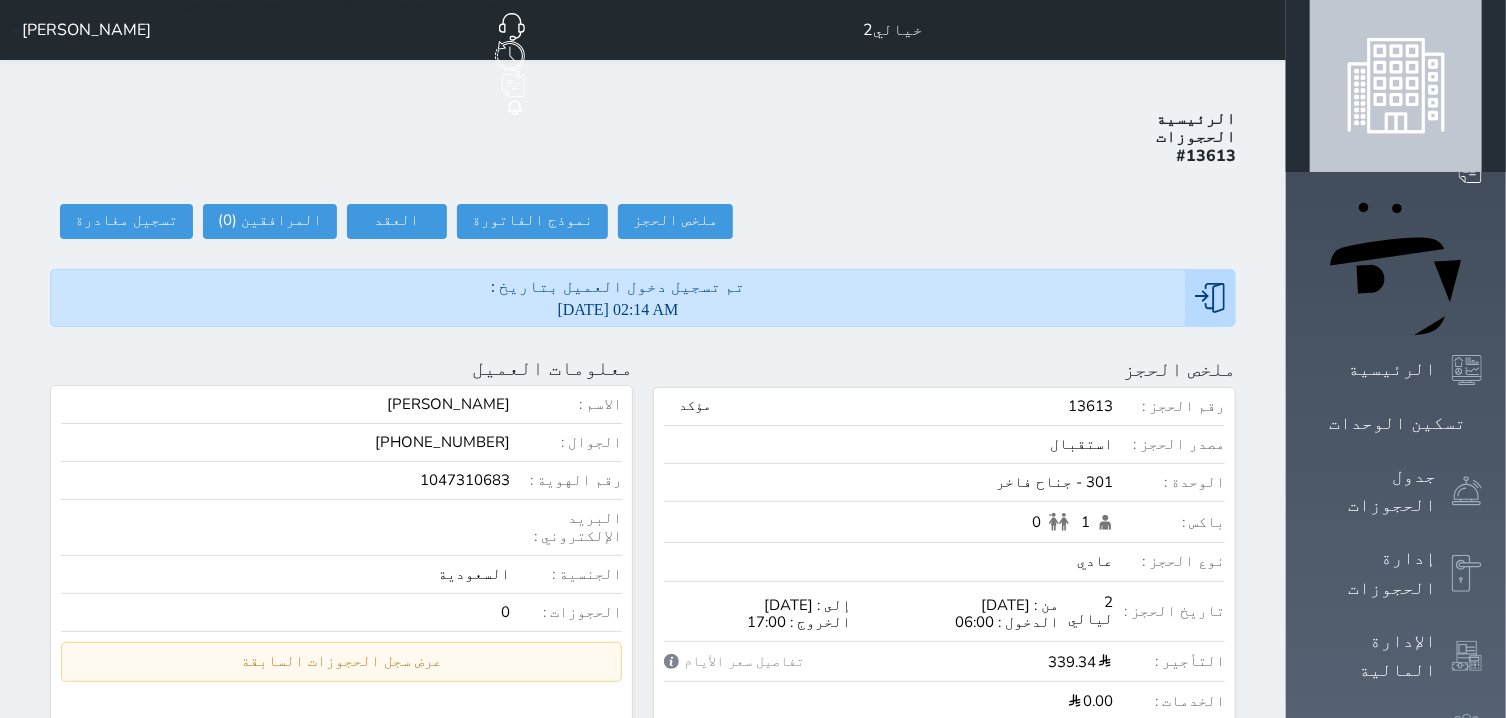 select 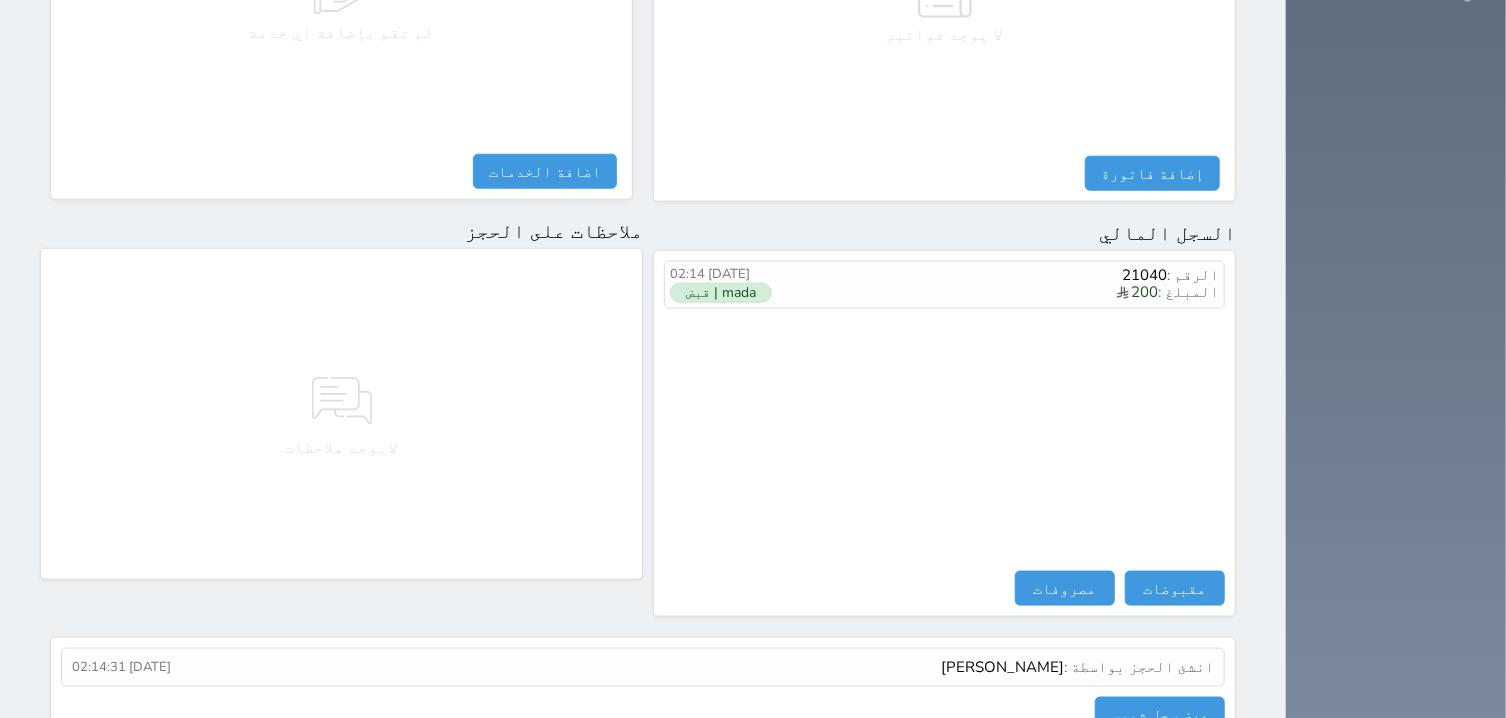 scroll, scrollTop: 1063, scrollLeft: 0, axis: vertical 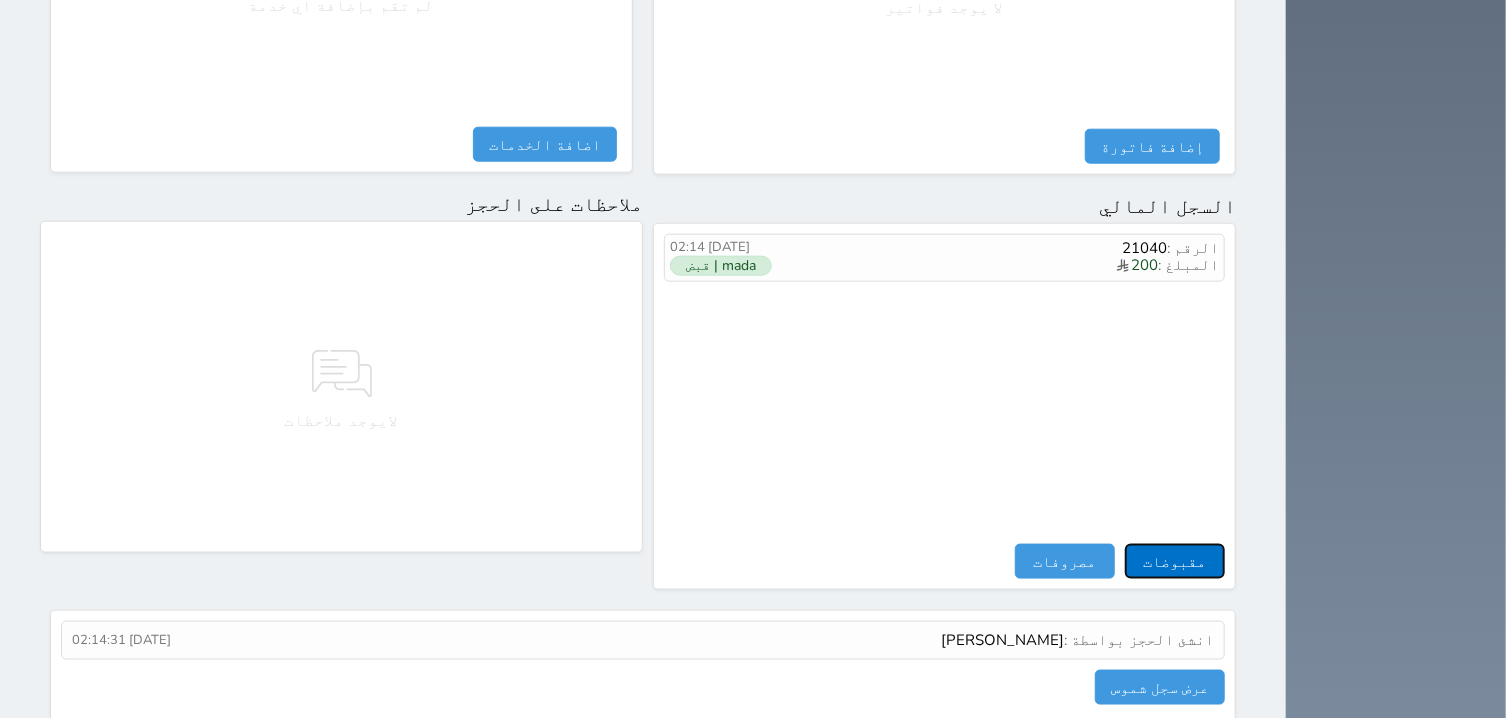 click on "مقبوضات" at bounding box center (1175, 561) 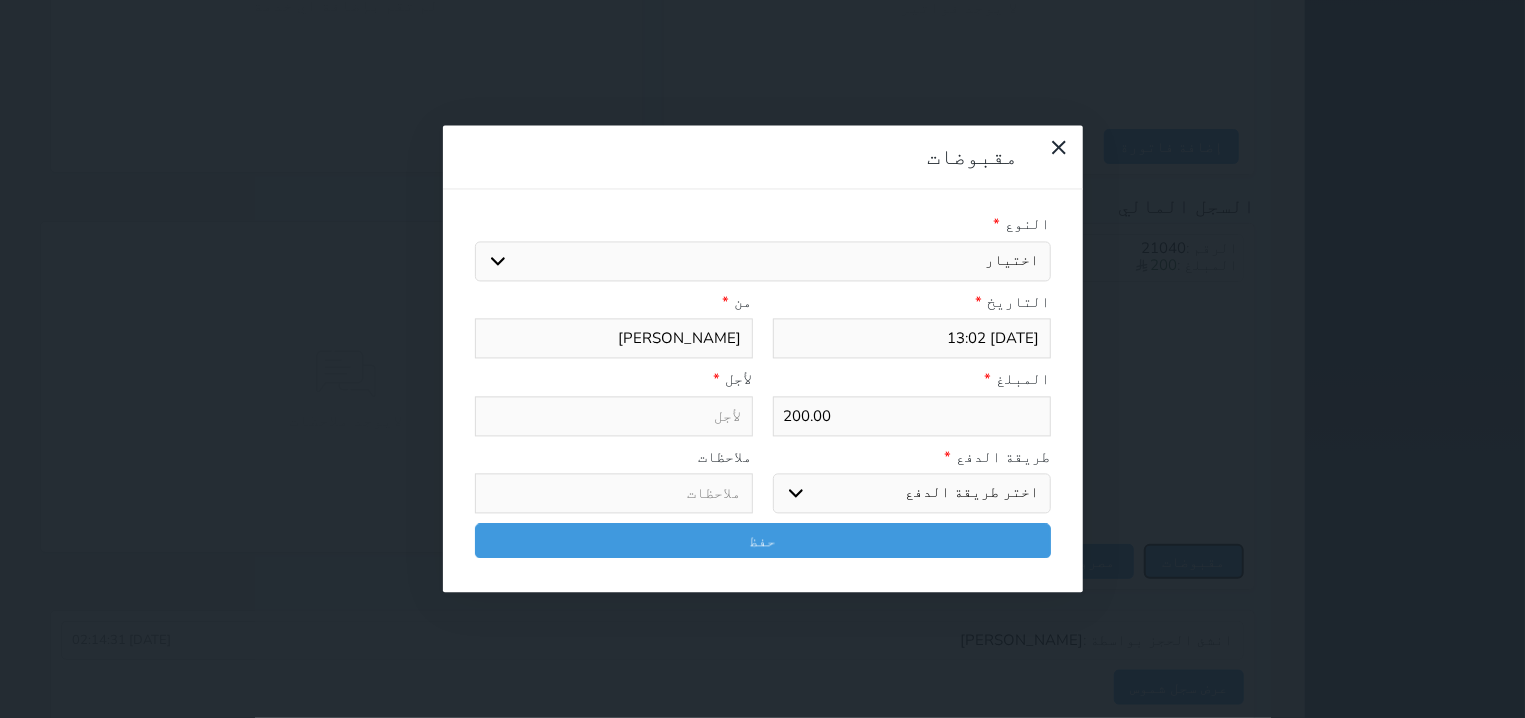 select 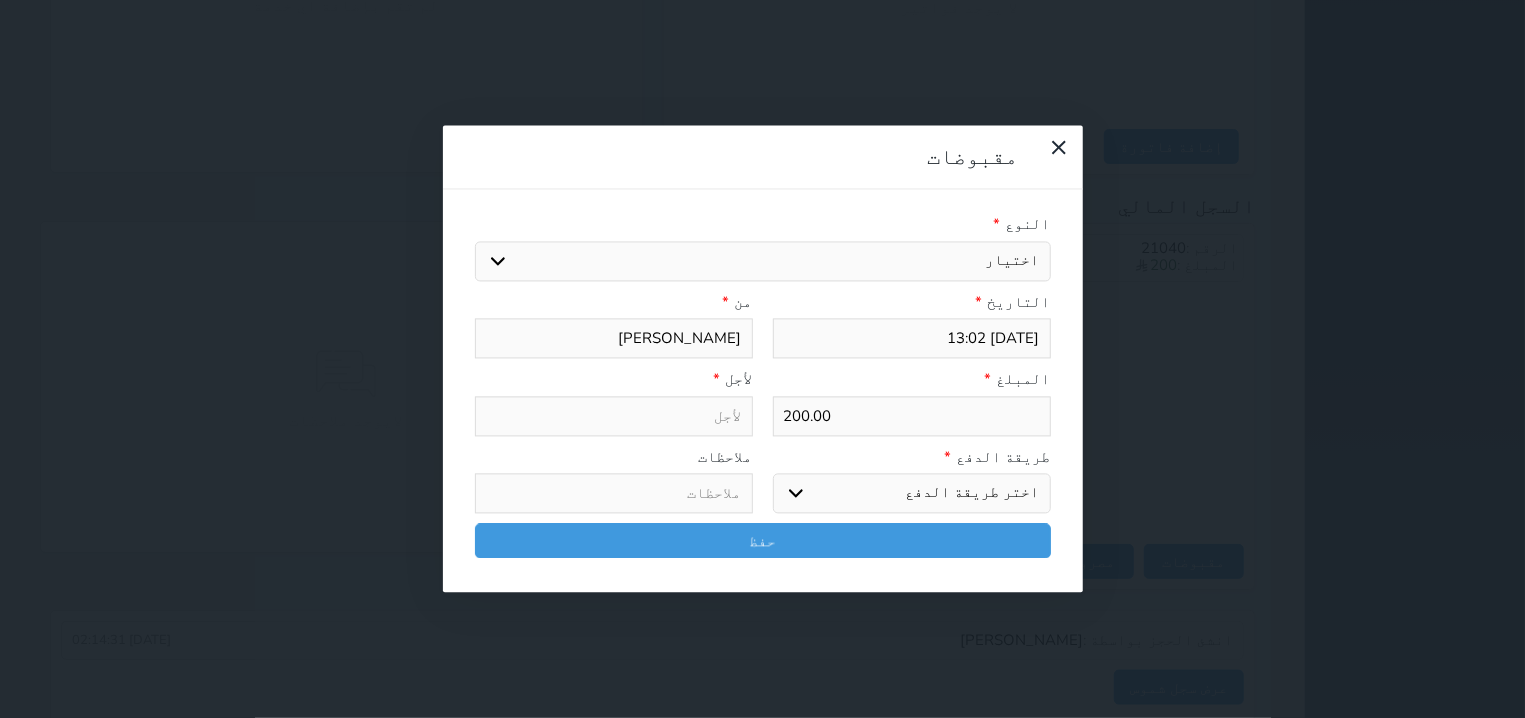 click on "اختيار   مقبوضات عامة قيمة إيجار فواتير تامين عربون لا ينطبق آخر مغسلة واي فاي - الإنترنت مواقف السيارات طعام الأغذية والمشروبات مشروبات المشروبات الباردة المشروبات الساخنة الإفطار غداء عشاء مخبز و كعك حمام سباحة الصالة الرياضية سبا و خدمات الجمال اختيار وإسقاط (خدمات النقل) ميني بار كابل - تلفزيون سرير إضافي تصفيف الشعر التسوق خدمات الجولات السياحية المنظمة خدمات الدليل السياحي" at bounding box center [763, 261] 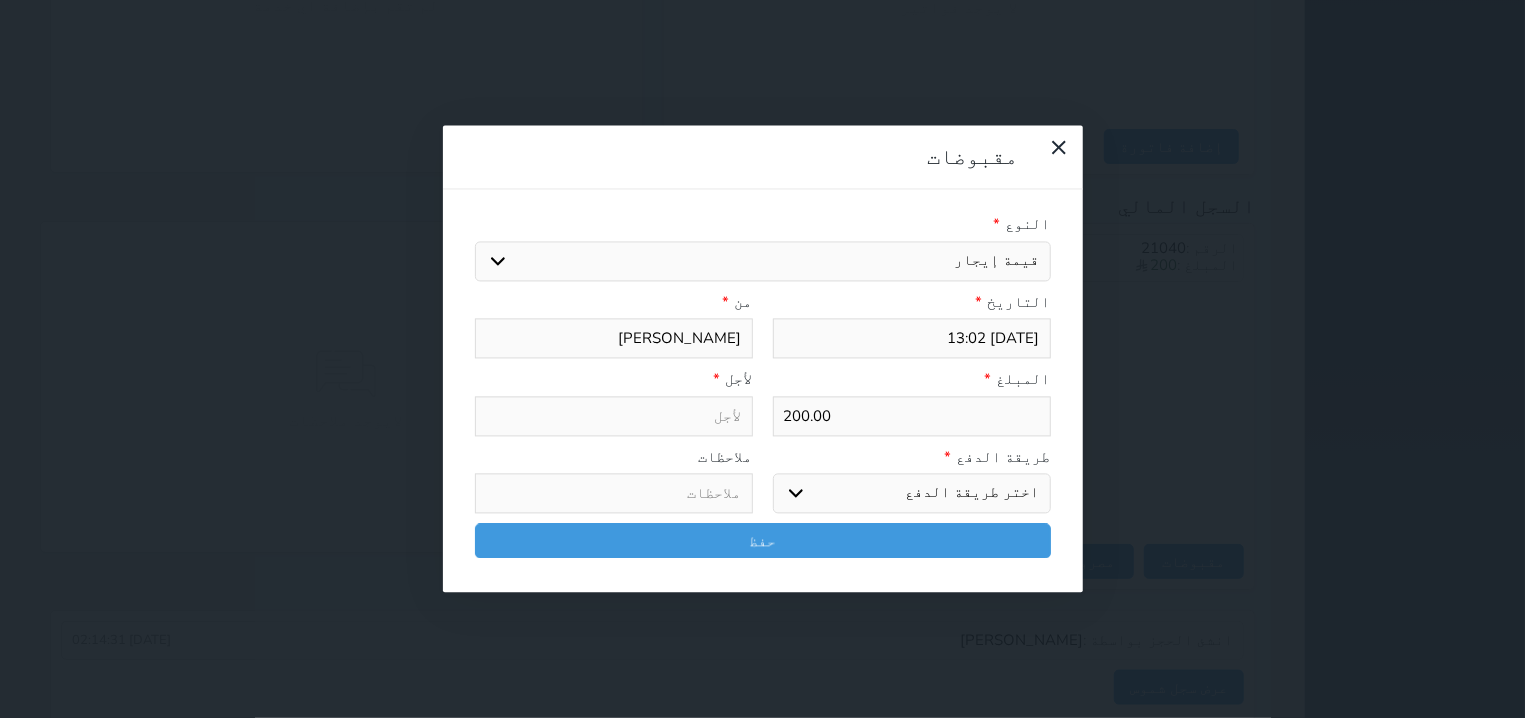 click on "قيمة إيجار" at bounding box center [0, 0] 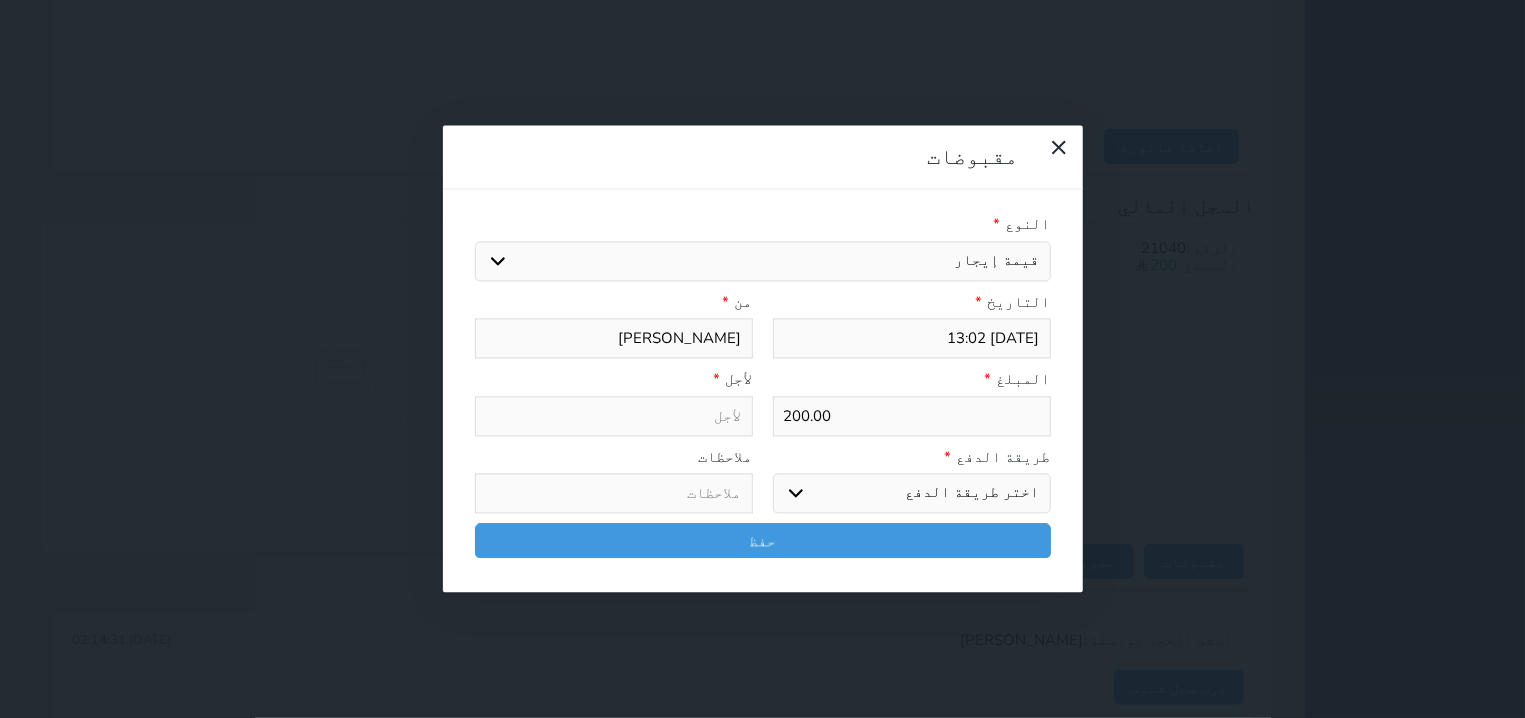 select 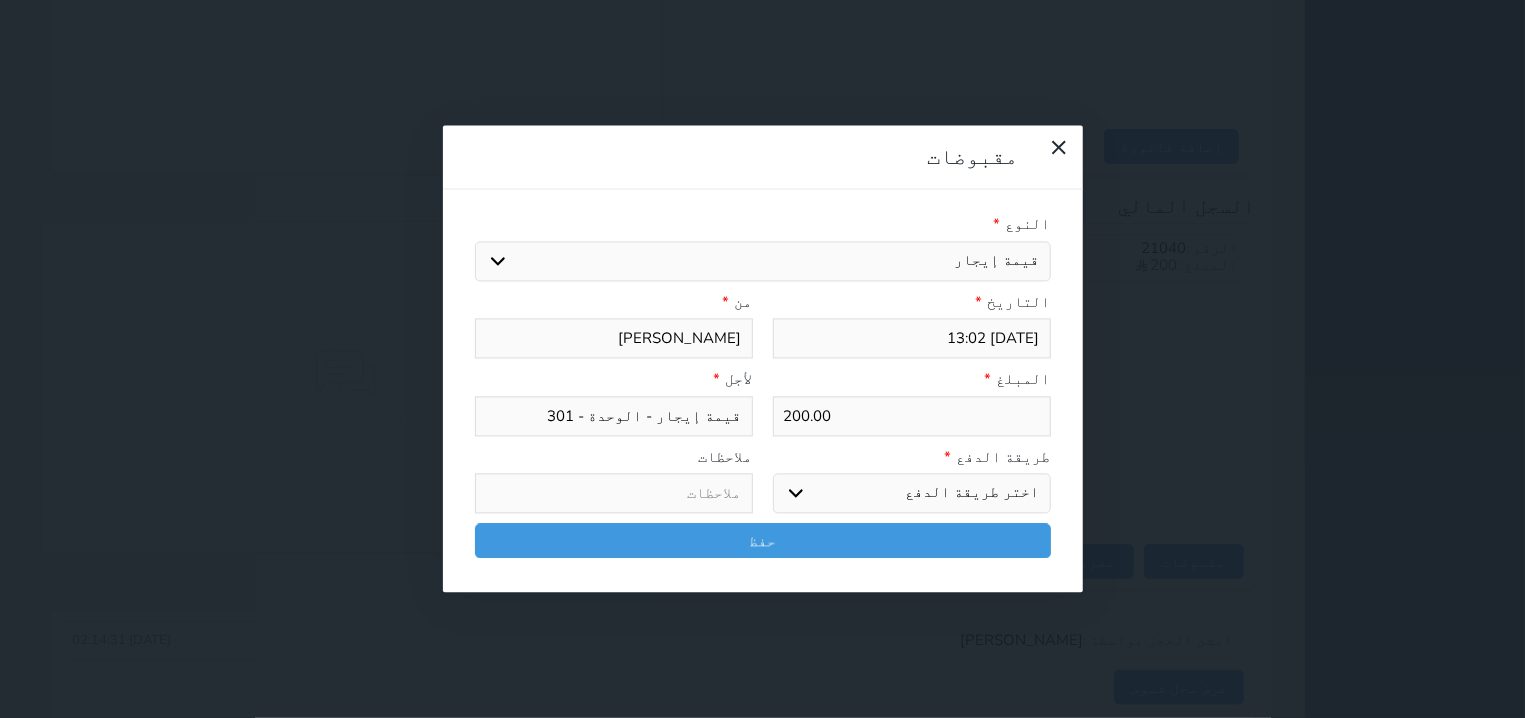click on "200.00" at bounding box center (912, 416) 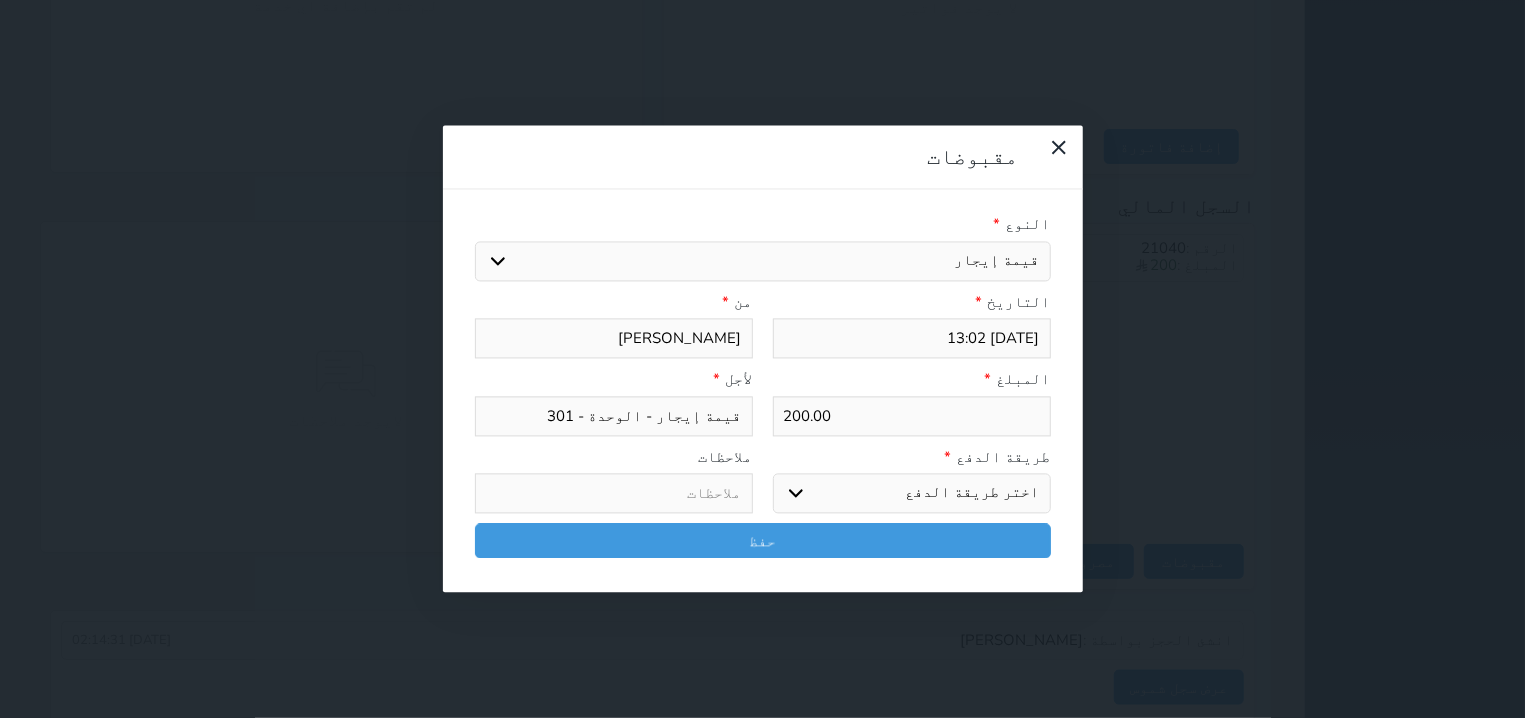 click on "200.00" at bounding box center [912, 416] 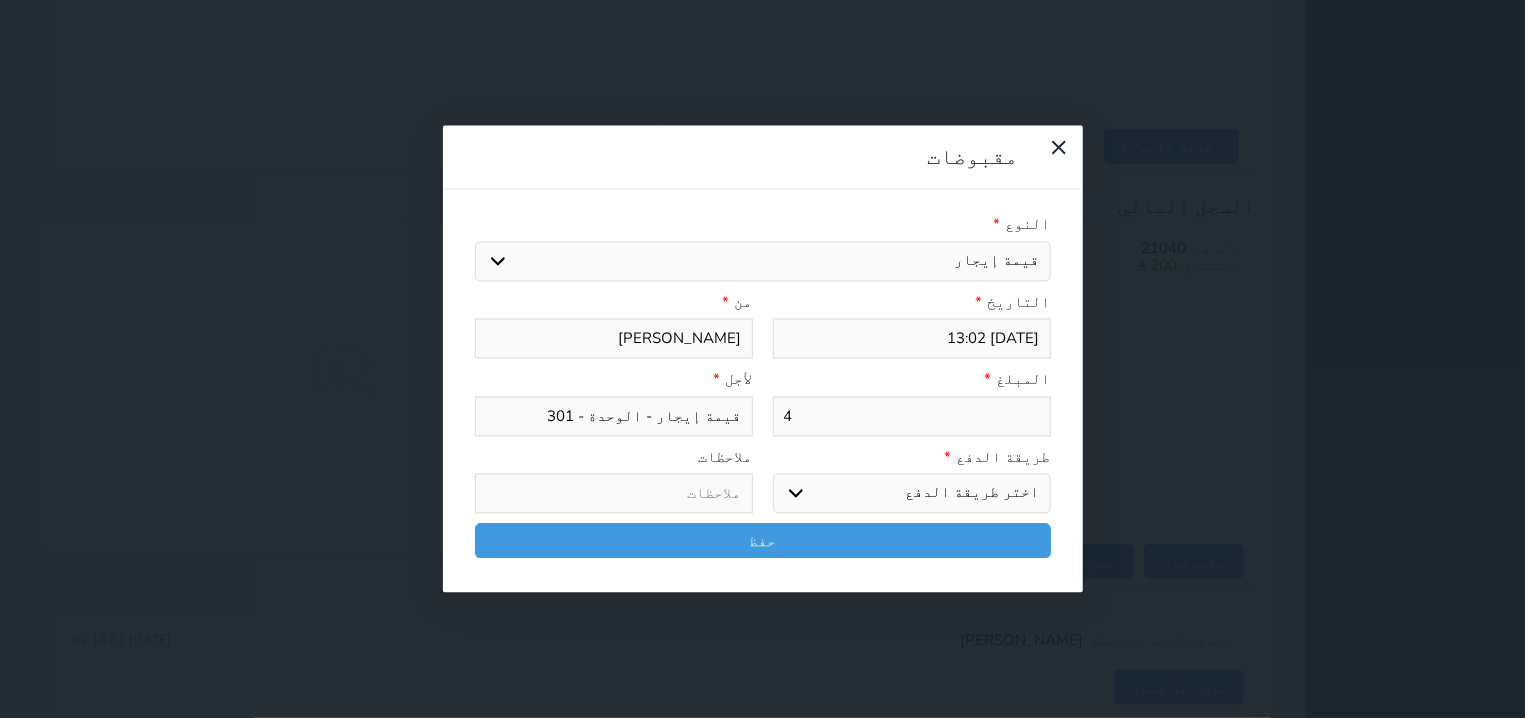 type on "40" 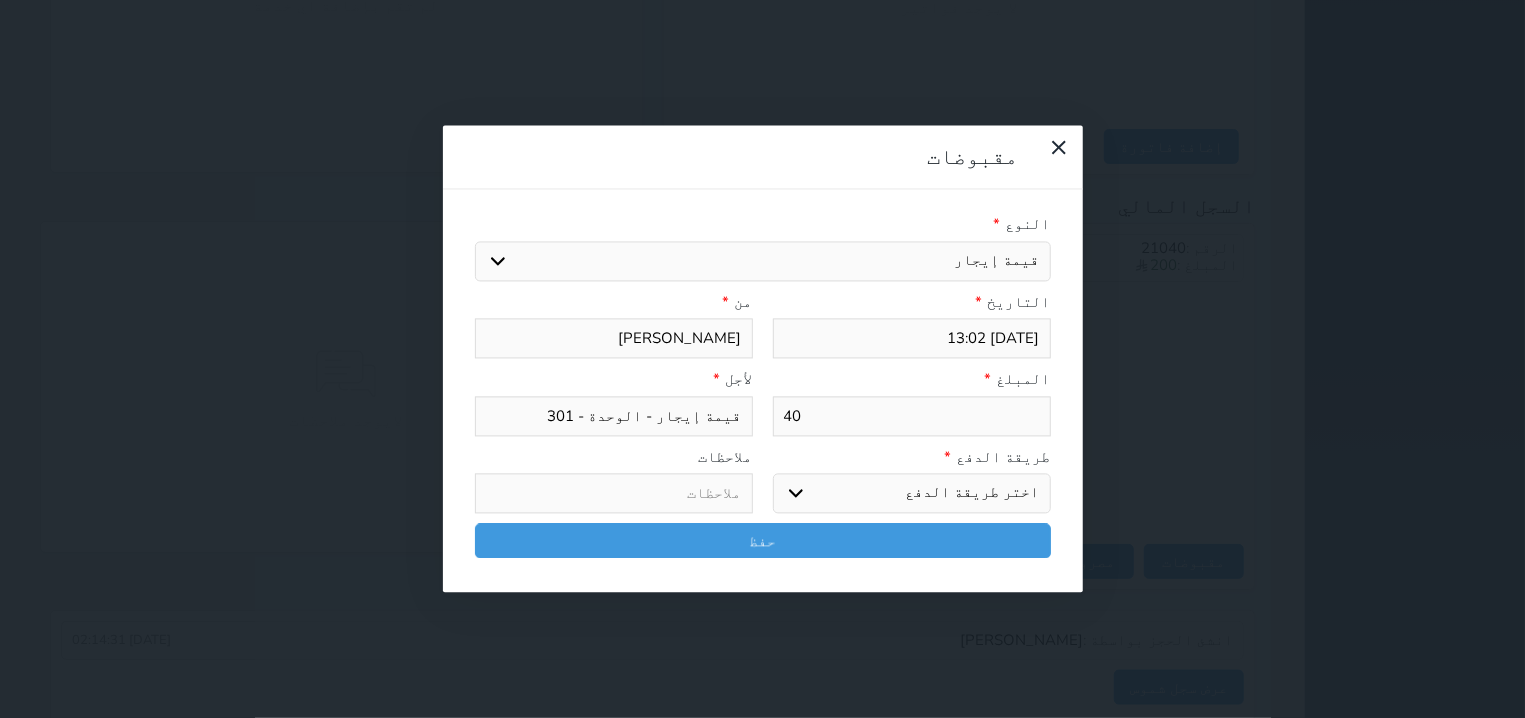 type on "400" 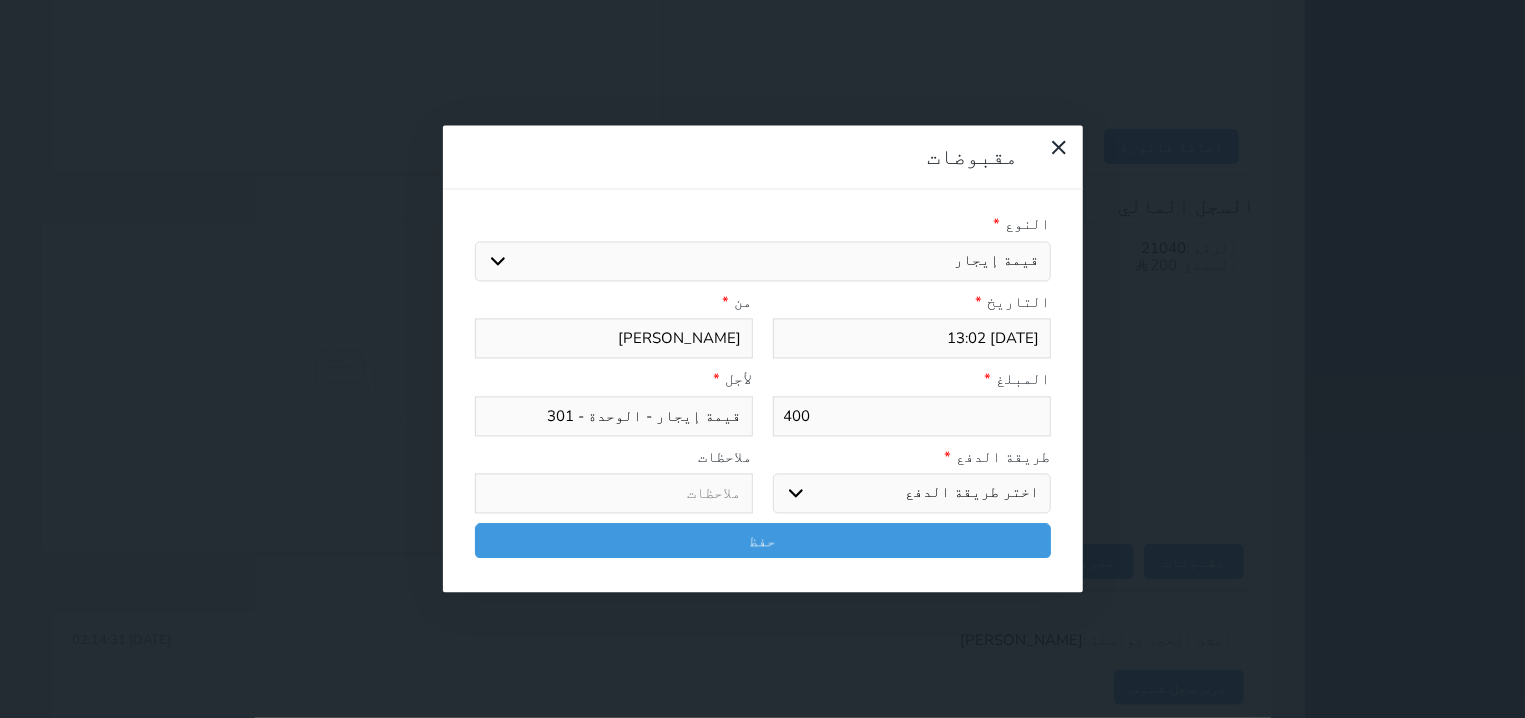 type on "400" 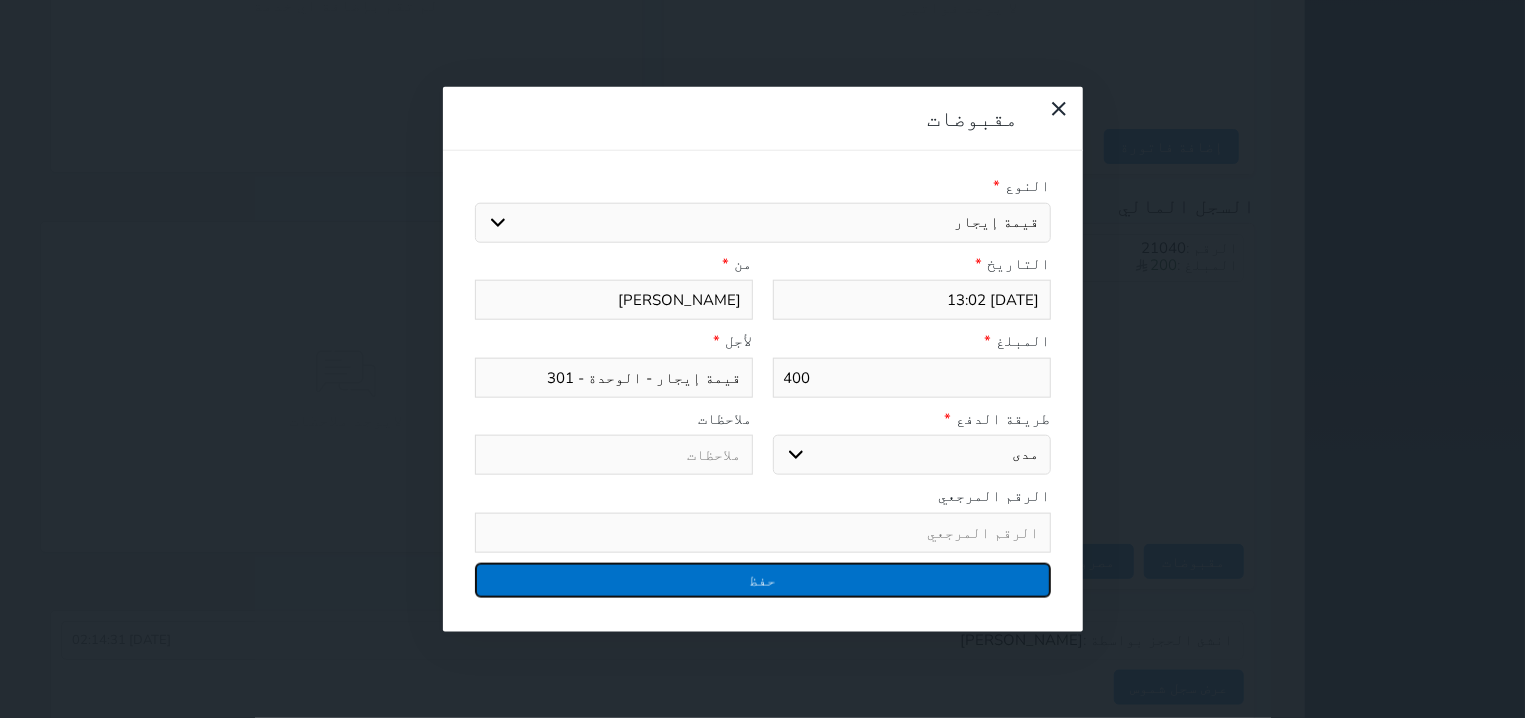 click on "حفظ" at bounding box center (763, 579) 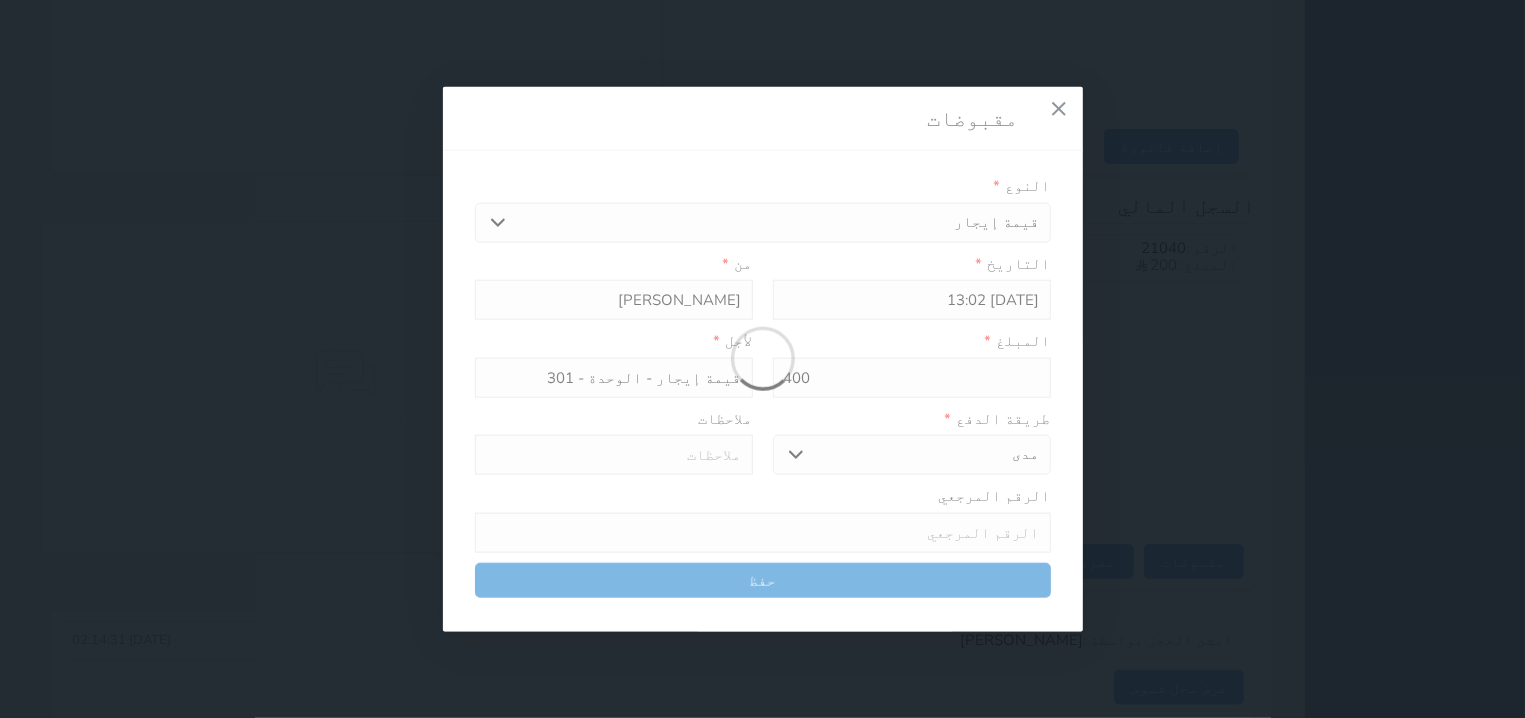 select 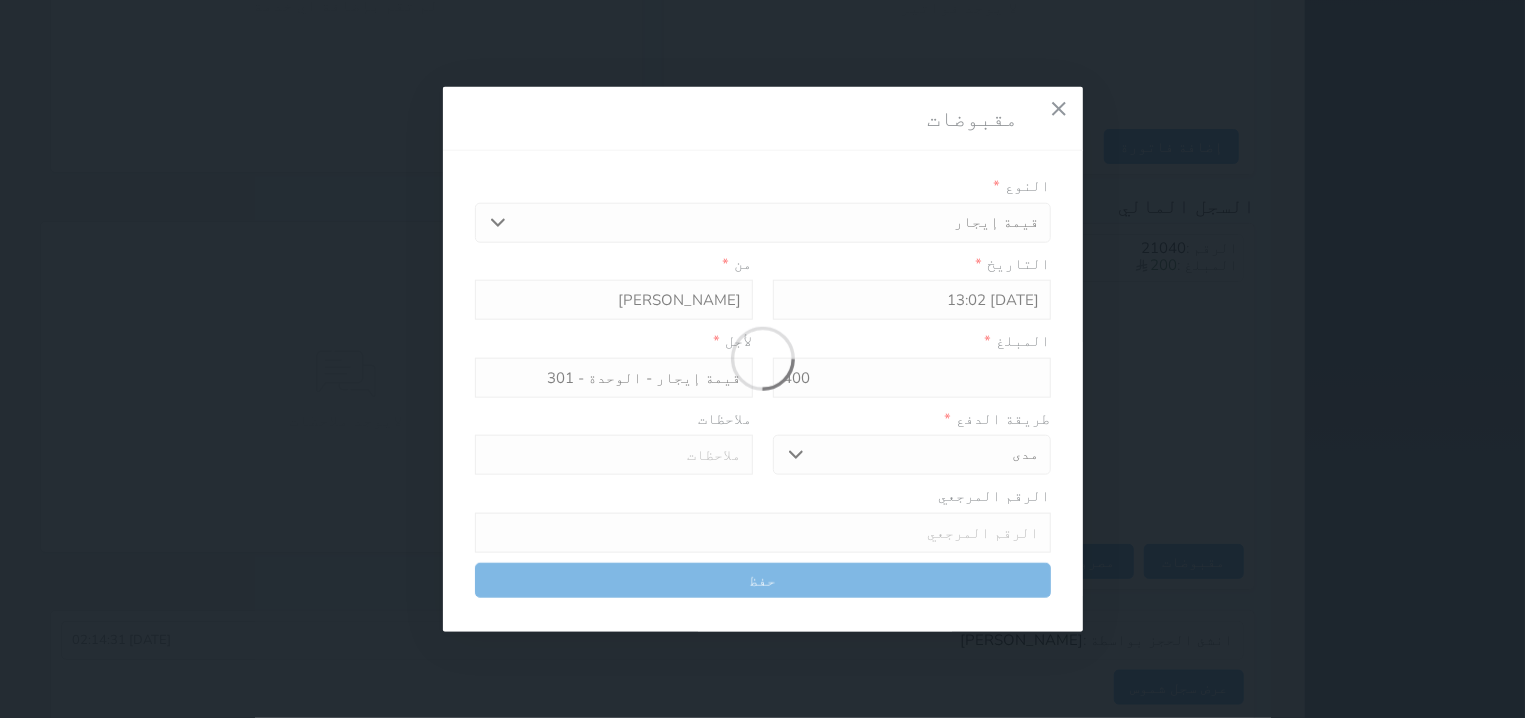 type 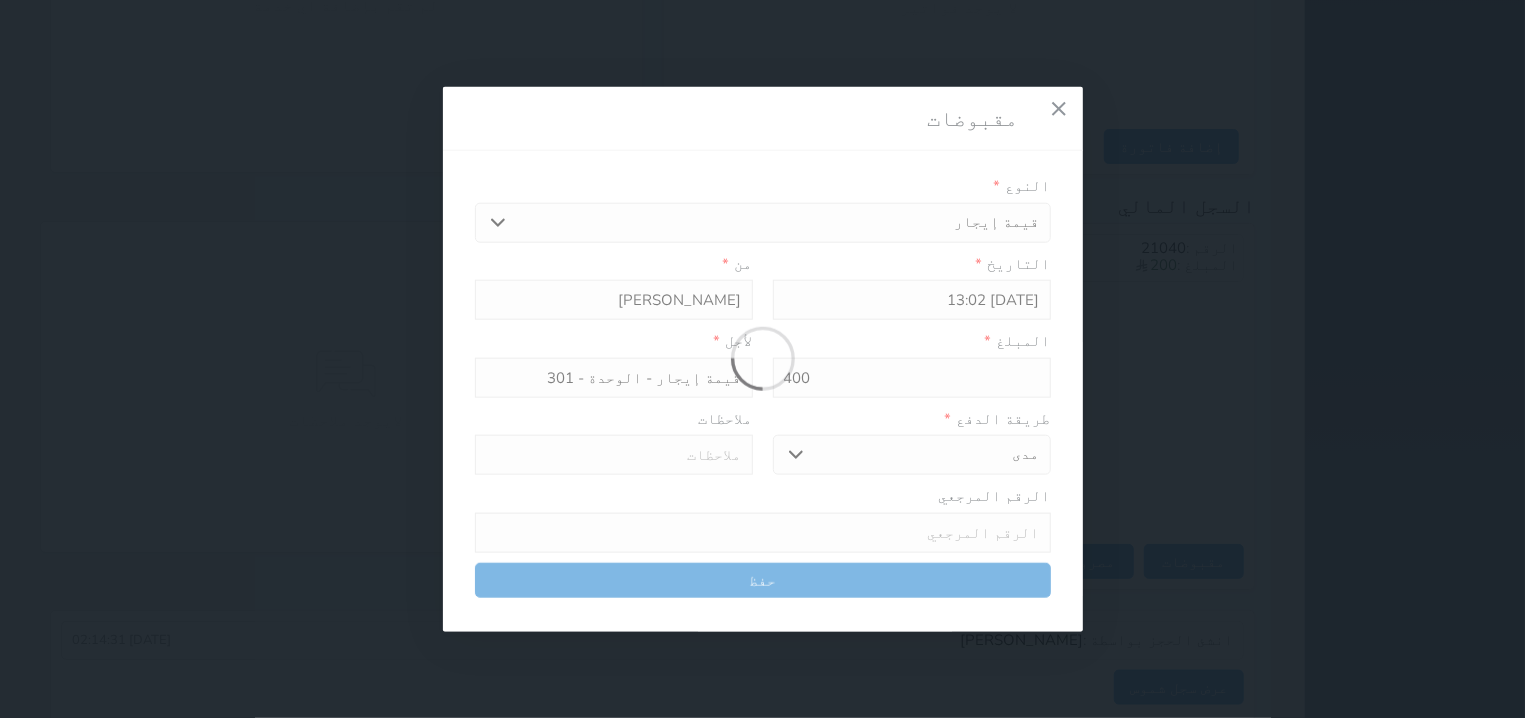 type on "0" 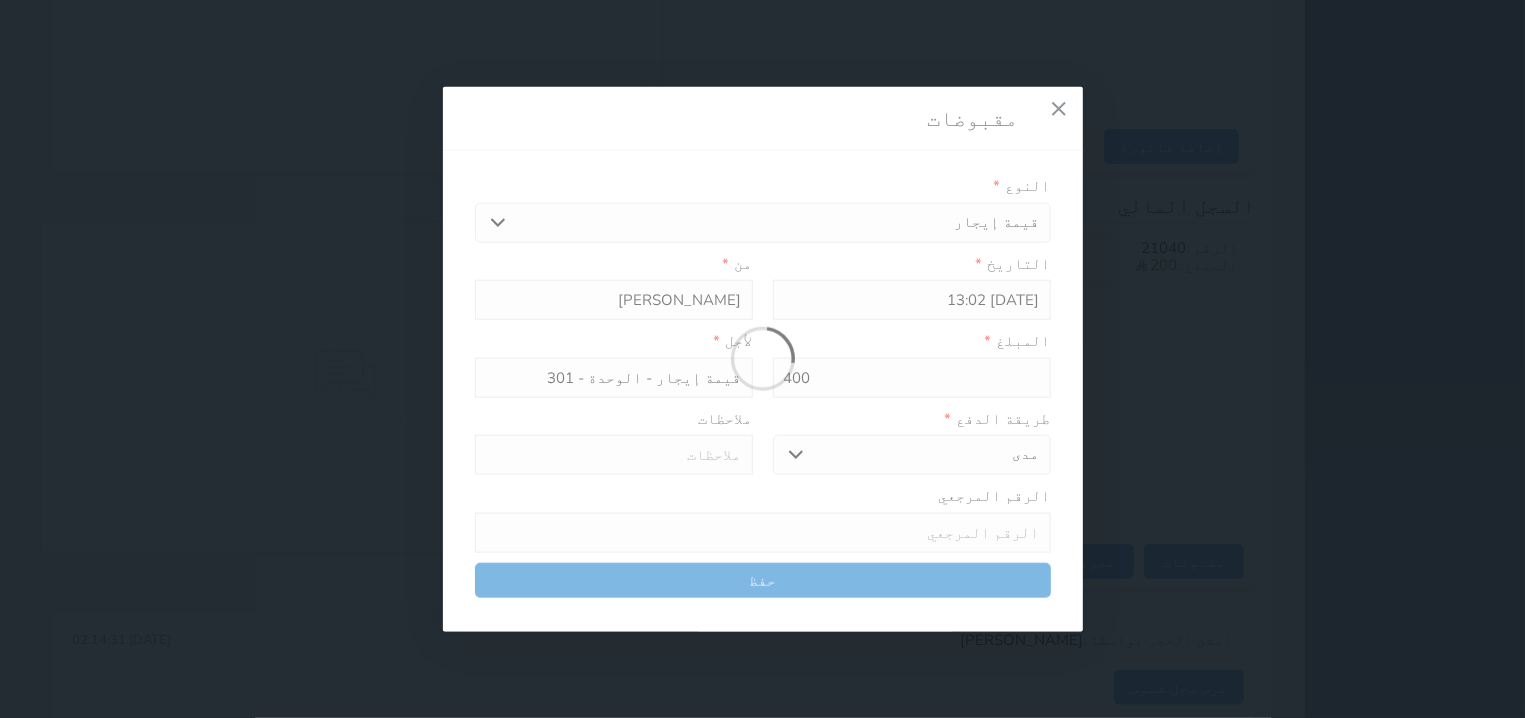 select 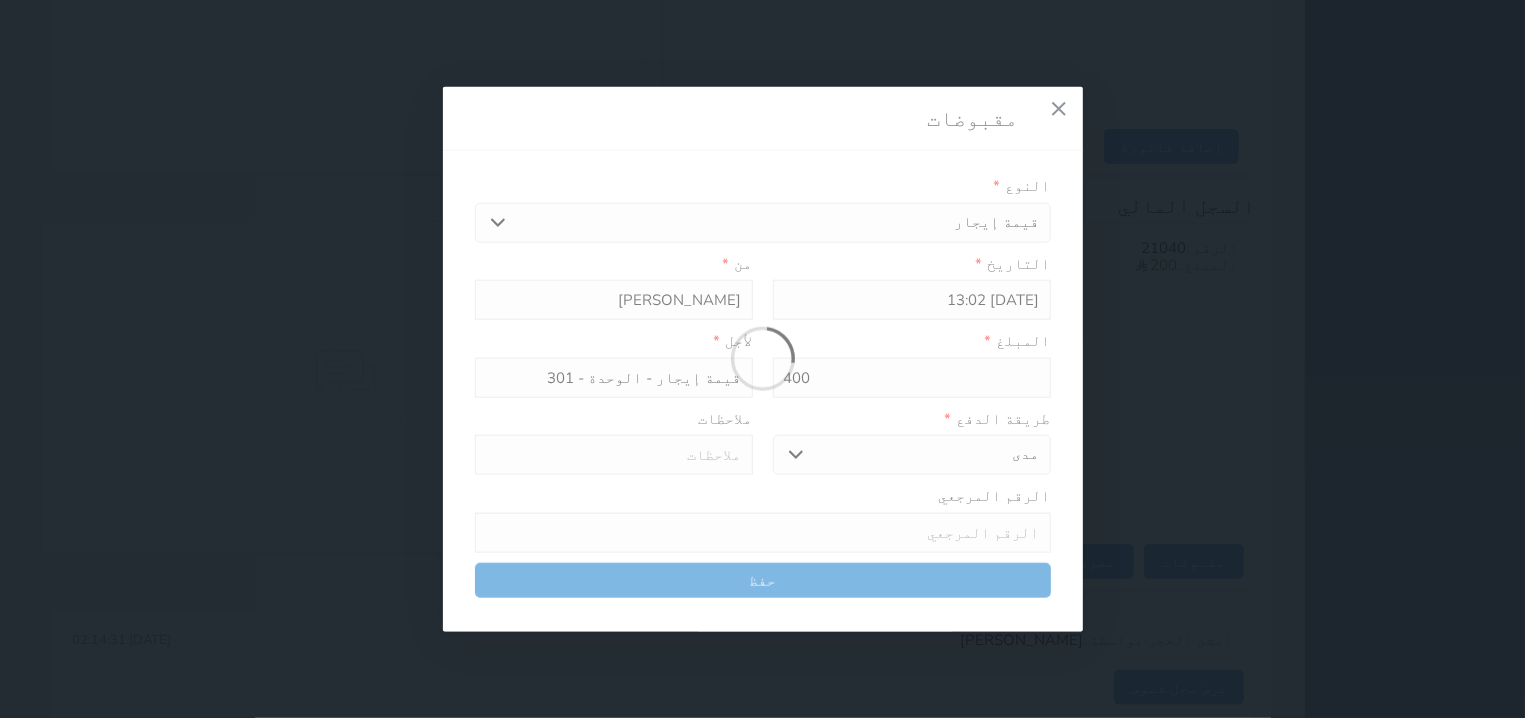 type on "0" 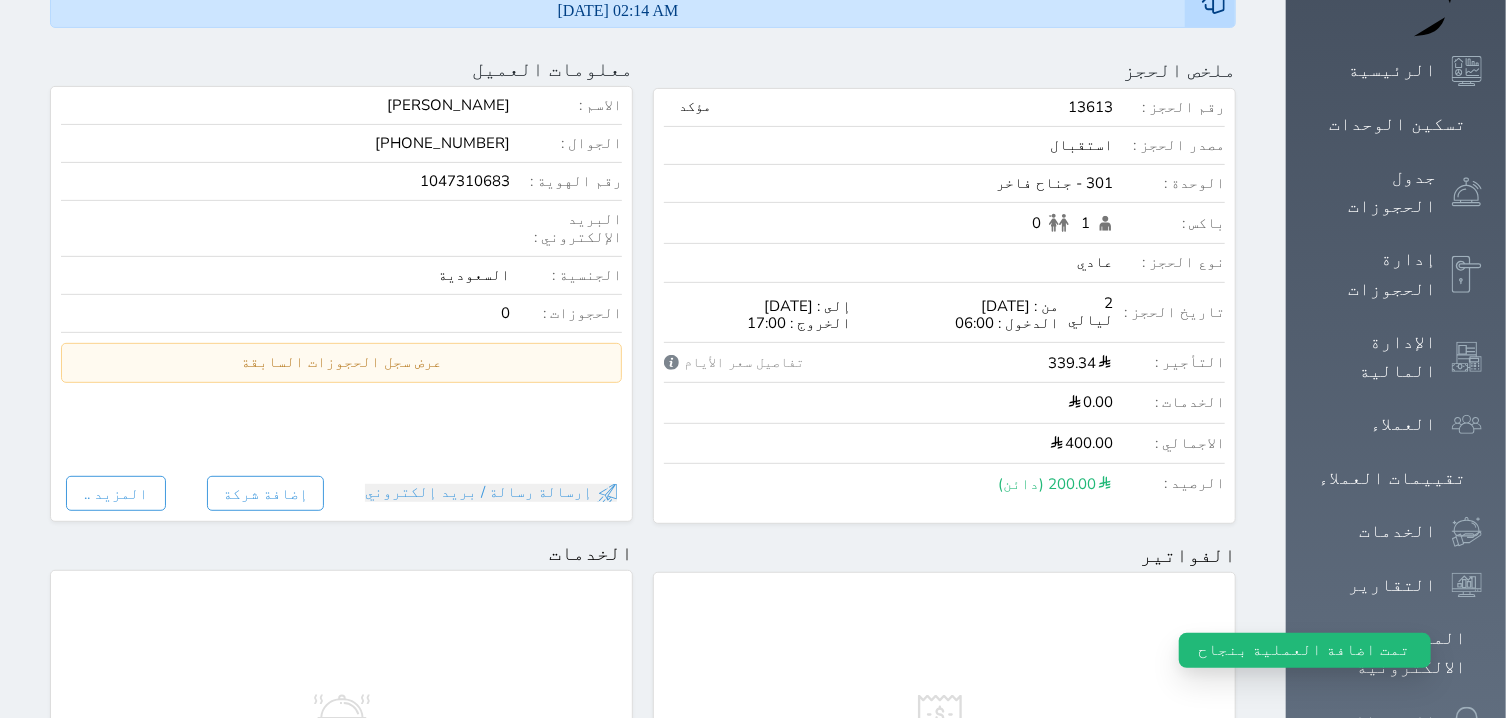 scroll, scrollTop: 0, scrollLeft: 0, axis: both 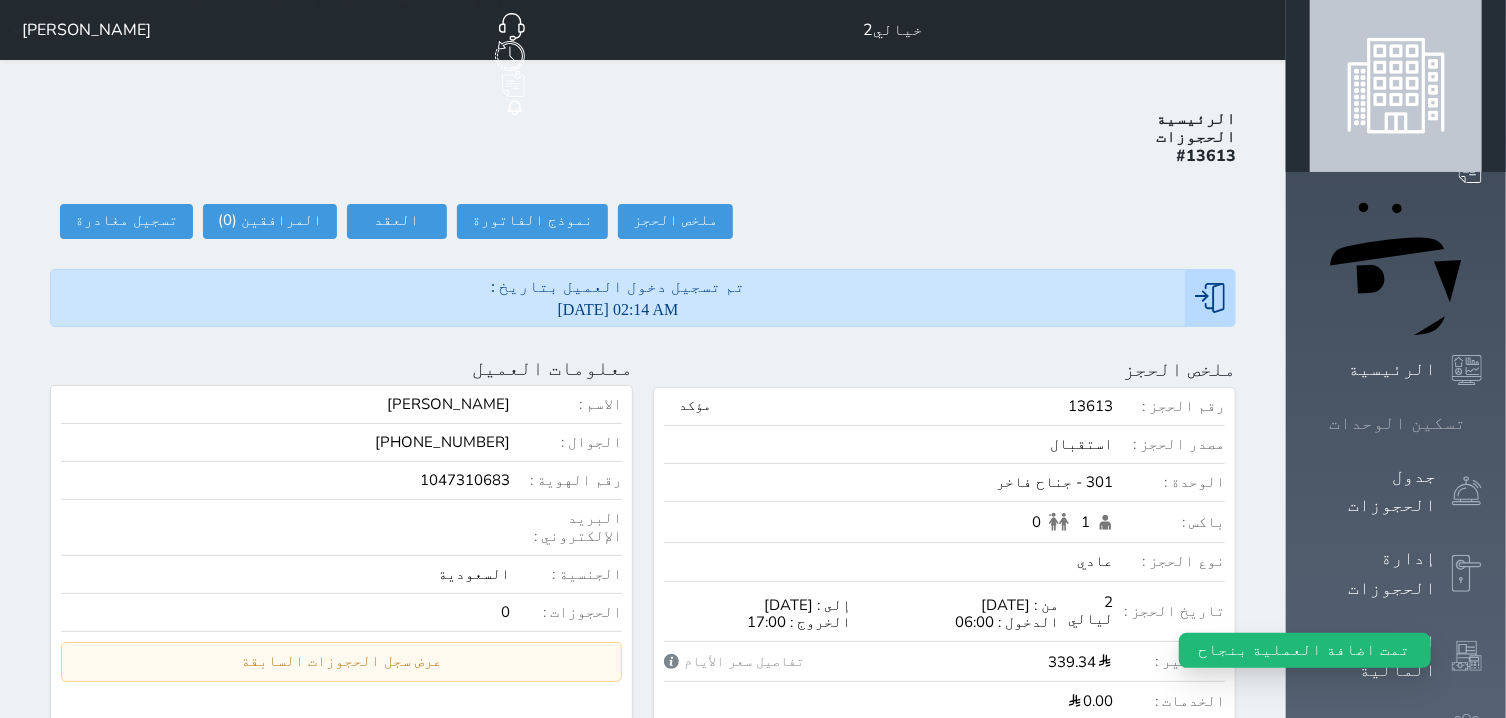 click 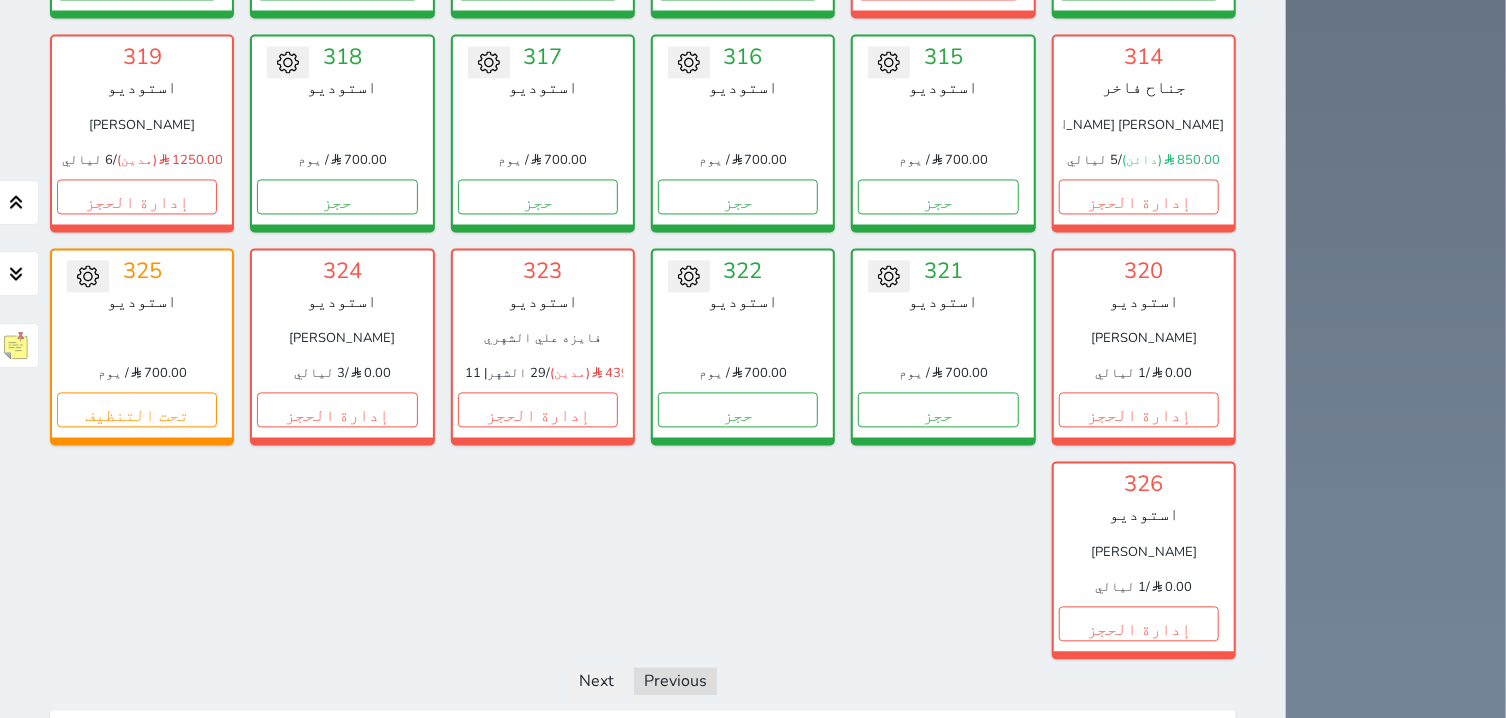 scroll, scrollTop: 2336, scrollLeft: 0, axis: vertical 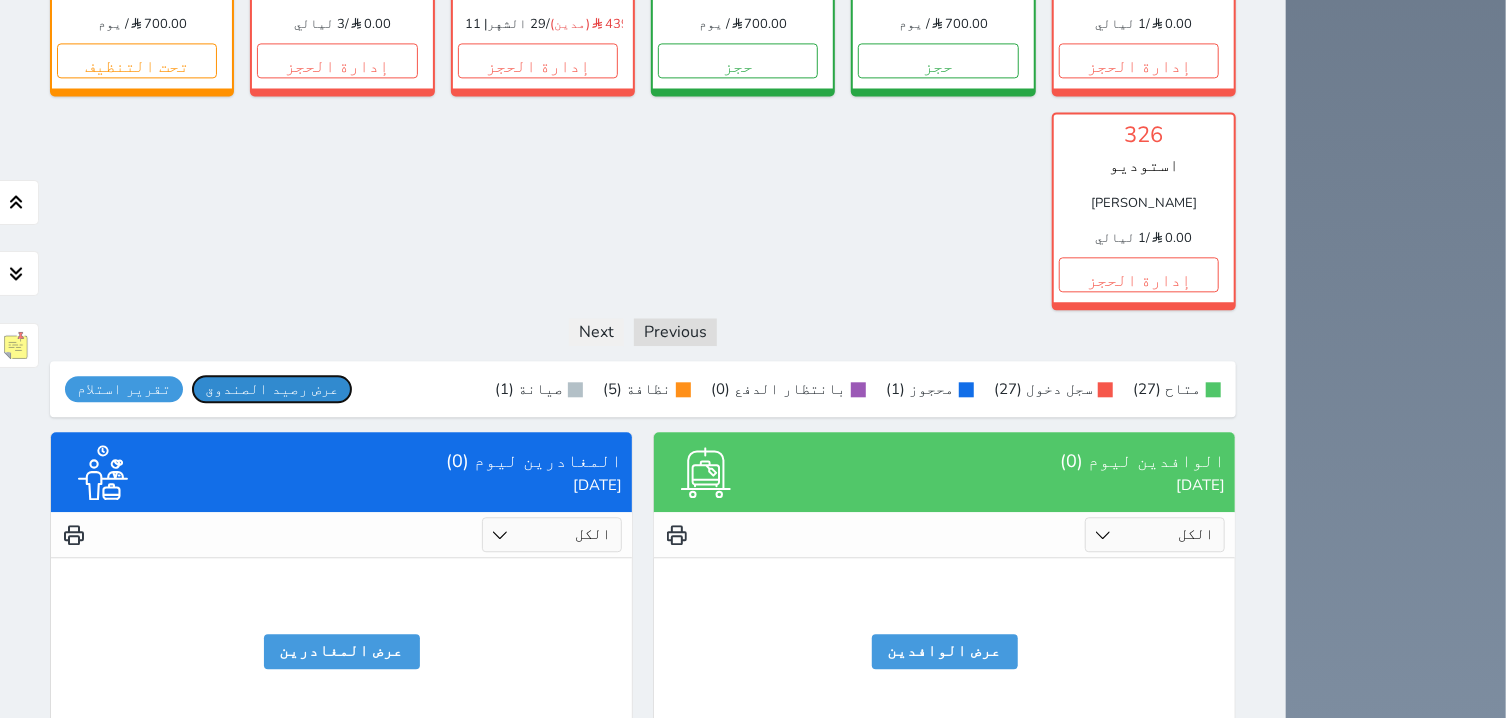 click on "عرض رصيد الصندوق" at bounding box center (272, 389) 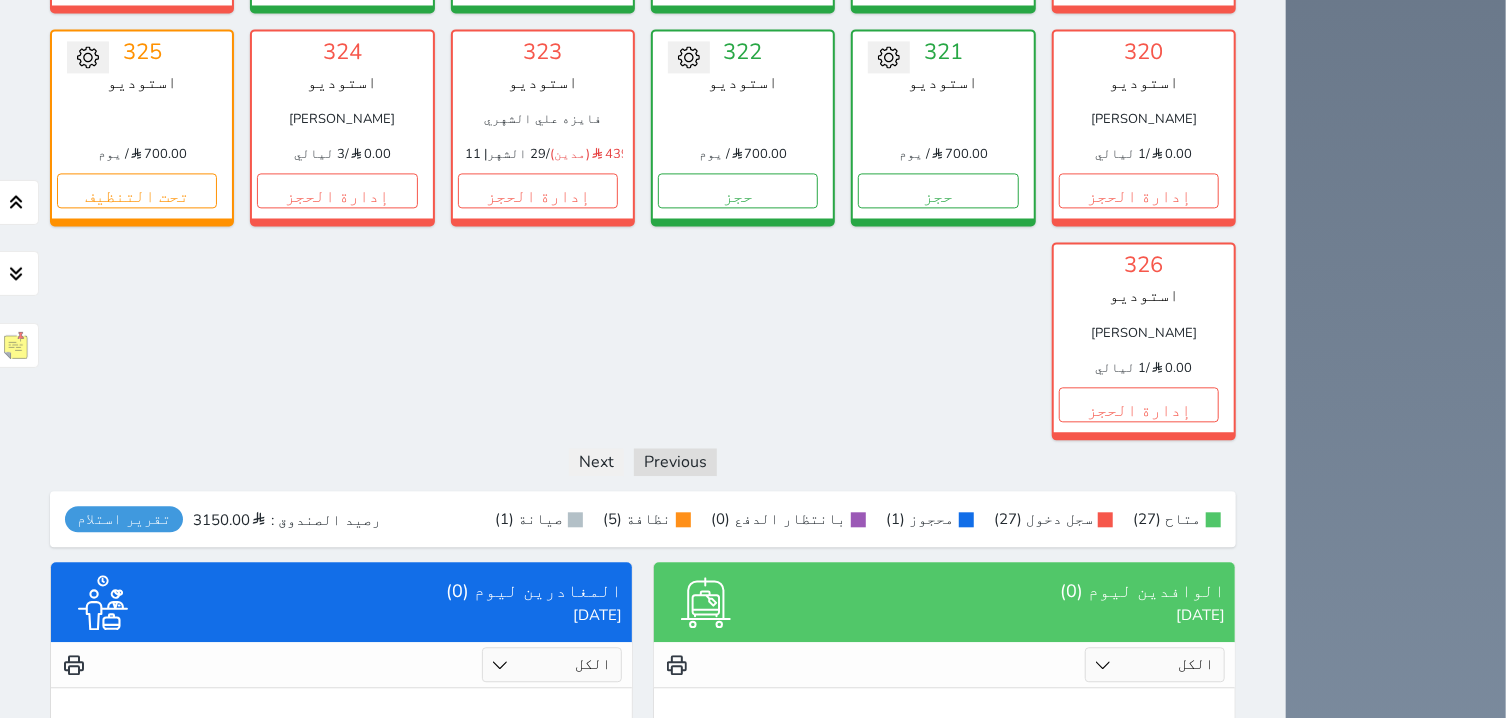 scroll, scrollTop: 2208, scrollLeft: 0, axis: vertical 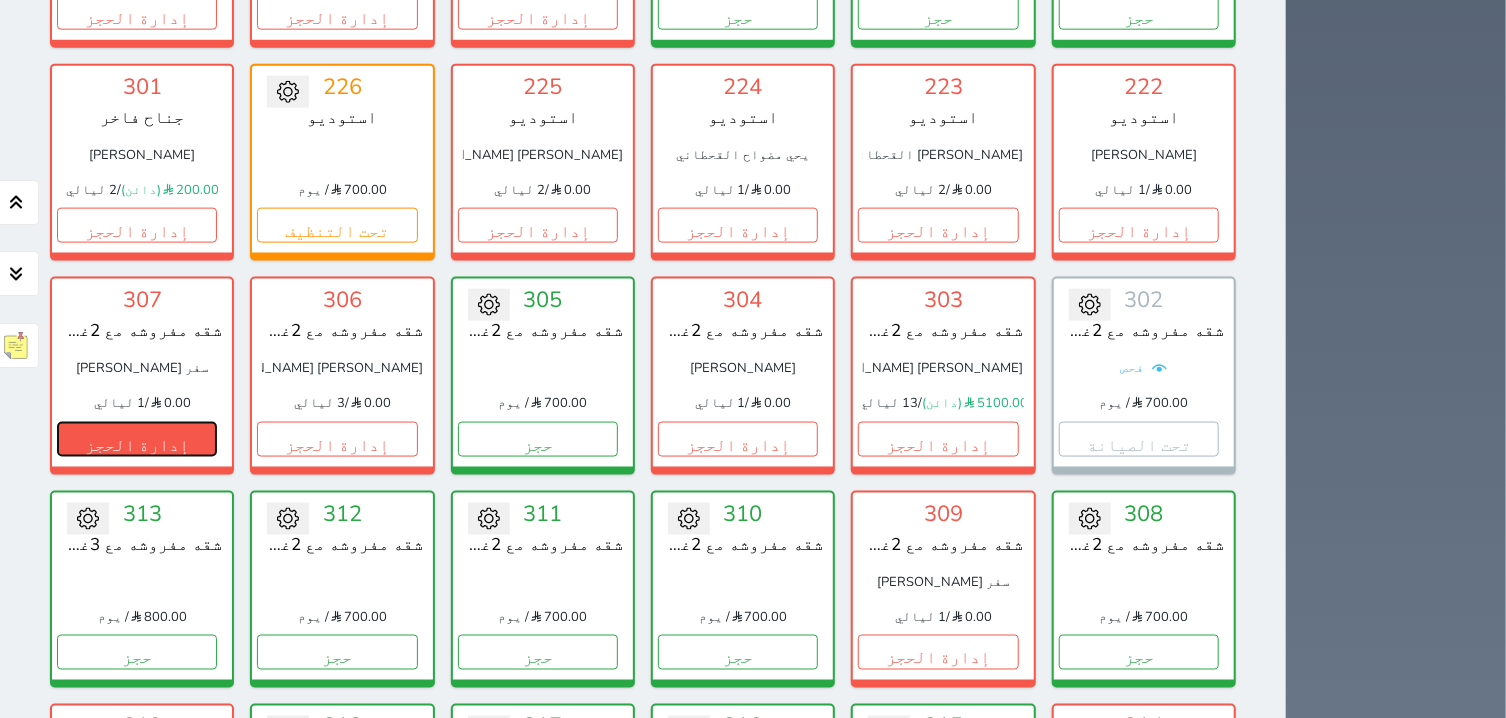 click on "إدارة الحجز" at bounding box center (137, 439) 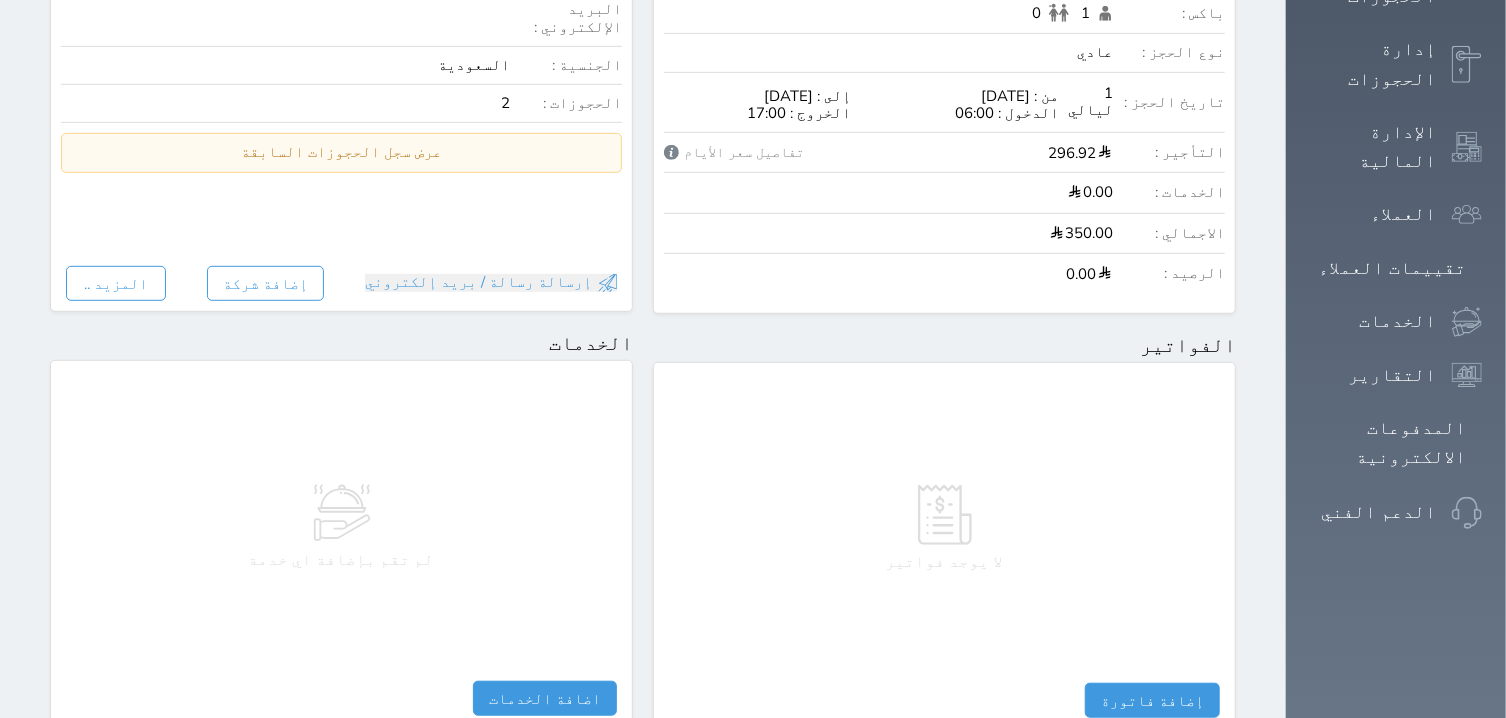 scroll, scrollTop: 1018, scrollLeft: 0, axis: vertical 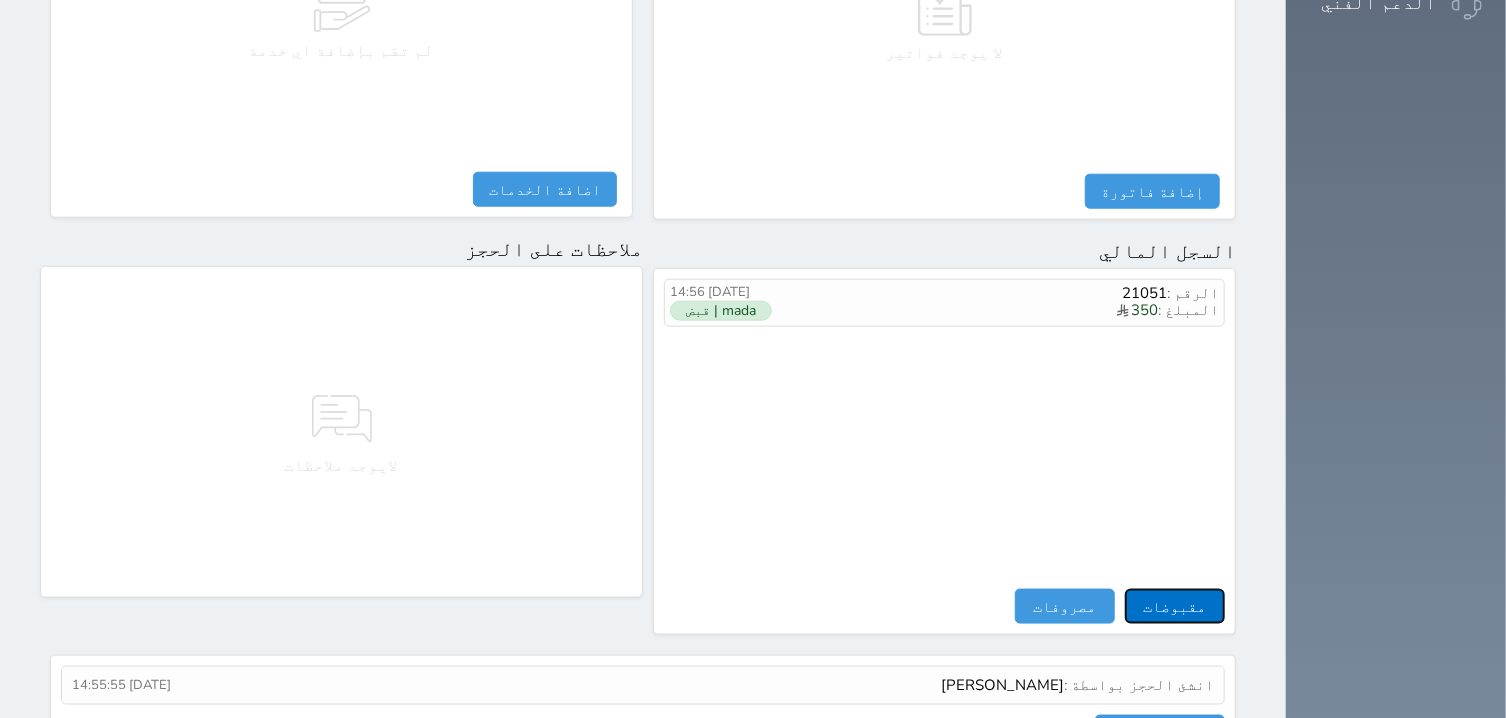 click on "مقبوضات" at bounding box center (1175, 606) 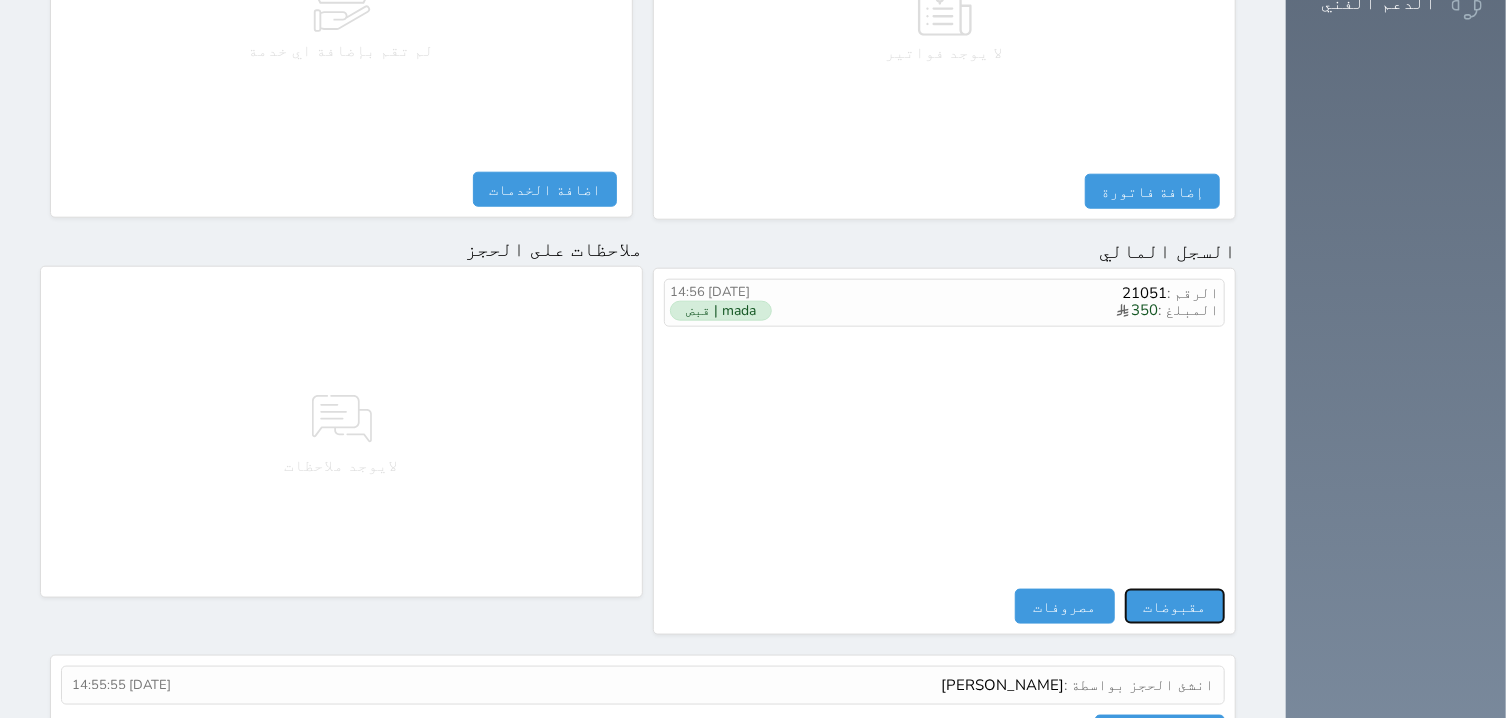 select 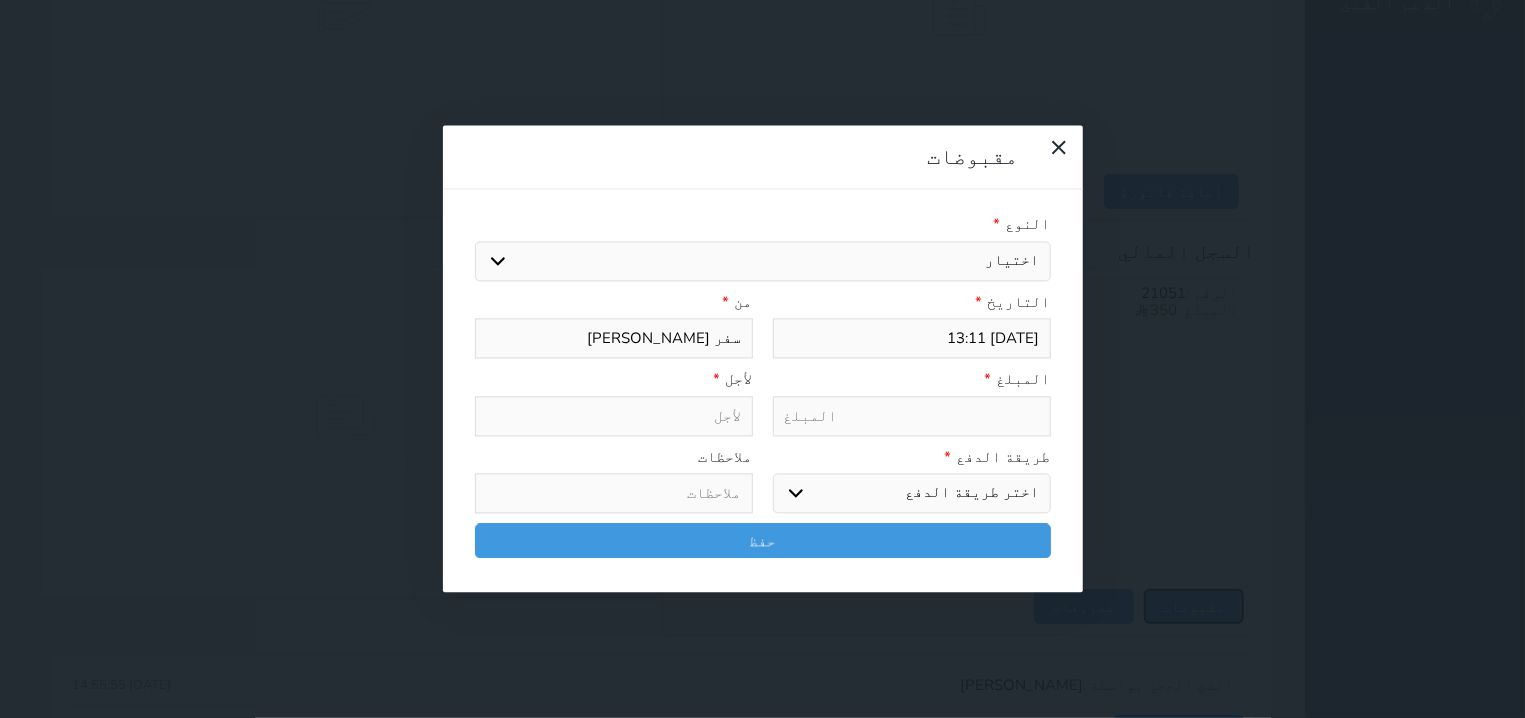 select 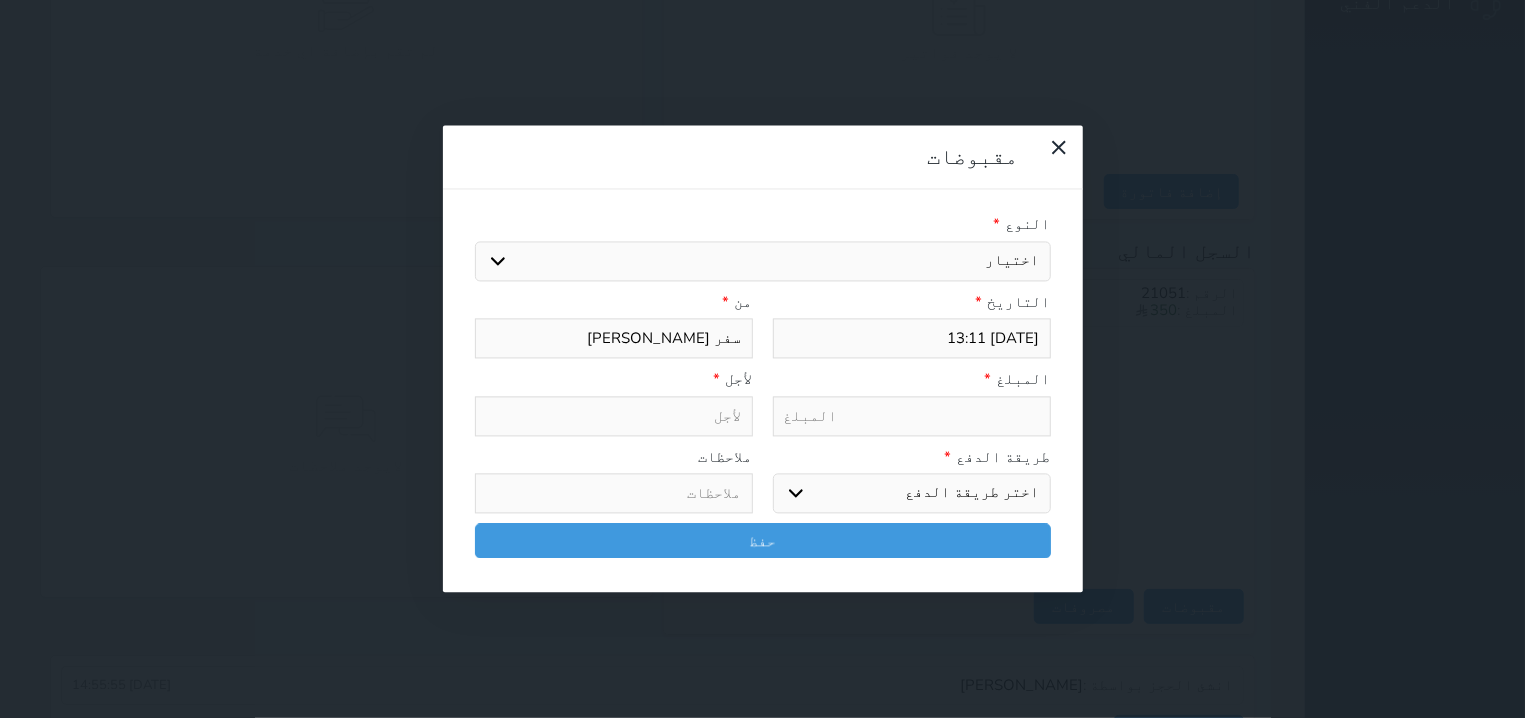click on "اختيار   مقبوضات عامة قيمة إيجار فواتير تامين عربون لا ينطبق آخر مغسلة واي فاي - الإنترنت مواقف السيارات طعام الأغذية والمشروبات مشروبات المشروبات الباردة المشروبات الساخنة الإفطار غداء عشاء مخبز و كعك حمام سباحة الصالة الرياضية سبا و خدمات الجمال اختيار وإسقاط (خدمات النقل) ميني بار كابل - تلفزيون سرير إضافي تصفيف الشعر التسوق خدمات الجولات السياحية المنظمة خدمات الدليل السياحي" at bounding box center [763, 261] 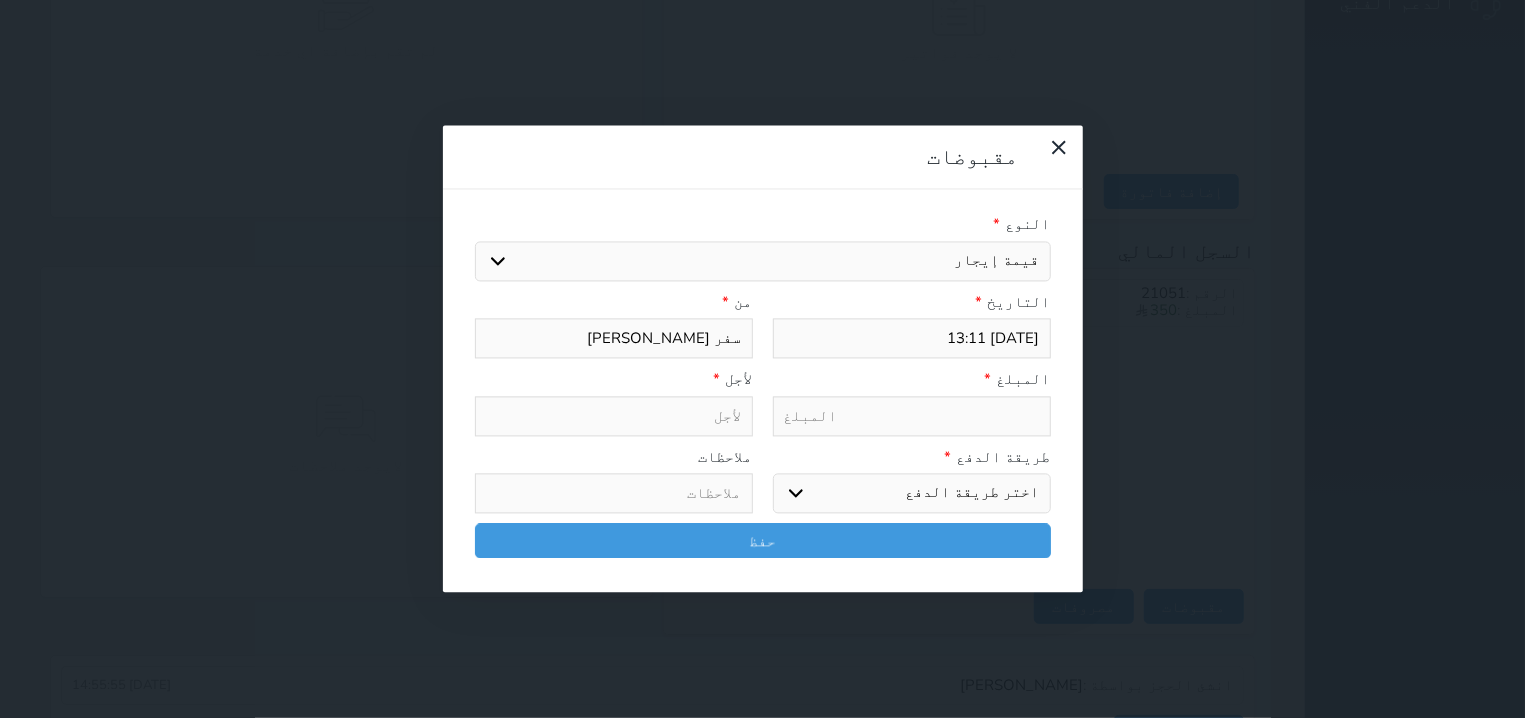 select 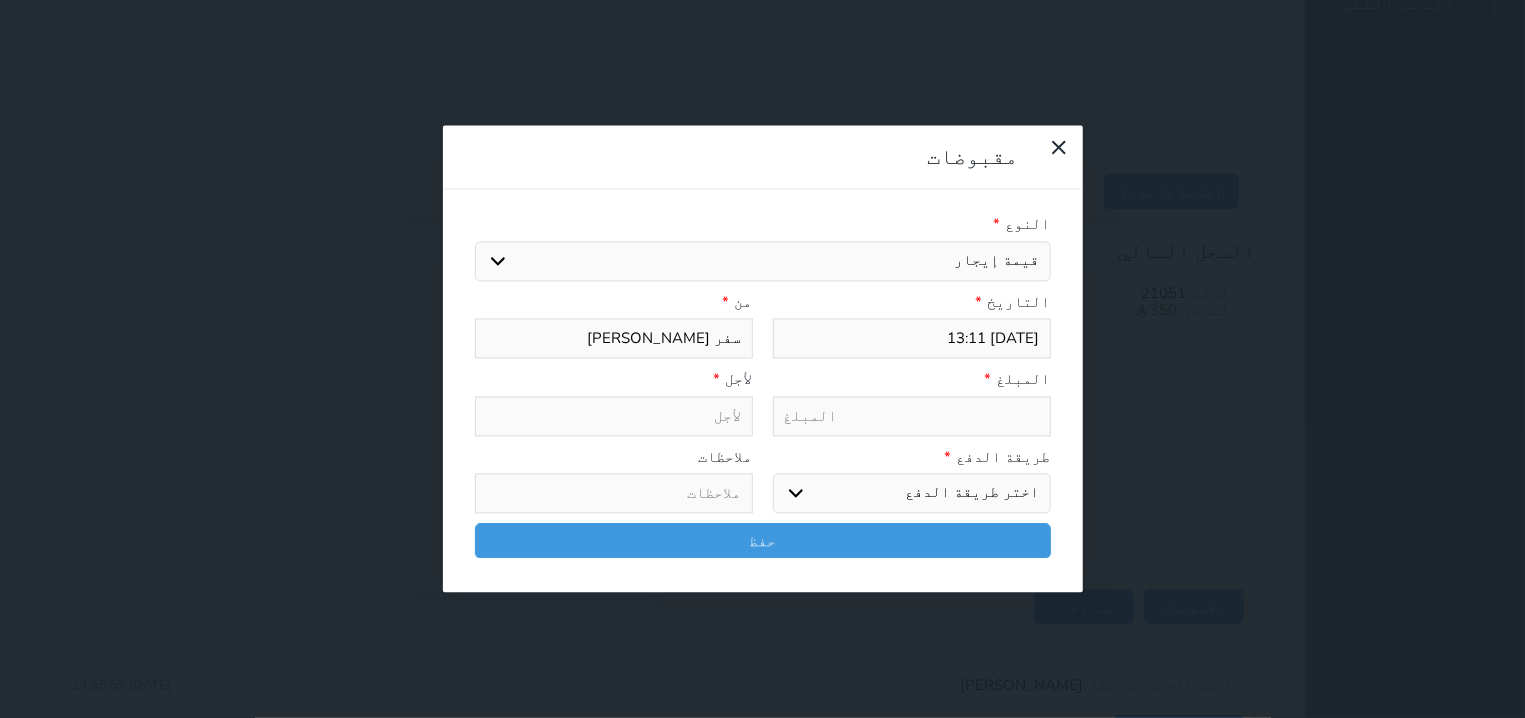 select 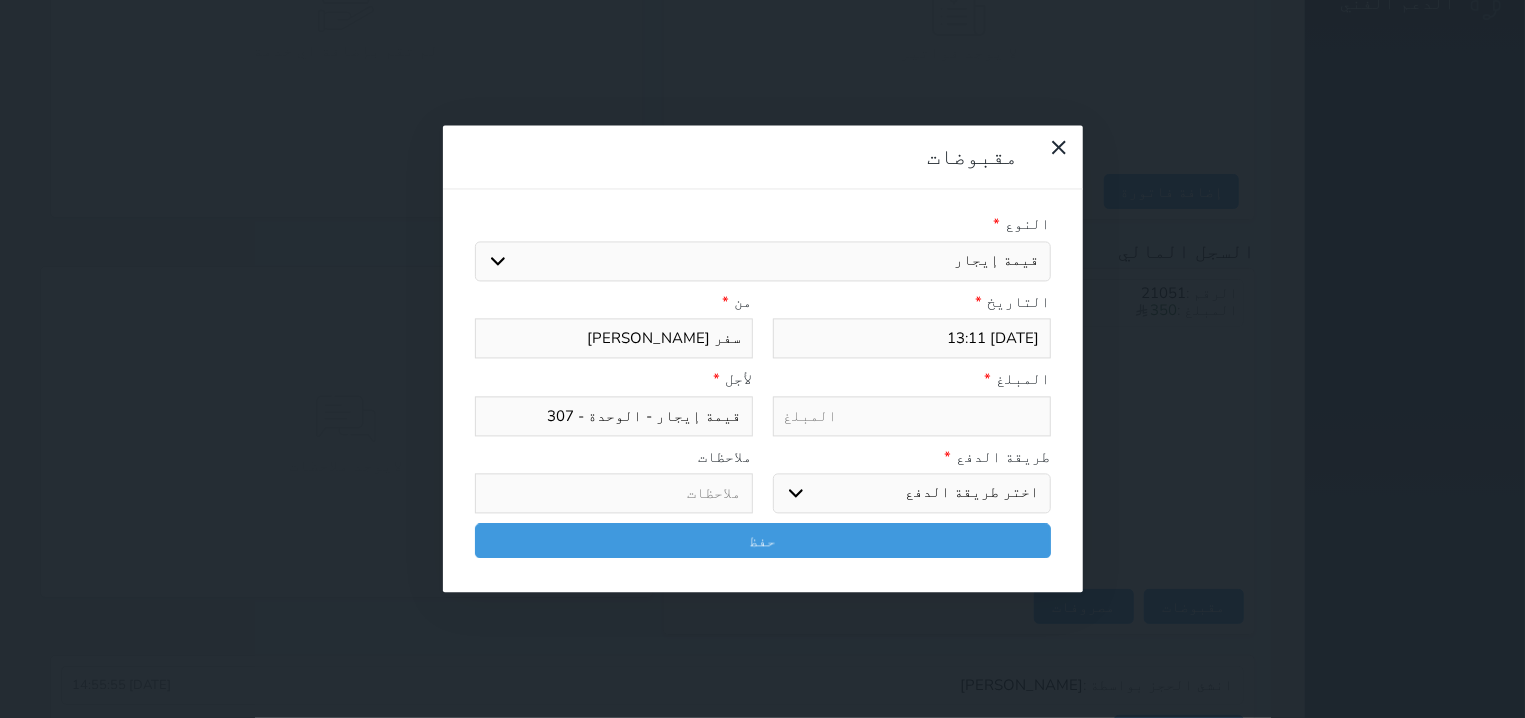 click at bounding box center [912, 416] 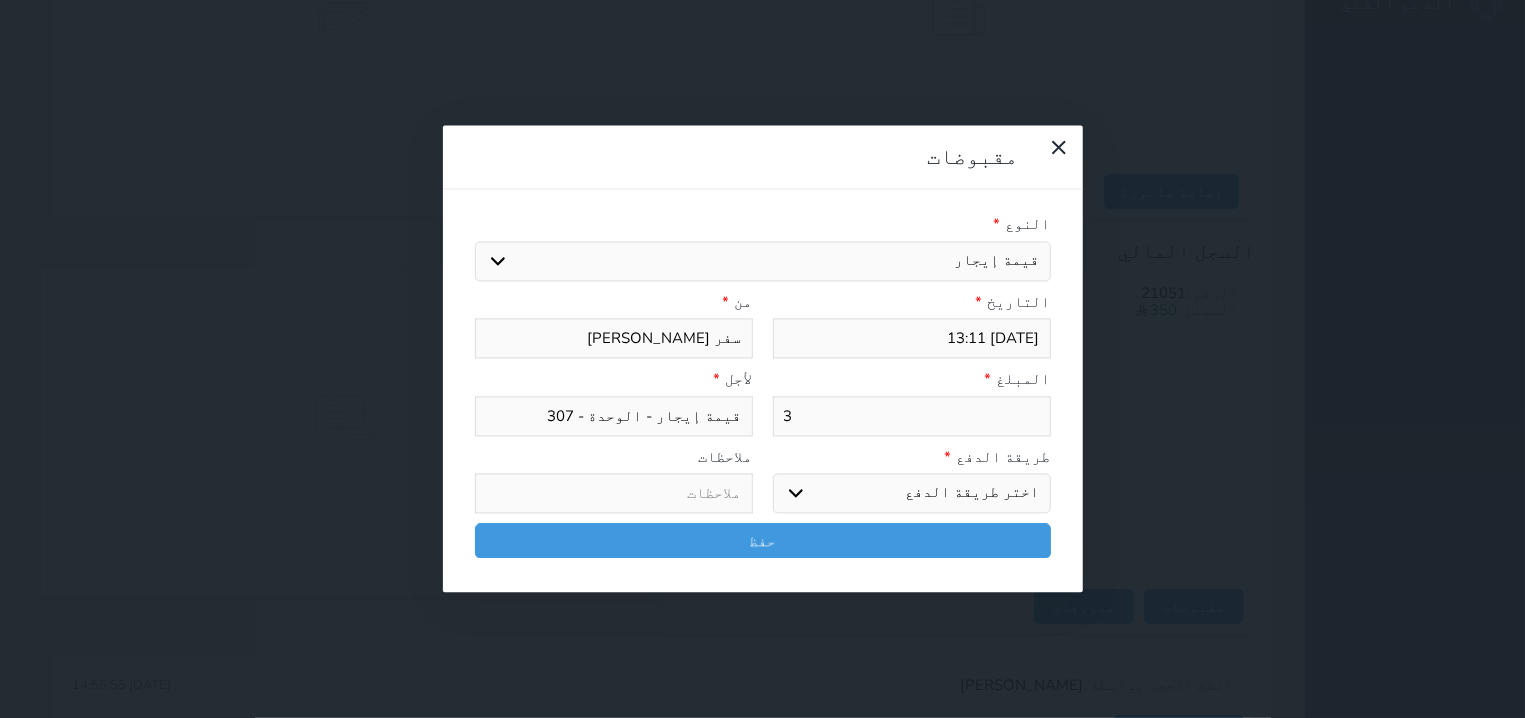 type on "35" 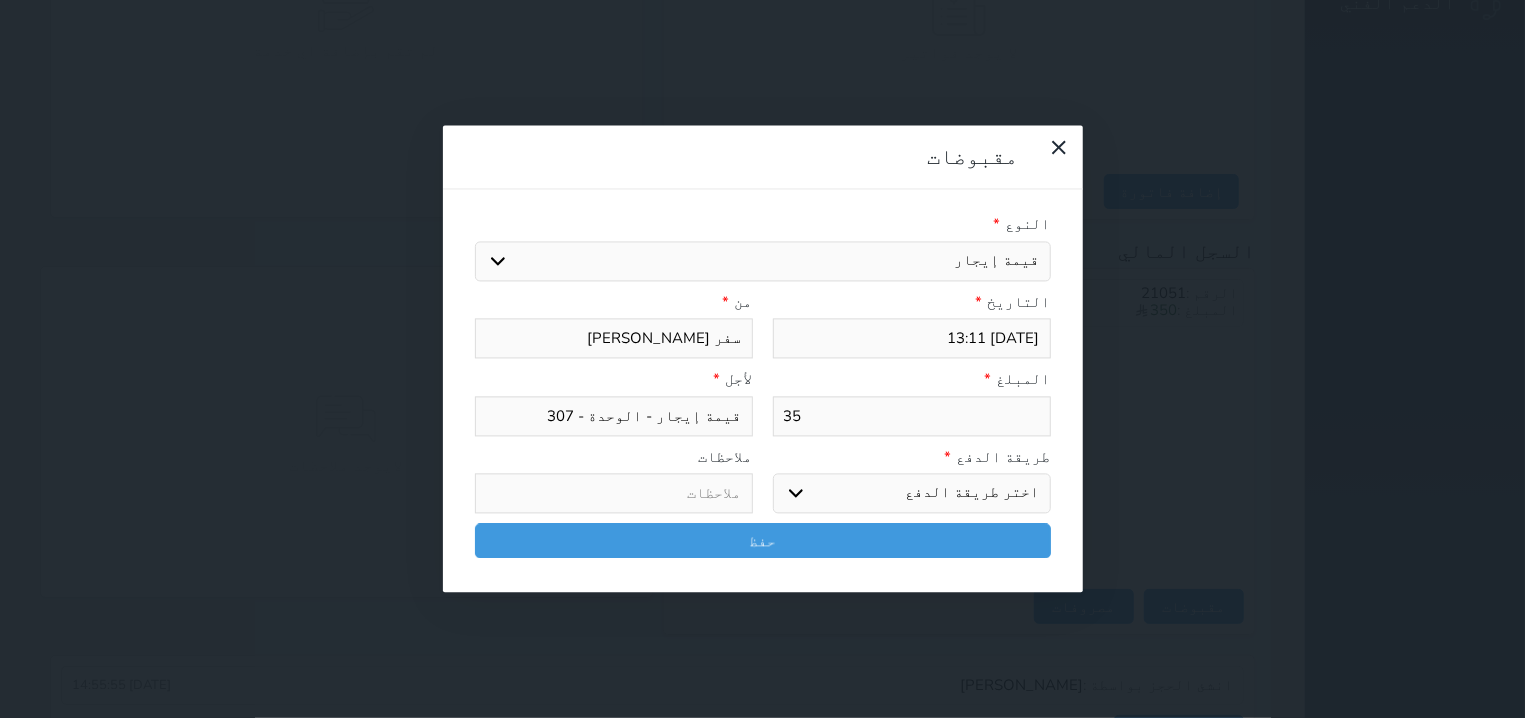 type on "350" 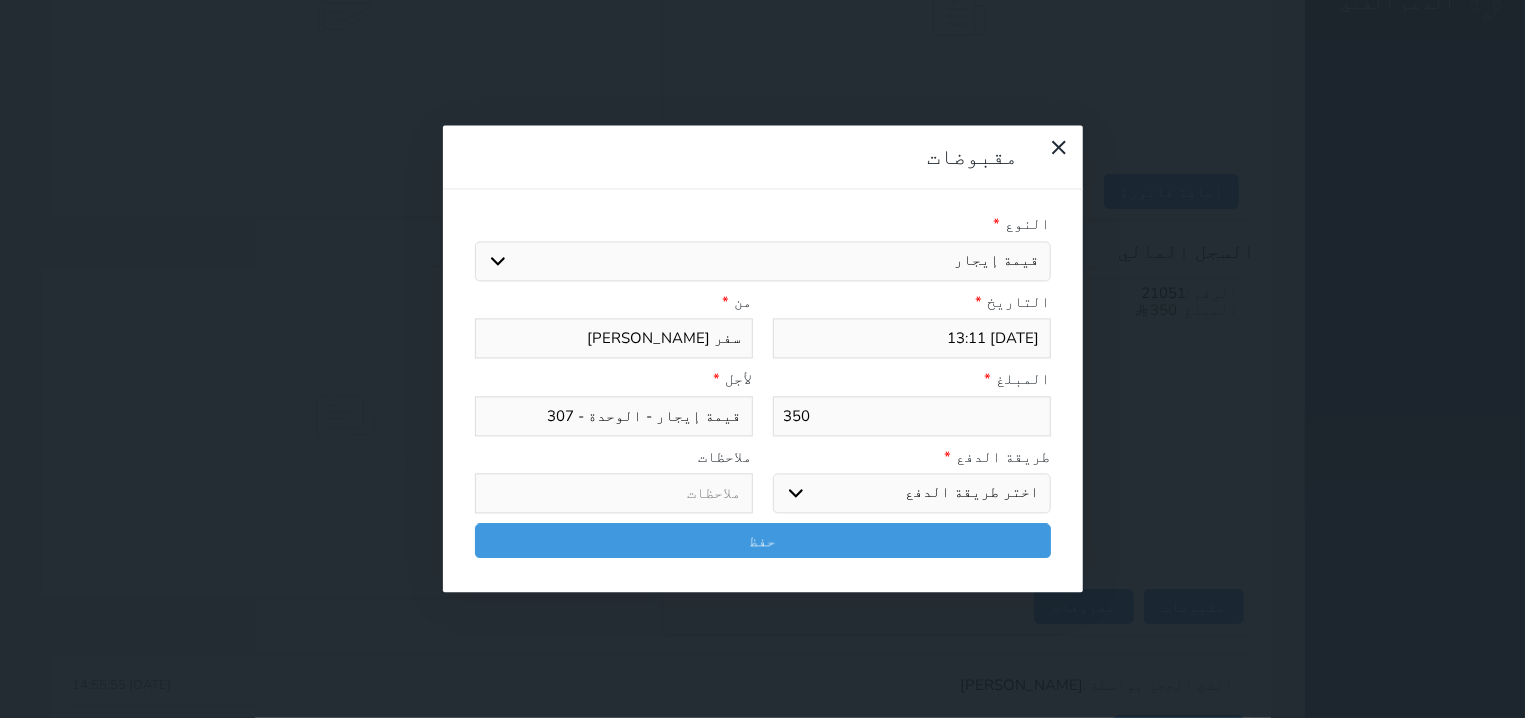 type on "350" 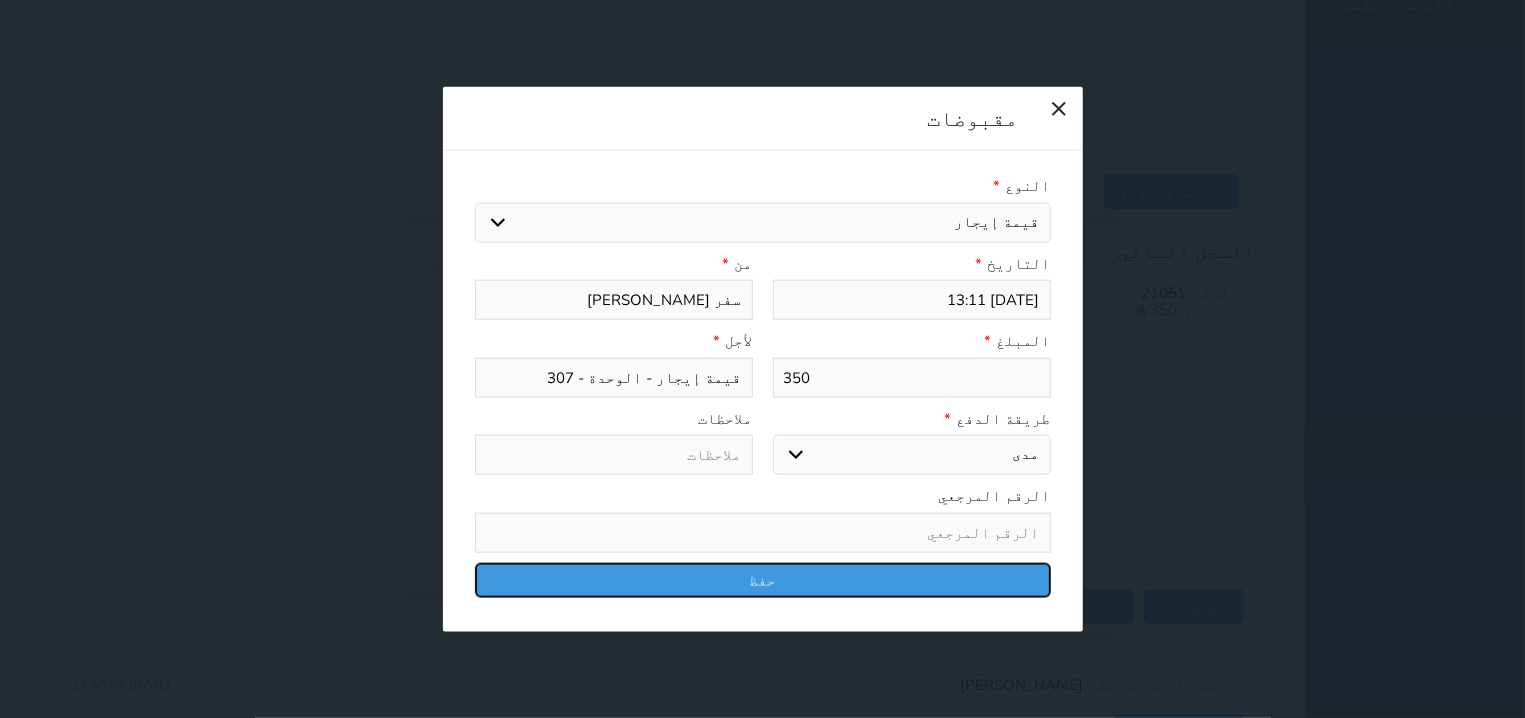 click on "حفظ" at bounding box center [763, 579] 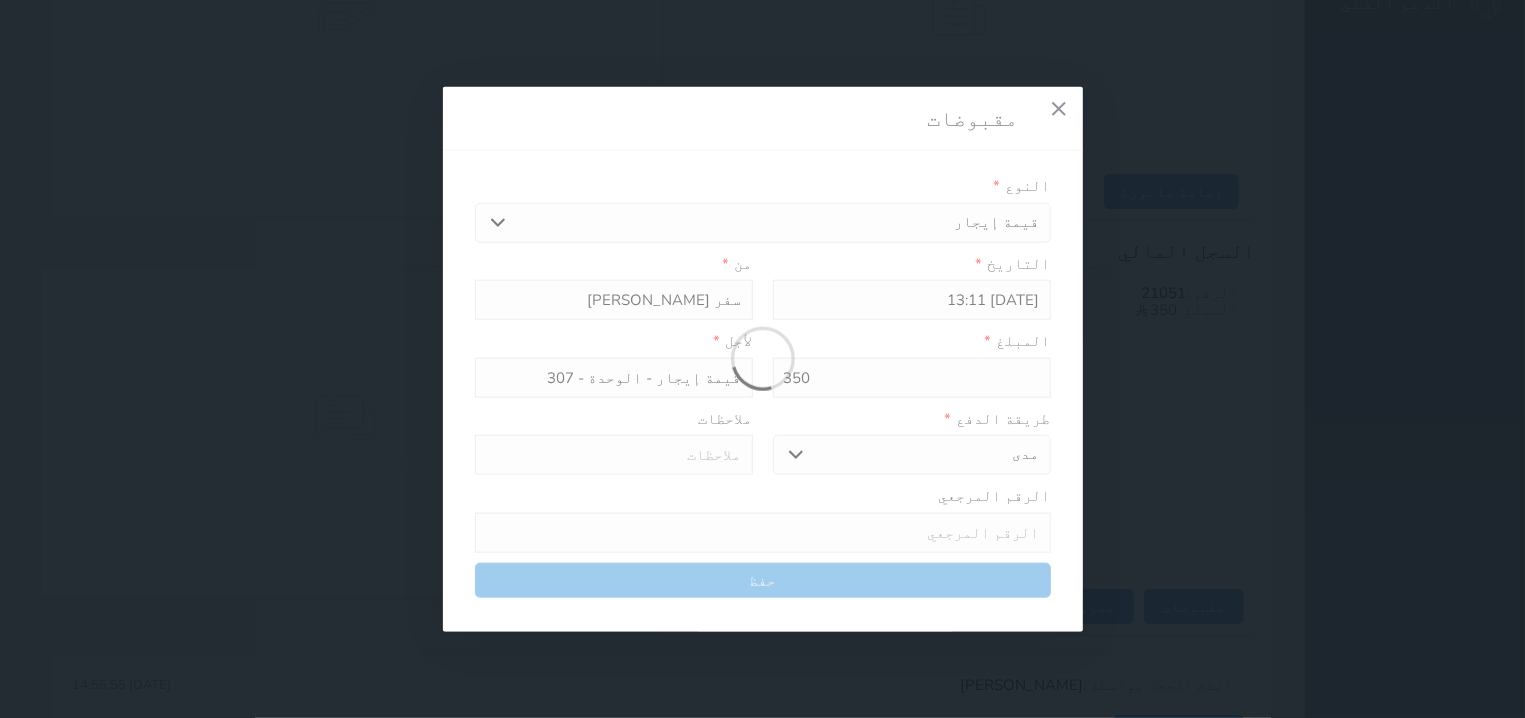 select 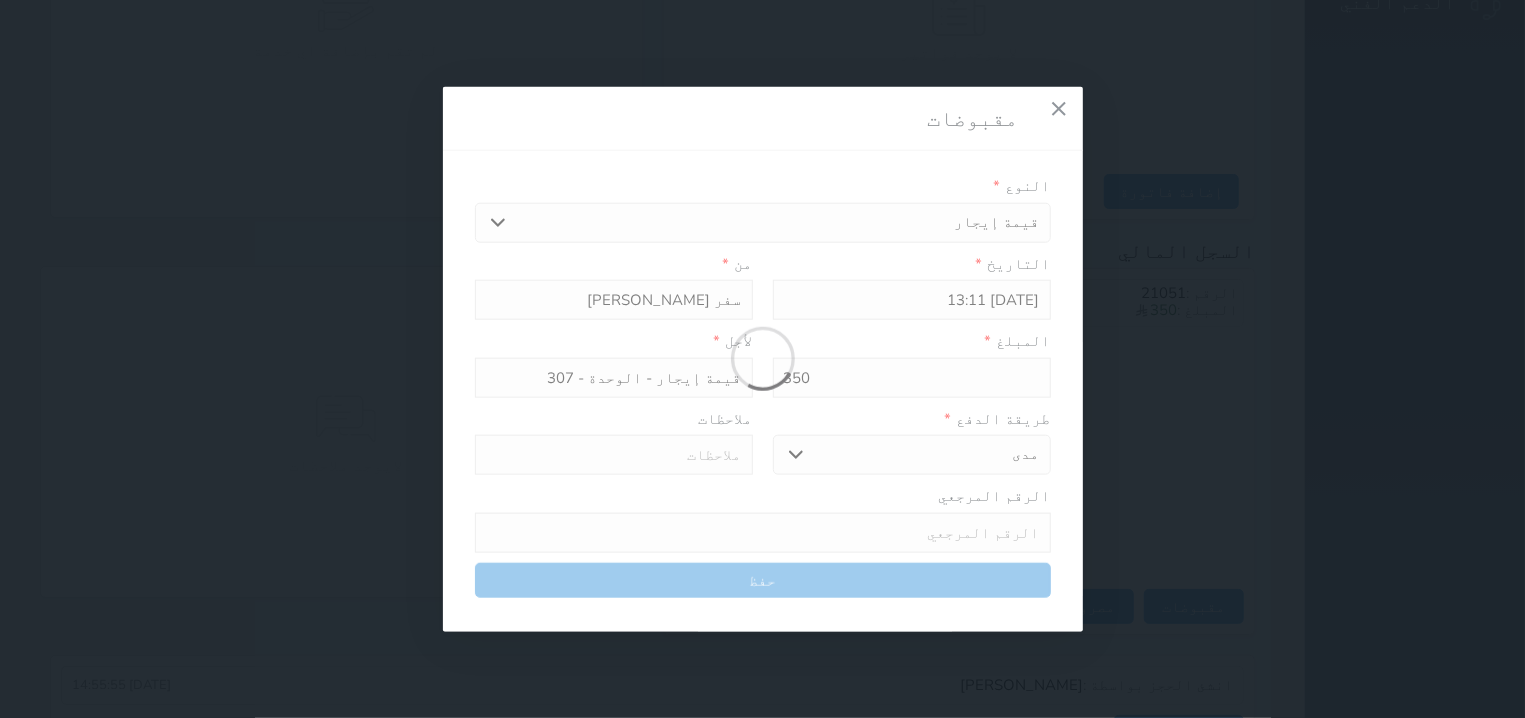 type 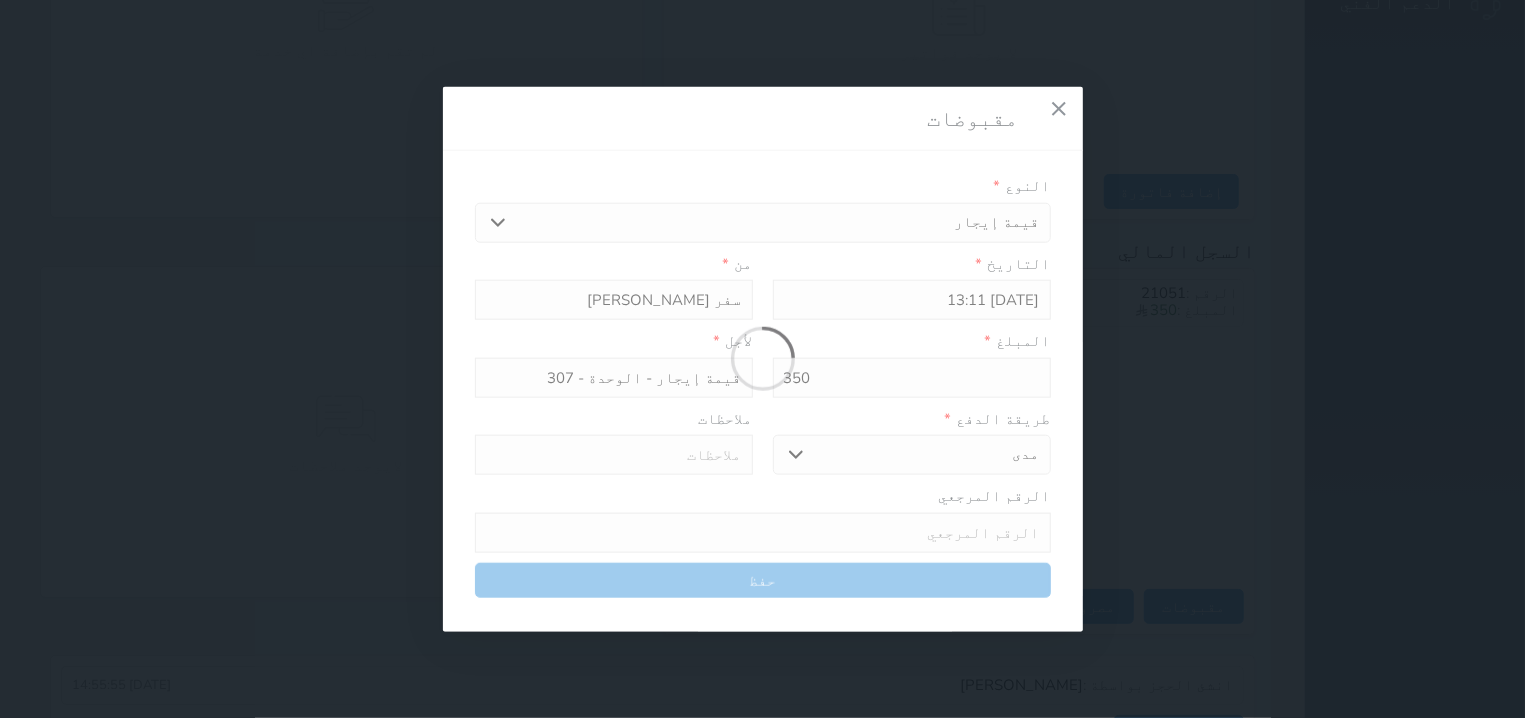 type on "0" 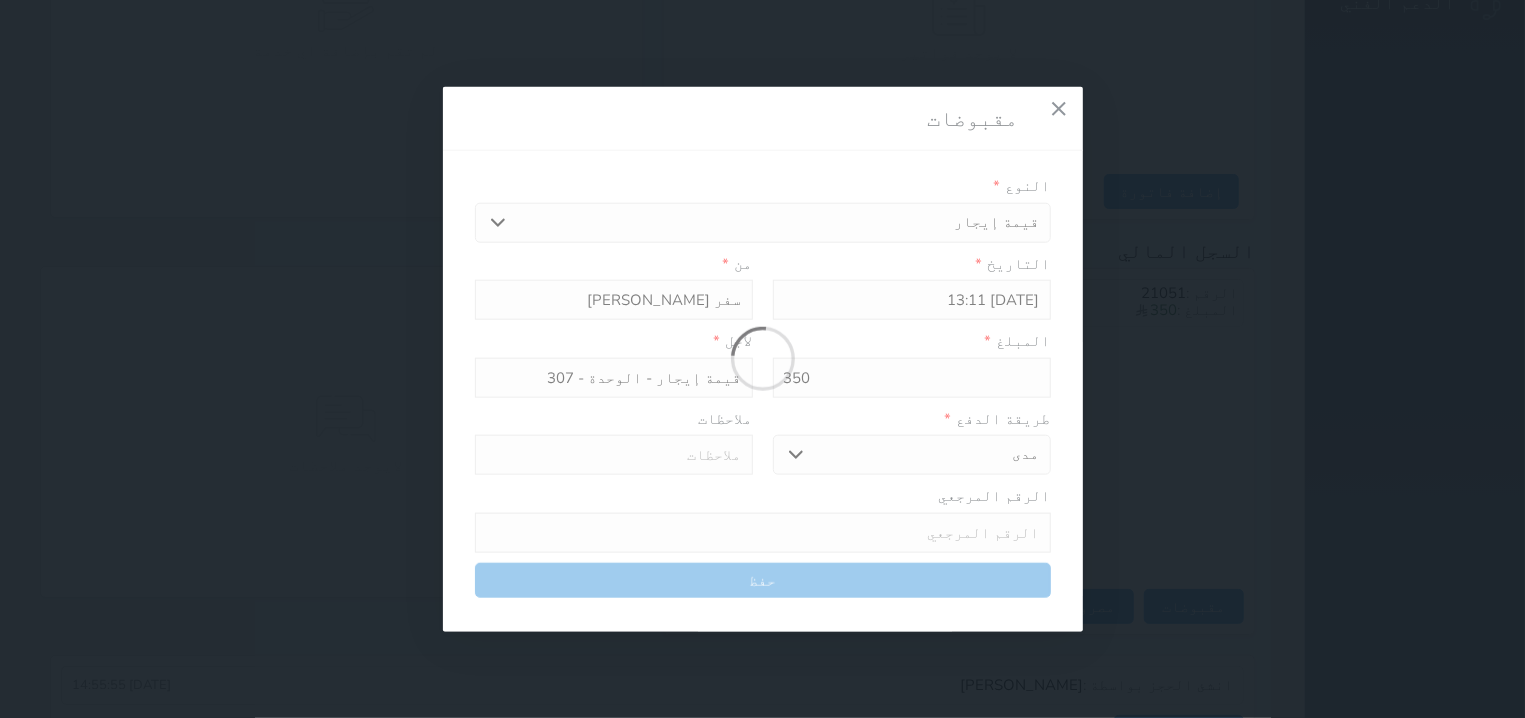 select 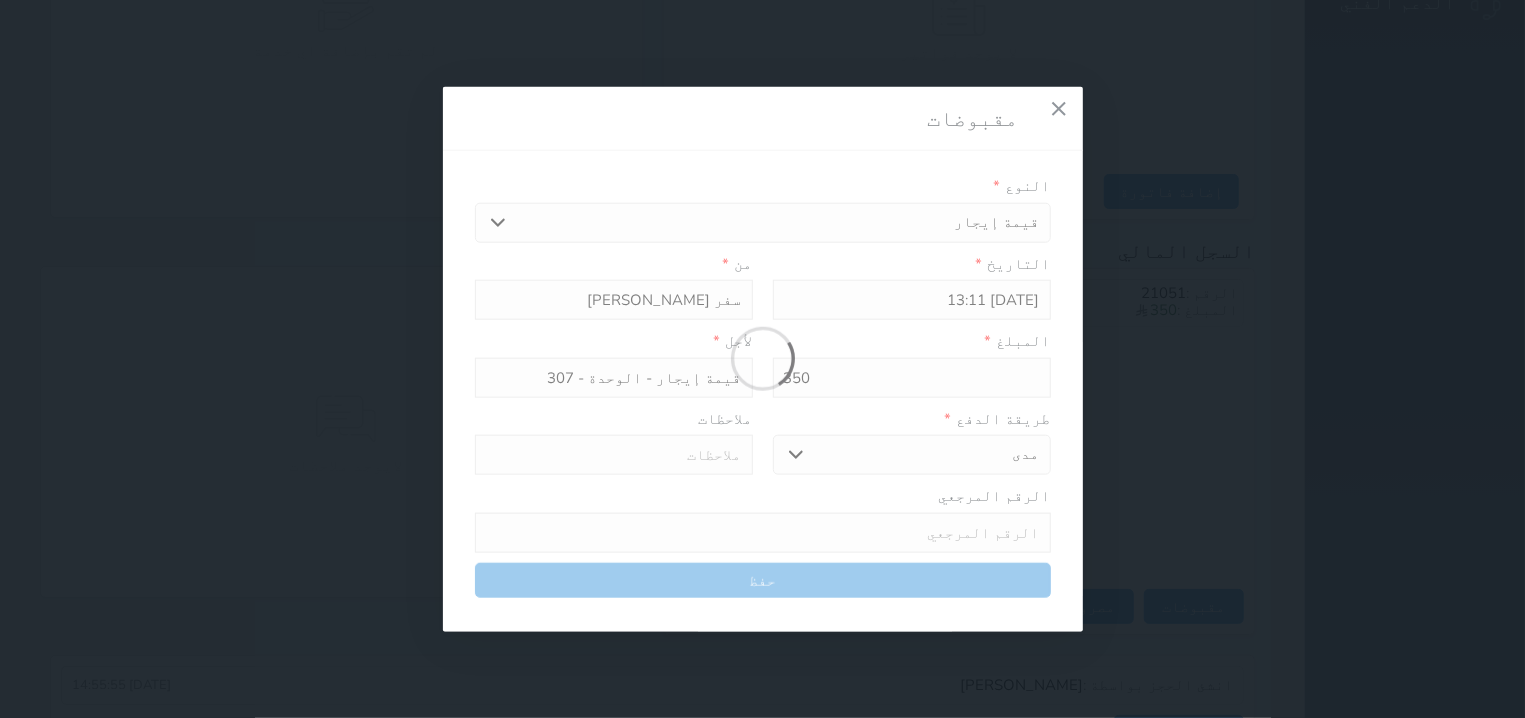 type on "0" 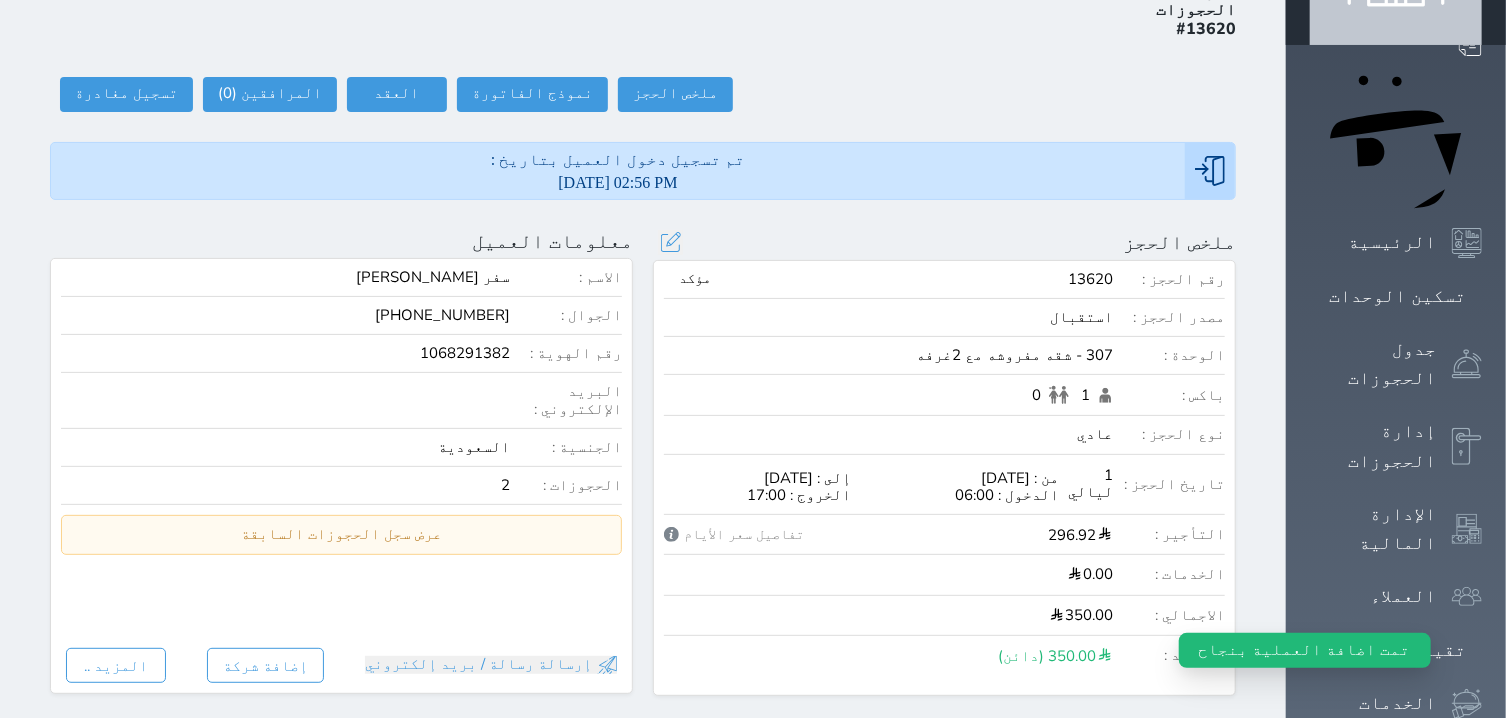 scroll, scrollTop: 0, scrollLeft: 0, axis: both 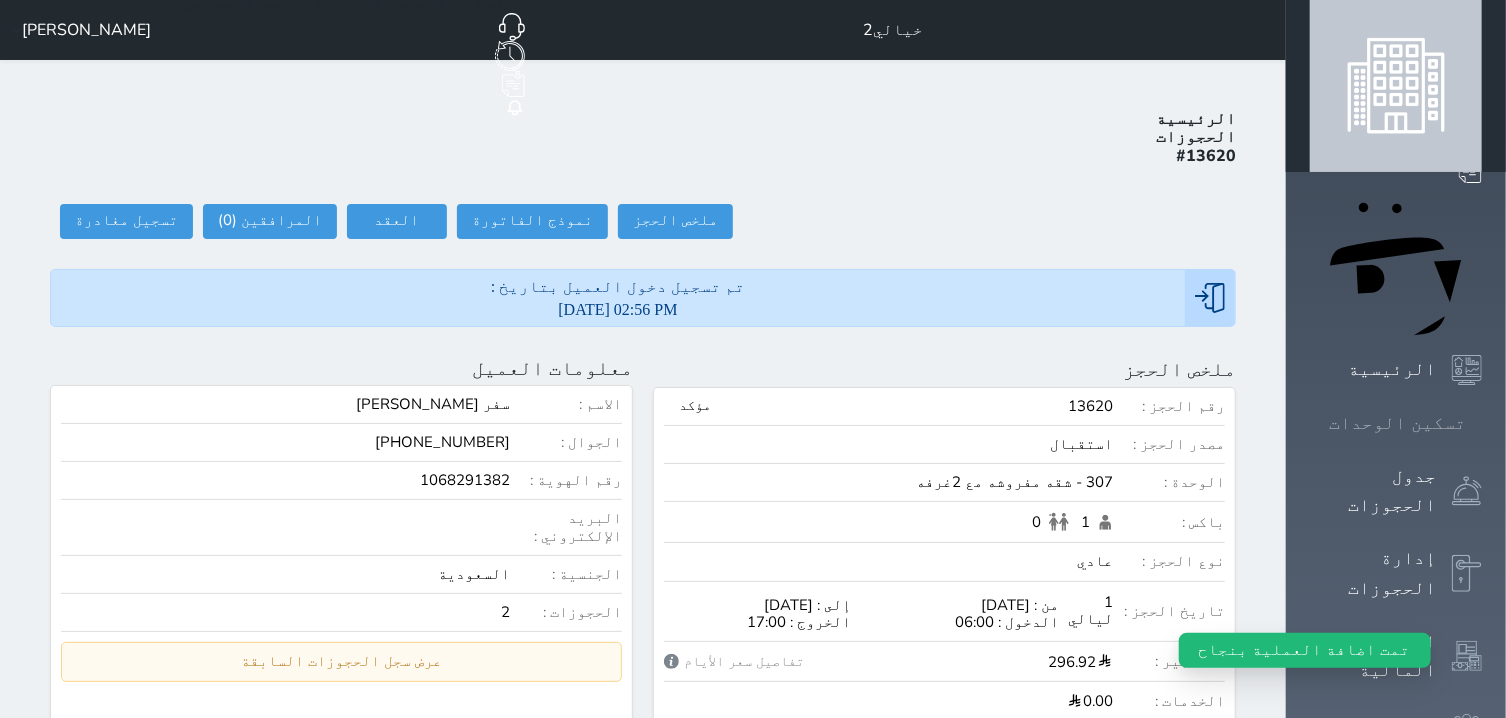click 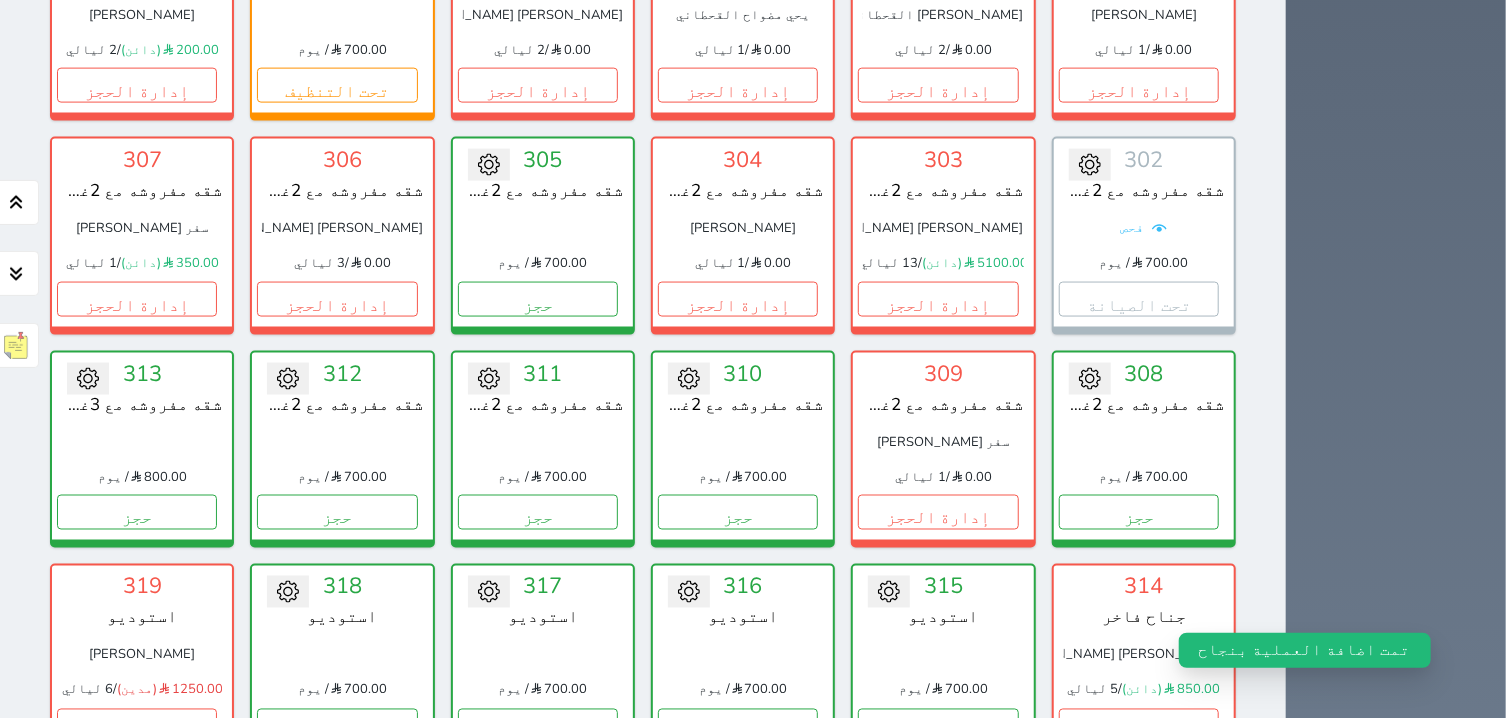 scroll, scrollTop: 1478, scrollLeft: 0, axis: vertical 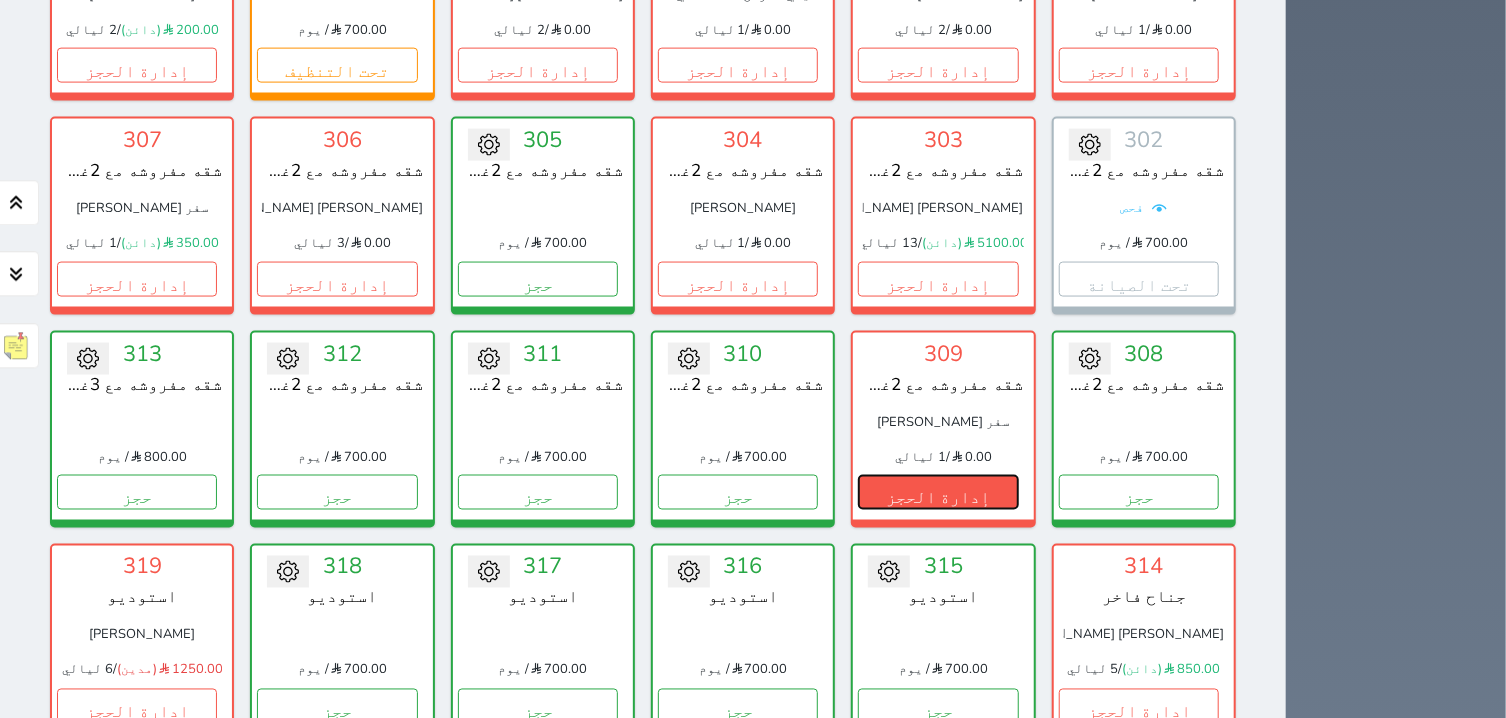 click on "إدارة الحجز" at bounding box center (938, 491) 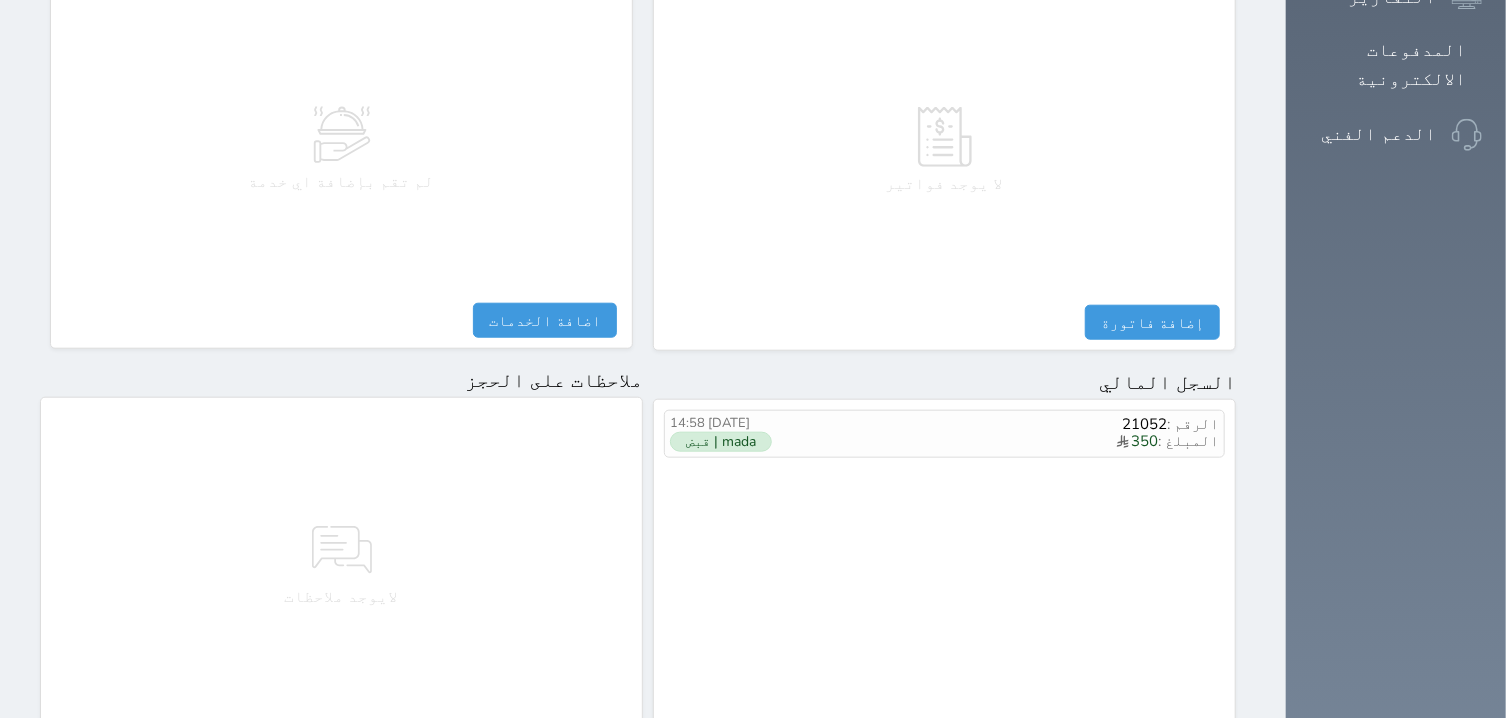scroll, scrollTop: 891, scrollLeft: 0, axis: vertical 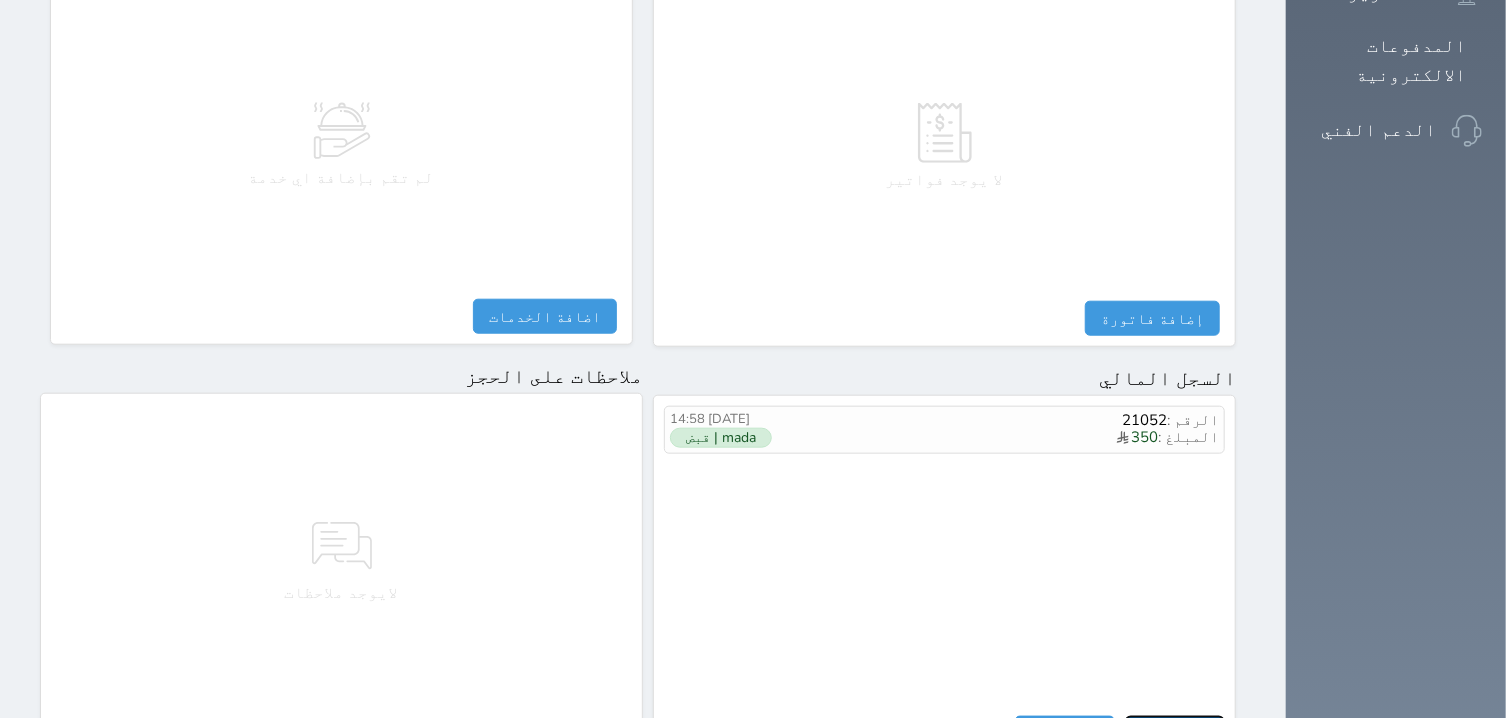 click on "مقبوضات" at bounding box center [1175, 733] 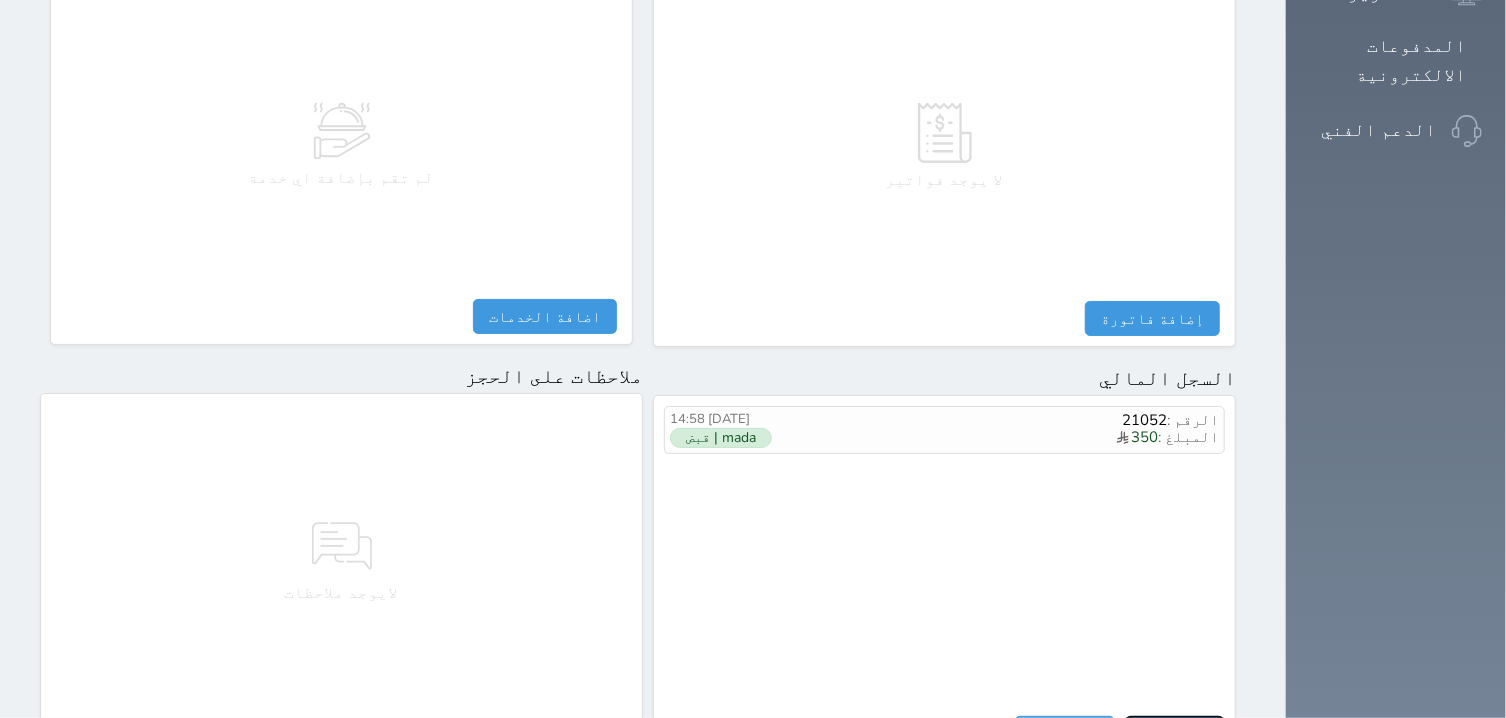select 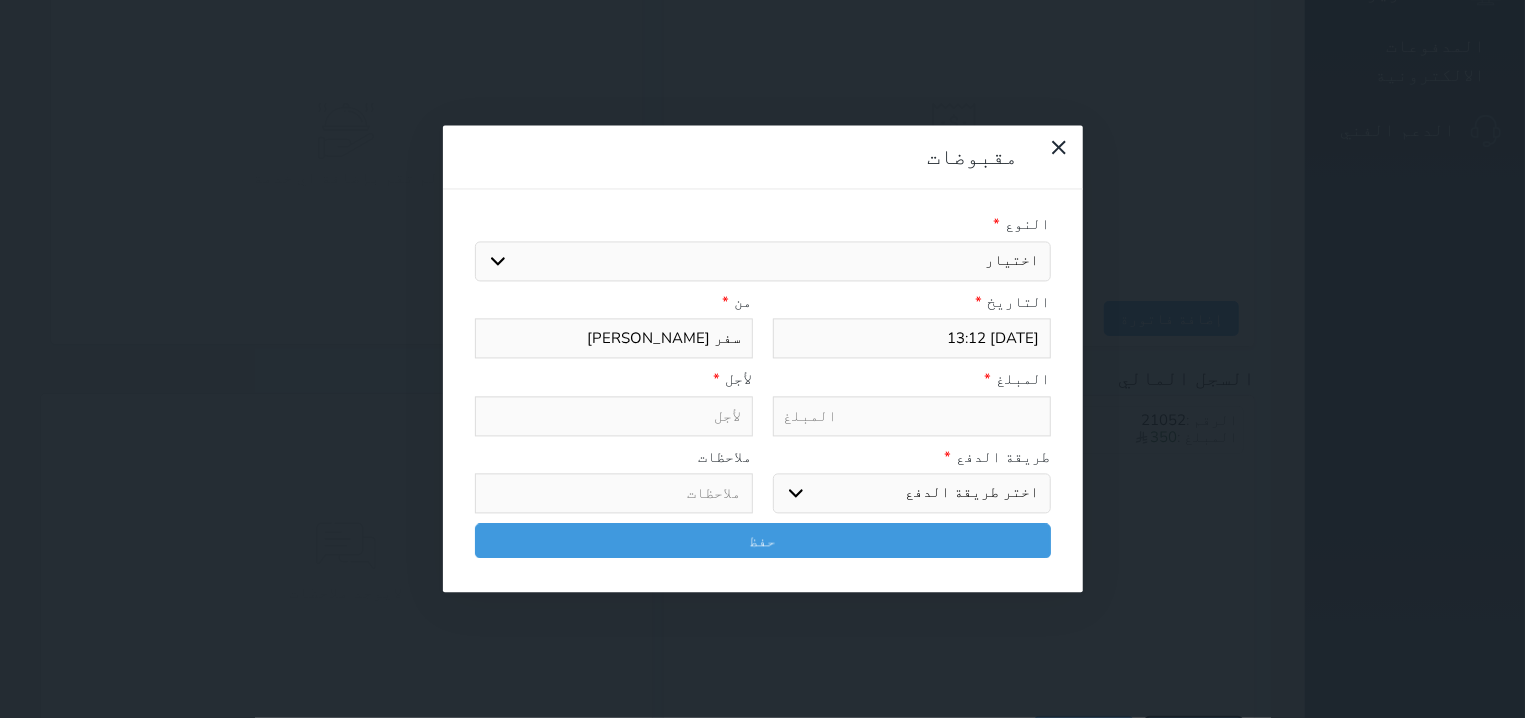 select 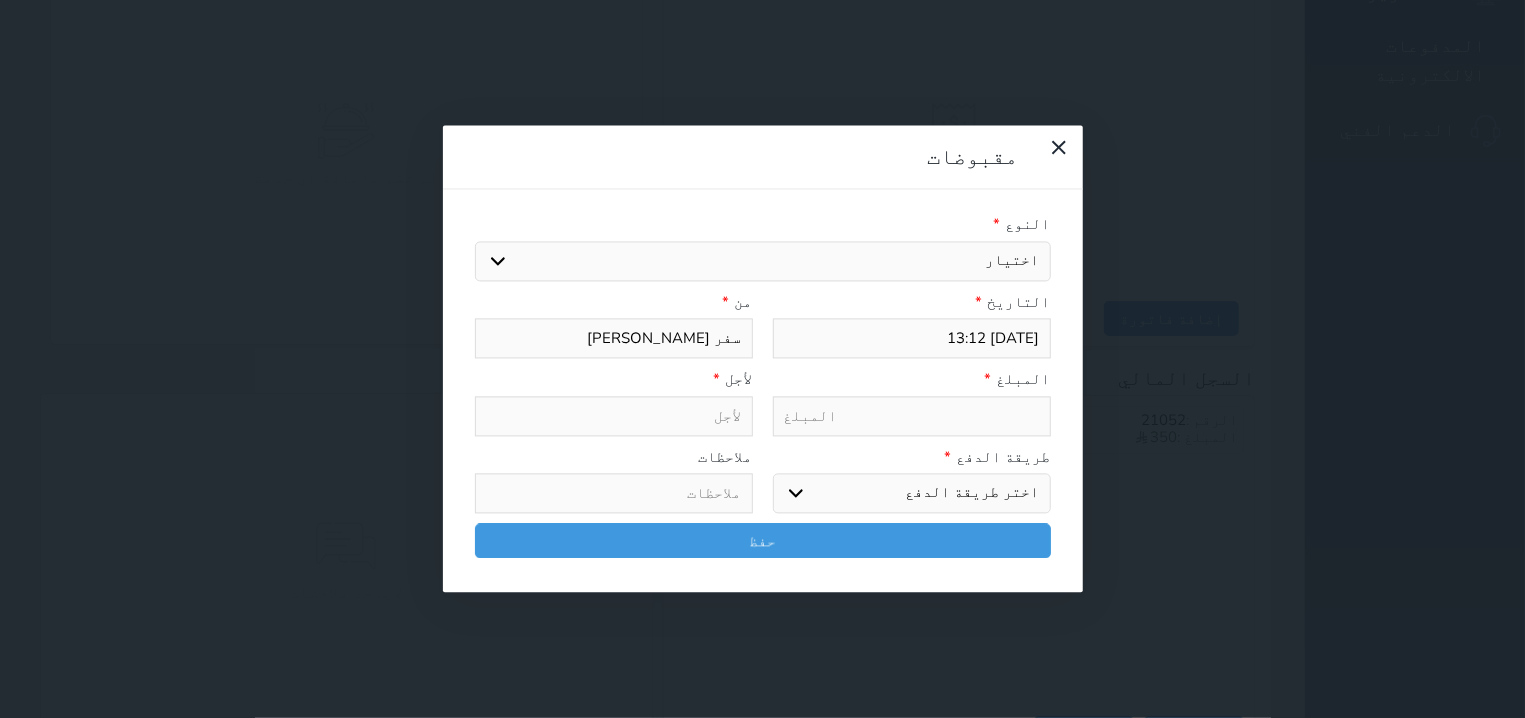 click on "اختيار" at bounding box center (763, 261) 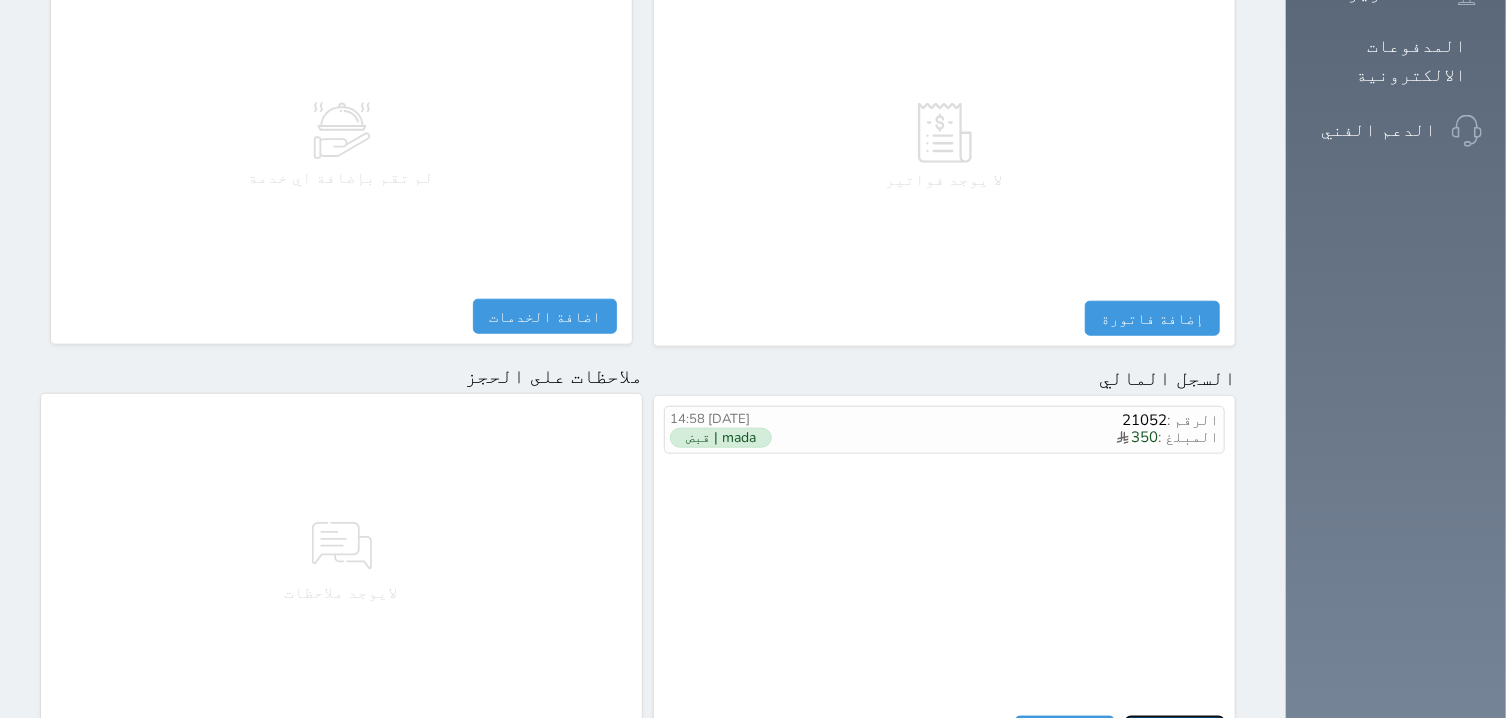 click on "مقبوضات" at bounding box center [1175, 733] 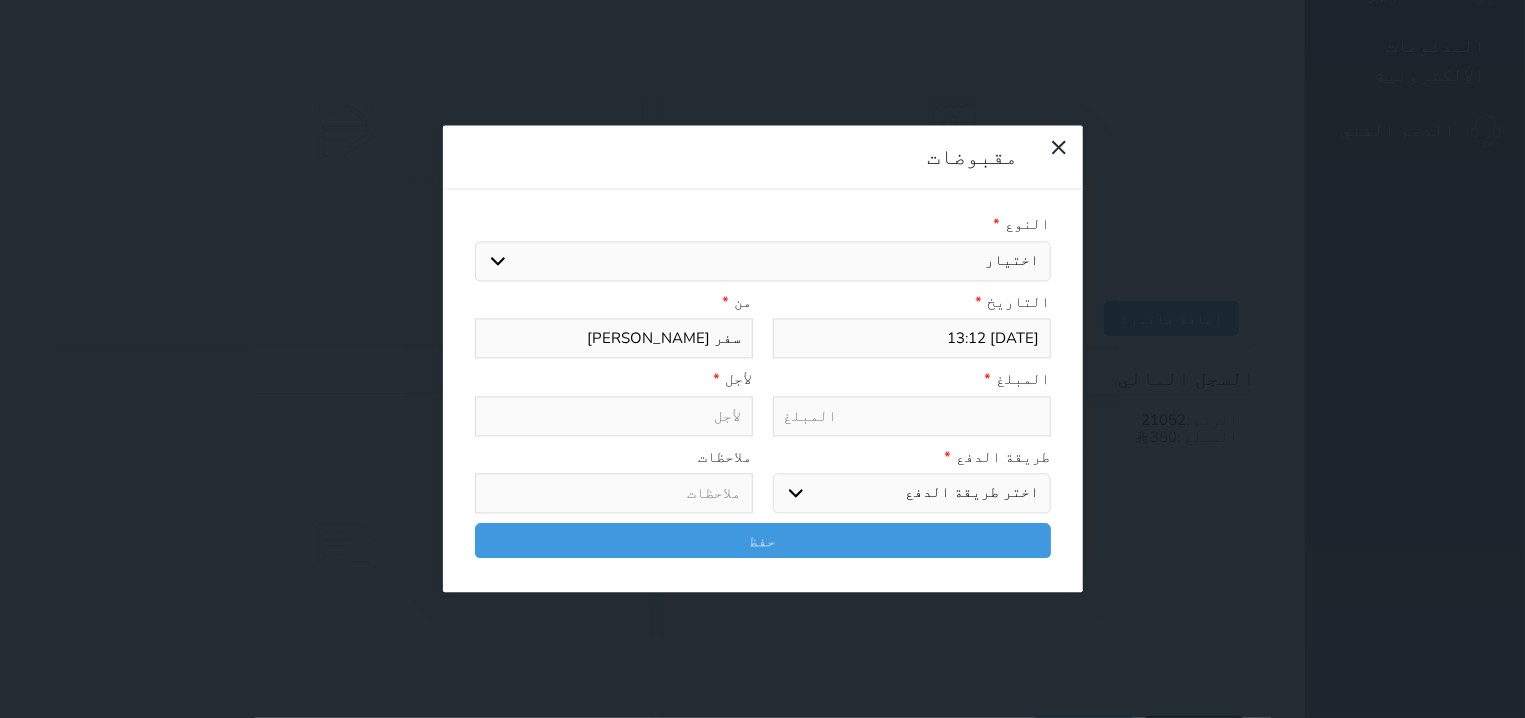 select 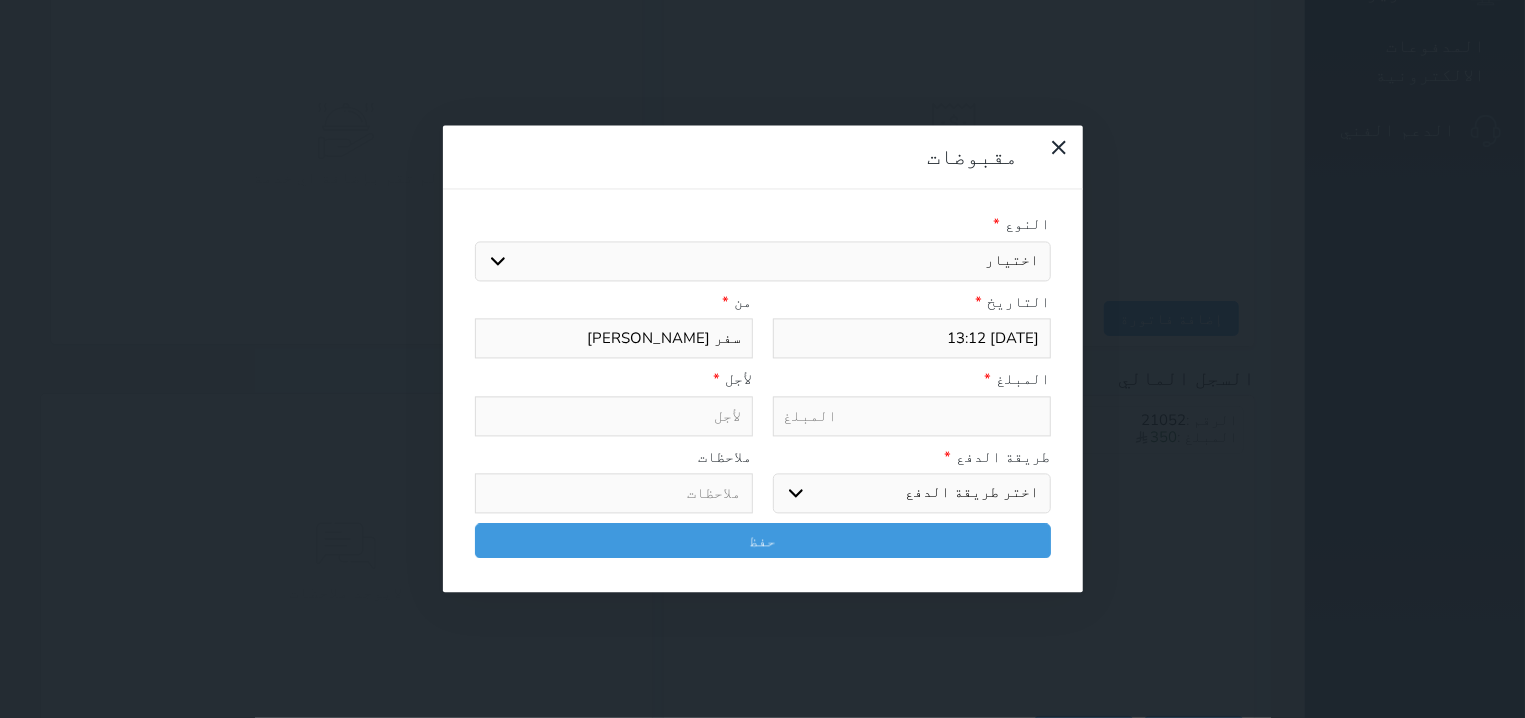 click on "اختيار   مقبوضات عامة قيمة إيجار فواتير تامين عربون لا ينطبق آخر مغسلة واي فاي - الإنترنت مواقف السيارات طعام الأغذية والمشروبات مشروبات المشروبات الباردة المشروبات الساخنة الإفطار غداء عشاء مخبز و كعك حمام سباحة الصالة الرياضية سبا و خدمات الجمال اختيار وإسقاط (خدمات النقل) ميني بار كابل - تلفزيون سرير إضافي تصفيف الشعر التسوق خدمات الجولات السياحية المنظمة خدمات الدليل السياحي" at bounding box center [763, 261] 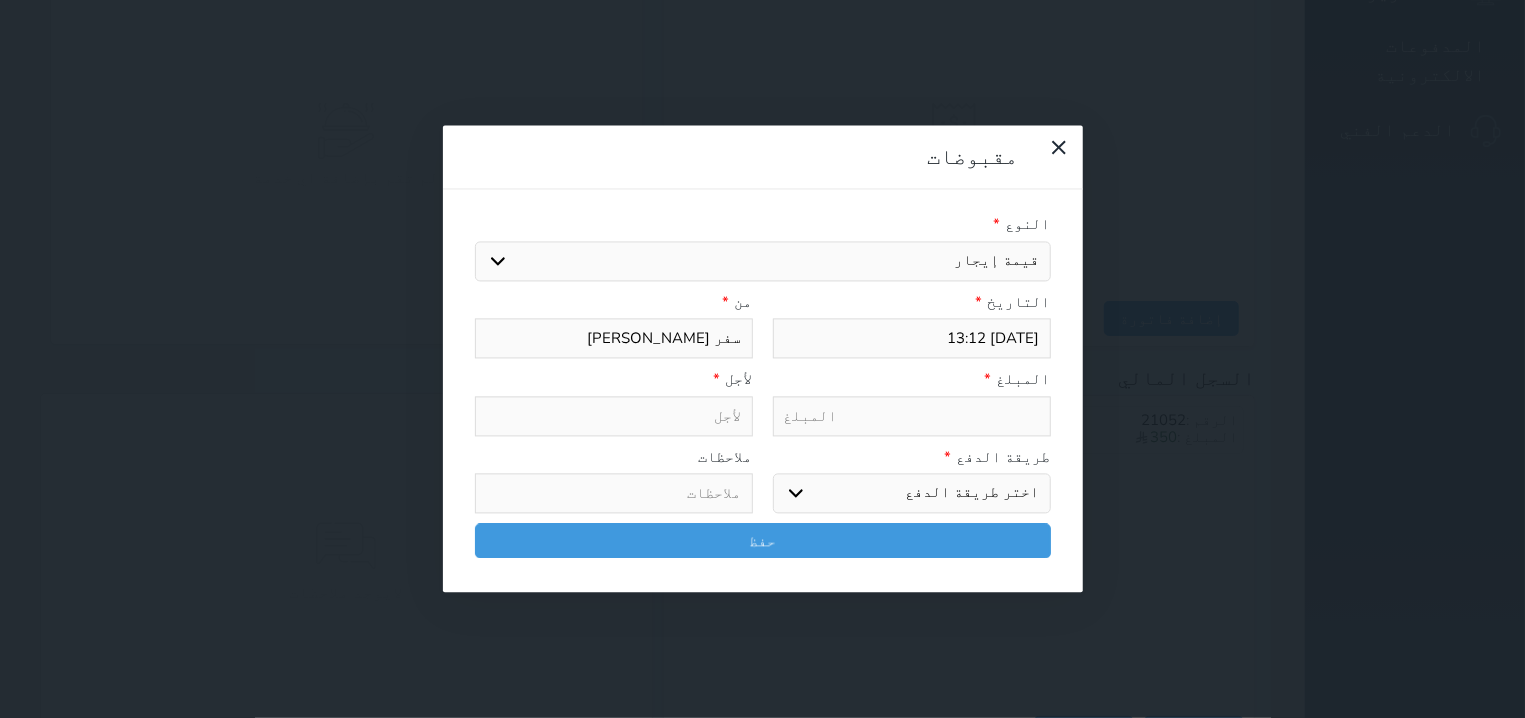 select 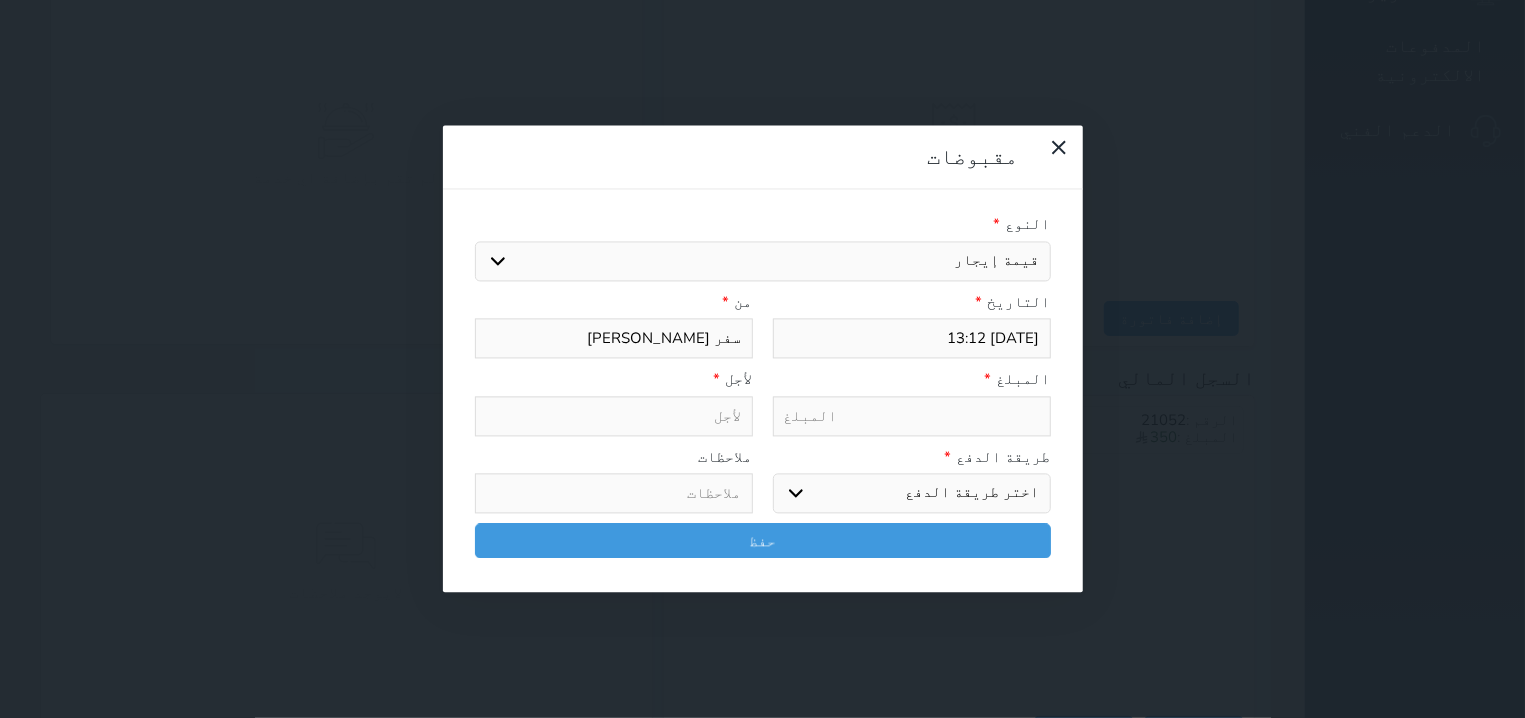 select 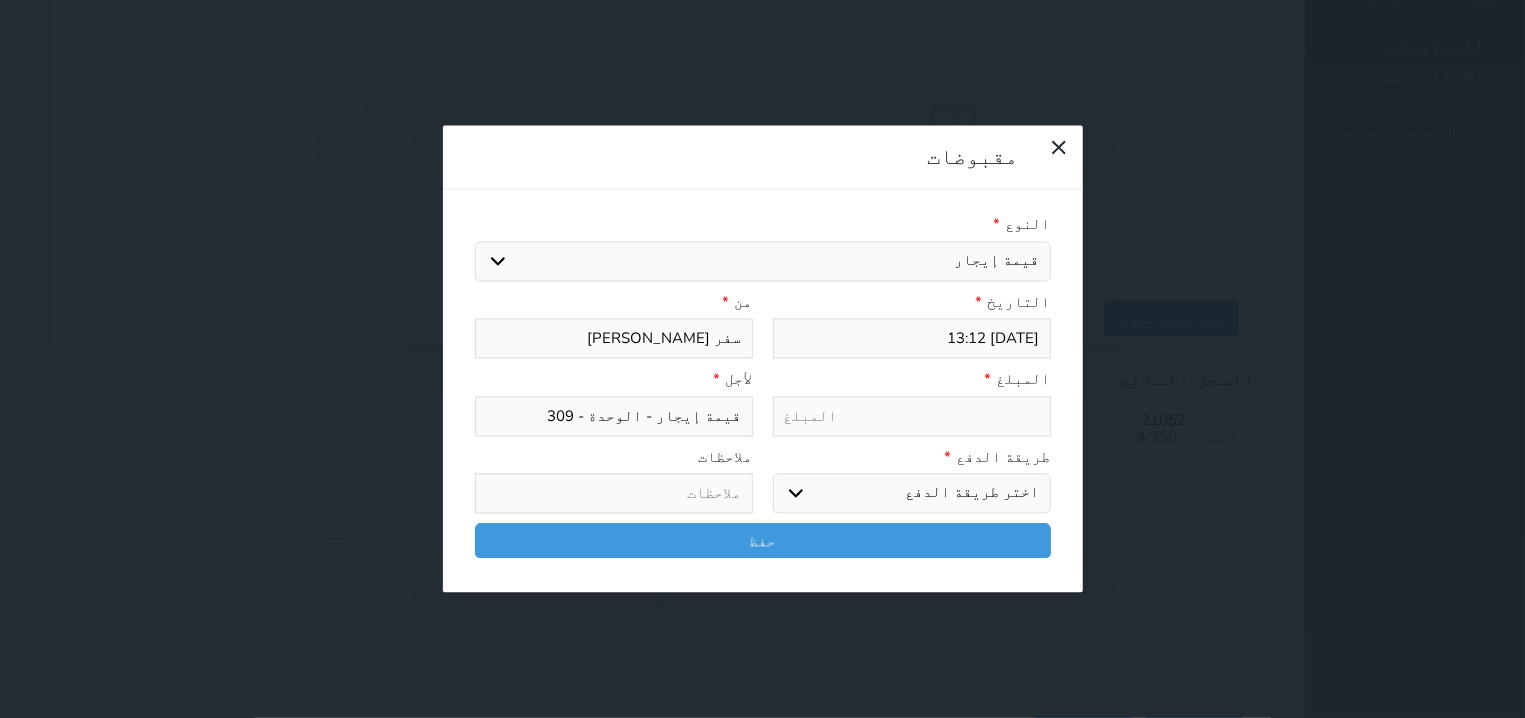 click at bounding box center [912, 416] 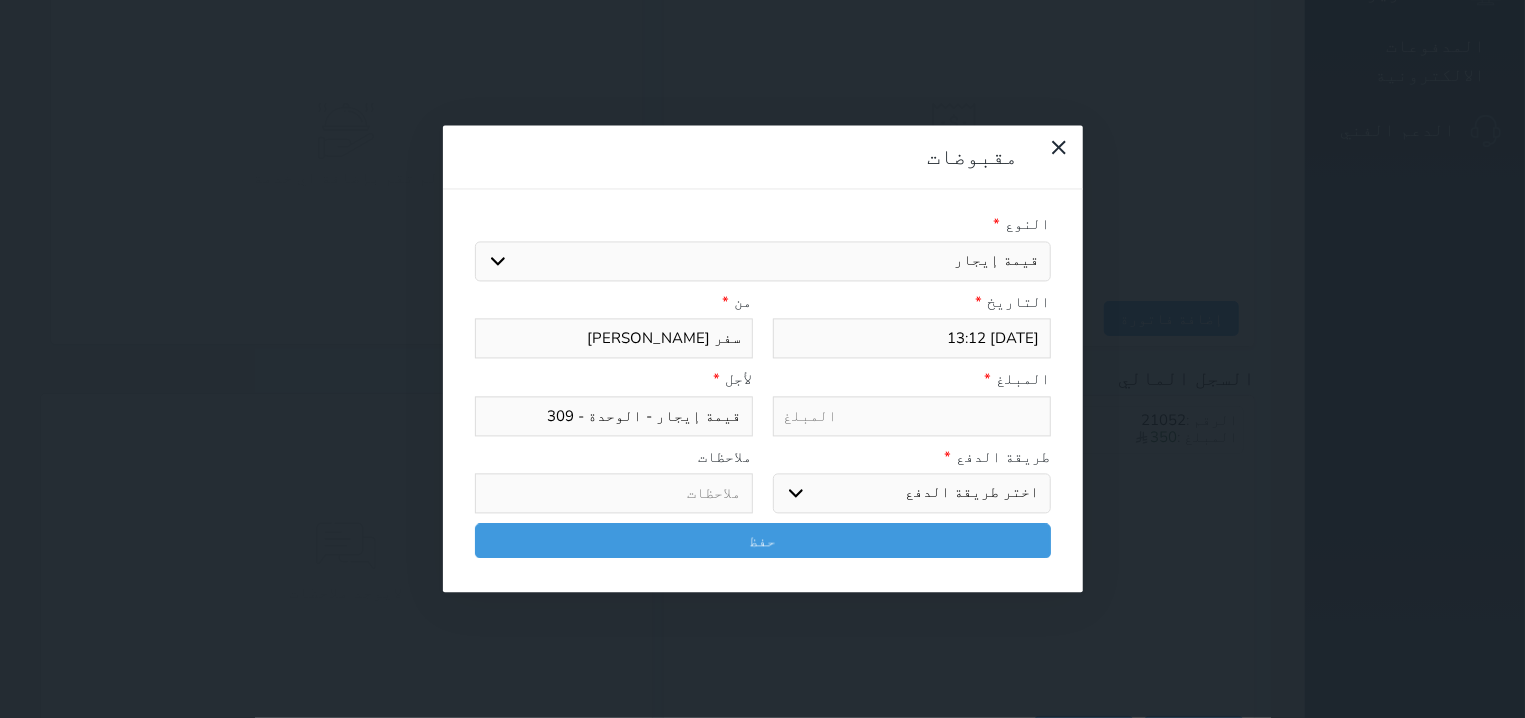 type on "6" 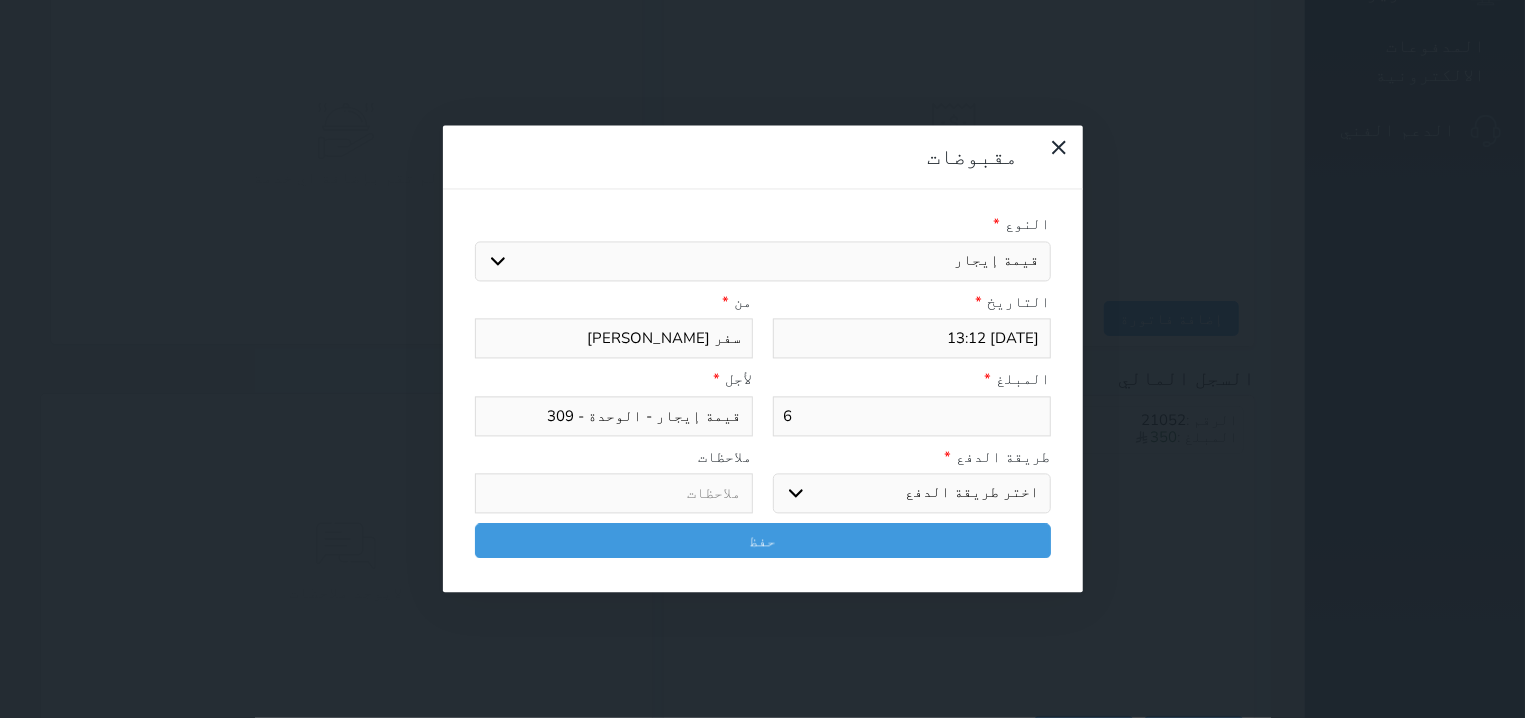 type 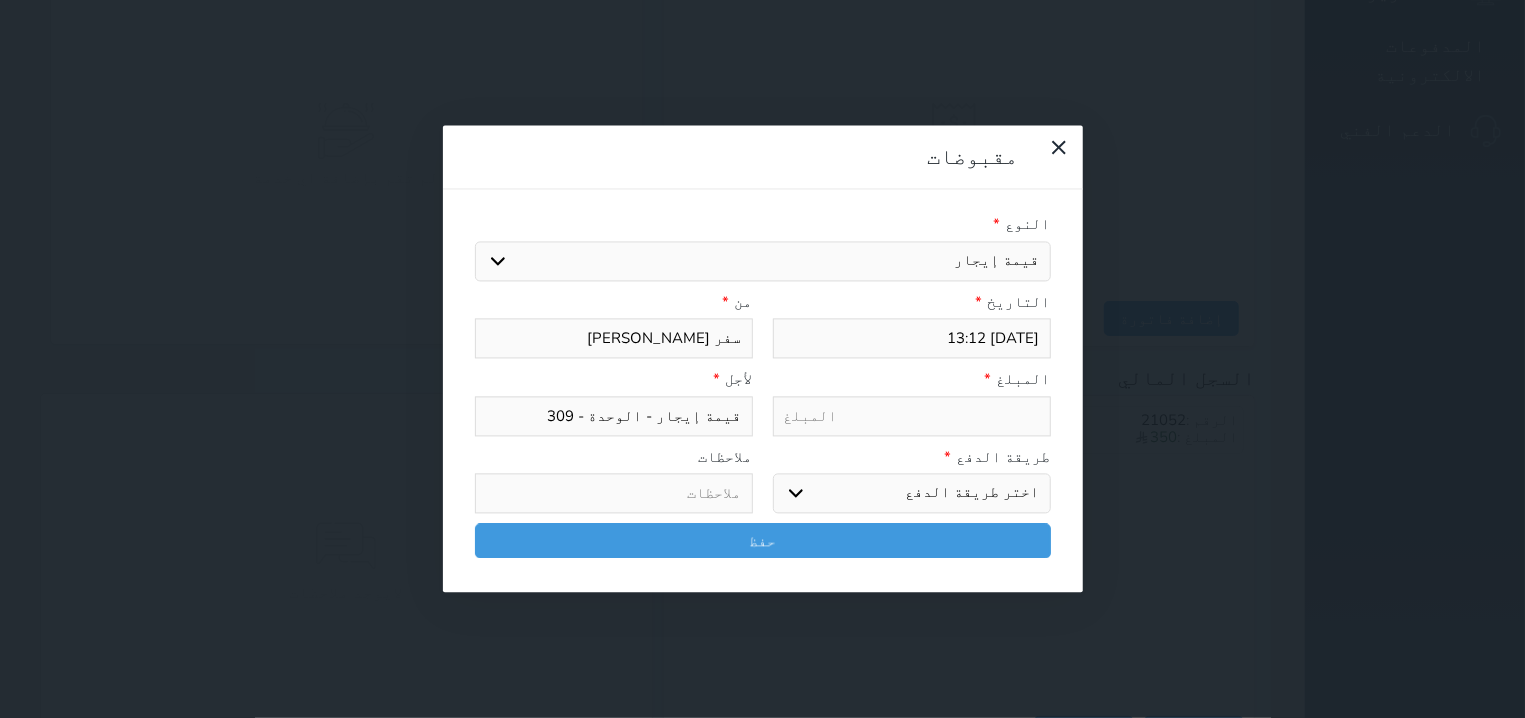 select 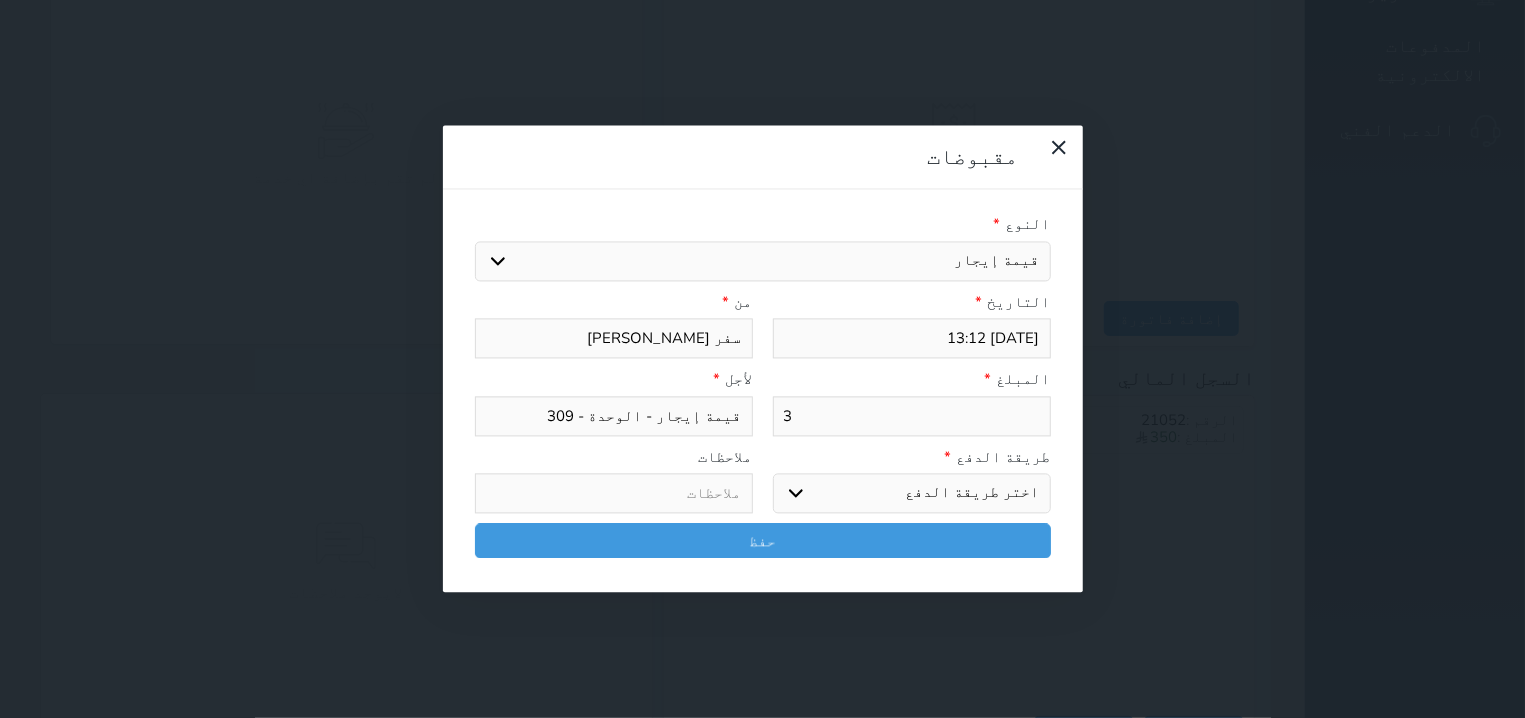 type on "35" 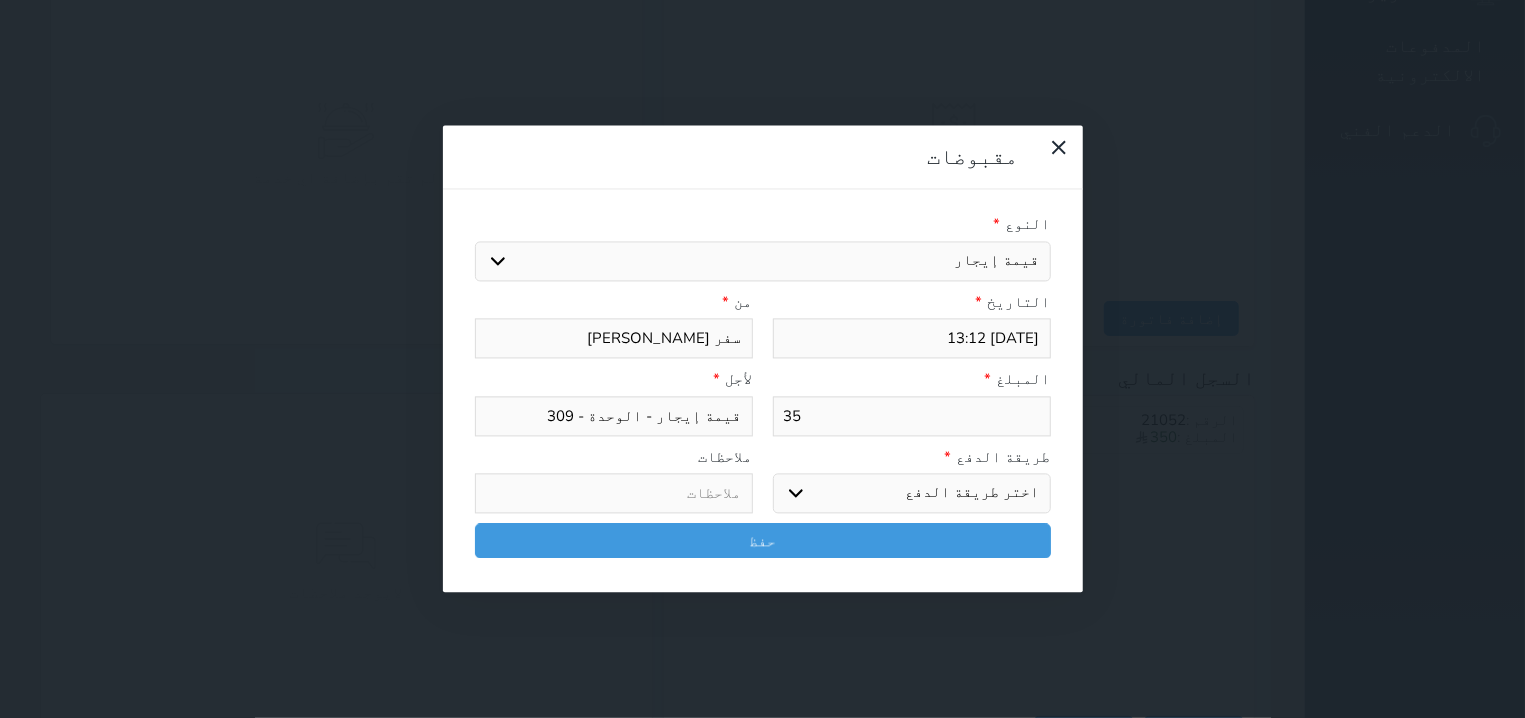 type on "350" 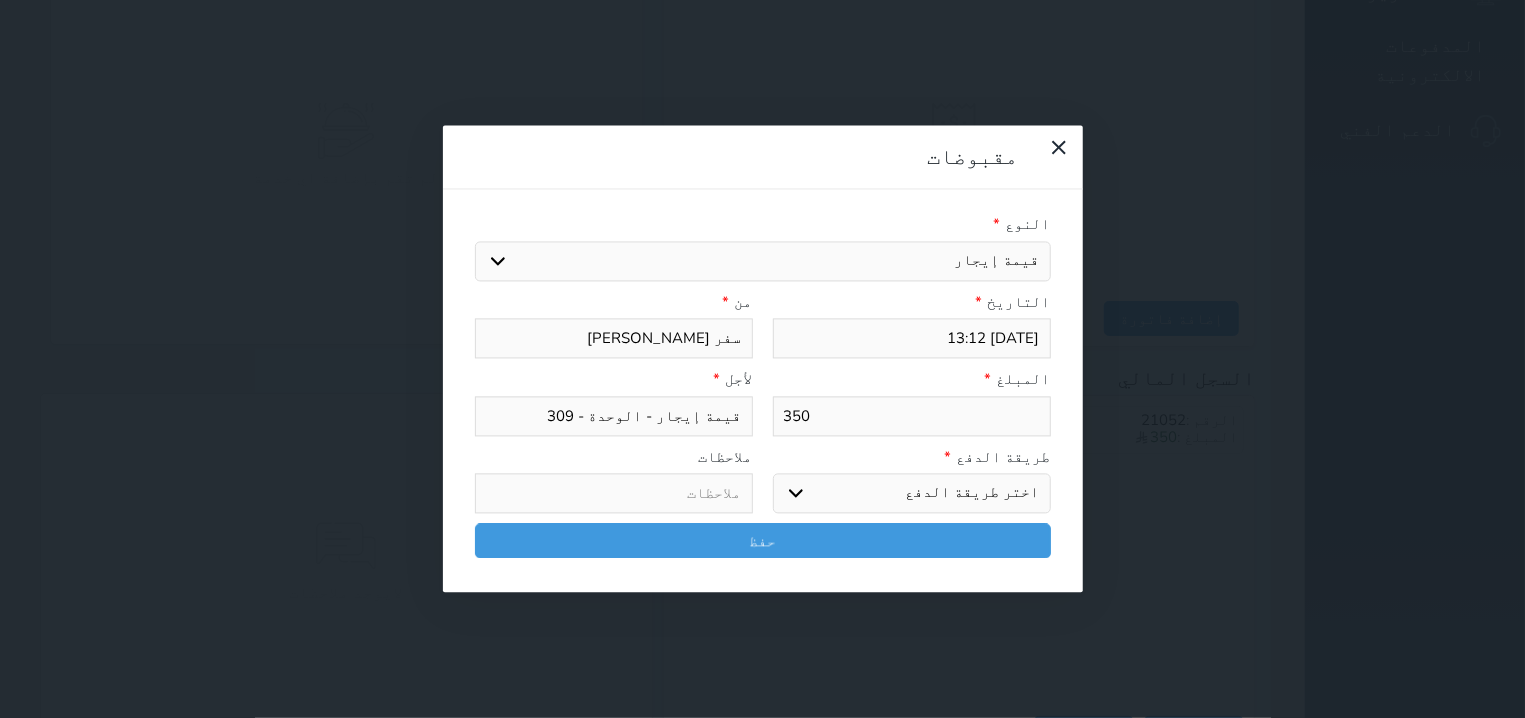 type on "350" 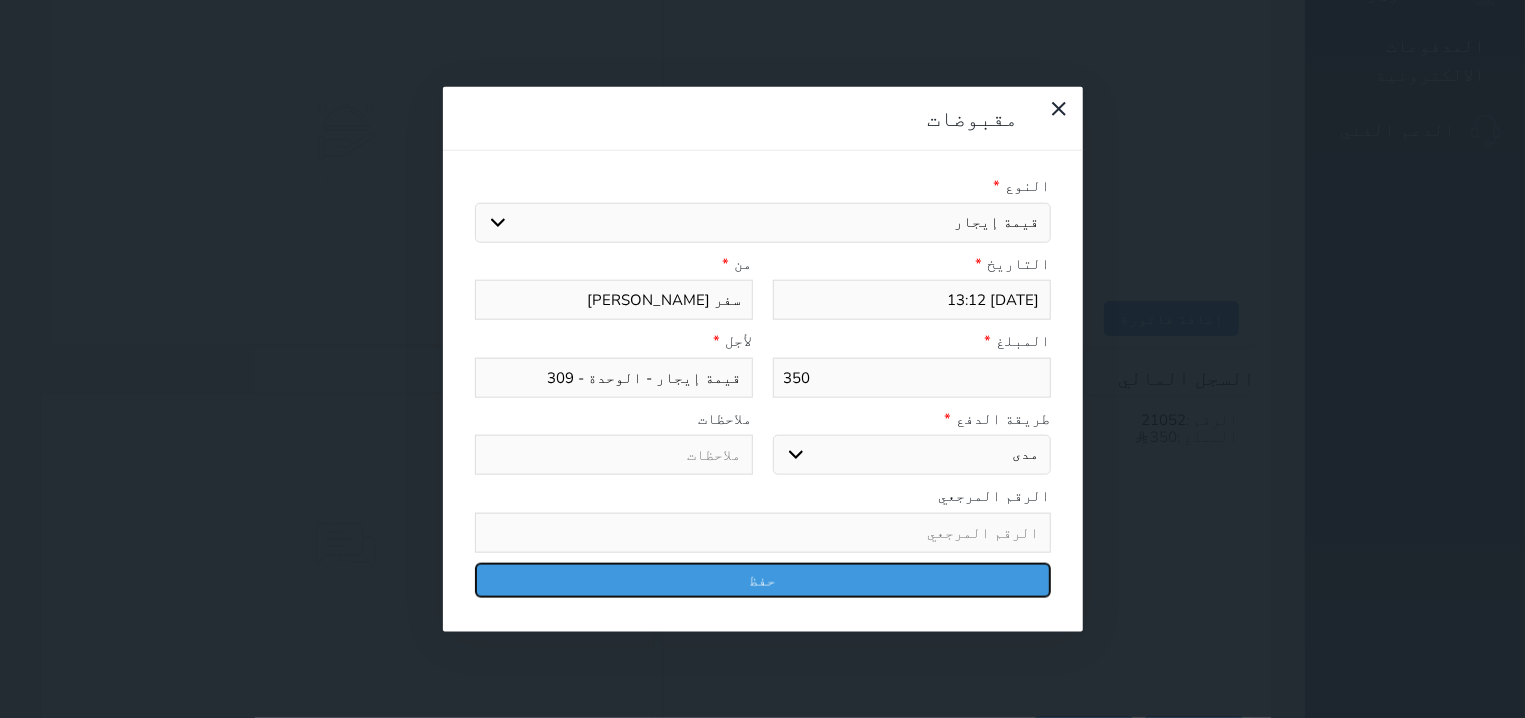 click on "حفظ" at bounding box center [763, 579] 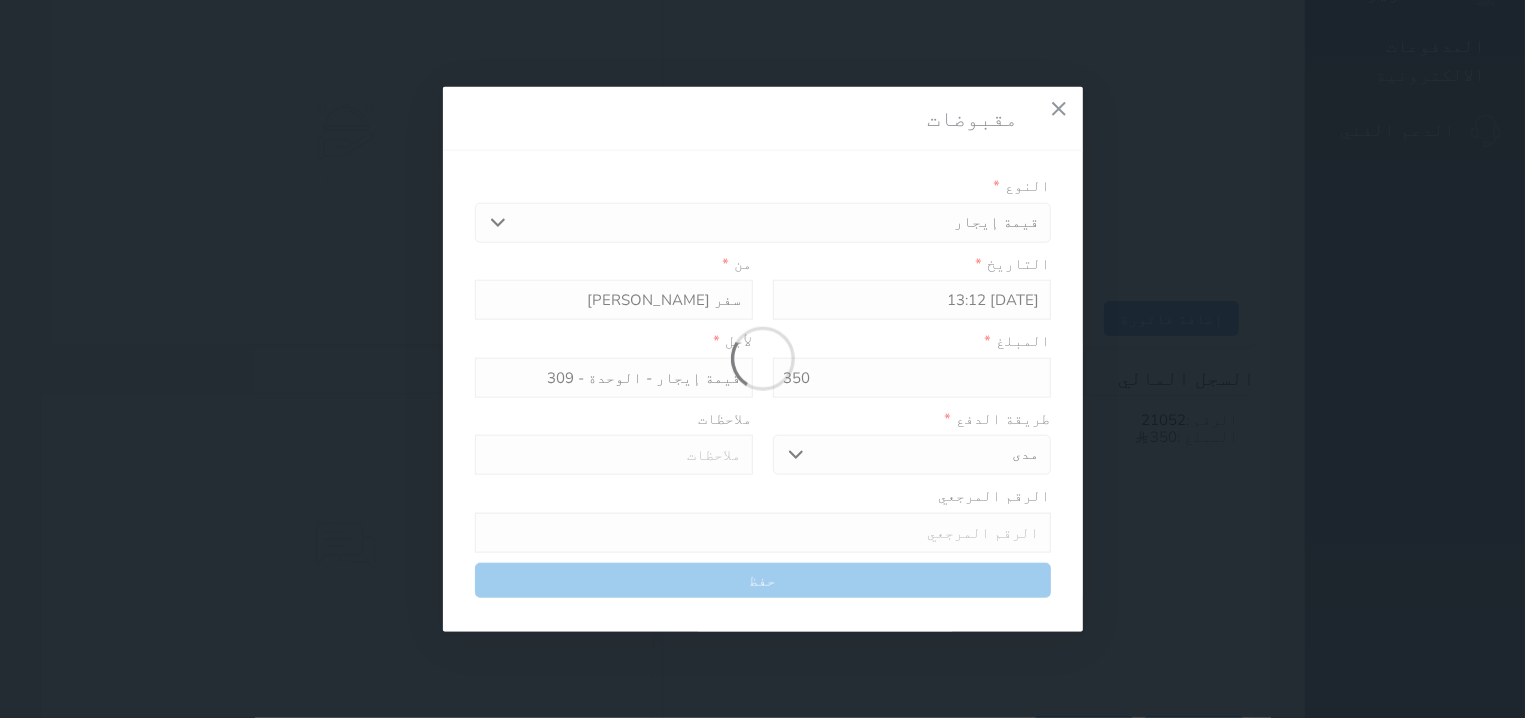 select 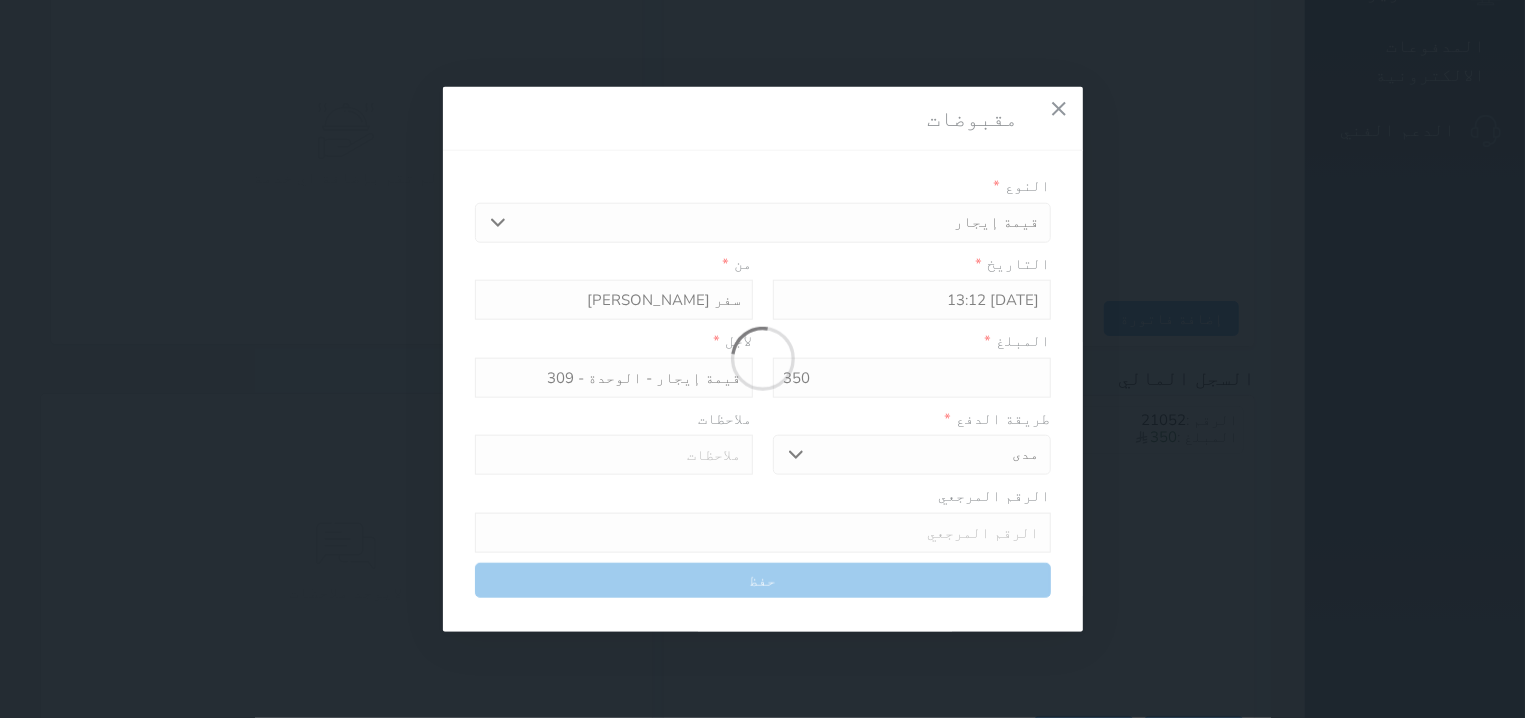 type 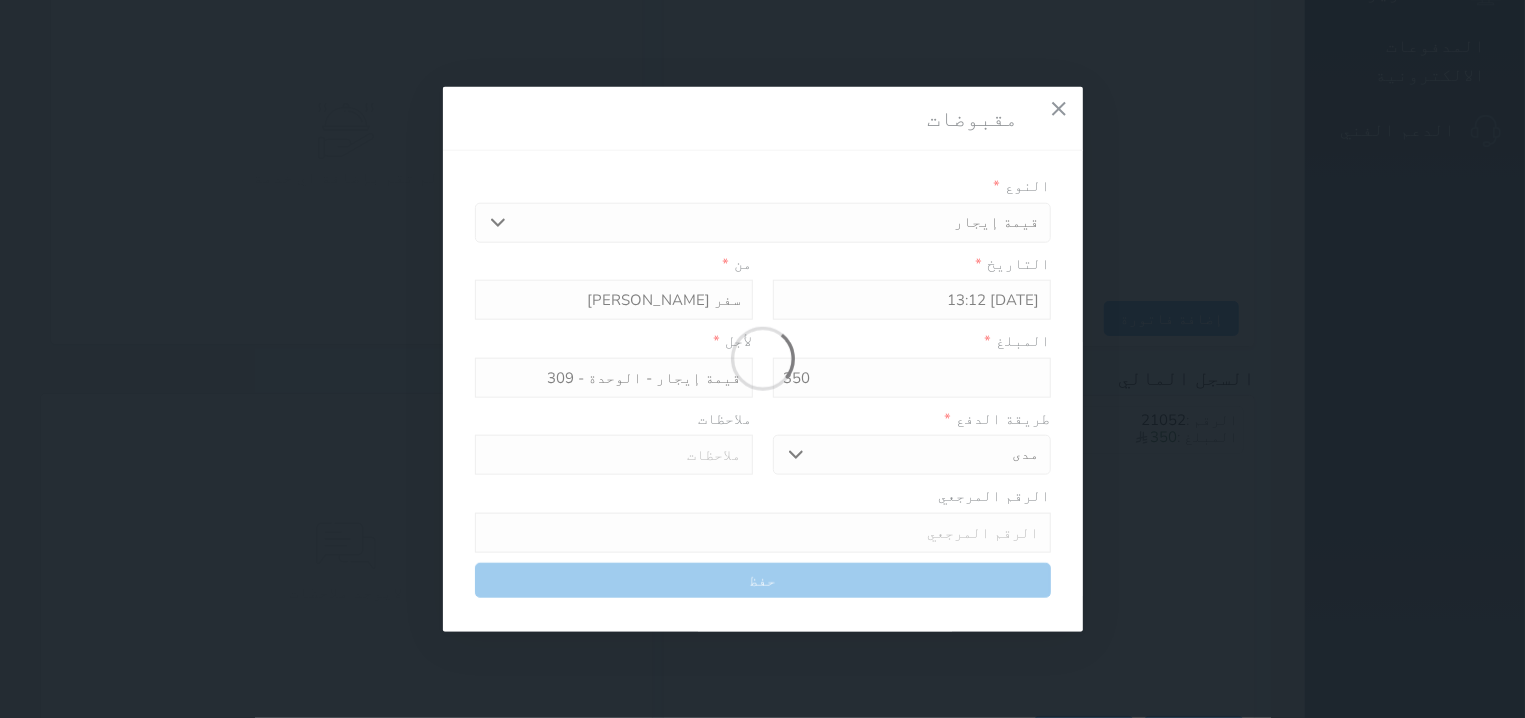 type on "0" 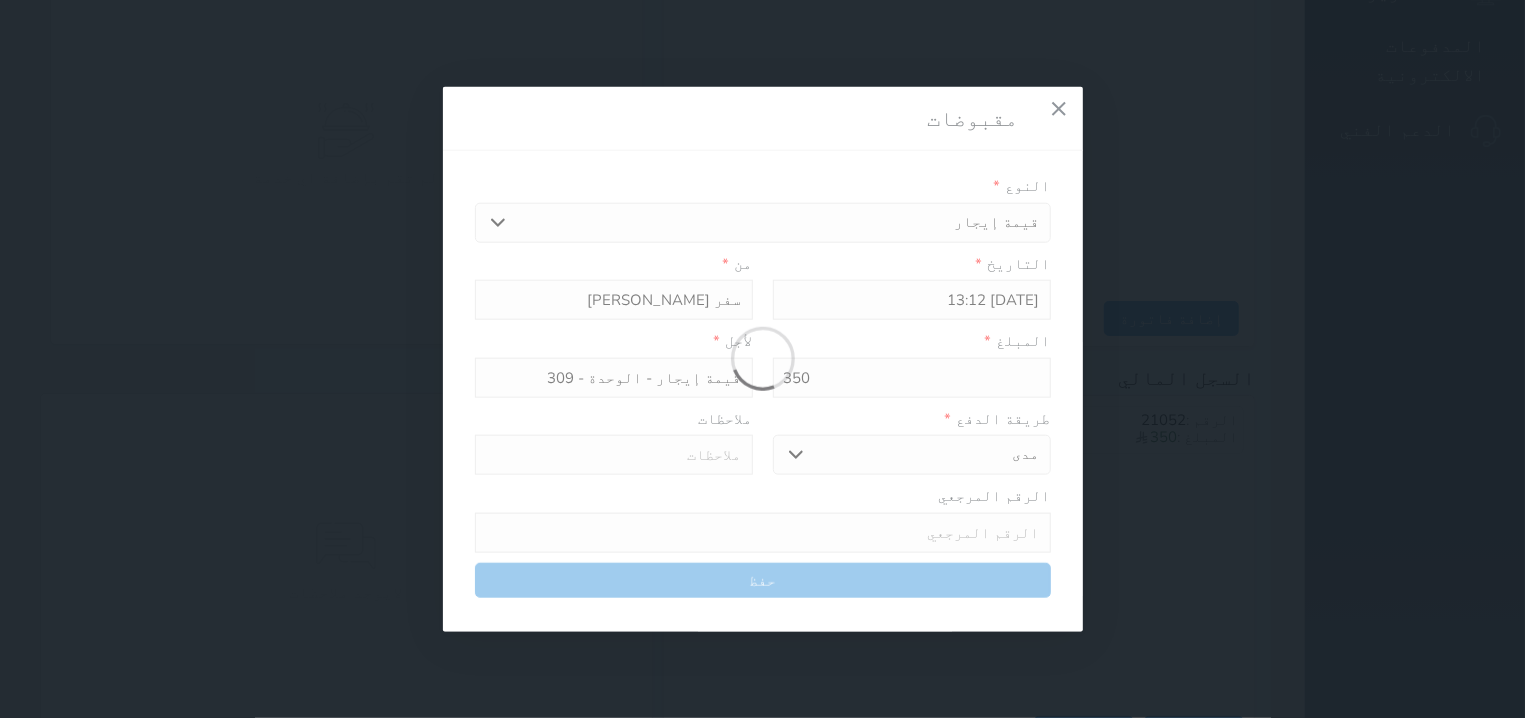 select 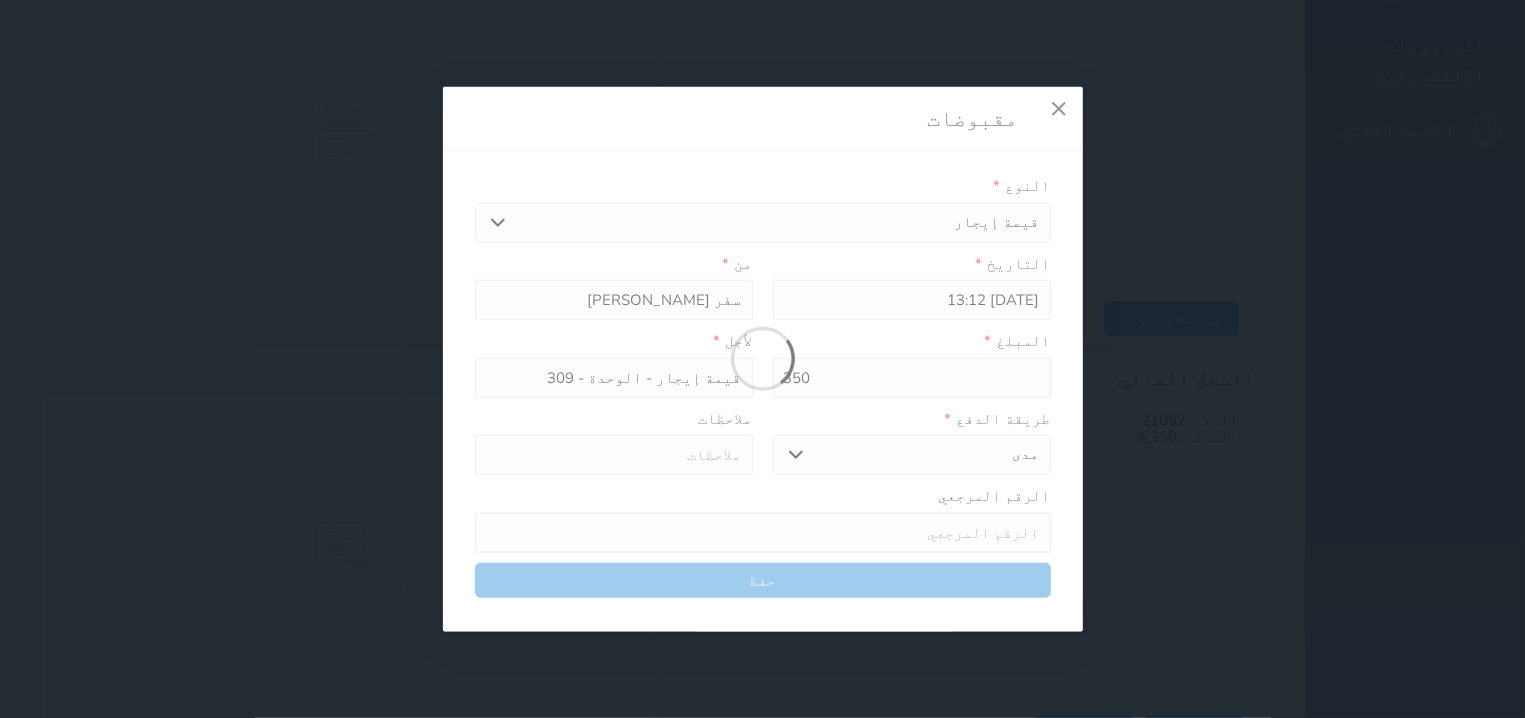 type on "0" 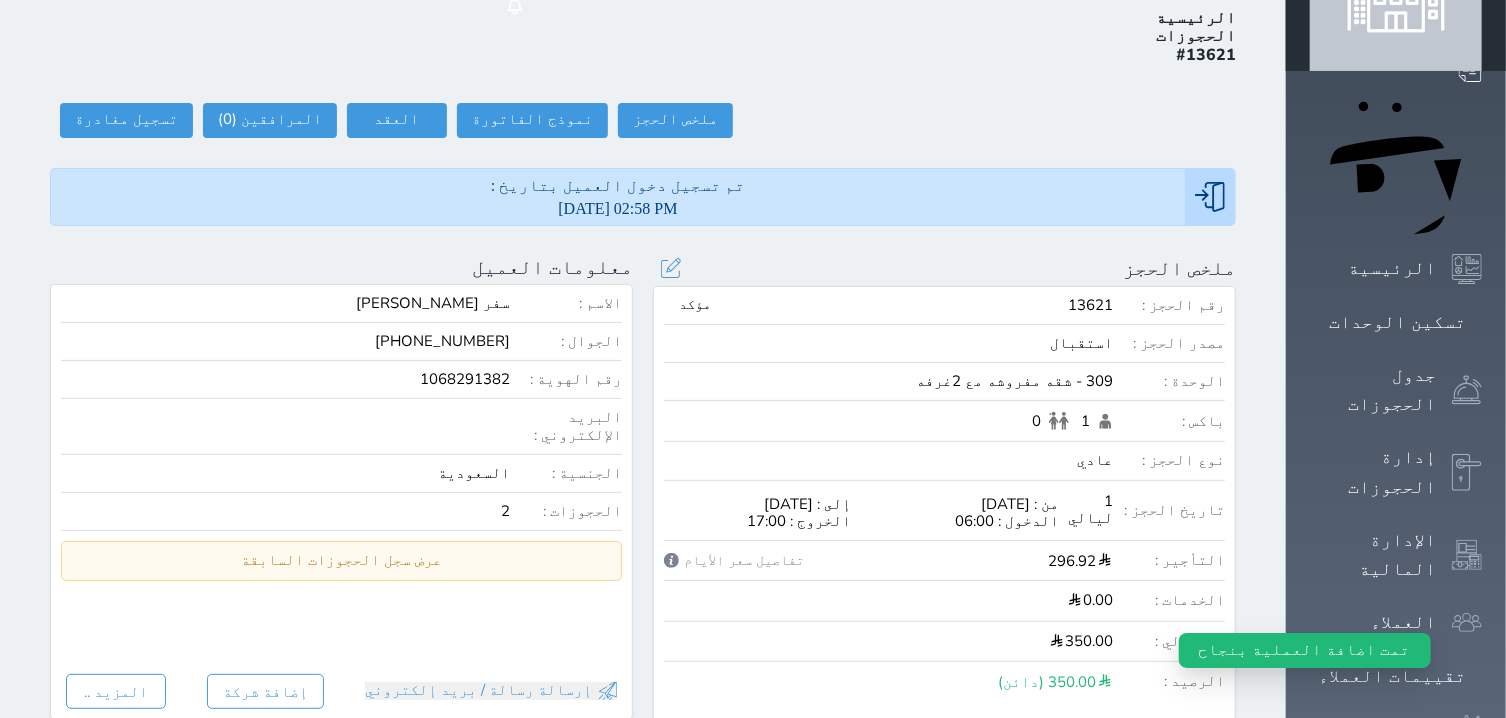 scroll, scrollTop: 0, scrollLeft: 0, axis: both 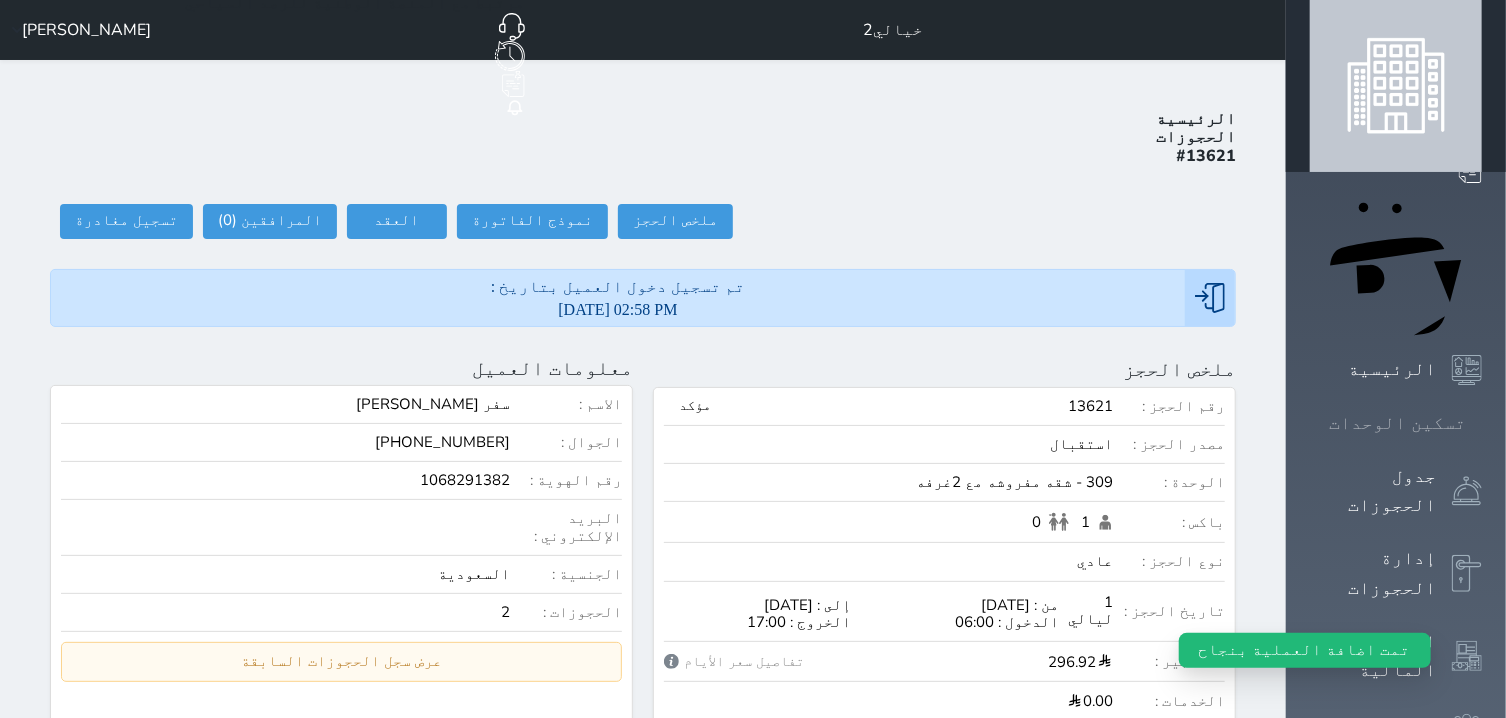 click at bounding box center [1482, 423] 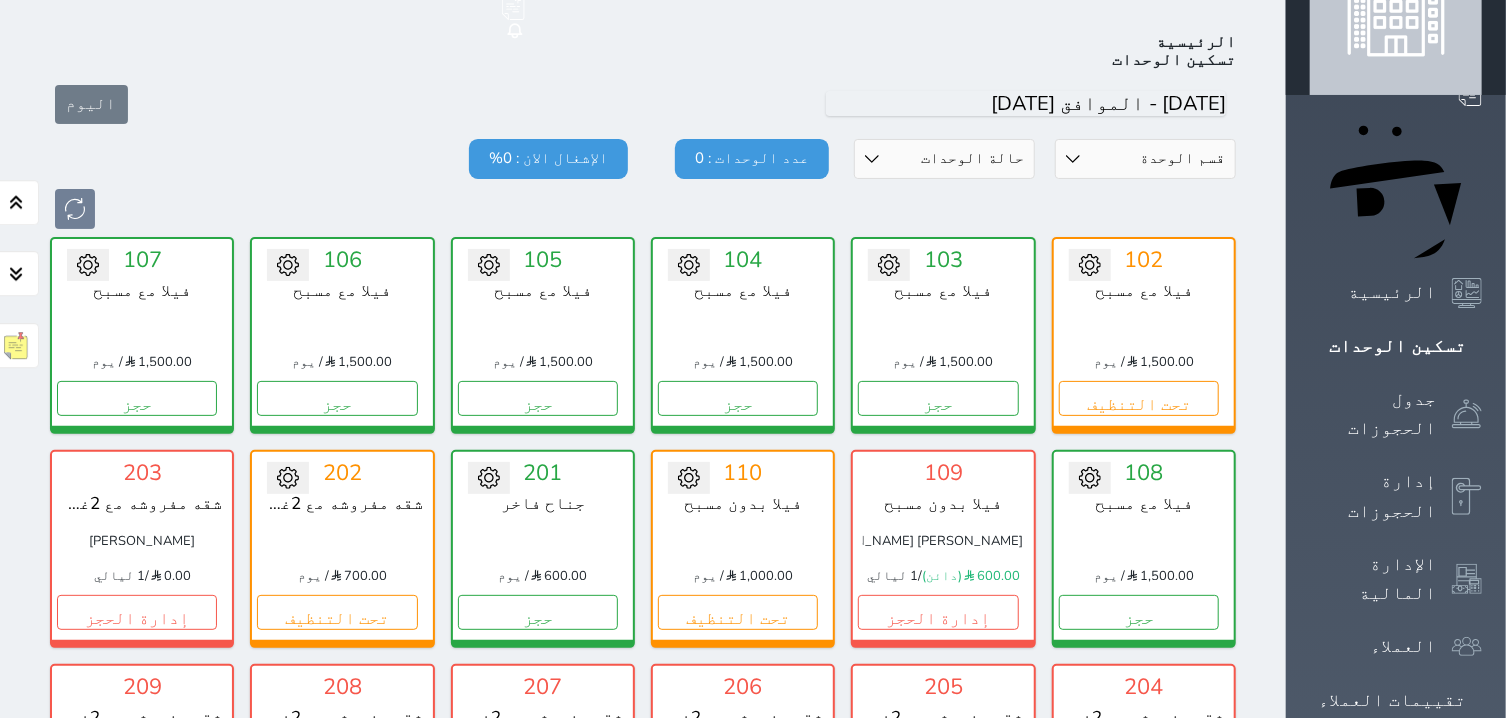 scroll, scrollTop: 78, scrollLeft: 0, axis: vertical 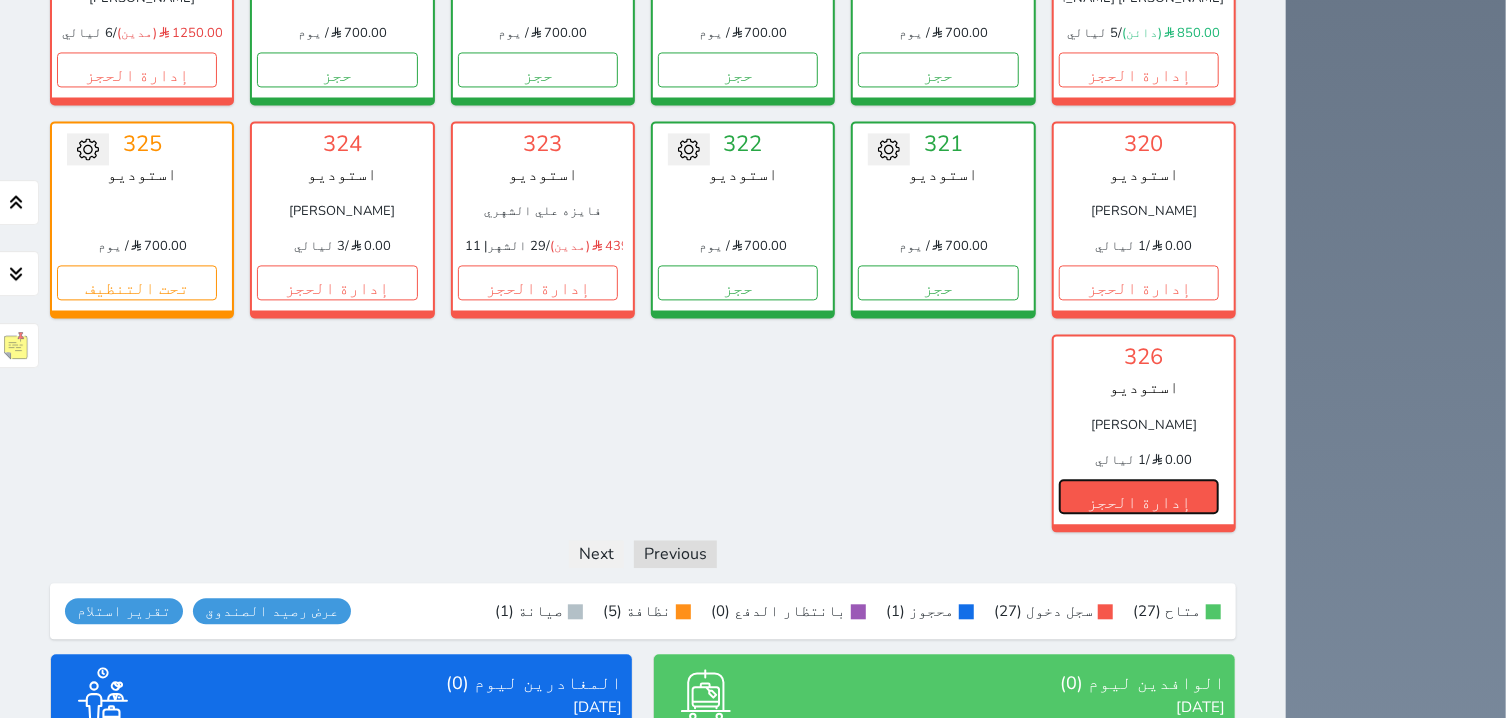 click on "إدارة الحجز" at bounding box center [1139, 496] 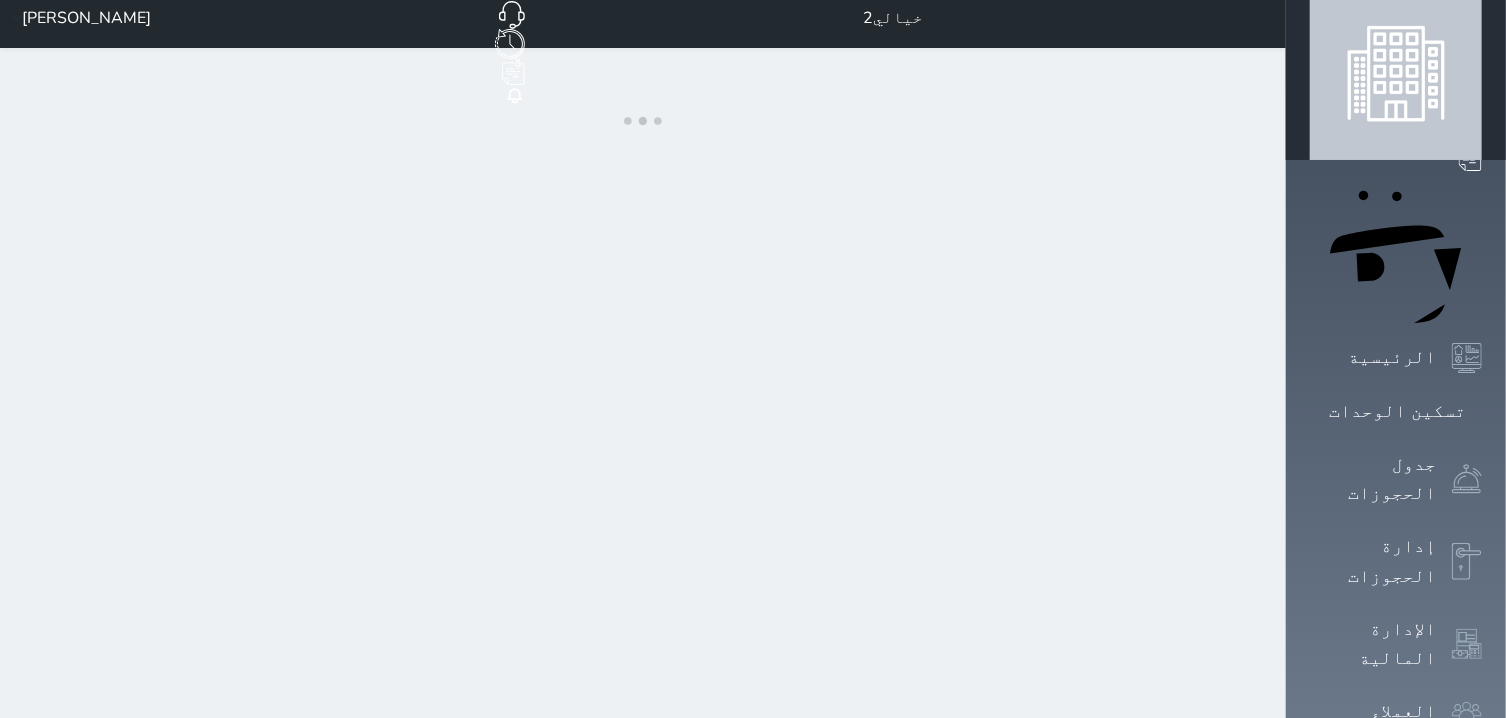 scroll, scrollTop: 0, scrollLeft: 0, axis: both 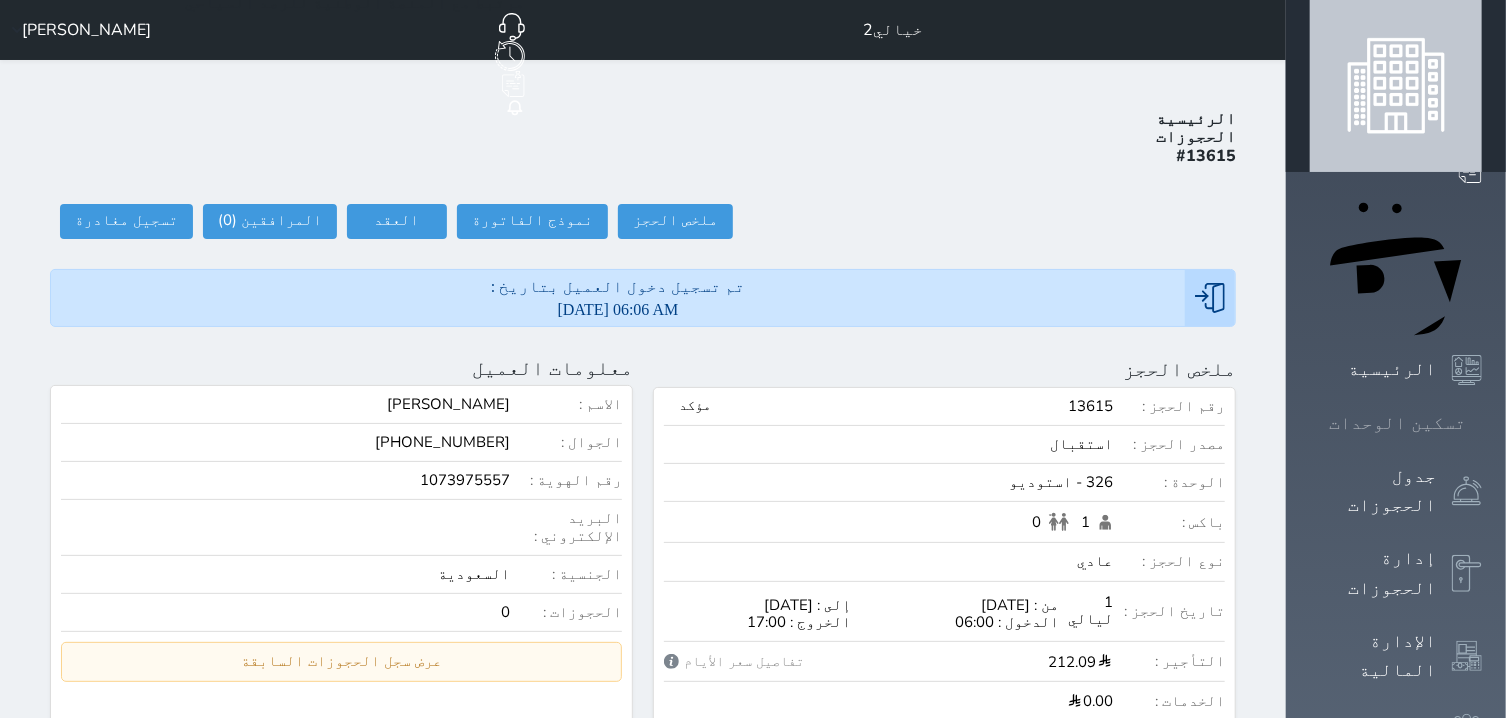 click on "تسكين الوحدات" at bounding box center [1397, 423] 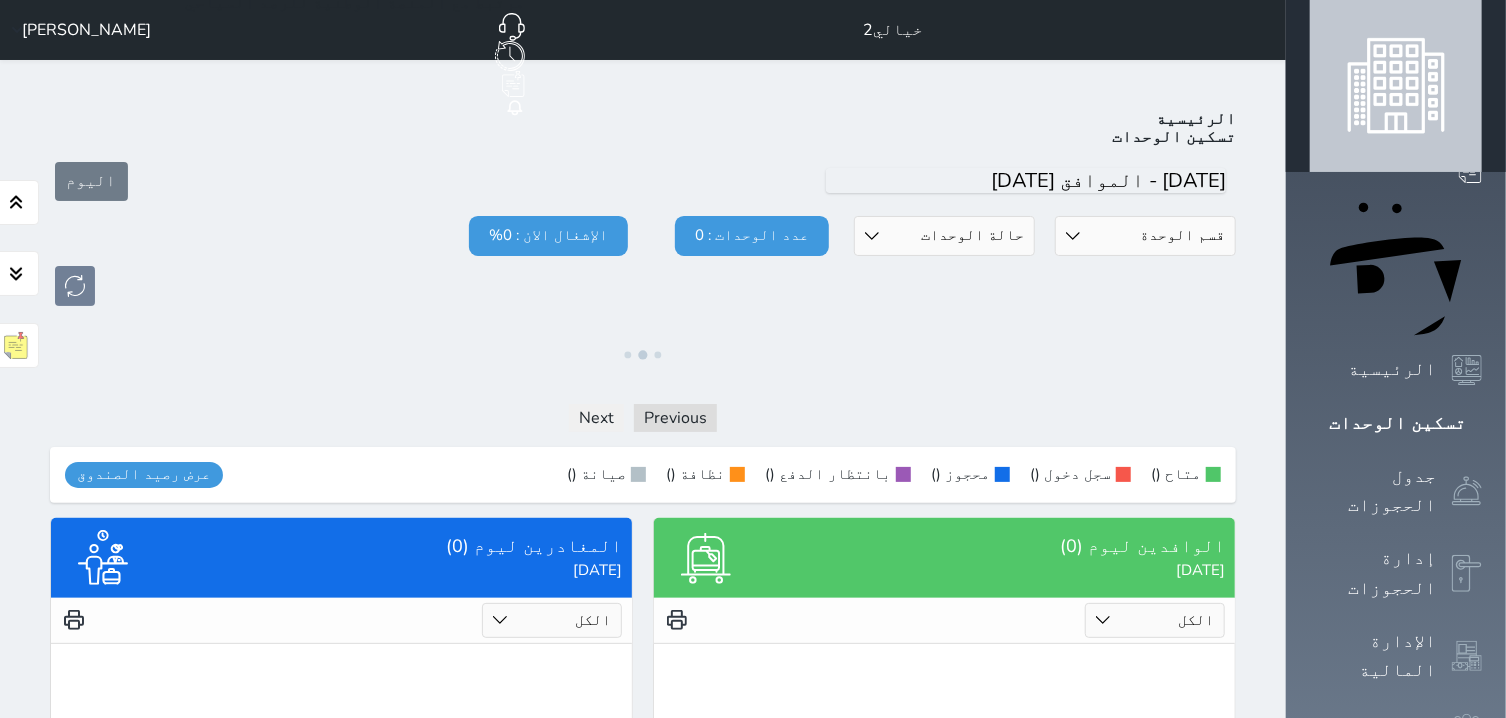 click on "[PERSON_NAME]" at bounding box center (77, 30) 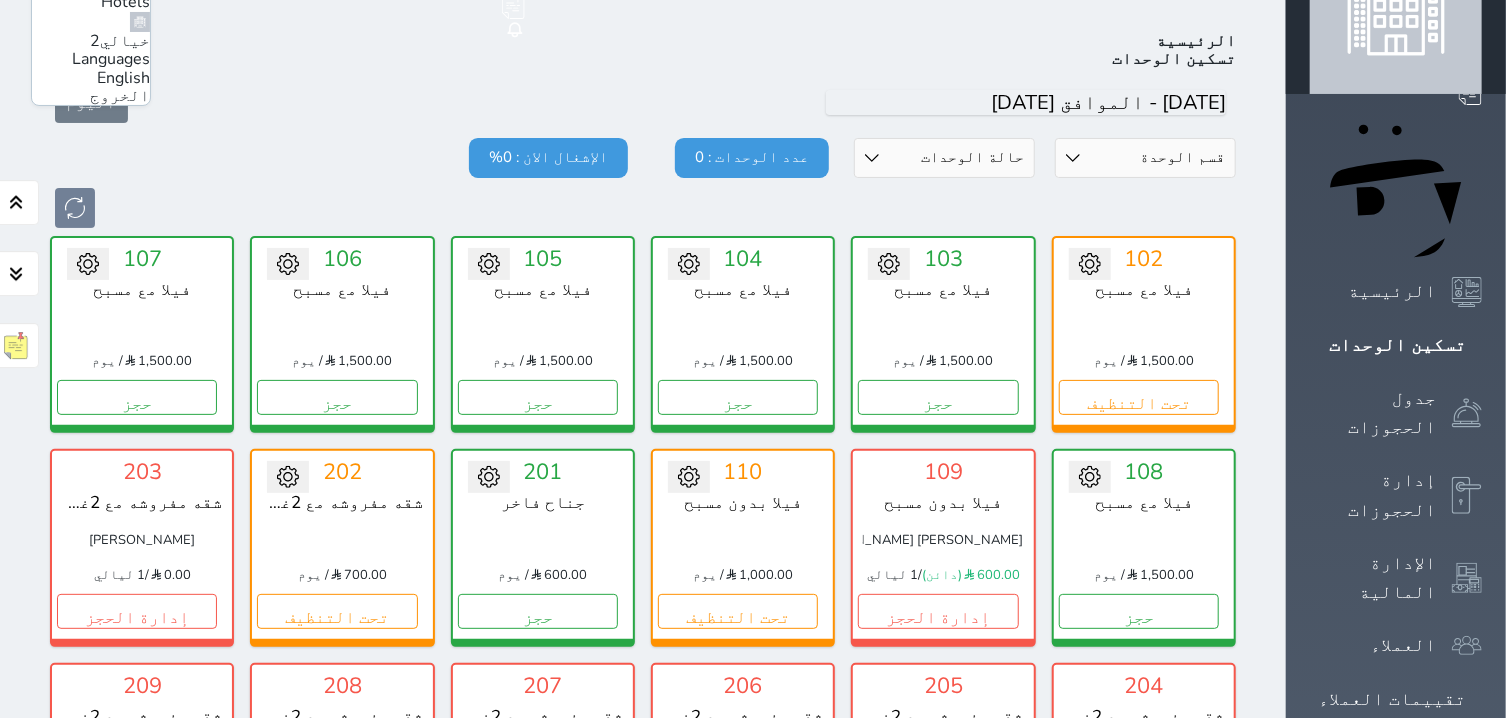 scroll, scrollTop: 0, scrollLeft: 0, axis: both 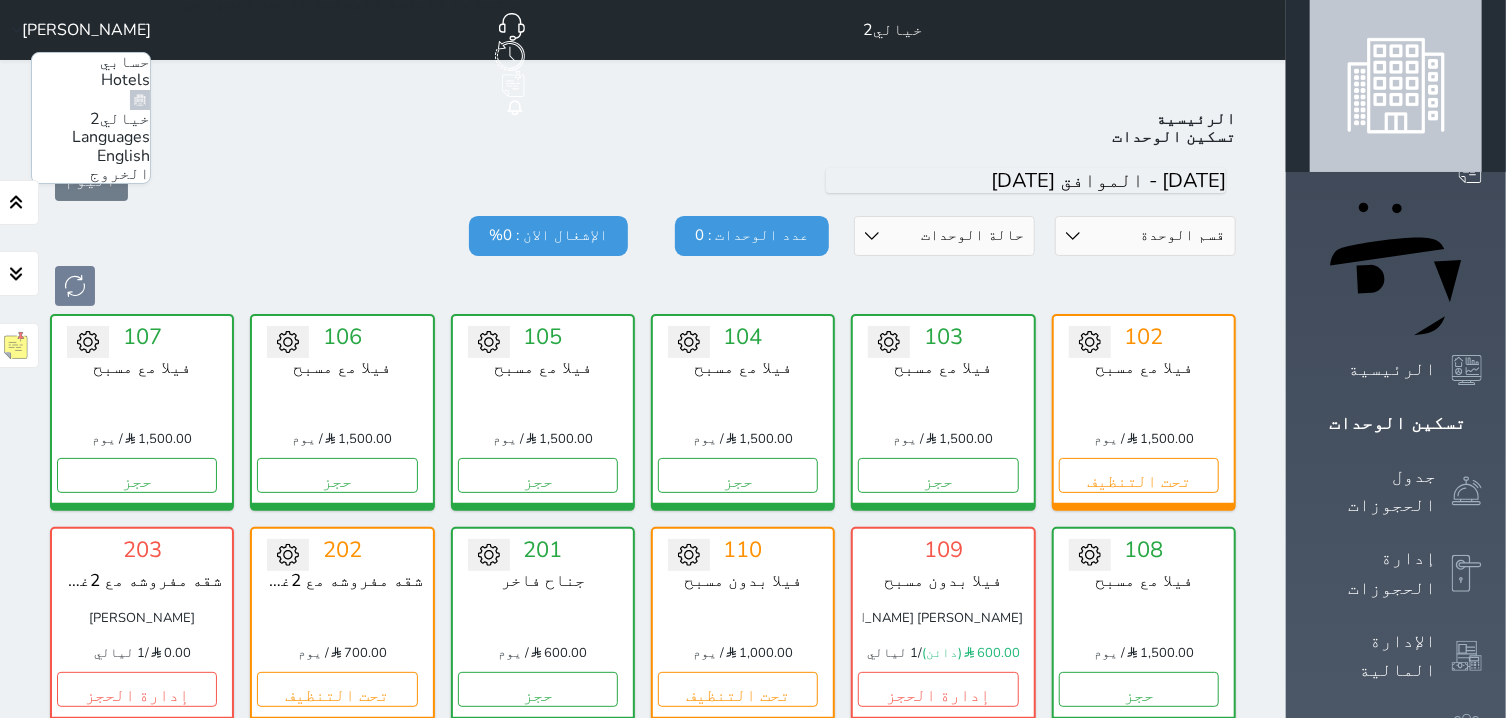 click on "قسم الوحدة   جناح فاخر شقه مفروشه مع 3غرف شقه مفروشه مع 2غرفه استوديو فيلا بدون مسبح فيلا مع مسبح   حالة الوحدات متاح تحت التنظيف تحت الصيانة سجل دخول  لم يتم تسجيل الدخول   عدد الوحدات : 0   الإشغال الان : 0%" at bounding box center [643, 261] 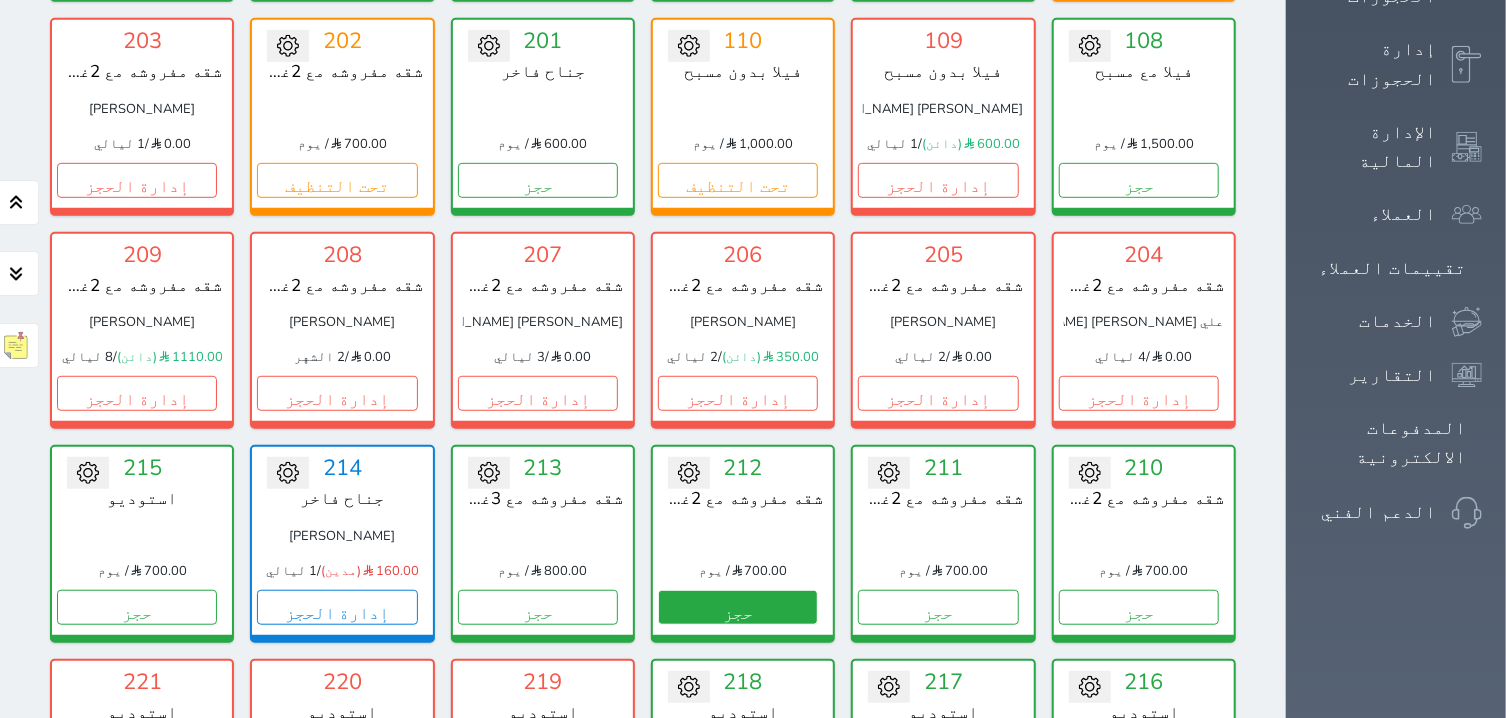 scroll, scrollTop: 1145, scrollLeft: 0, axis: vertical 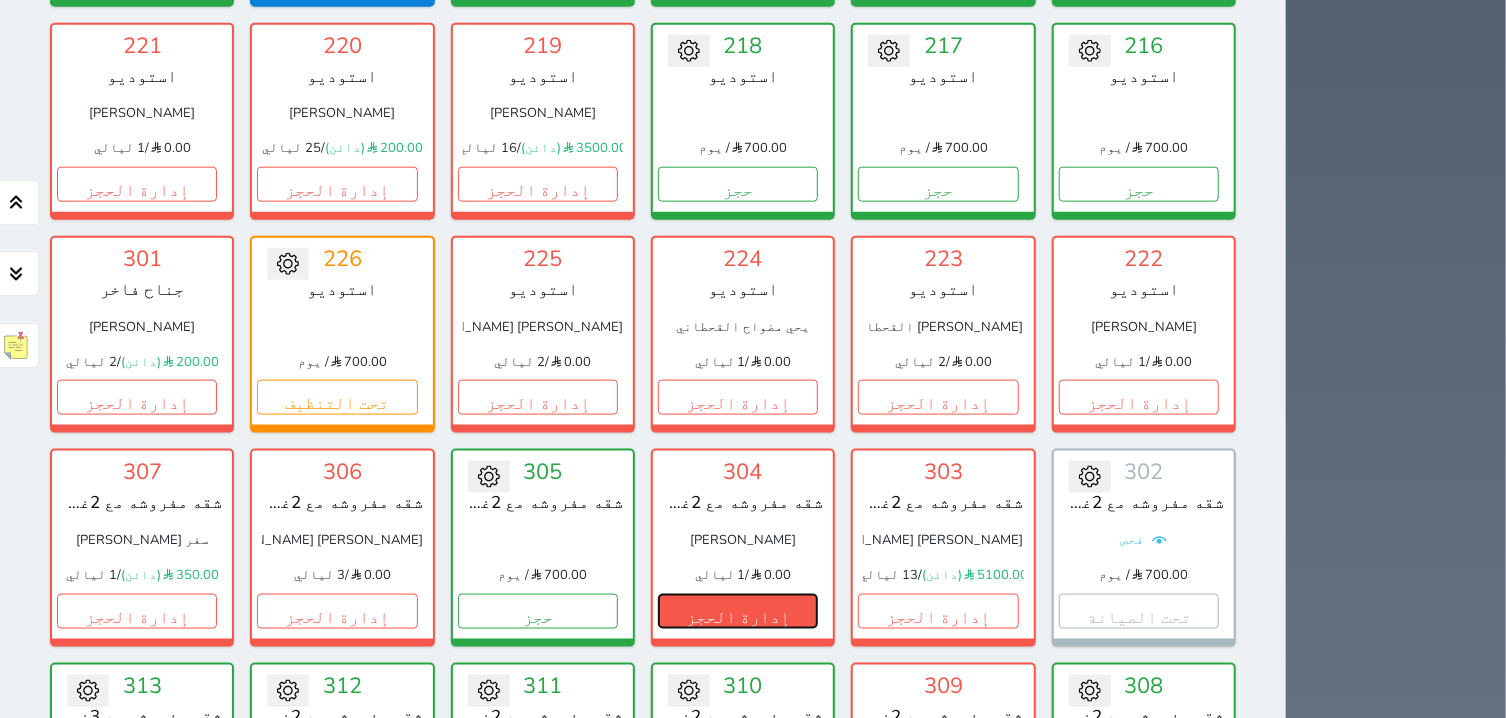 click on "إدارة الحجز" at bounding box center (738, 611) 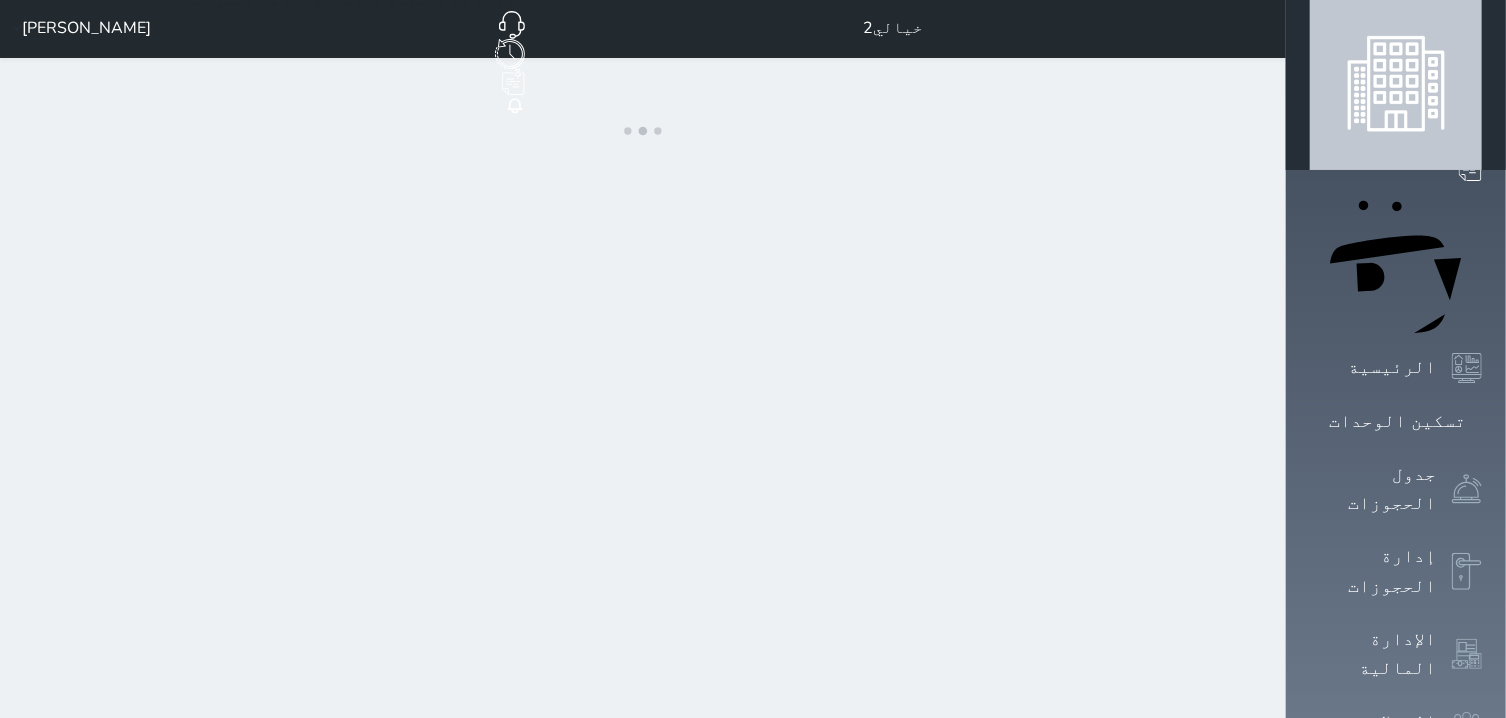 scroll, scrollTop: 0, scrollLeft: 0, axis: both 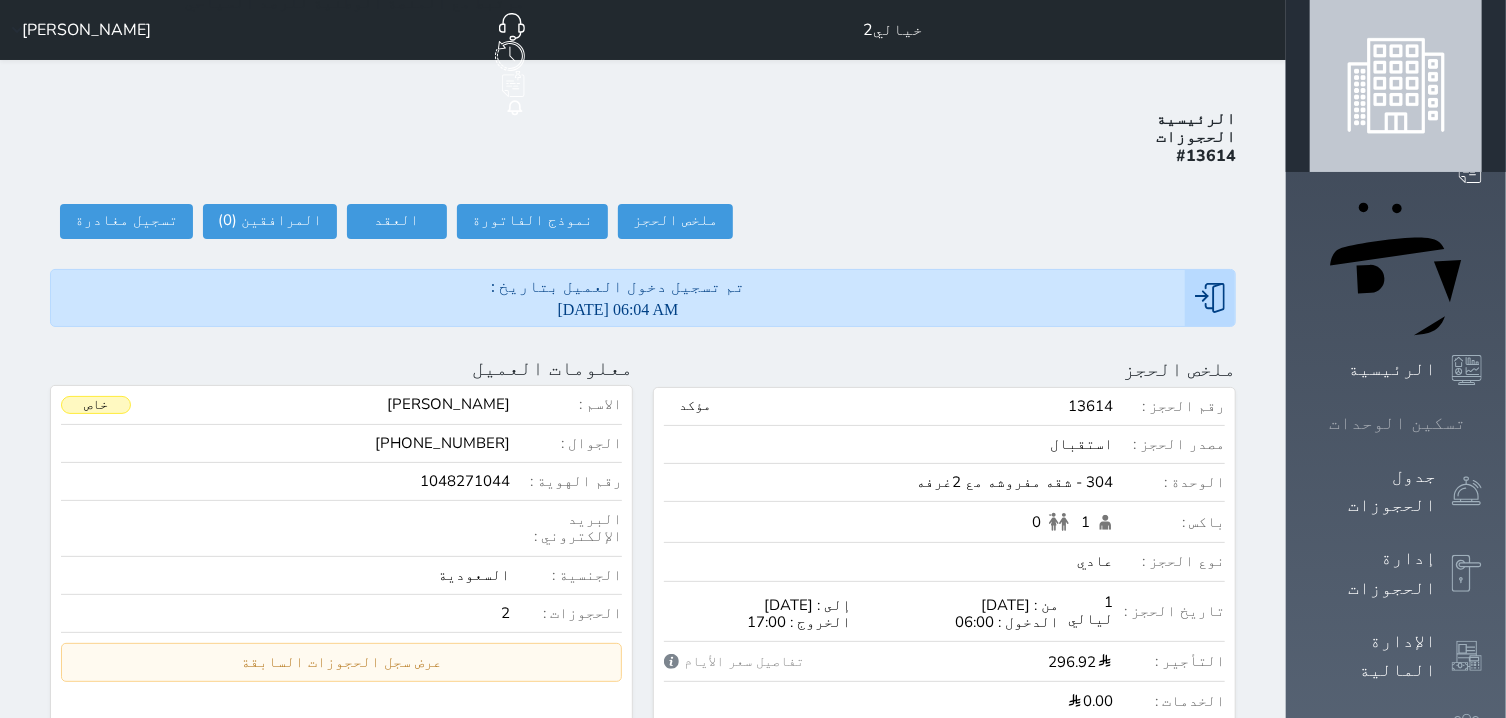 click 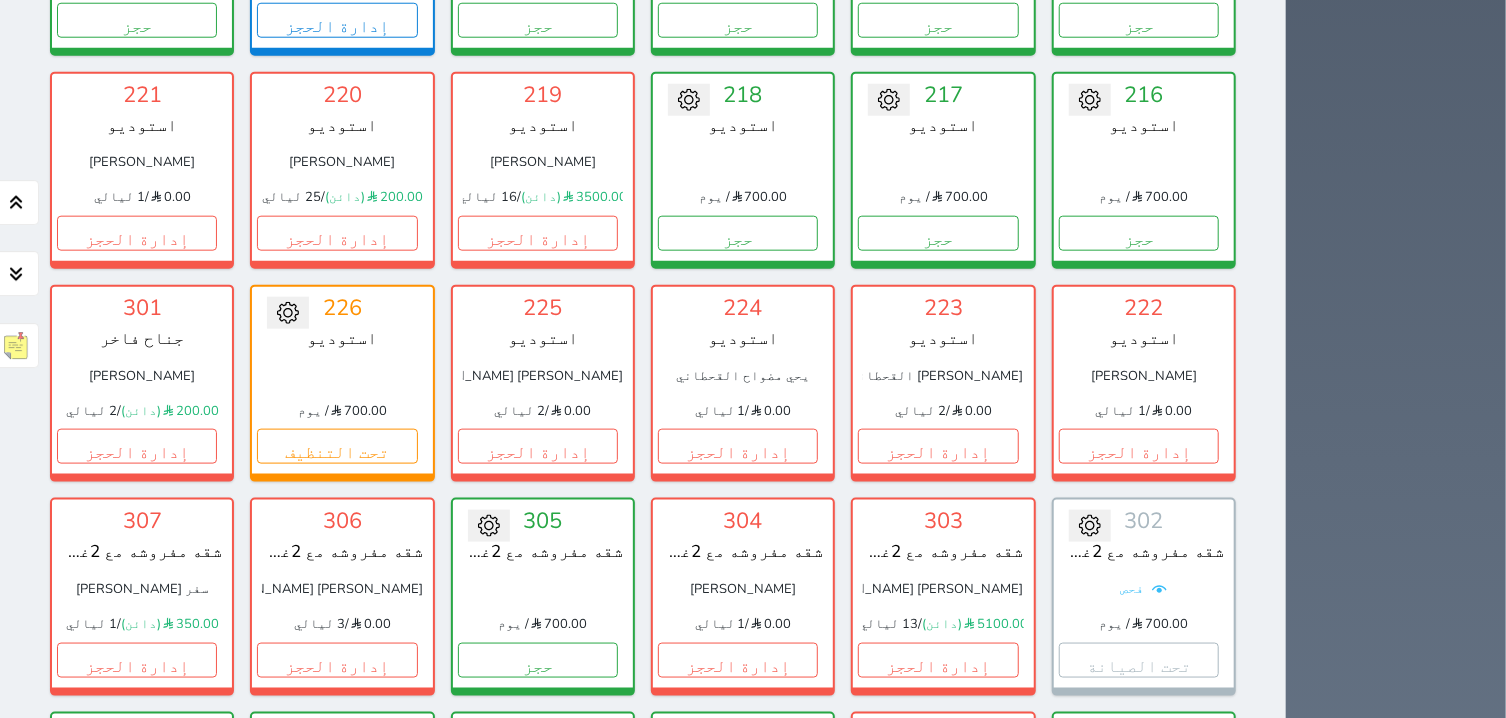 scroll, scrollTop: 1223, scrollLeft: 0, axis: vertical 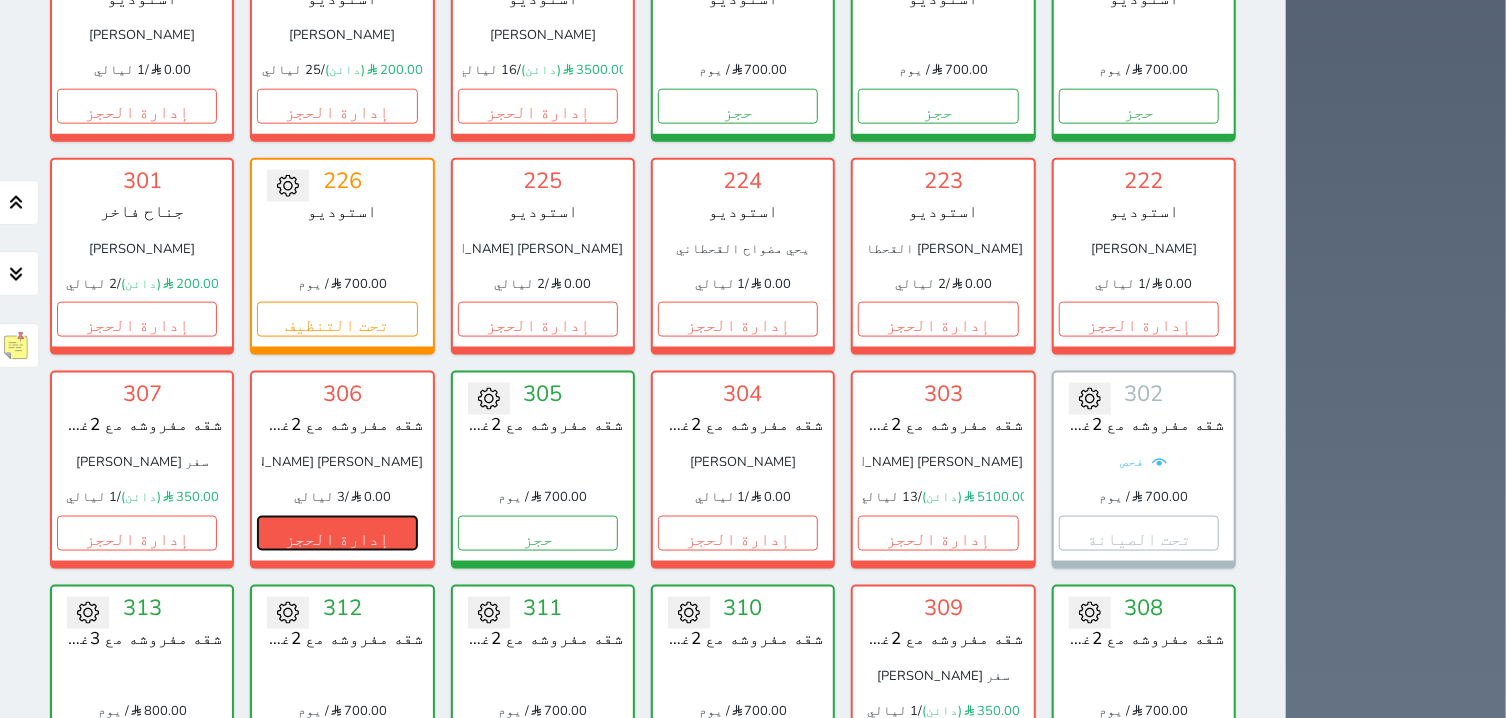 click on "إدارة الحجز" at bounding box center (337, 533) 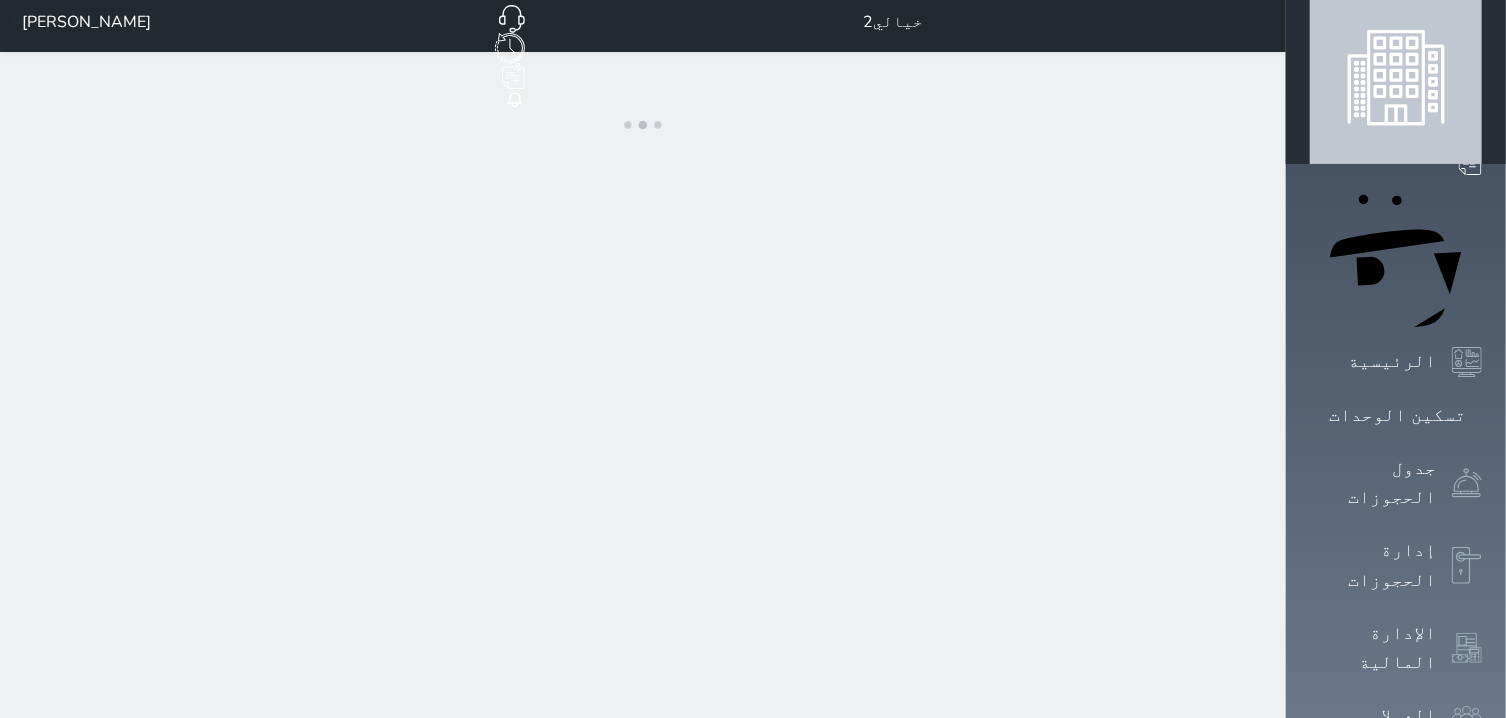 scroll, scrollTop: 0, scrollLeft: 0, axis: both 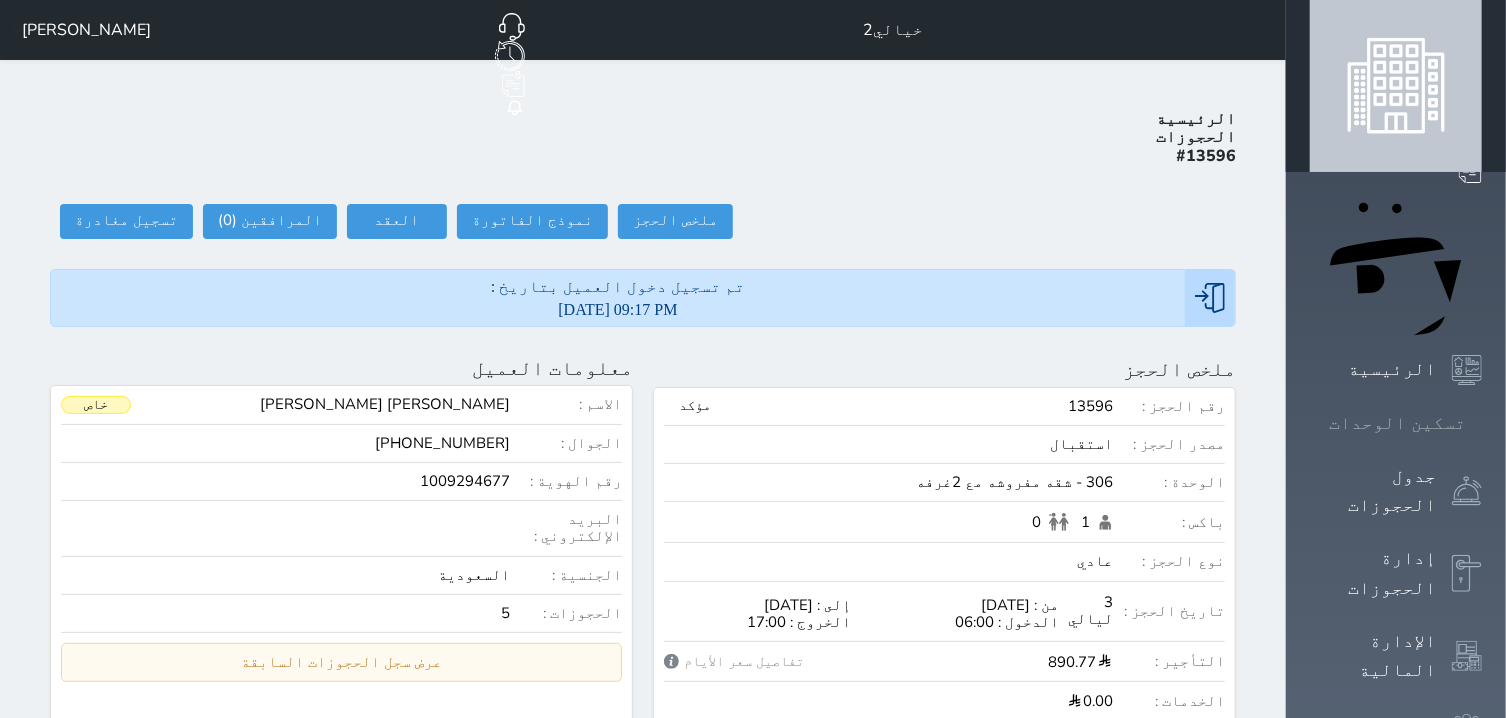 click on "تسكين الوحدات" at bounding box center (1397, 423) 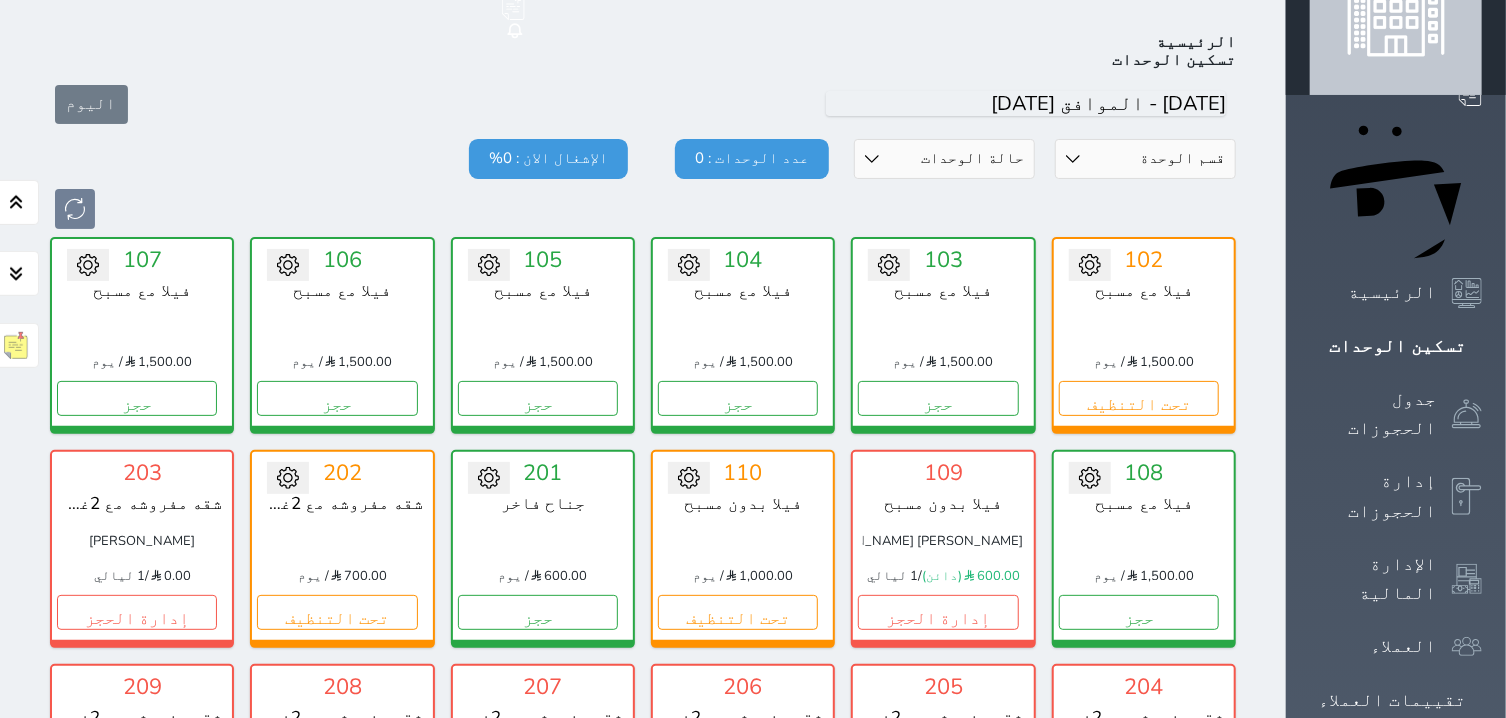 scroll, scrollTop: 78, scrollLeft: 0, axis: vertical 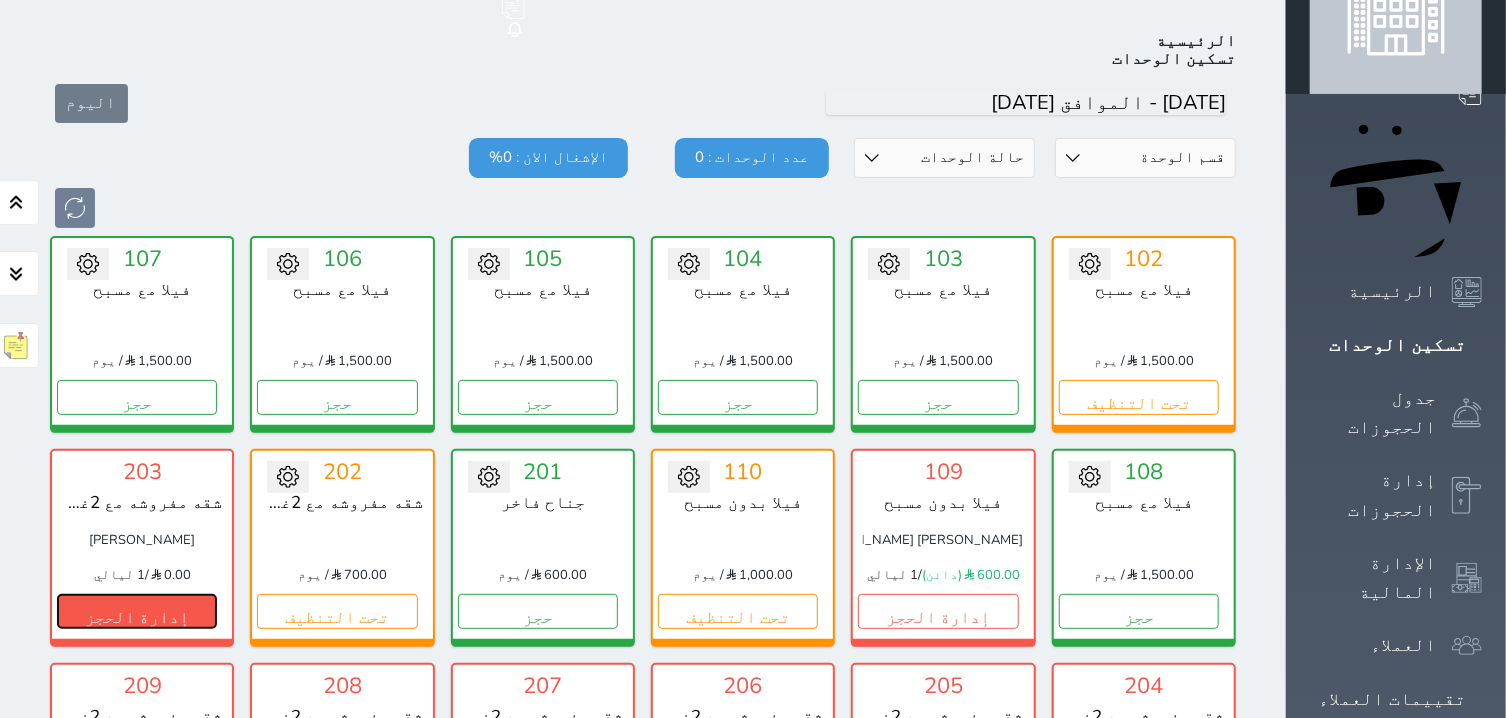 click on "إدارة الحجز" at bounding box center [137, 611] 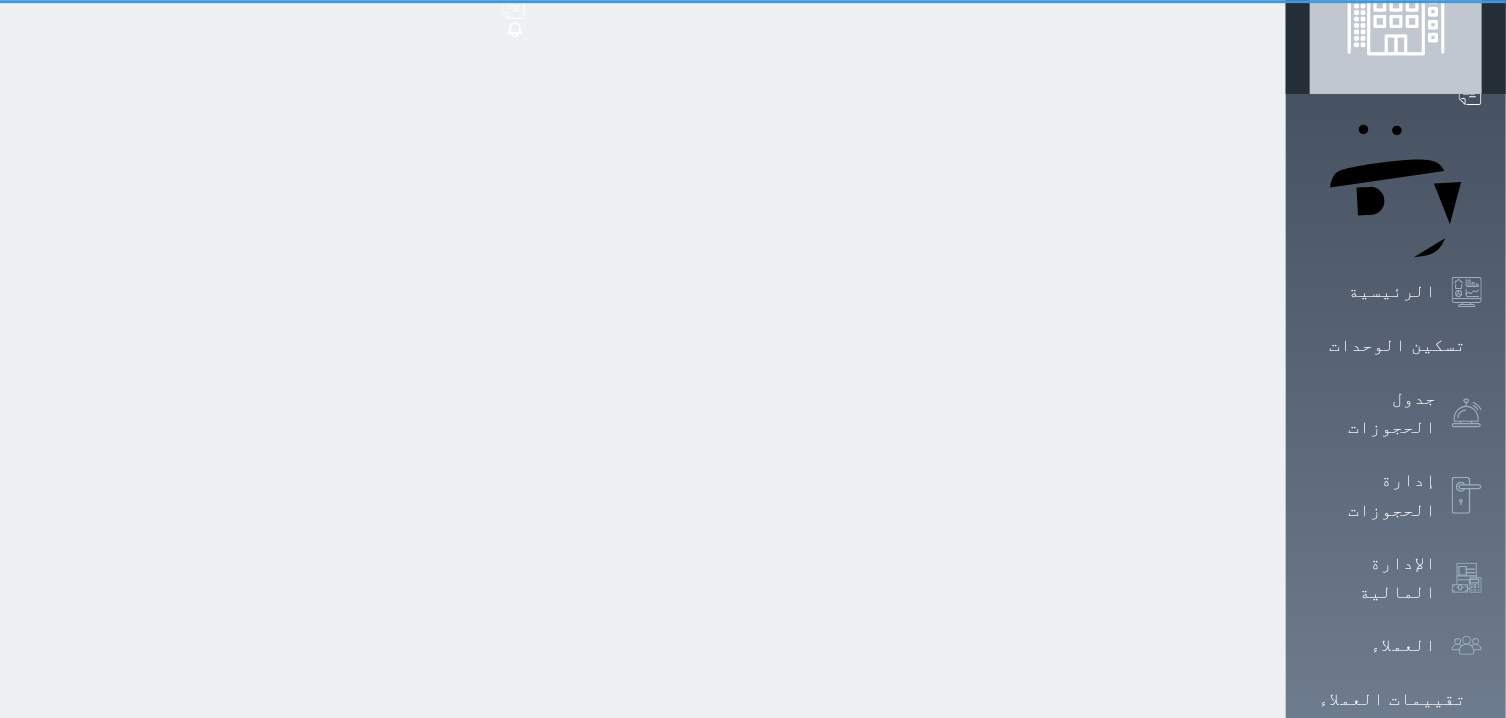 scroll, scrollTop: 0, scrollLeft: 0, axis: both 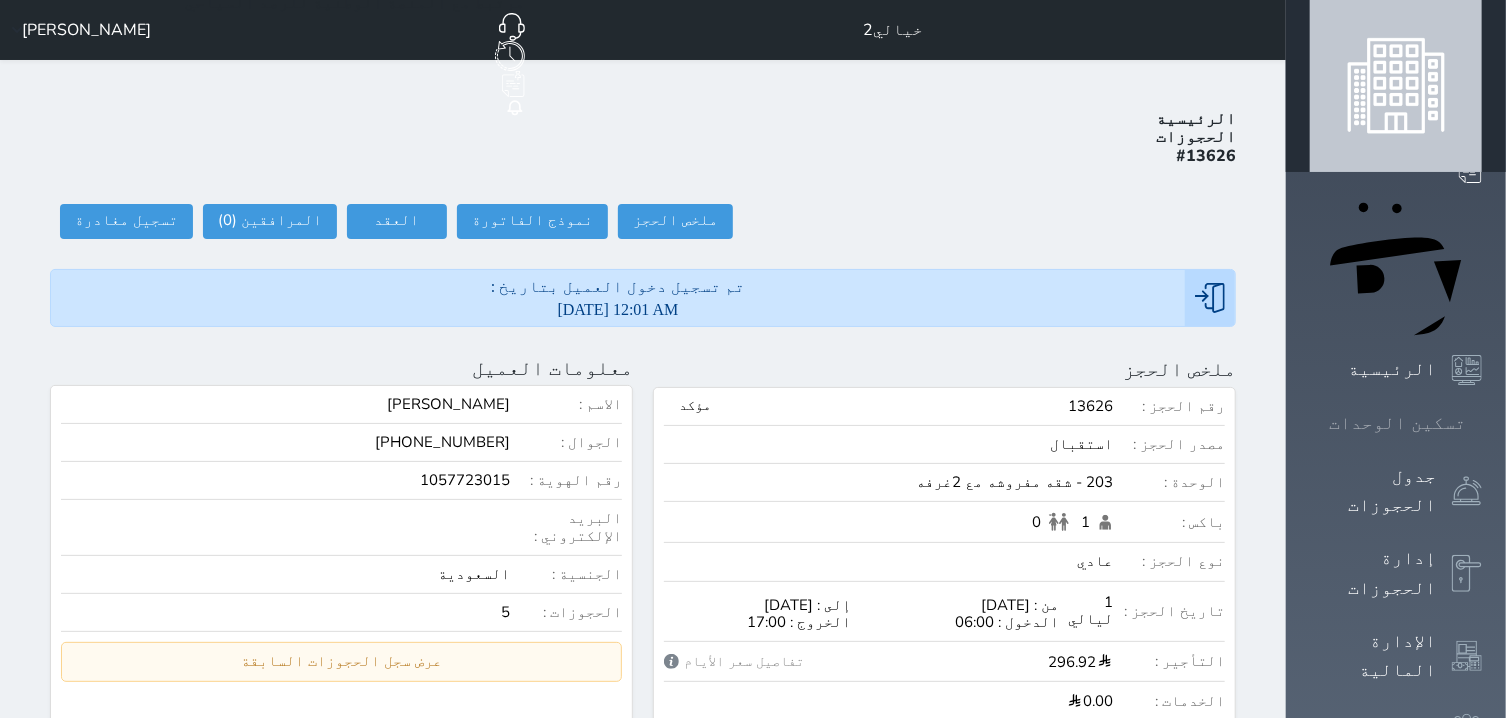 click 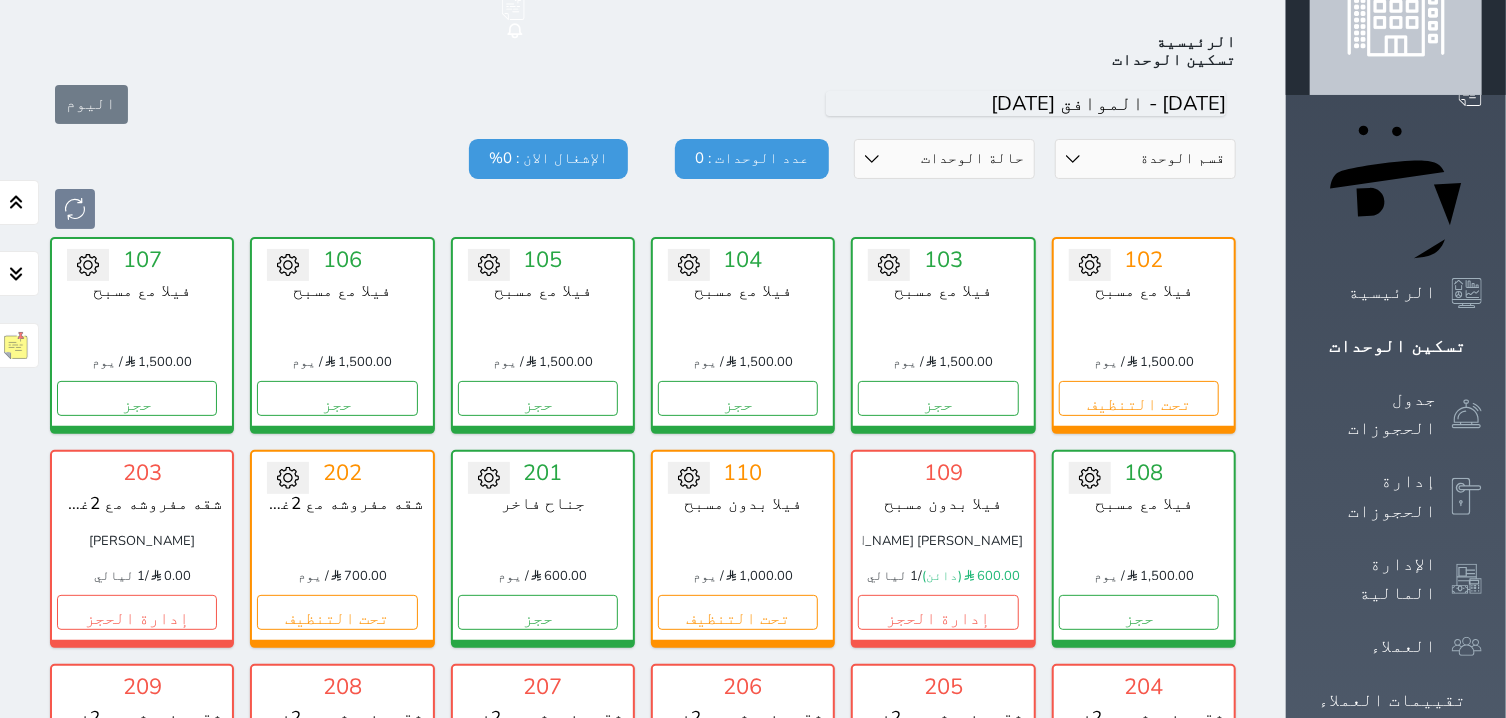 scroll, scrollTop: 78, scrollLeft: 0, axis: vertical 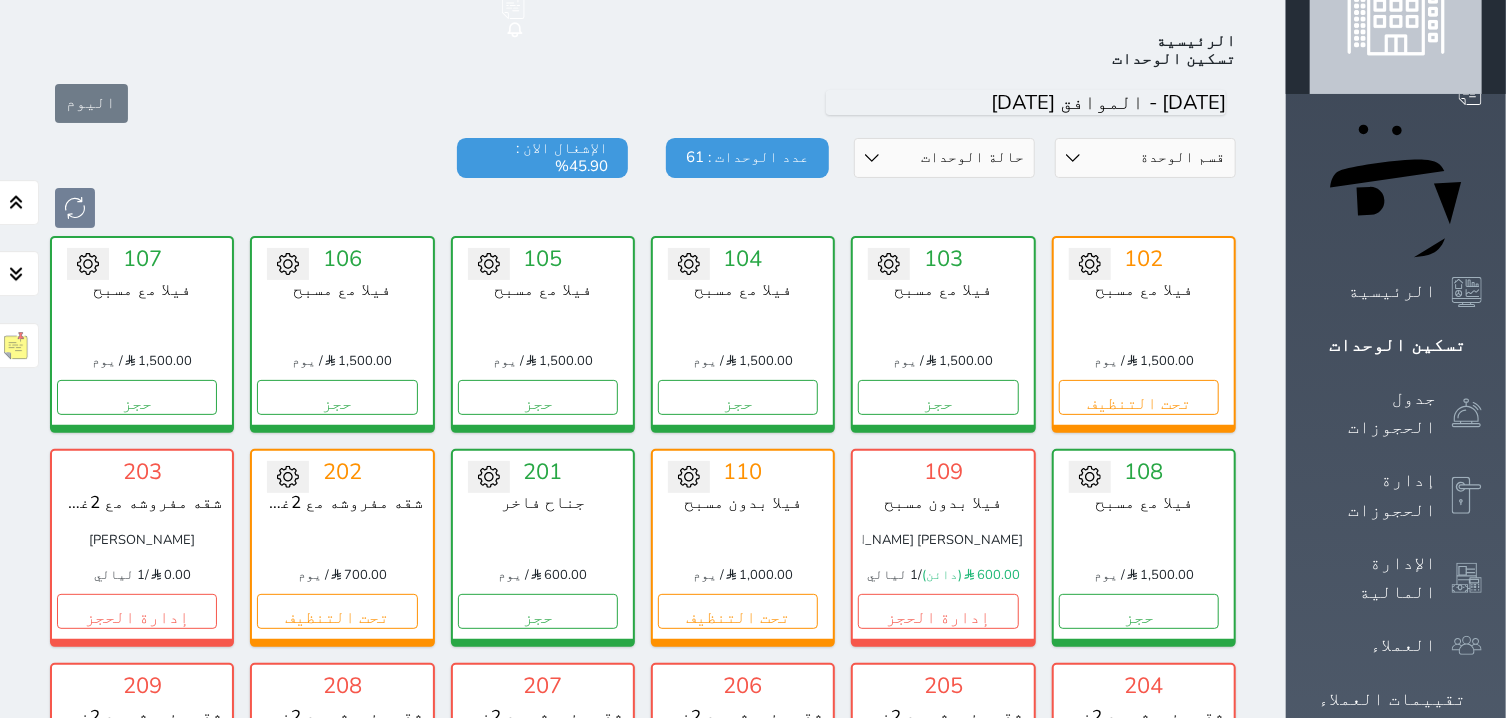 click on "تسكين الوحدات" at bounding box center [1396, 345] 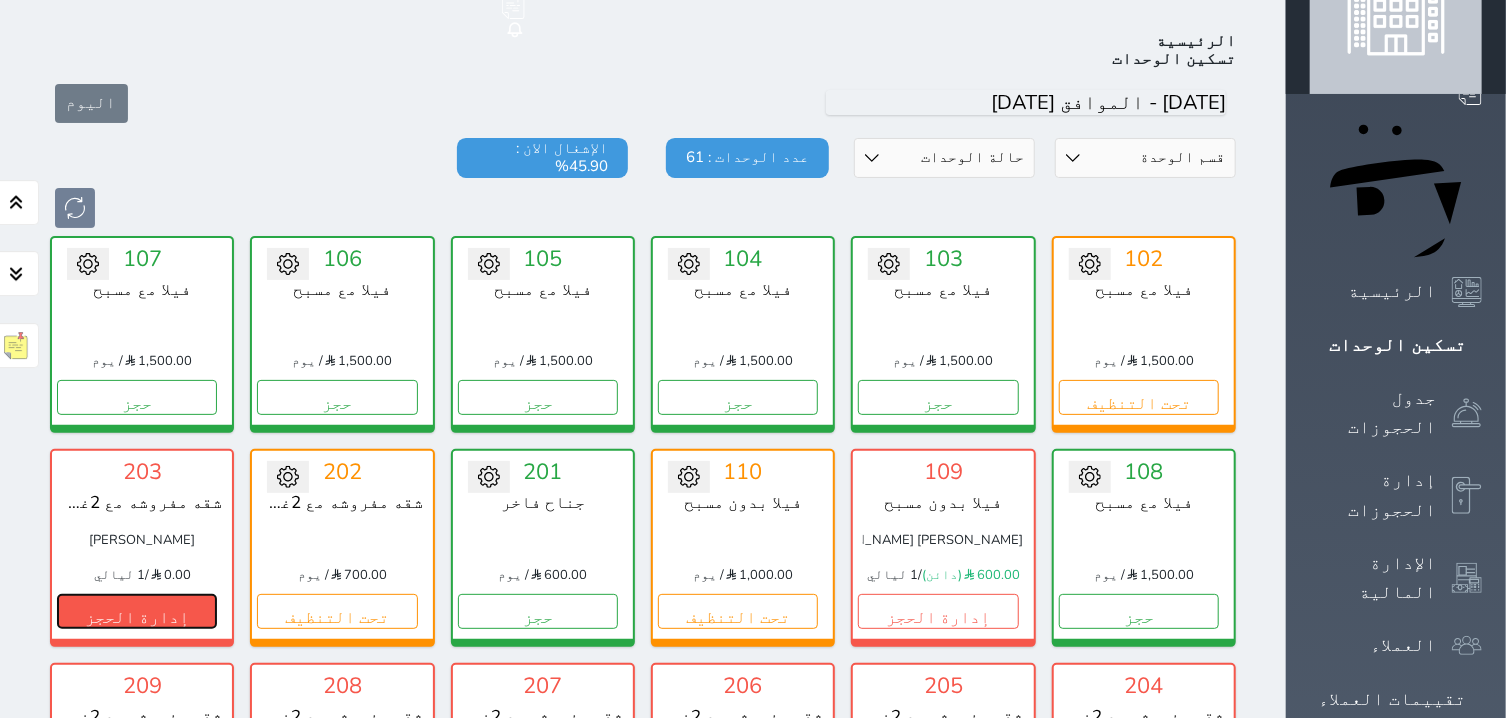 click on "إدارة الحجز" at bounding box center (137, 611) 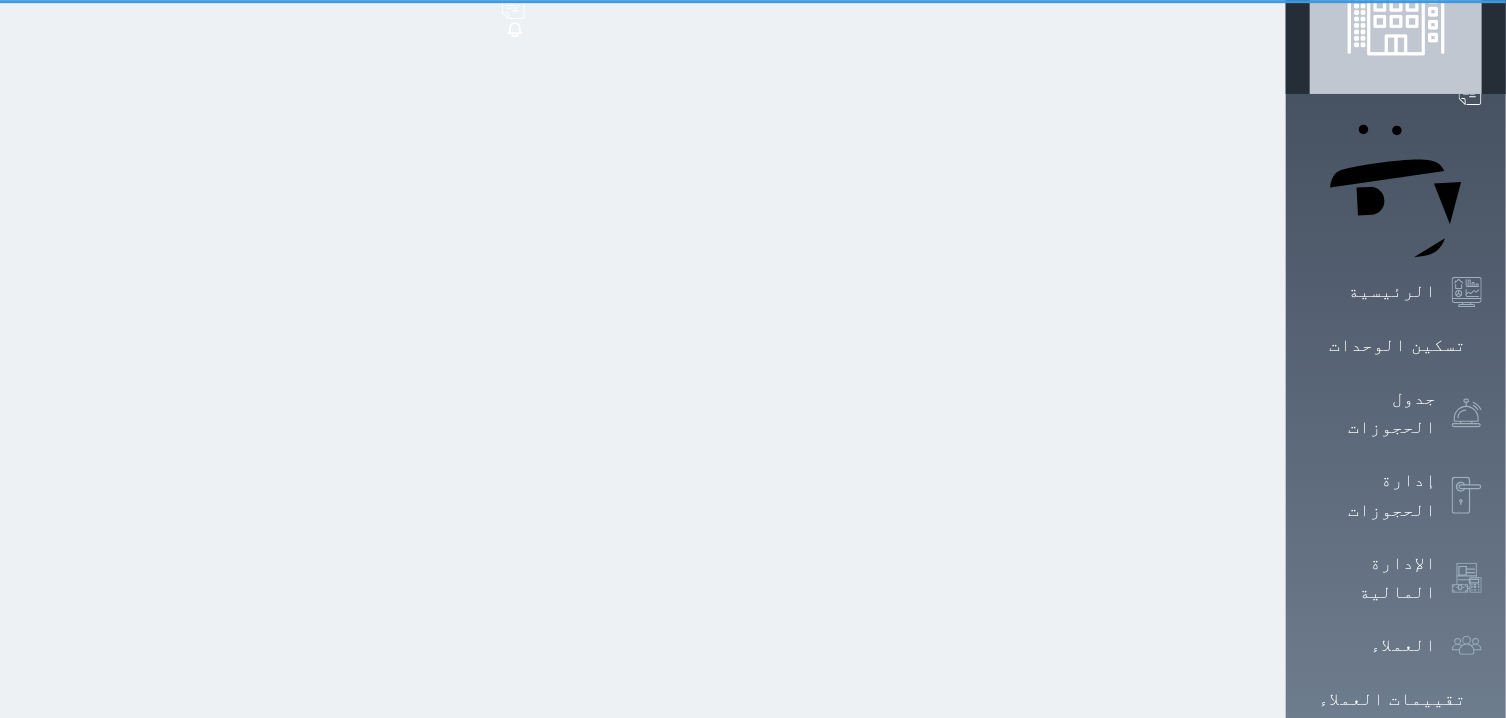 scroll, scrollTop: 0, scrollLeft: 0, axis: both 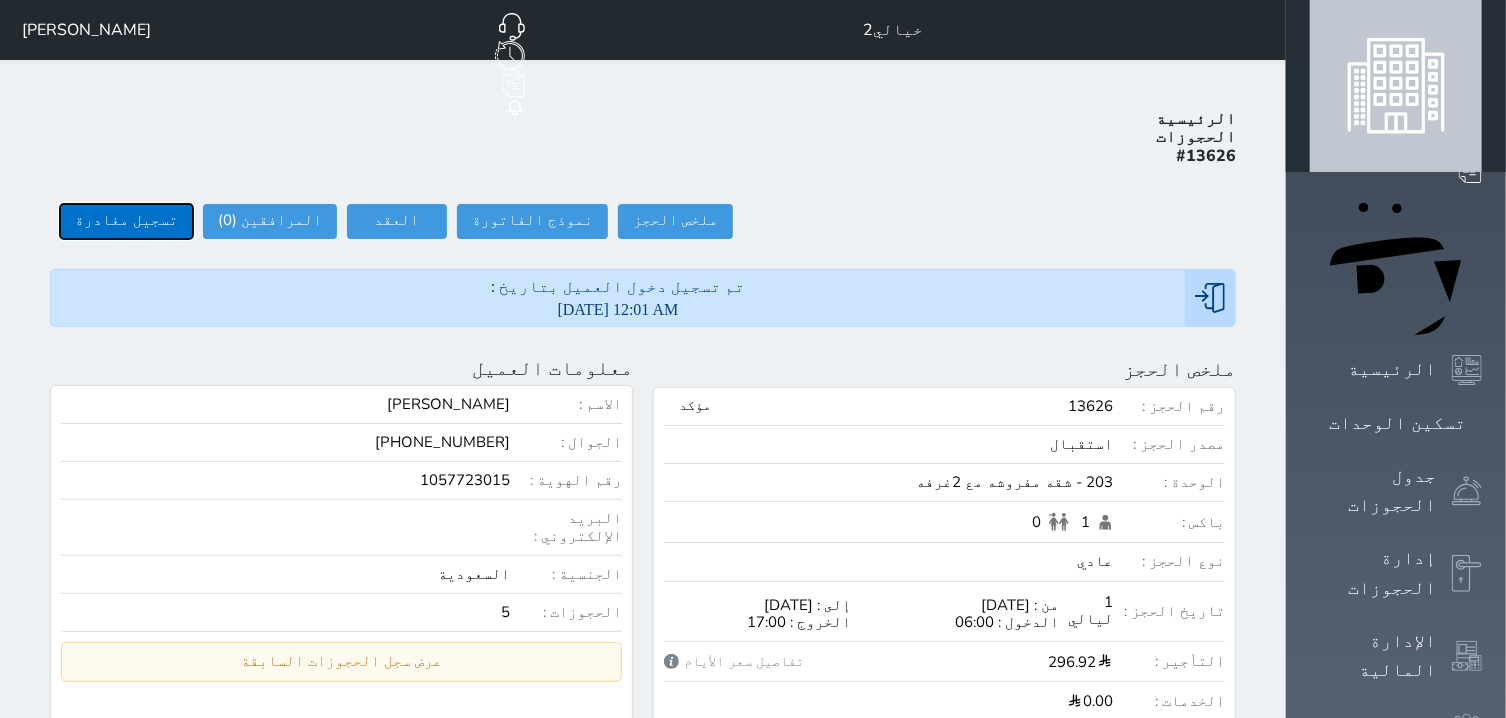click on "تسجيل مغادرة" at bounding box center [126, 221] 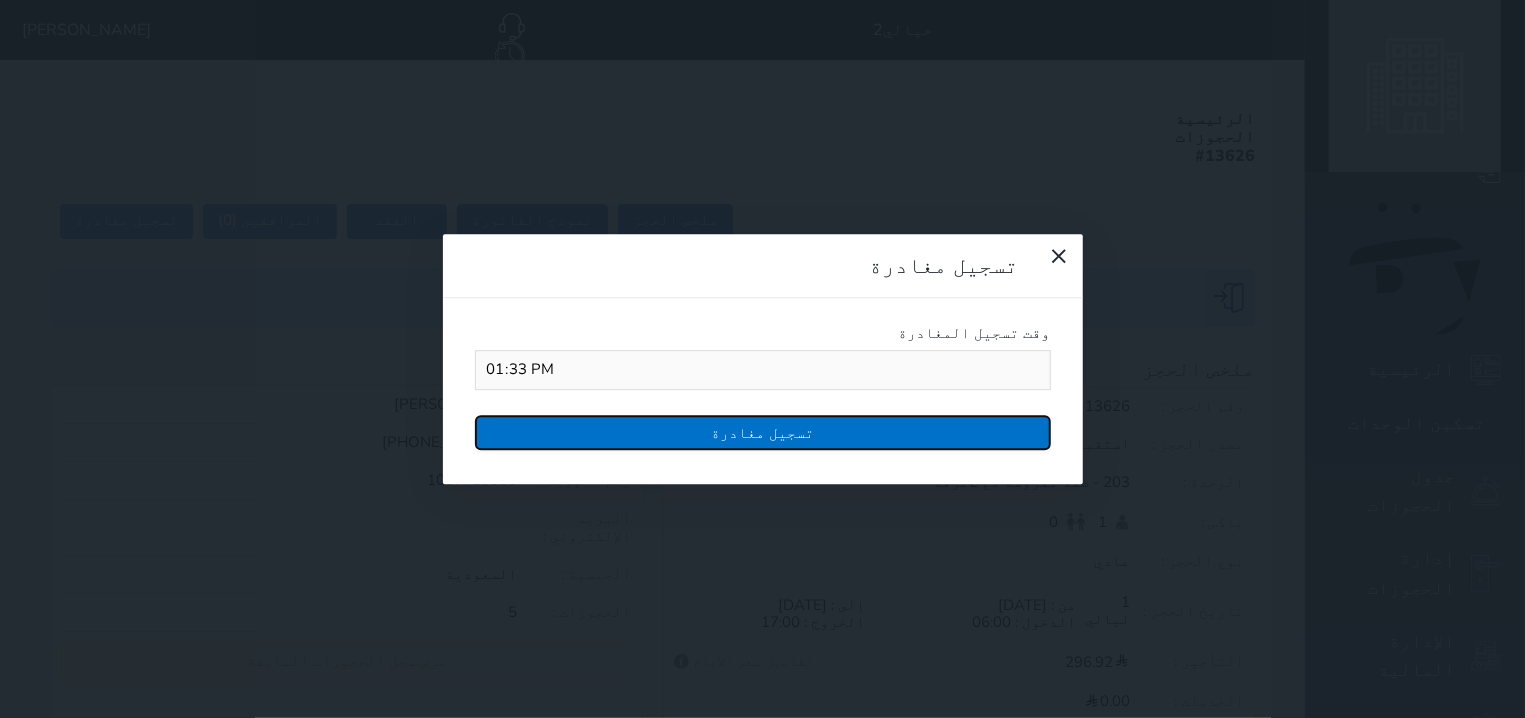 click on "تسجيل مغادرة" at bounding box center [763, 432] 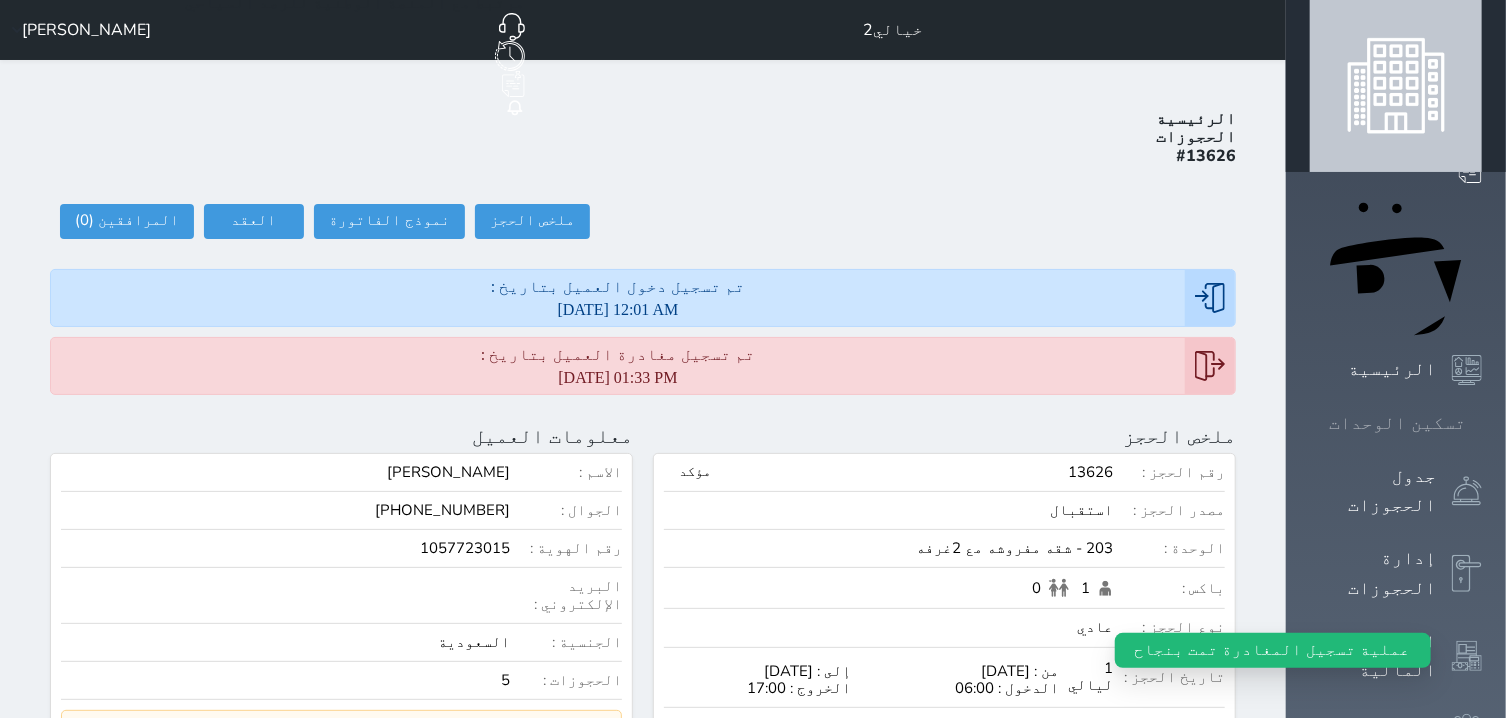 click 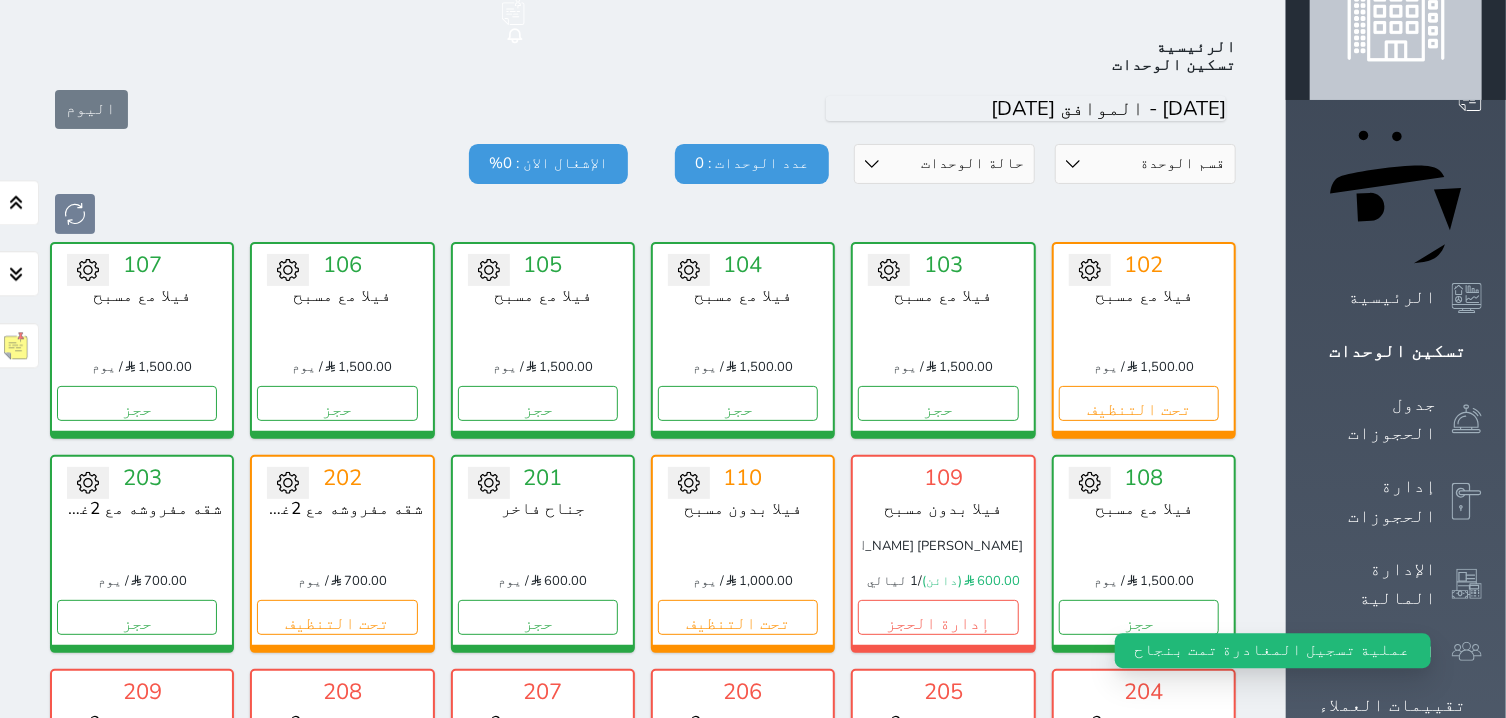 scroll, scrollTop: 78, scrollLeft: 0, axis: vertical 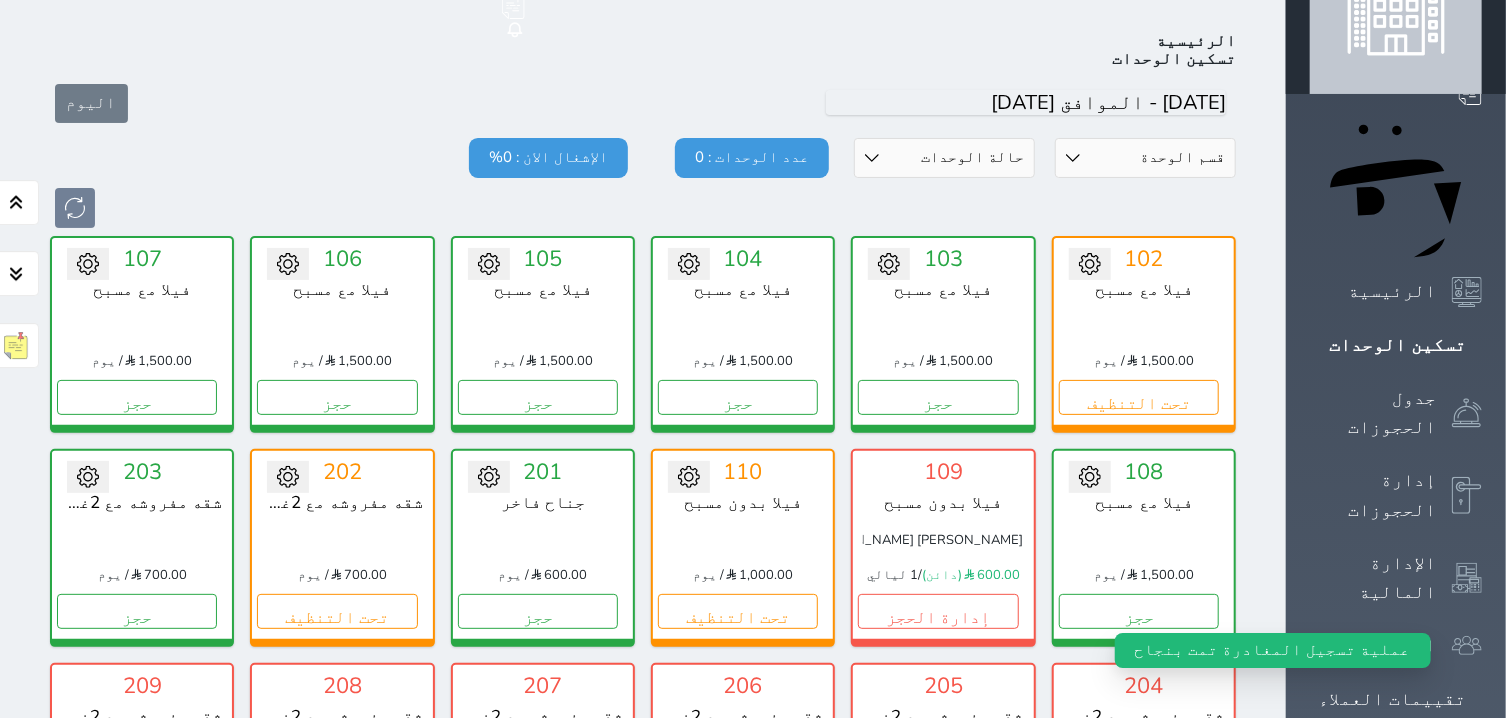 click 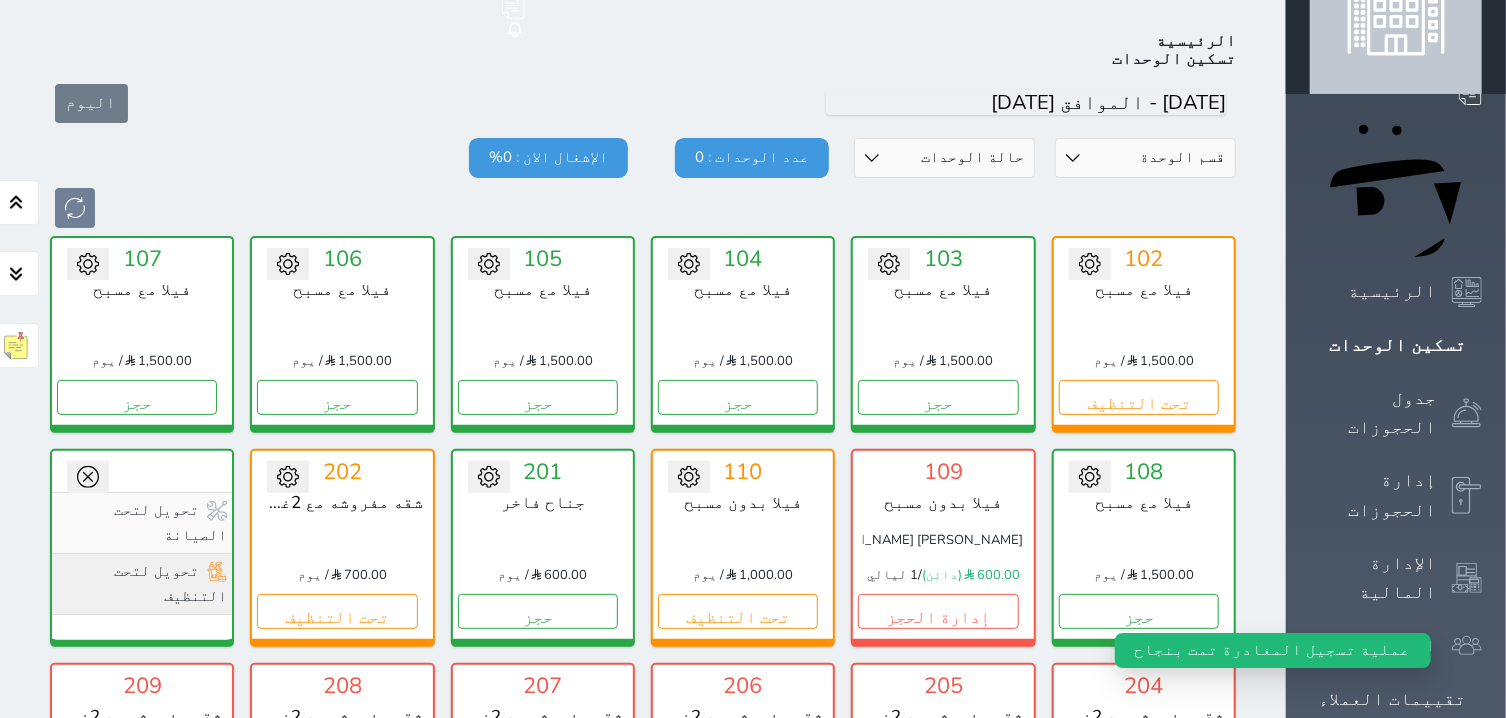 click on "تحويل لتحت التنظيف" at bounding box center (142, 584) 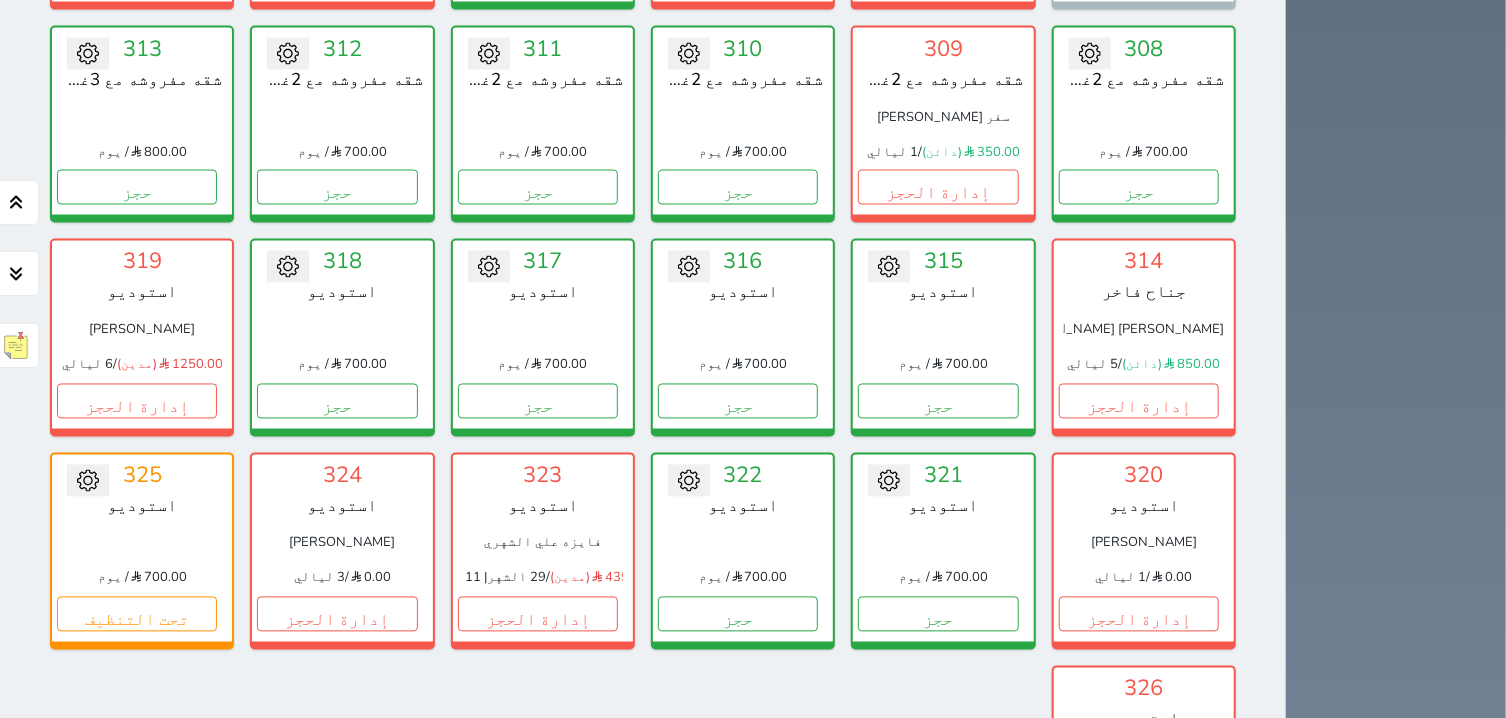 scroll, scrollTop: 2291, scrollLeft: 0, axis: vertical 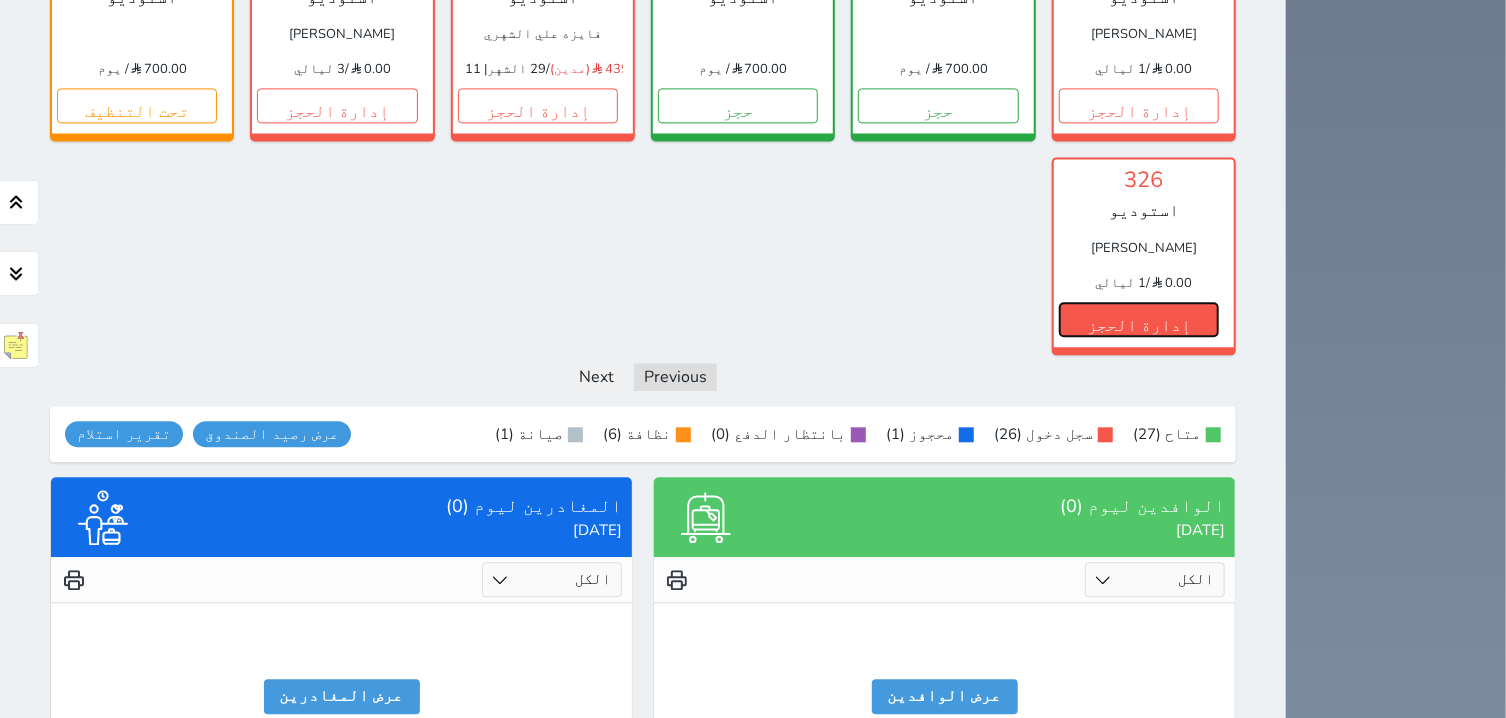 click on "إدارة الحجز" at bounding box center (1139, 319) 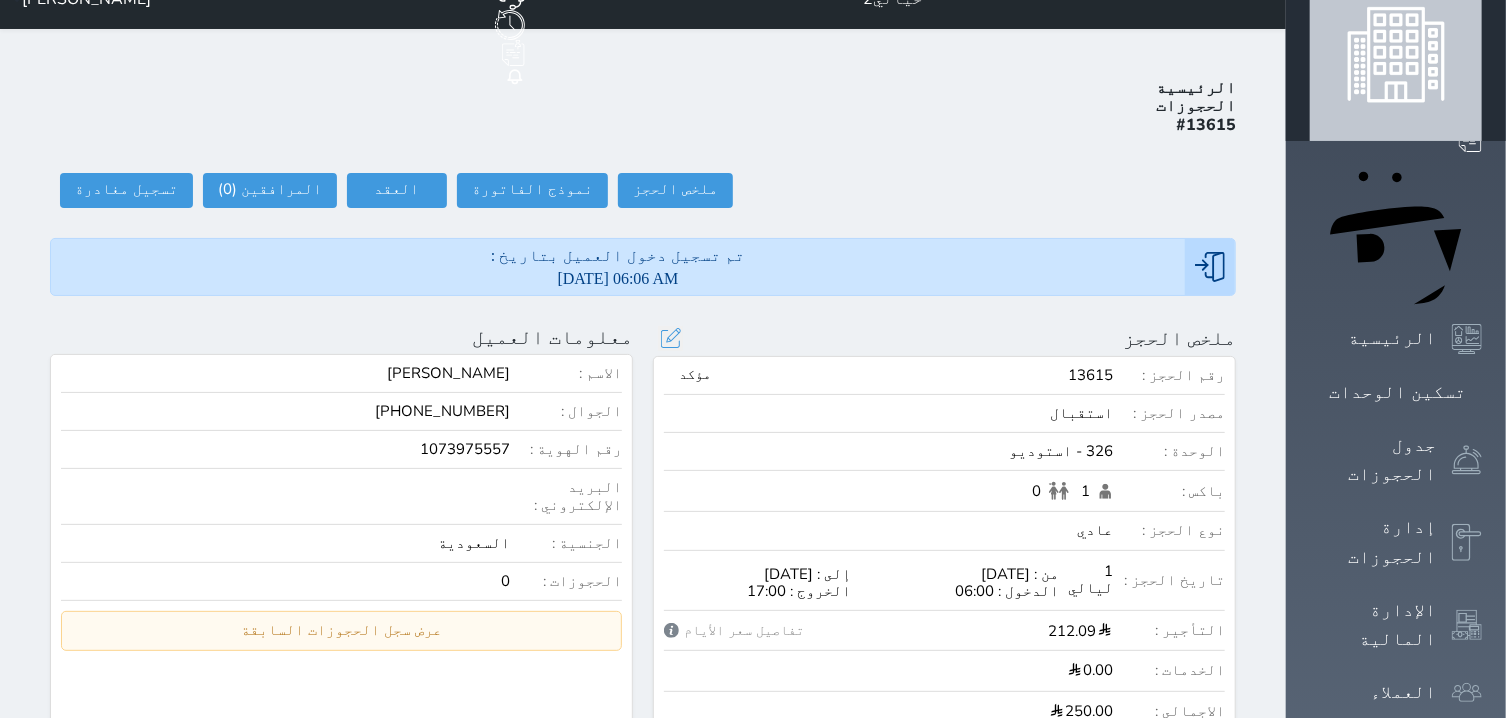 scroll, scrollTop: 0, scrollLeft: 0, axis: both 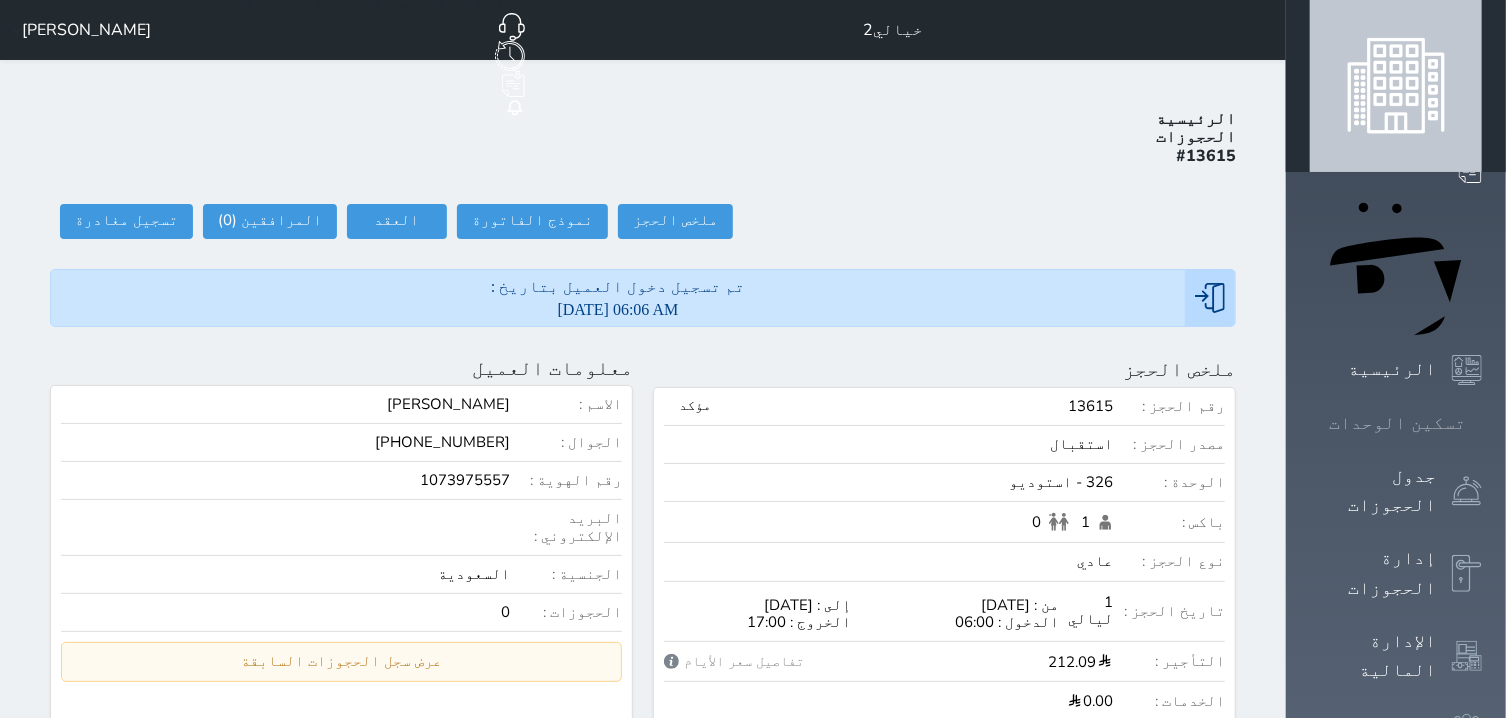 click on "تسكين الوحدات" at bounding box center [1396, 423] 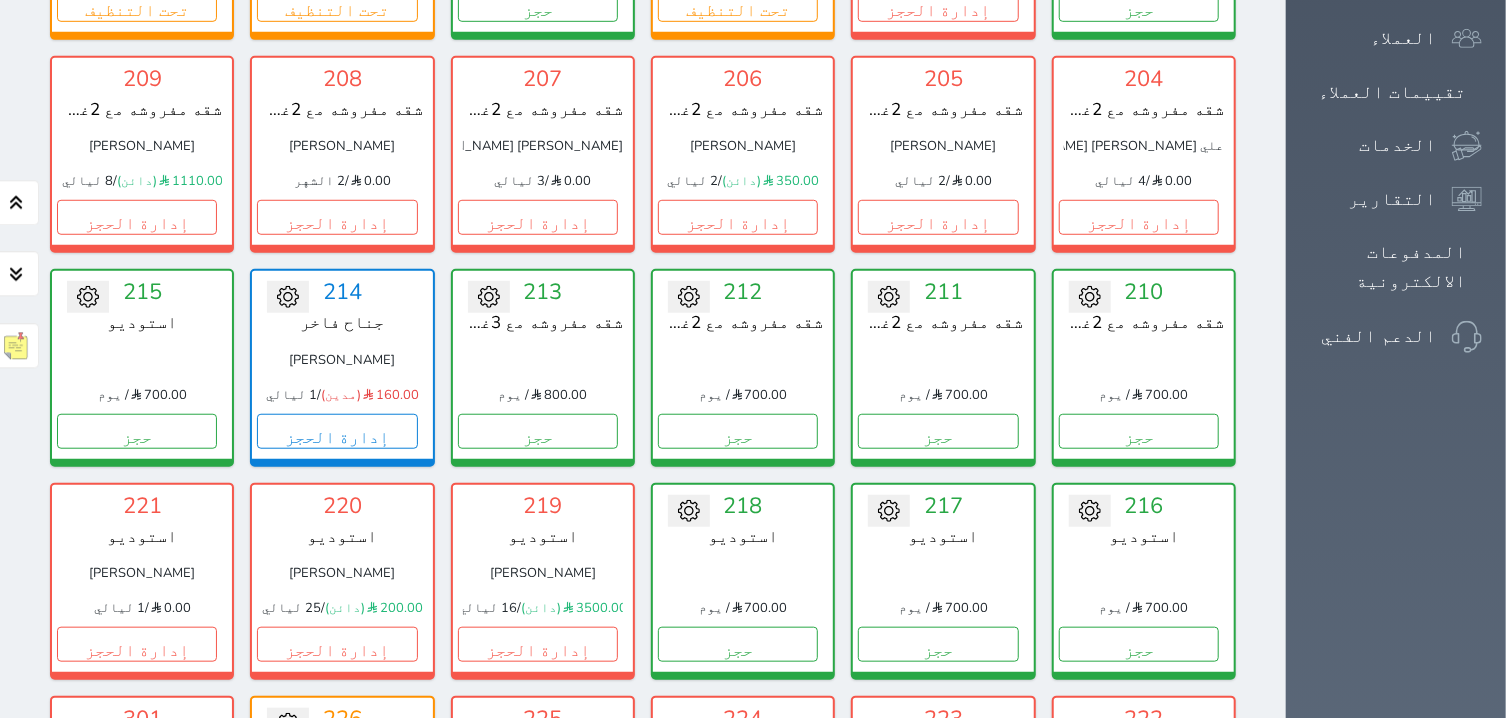 scroll, scrollTop: 841, scrollLeft: 0, axis: vertical 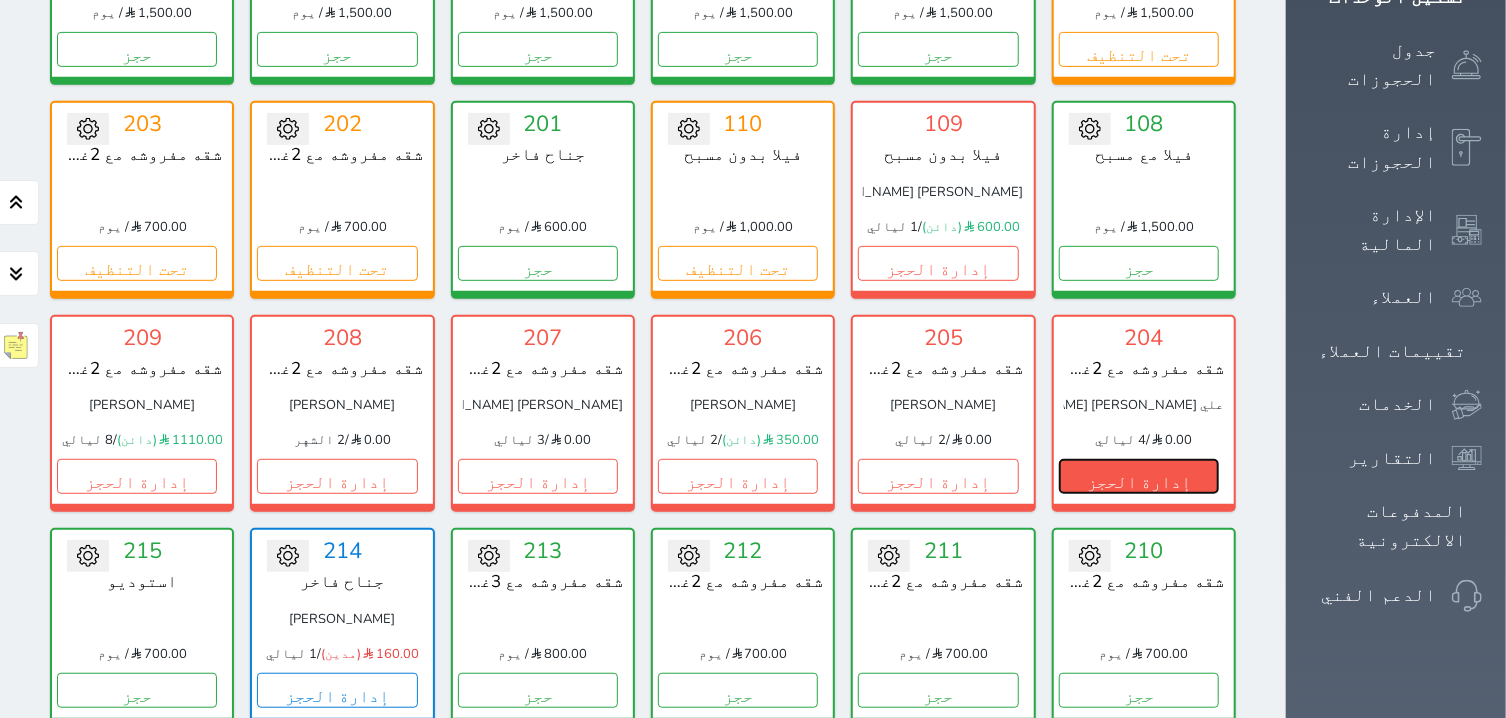 click on "إدارة الحجز" at bounding box center [1139, 476] 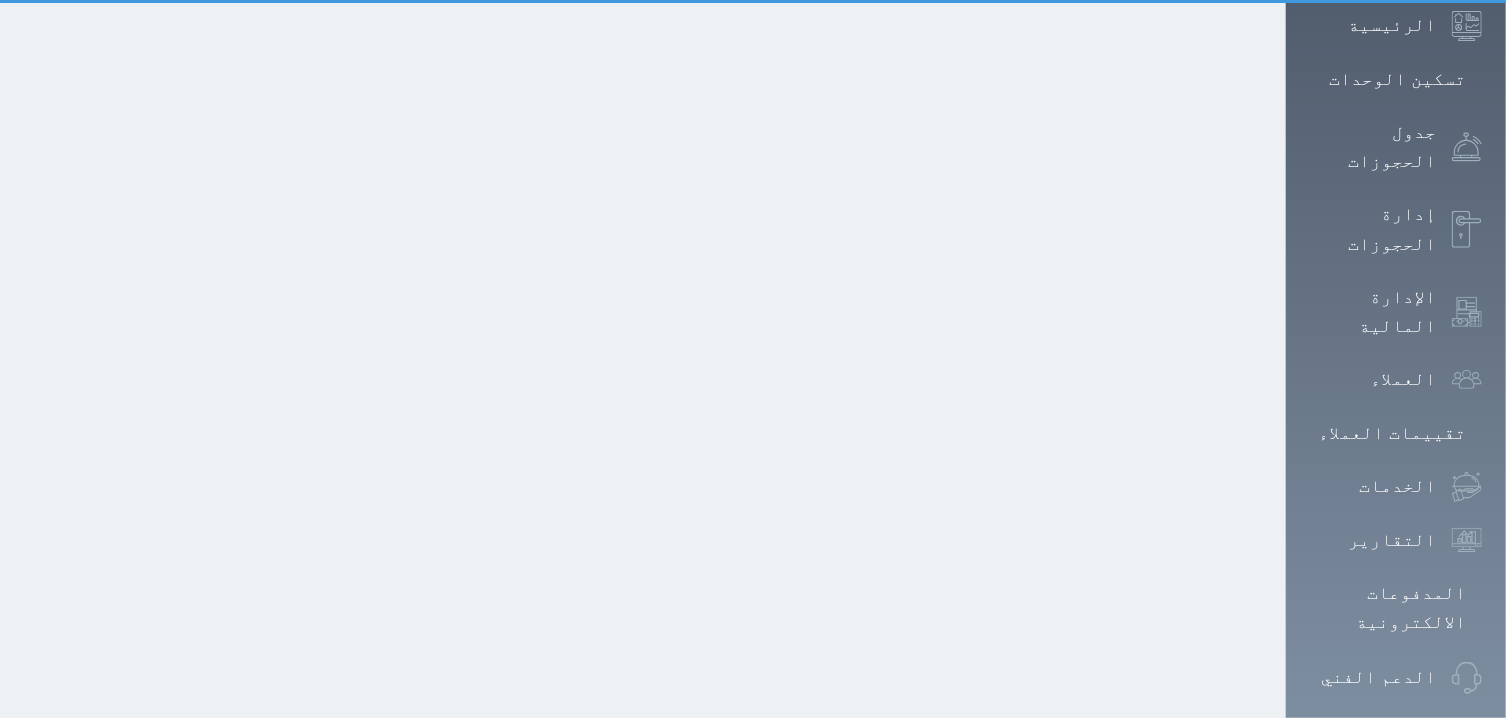 scroll, scrollTop: 0, scrollLeft: 0, axis: both 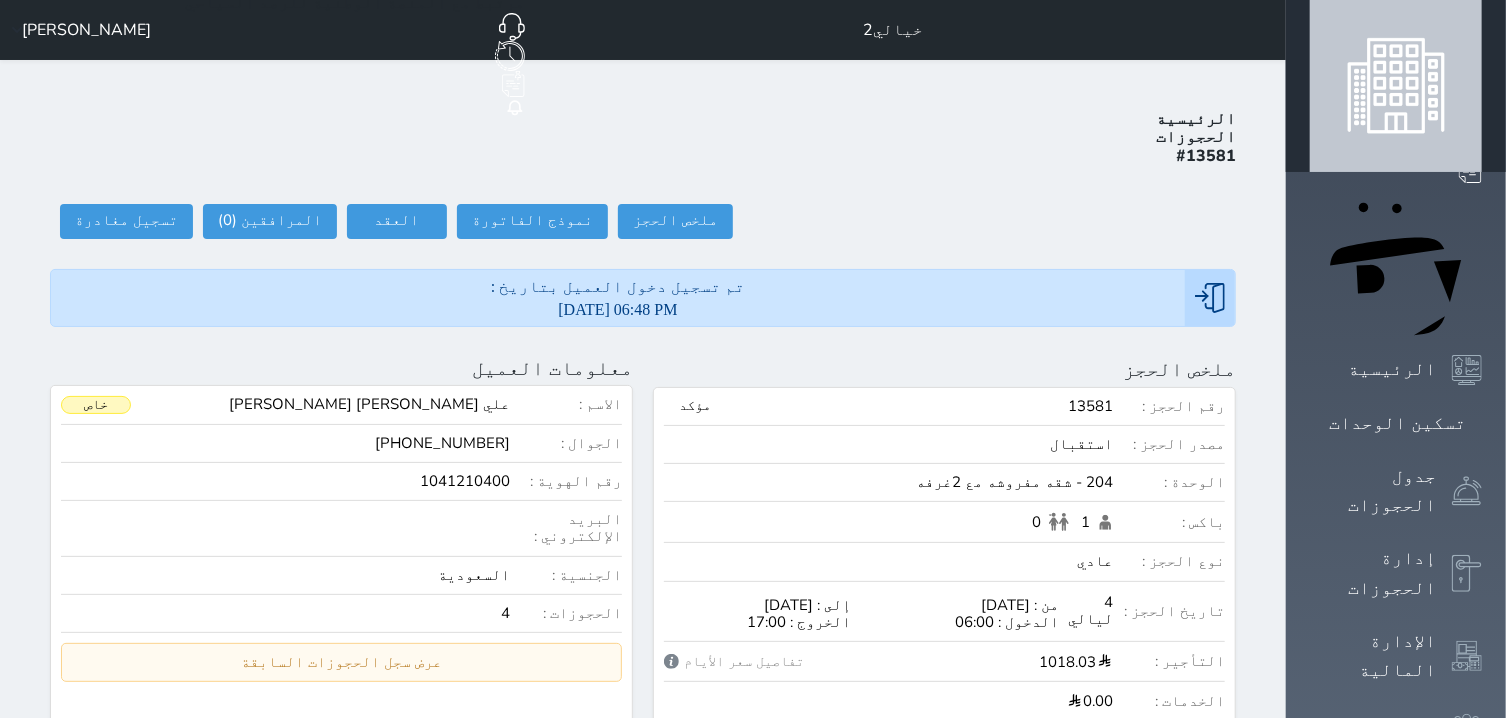 click on "الرئيسية   الحجوزات   #13581         ملخص الحجز         ملخص الحجز #13581                           نموذج الفاتورة           العقد         العقد #13581                 العقود الموقعه (3)         SMS             العقود الموقعه #13581
العقود الموقعه (3)
#   تاريخ التوقيع   الاجرائات   3   [DATE] 07:23 PM   2   [DATE] 07:17 PM   1   [DATE] 07:17 PM       المرافقين (0)         المرافقين                 البحث عن المرافقين :        الاسم       رقم الهوية       البريد الإلكتروني       الجوال           تغيير العميل            اختر المرافق   اختر المرافق   خيره [PERSON_NAME]   الاسم *     الجنس    اختر الجنس   ذكر انثى   تاريخ الميلاد *         تاريخ الميلاد الهجرى             ابن" at bounding box center (643, 960) 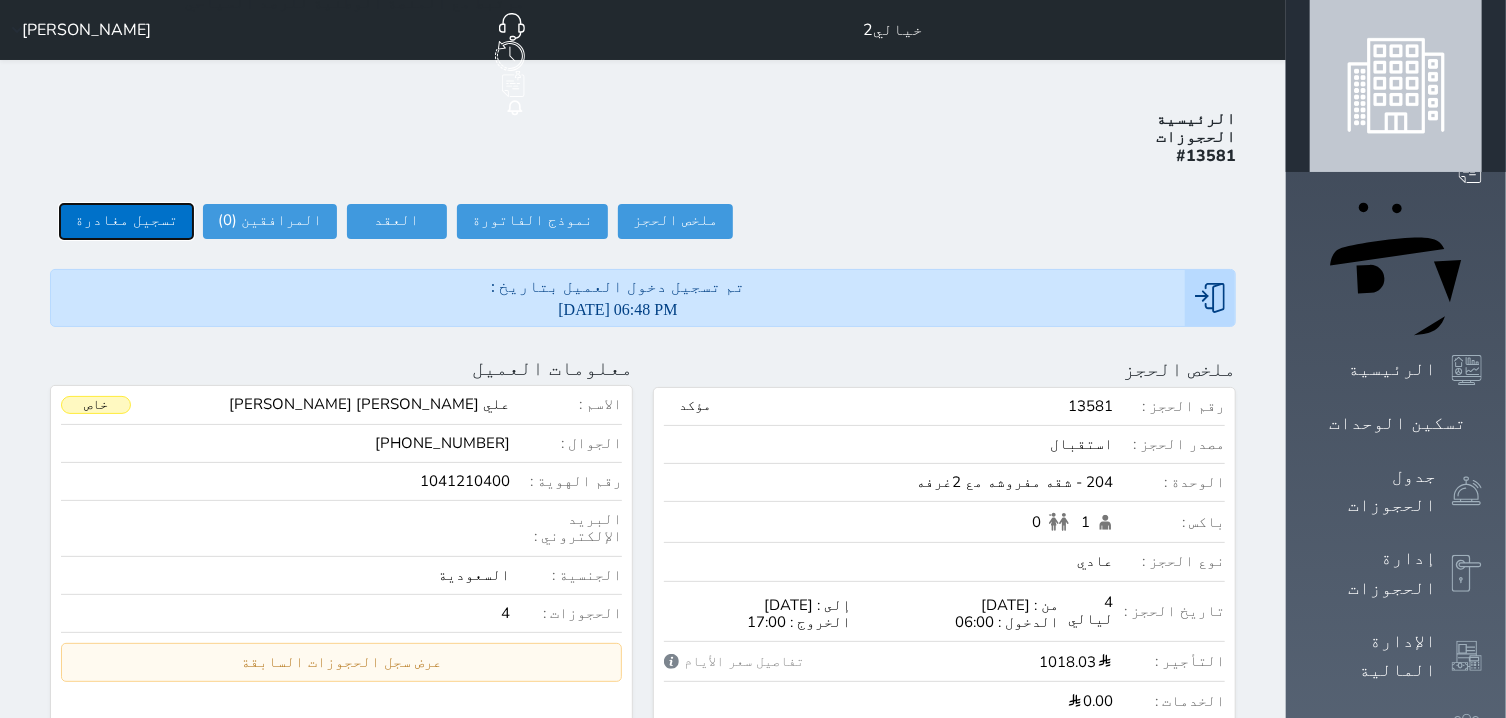 click on "تسجيل مغادرة" at bounding box center (126, 221) 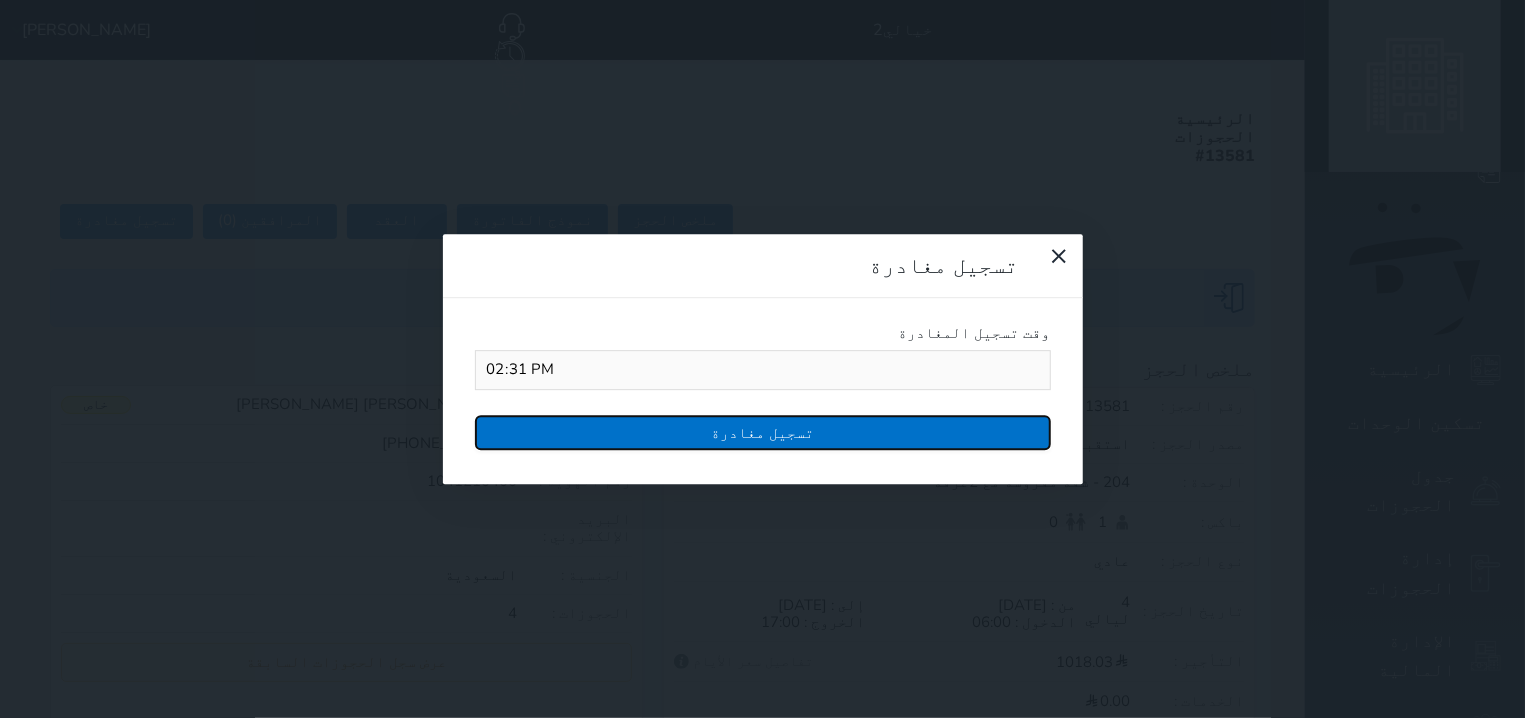 click on "تسجيل مغادرة" at bounding box center [763, 432] 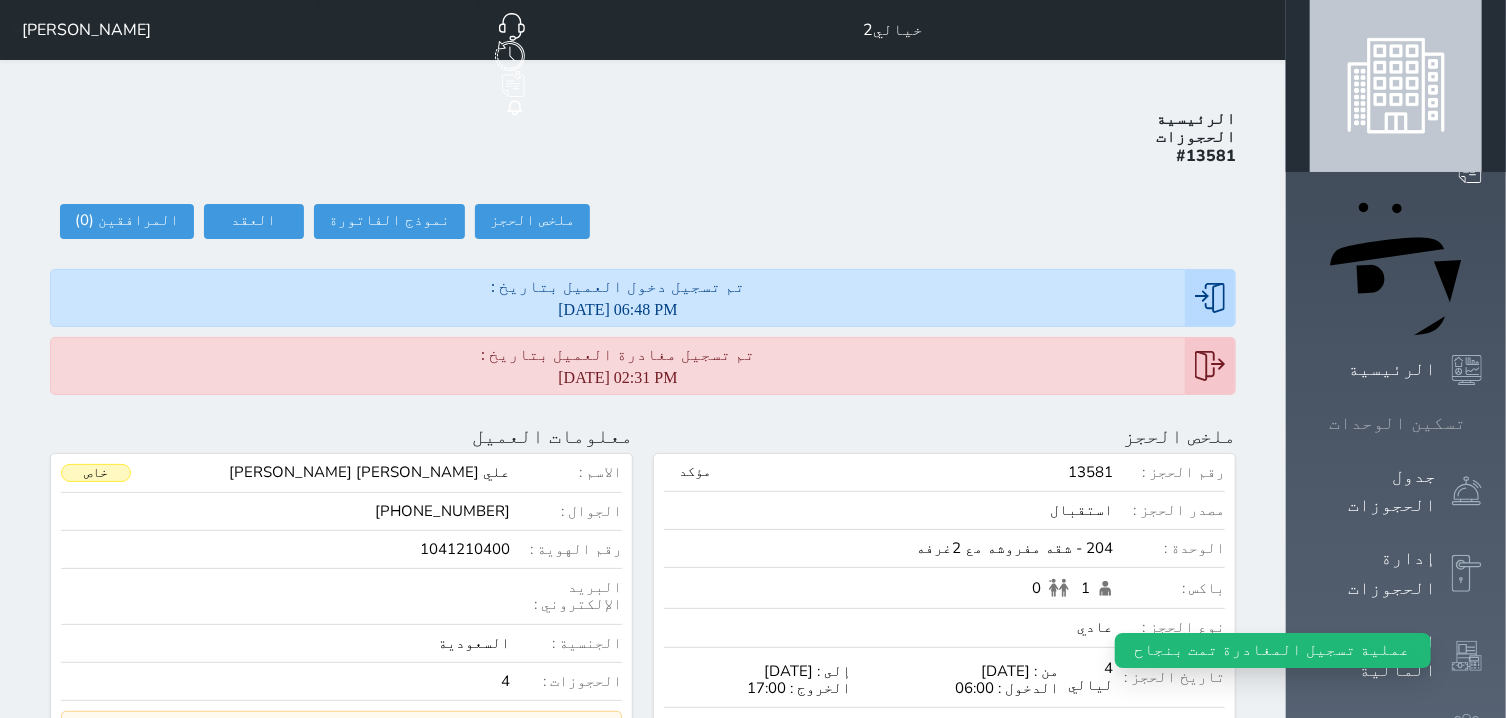 click at bounding box center (1482, 423) 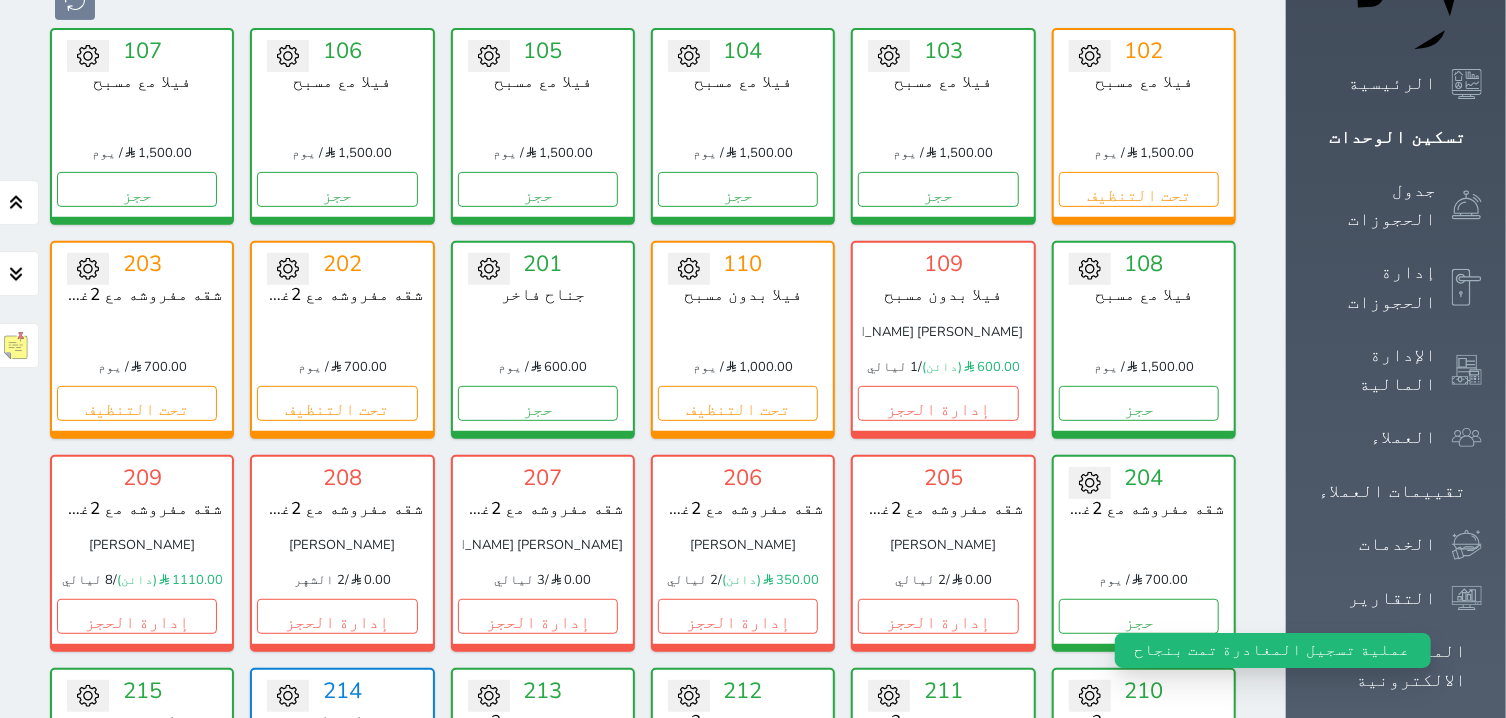 scroll, scrollTop: 332, scrollLeft: 0, axis: vertical 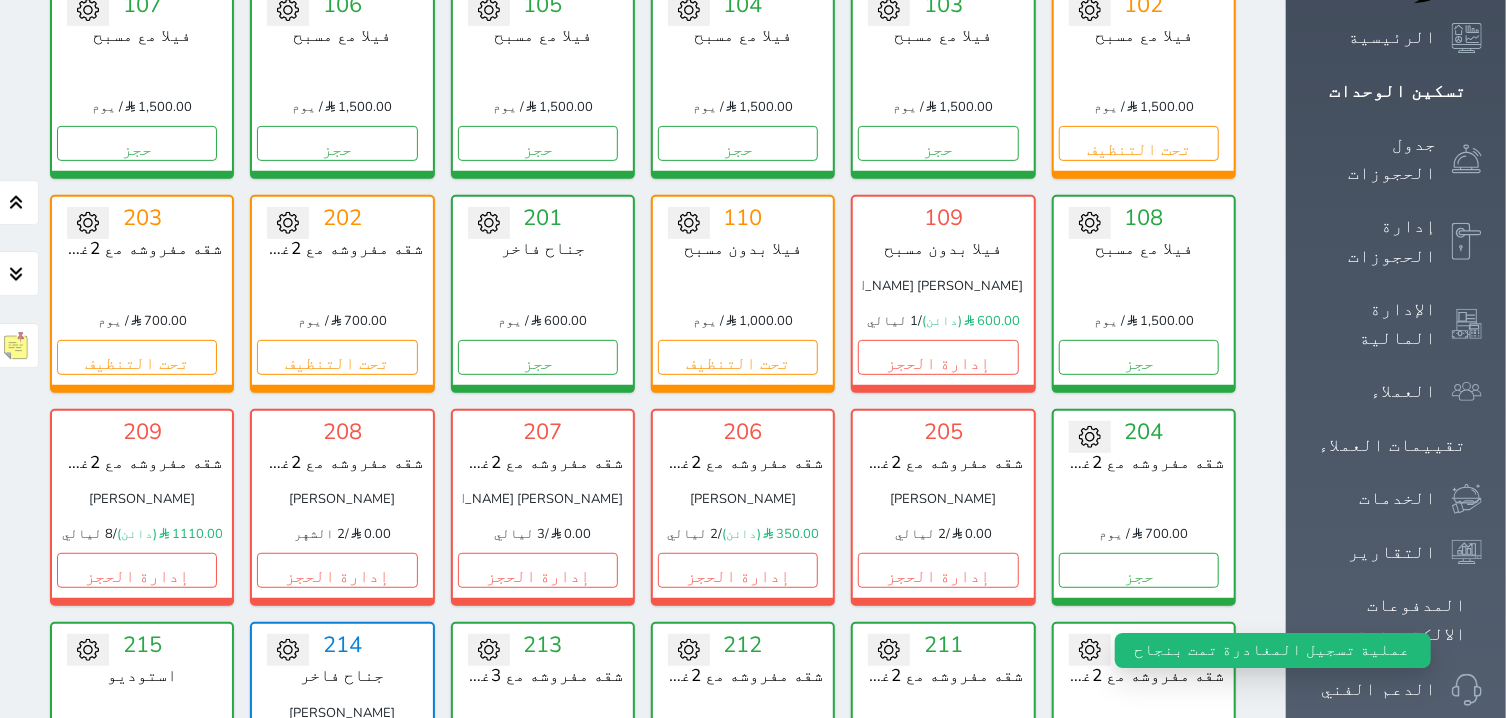 click 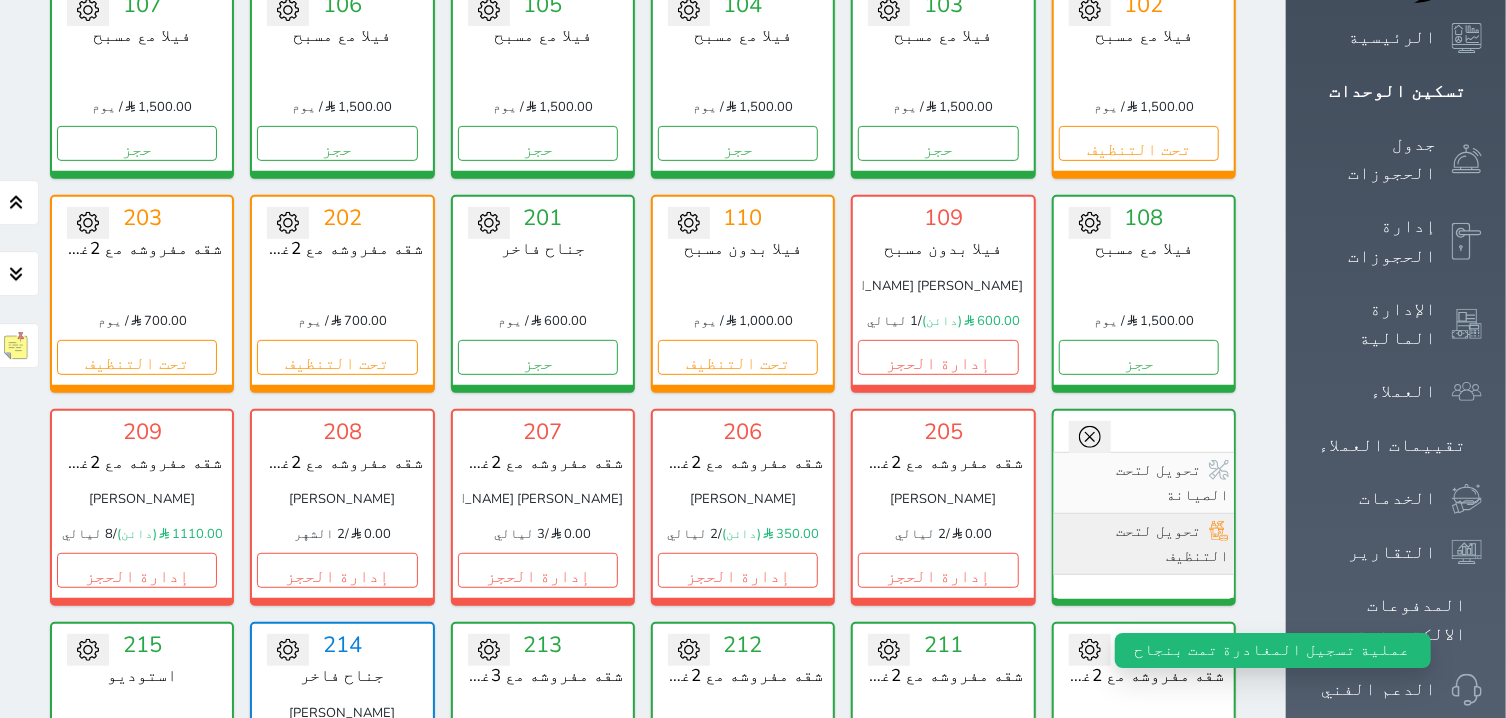 click on "تحويل لتحت التنظيف" at bounding box center (1144, 544) 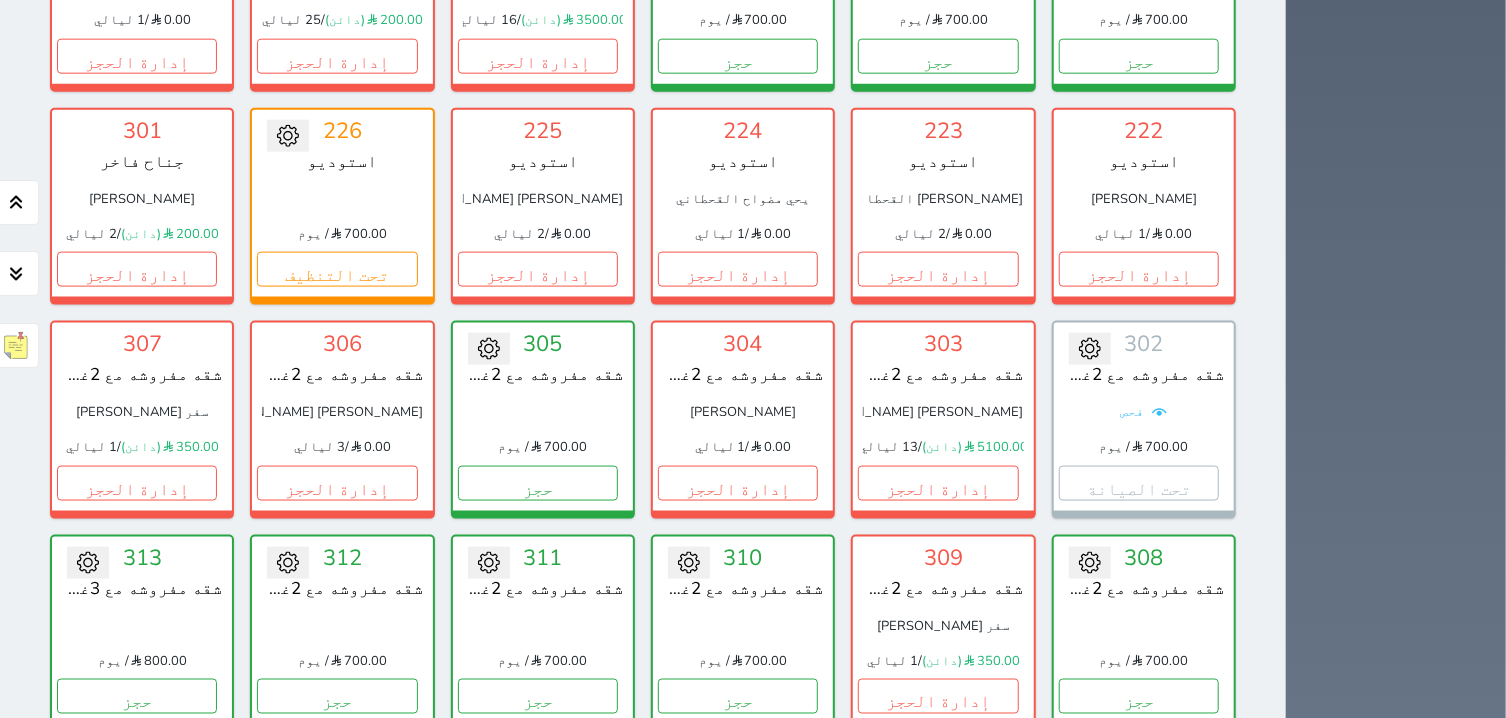 scroll, scrollTop: 1145, scrollLeft: 0, axis: vertical 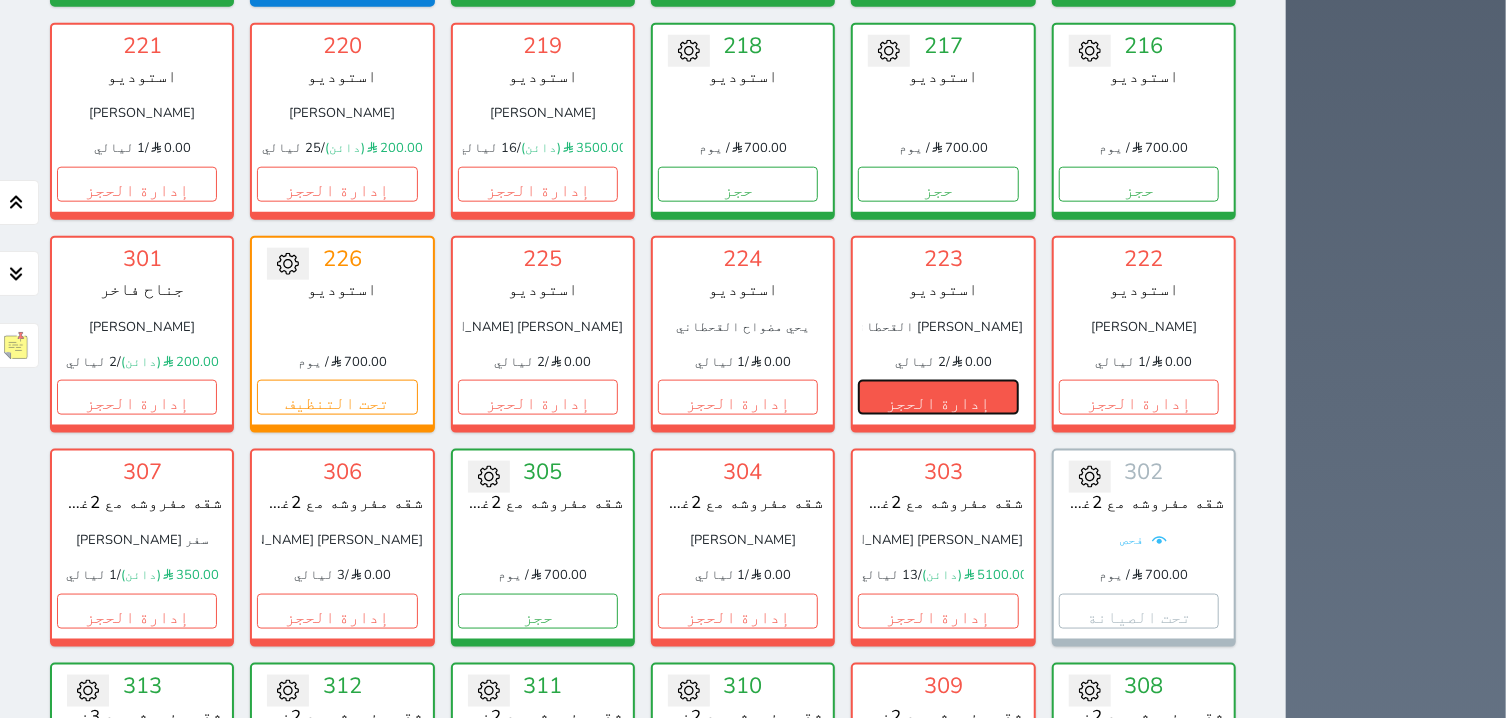 click on "إدارة الحجز" at bounding box center [938, 397] 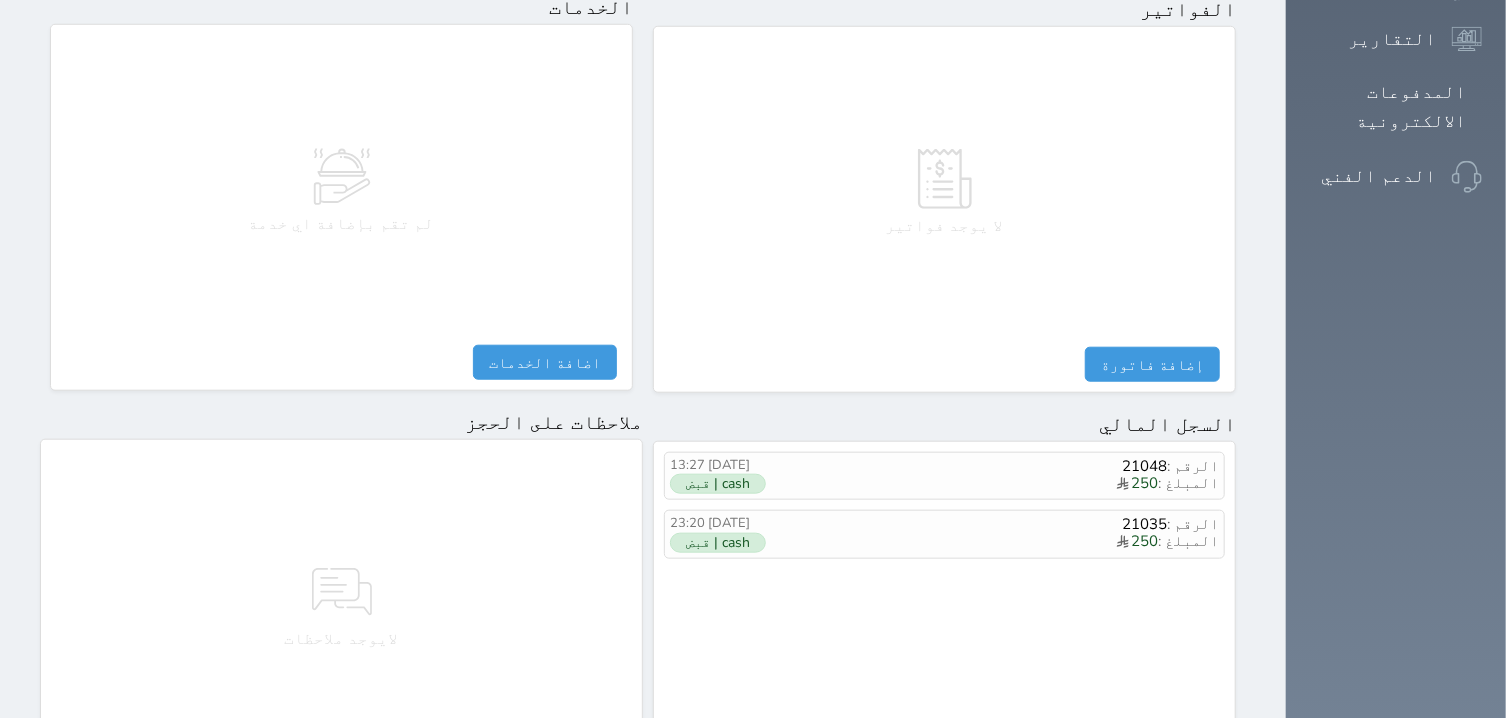 scroll, scrollTop: 891, scrollLeft: 0, axis: vertical 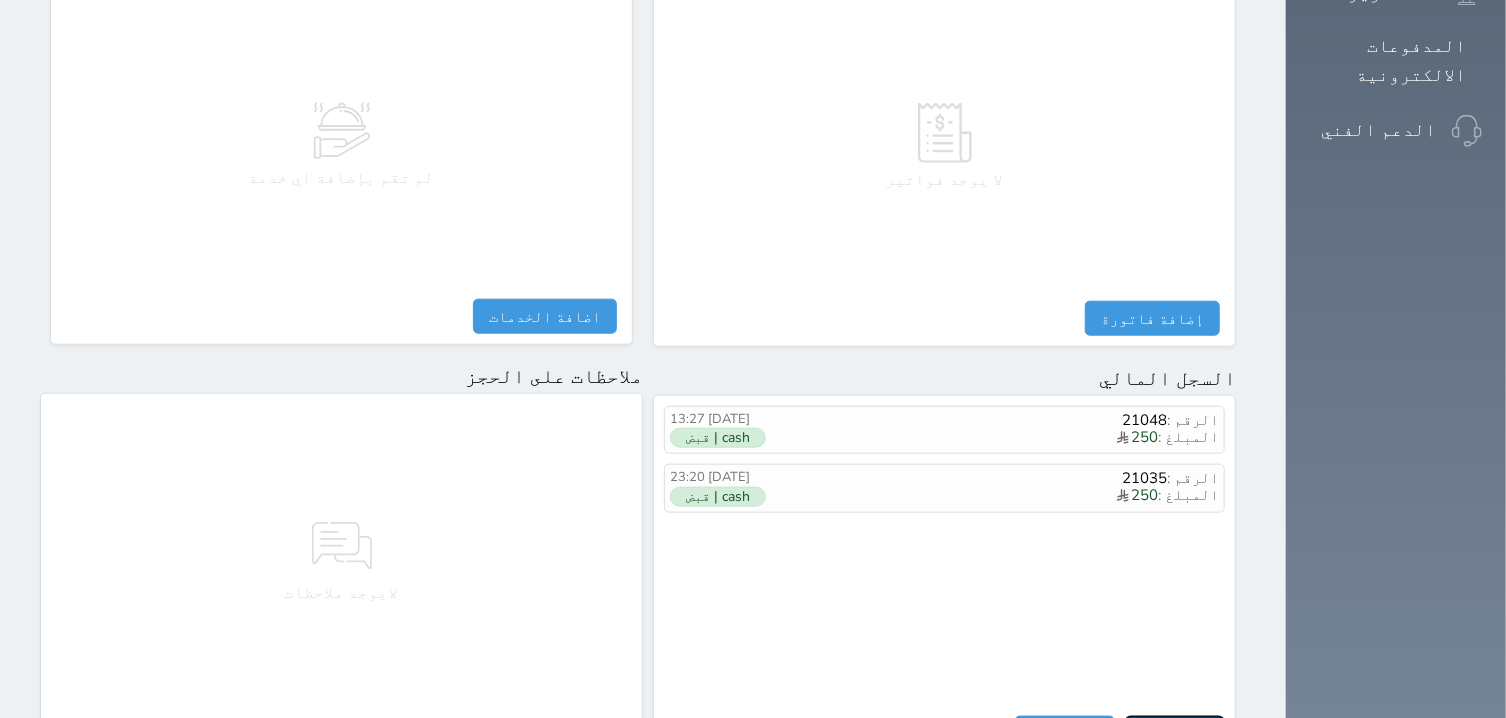 click on "مقبوضات" at bounding box center (1175, 733) 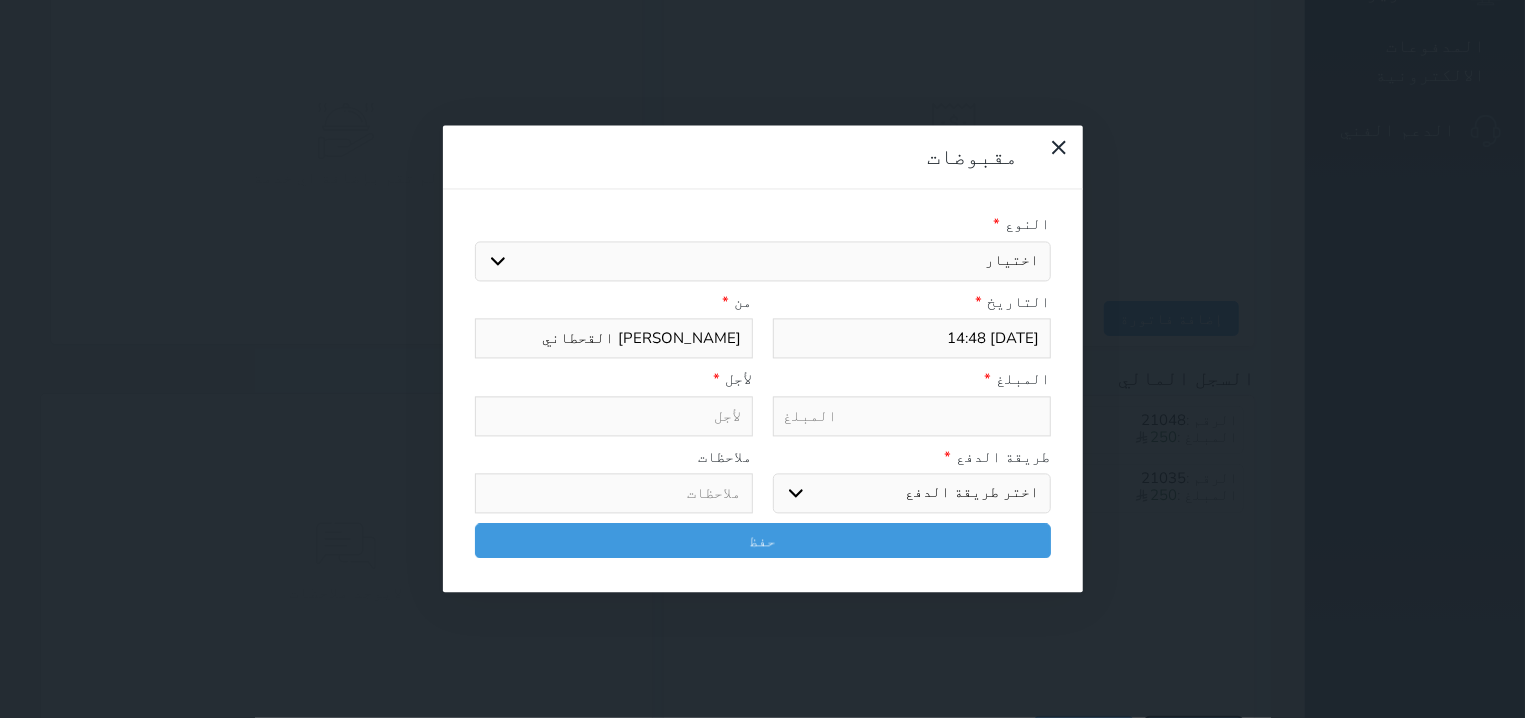 select 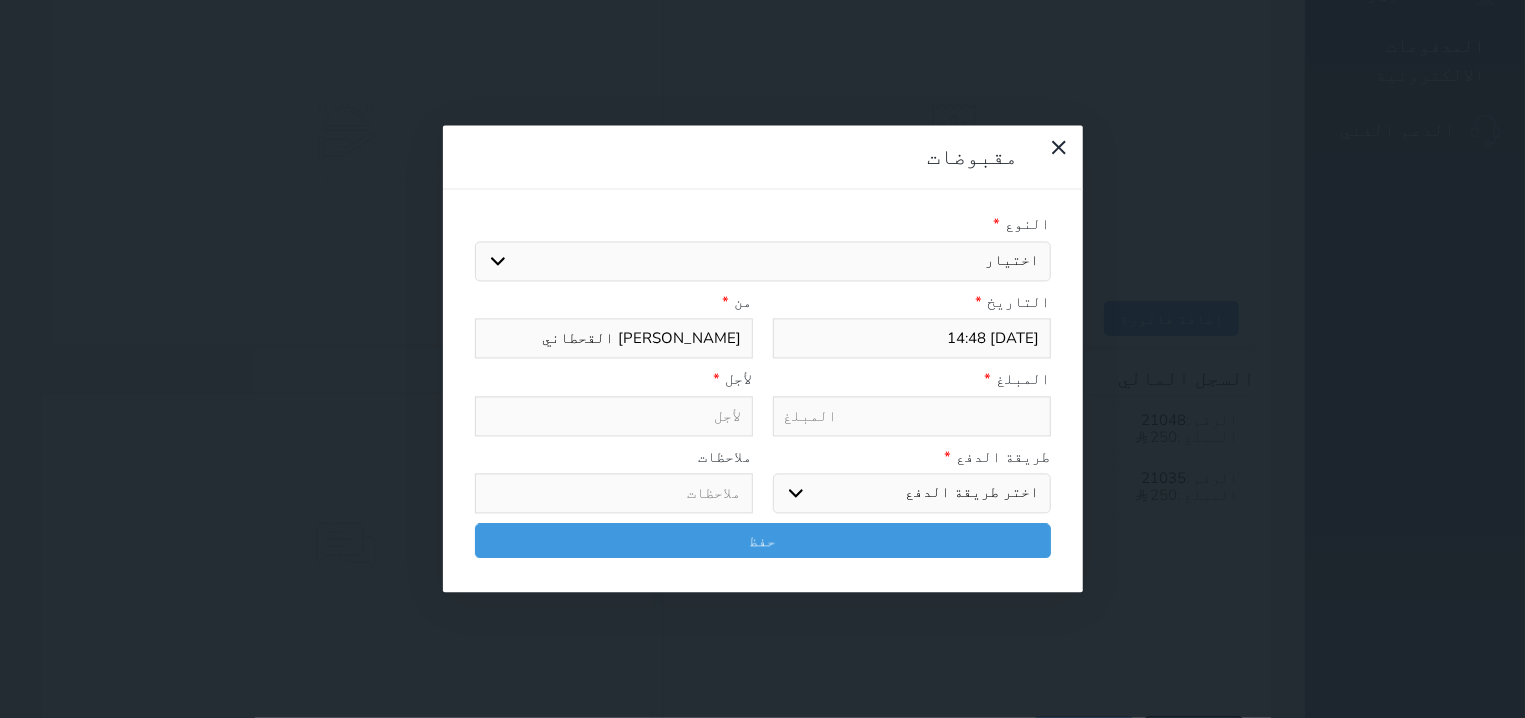 select 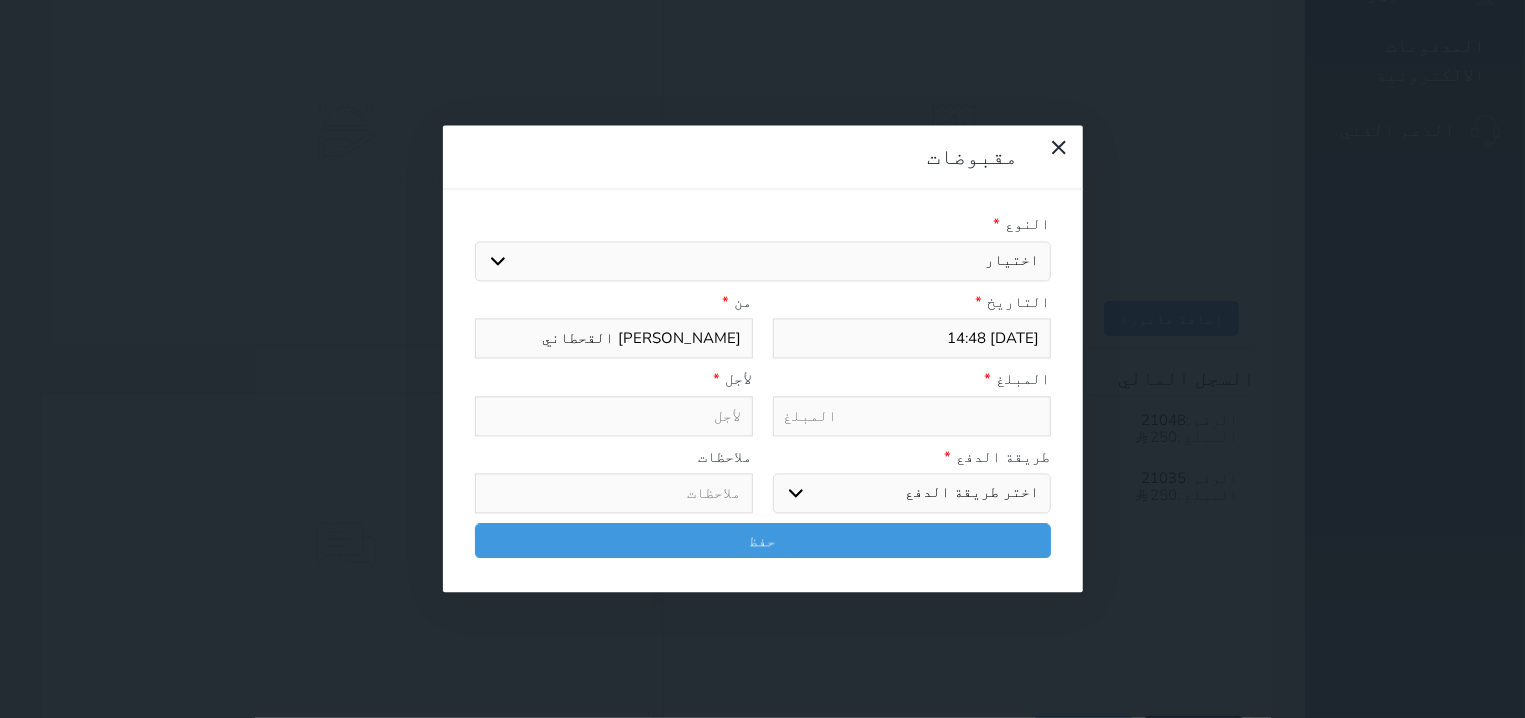 select 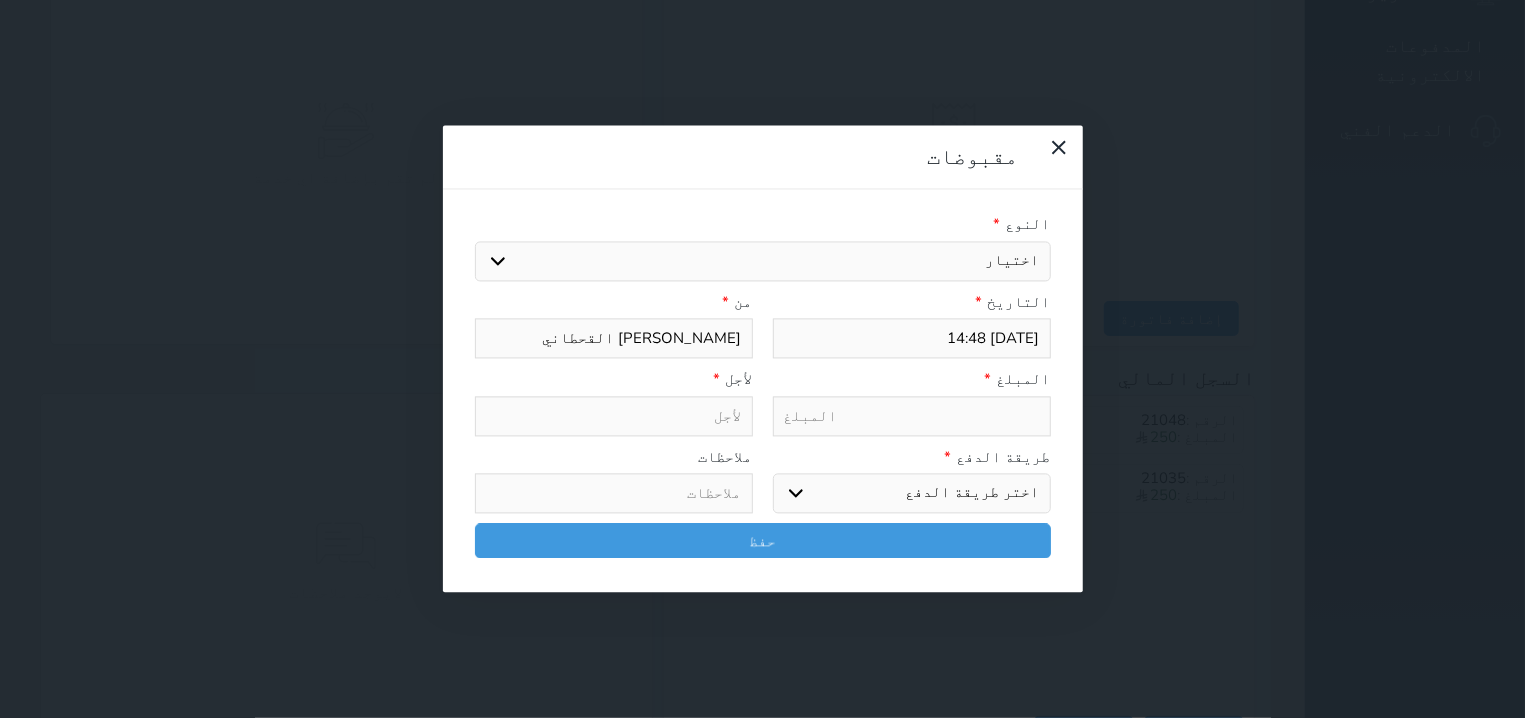 click on "اختيار   مقبوضات عامة قيمة إيجار فواتير تامين عربون لا ينطبق آخر مغسلة واي فاي - الإنترنت مواقف السيارات طعام الأغذية والمشروبات مشروبات المشروبات الباردة المشروبات الساخنة الإفطار غداء عشاء مخبز و كعك حمام سباحة الصالة الرياضية سبا و خدمات الجمال اختيار وإسقاط (خدمات النقل) ميني بار كابل - تلفزيون سرير إضافي تصفيف الشعر التسوق خدمات الجولات السياحية المنظمة خدمات الدليل السياحي" at bounding box center [763, 261] 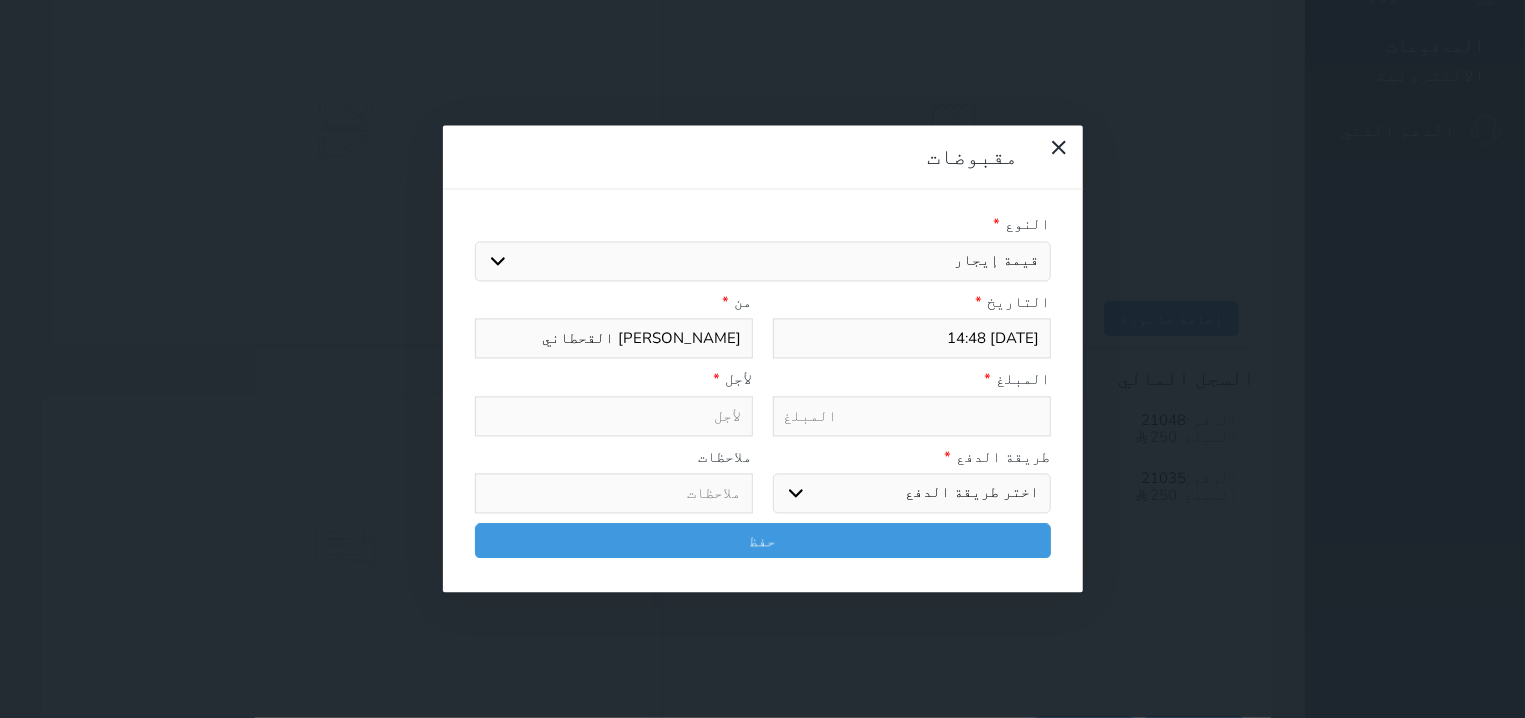 click on "قيمة إيجار" at bounding box center (0, 0) 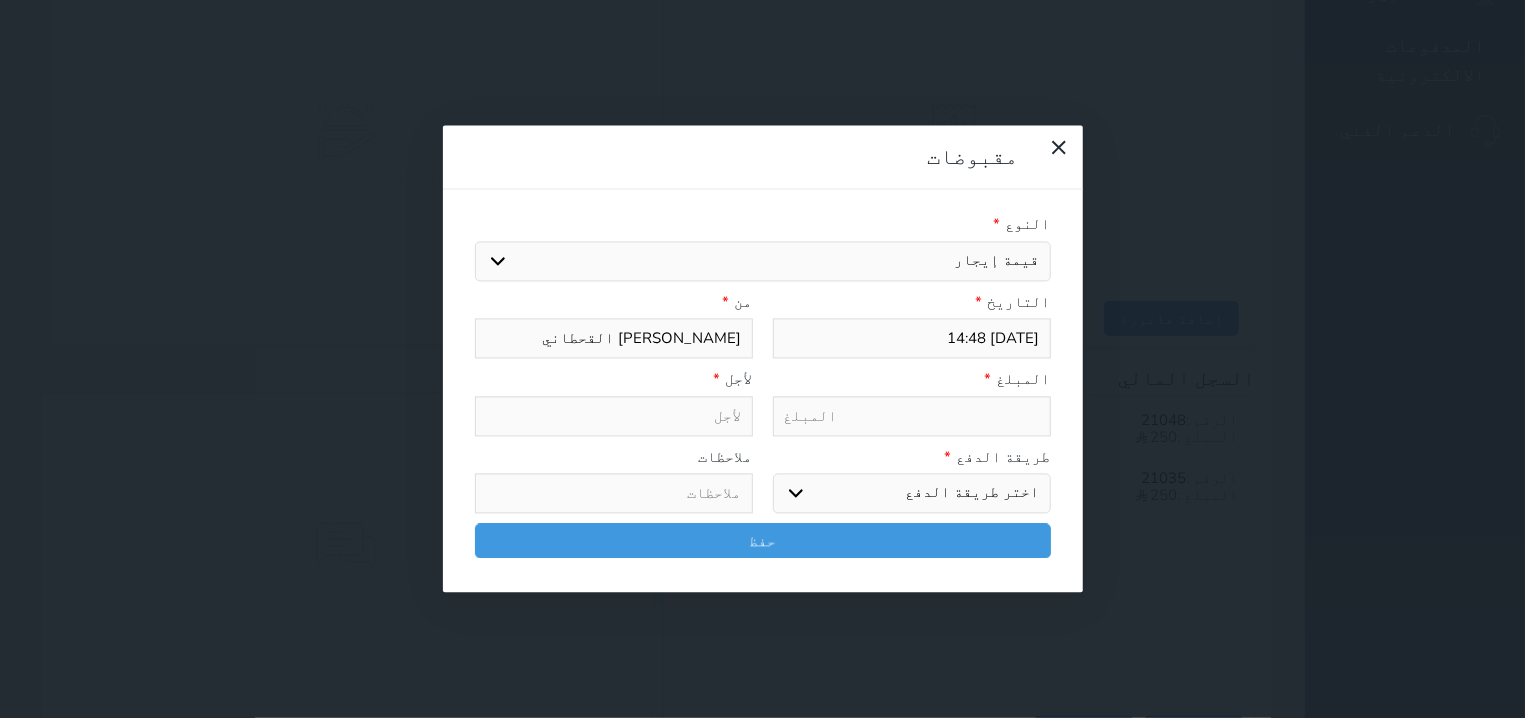 select 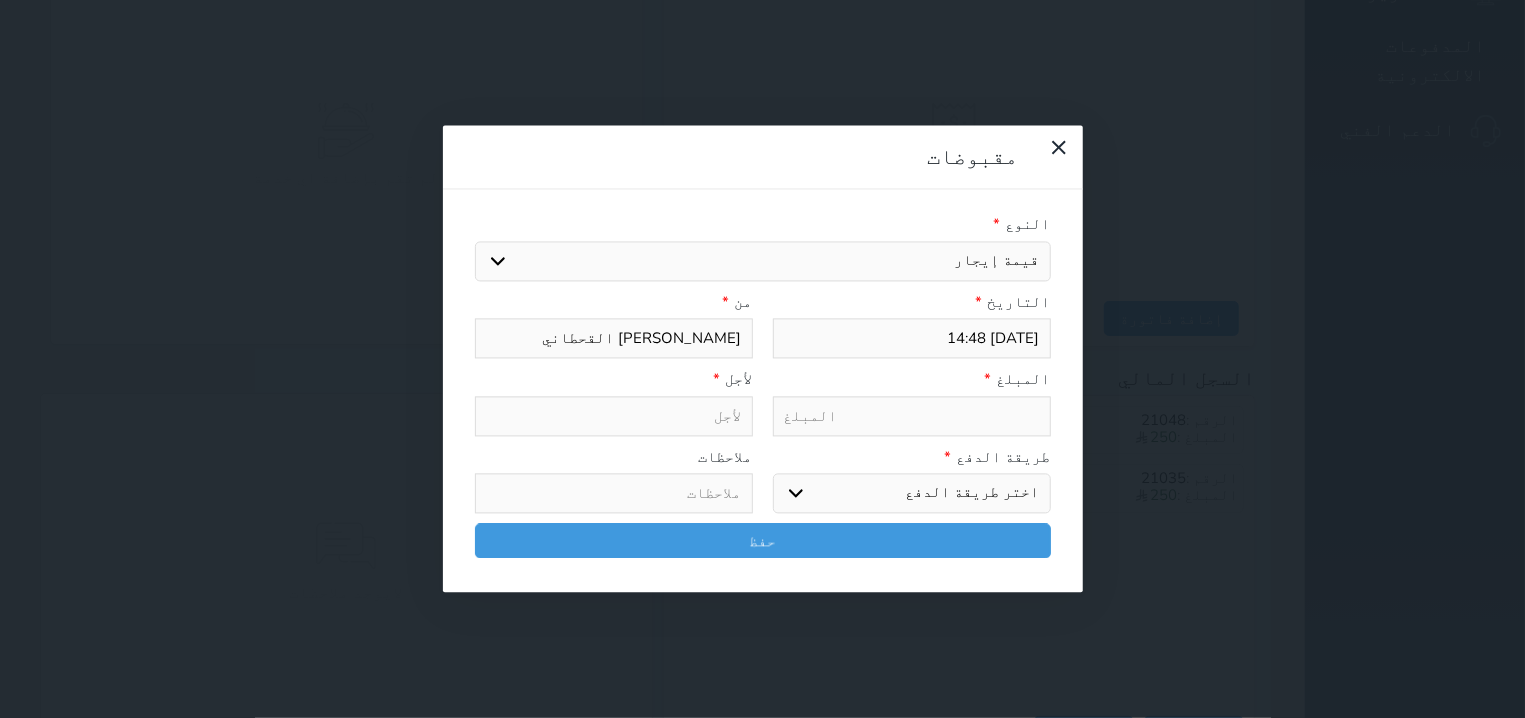 type on "قيمة إيجار - الوحدة - 223" 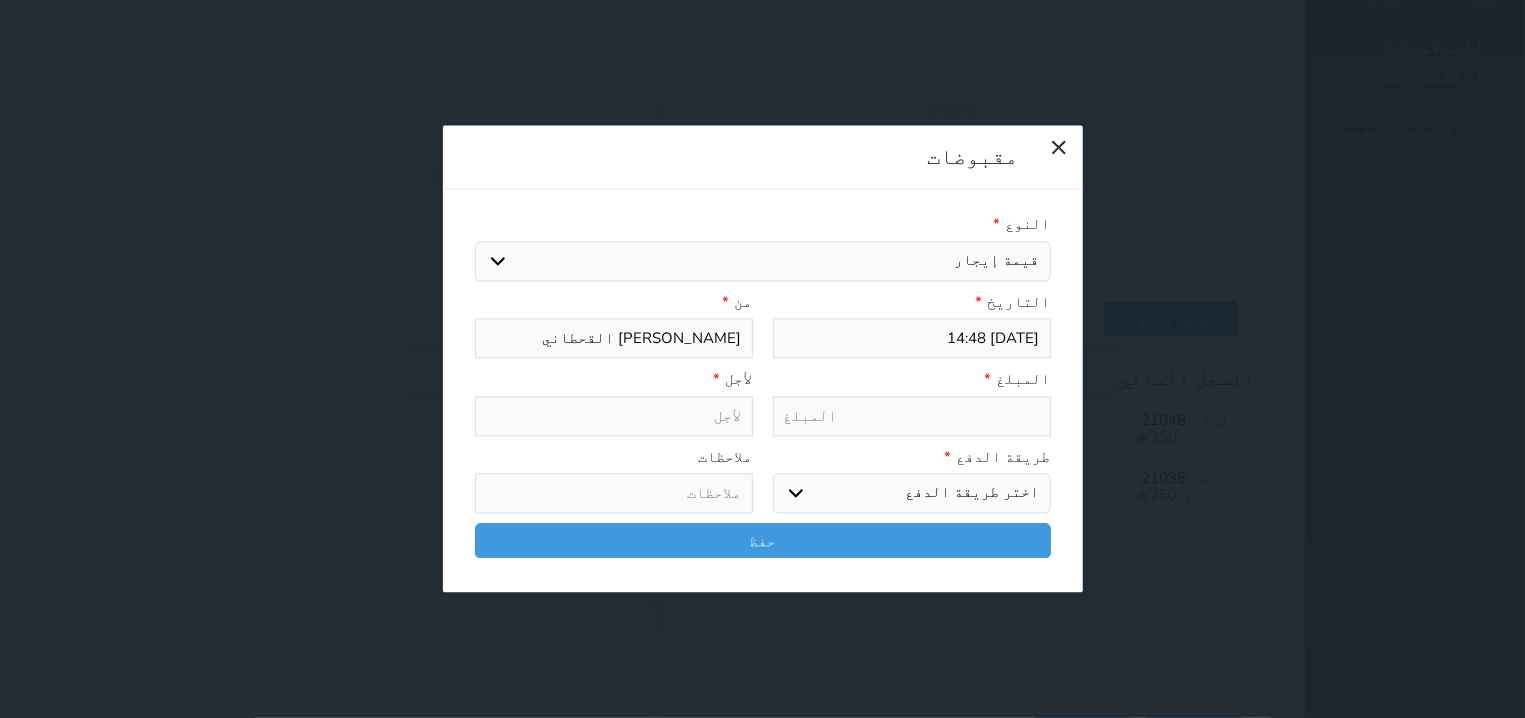 select 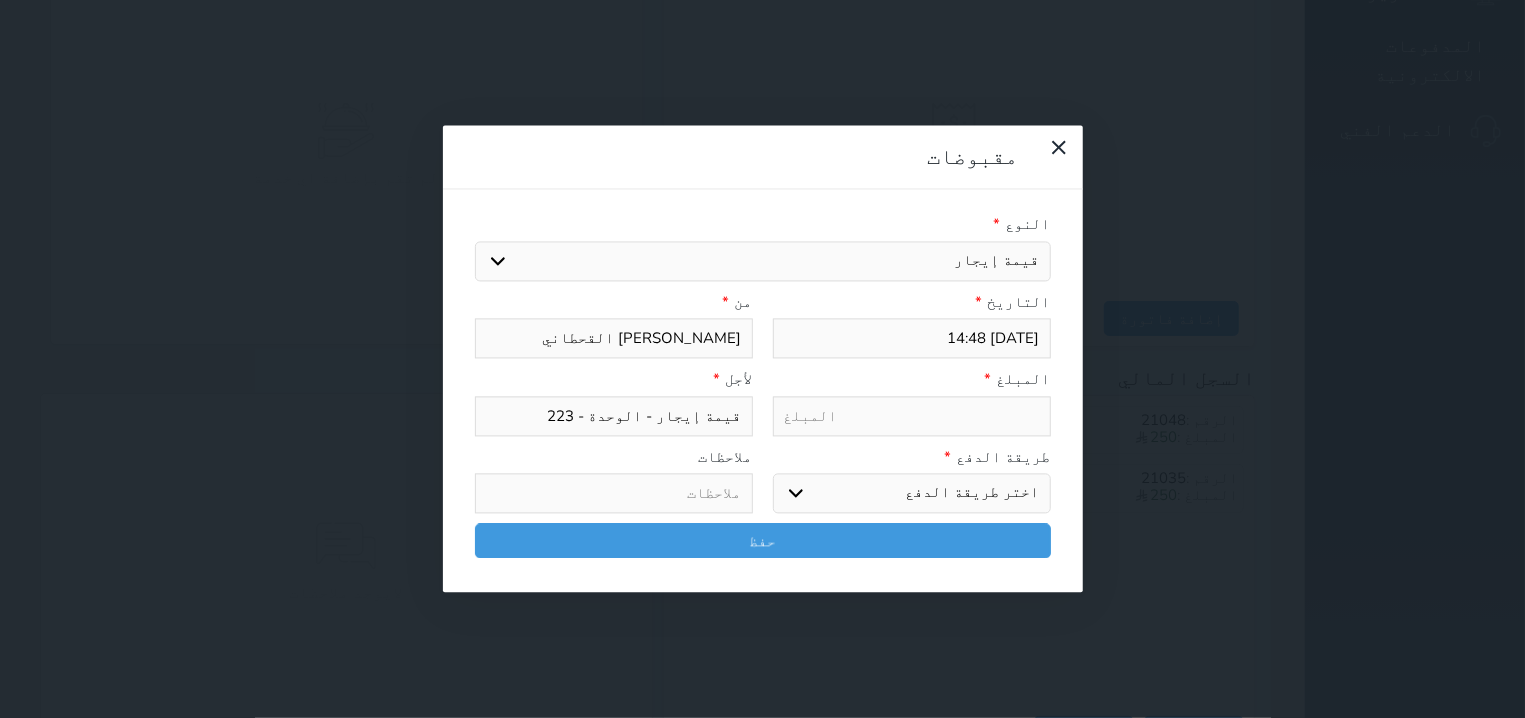 click at bounding box center [912, 416] 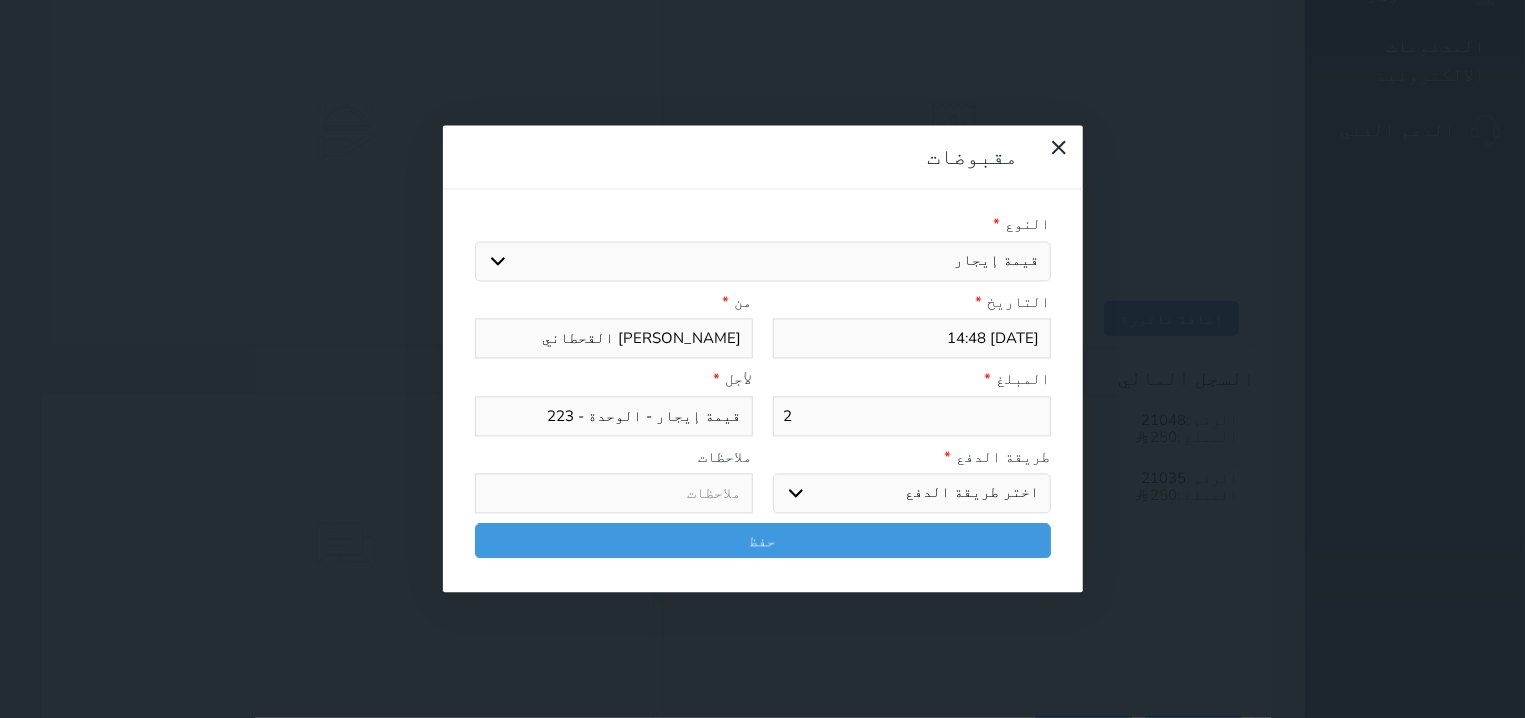 type on "25" 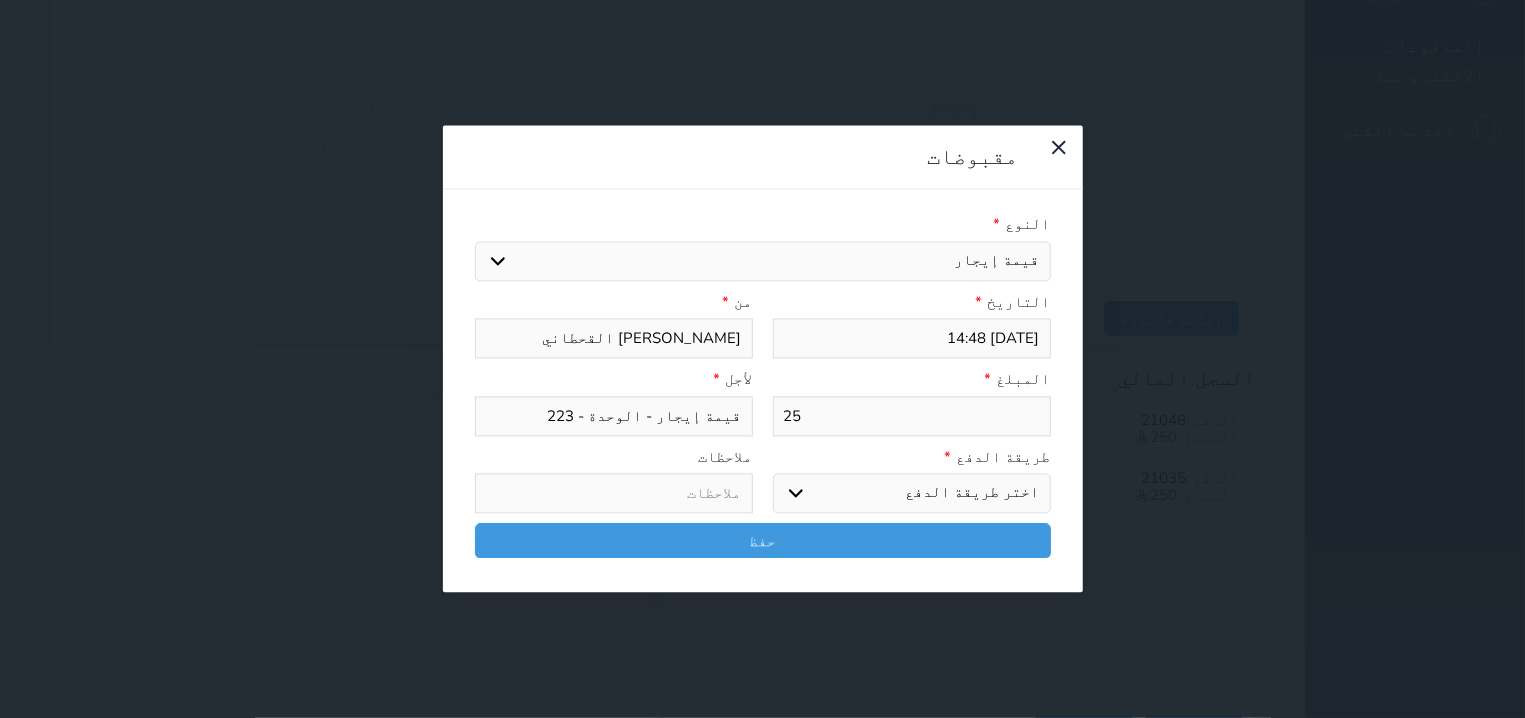 type on "250" 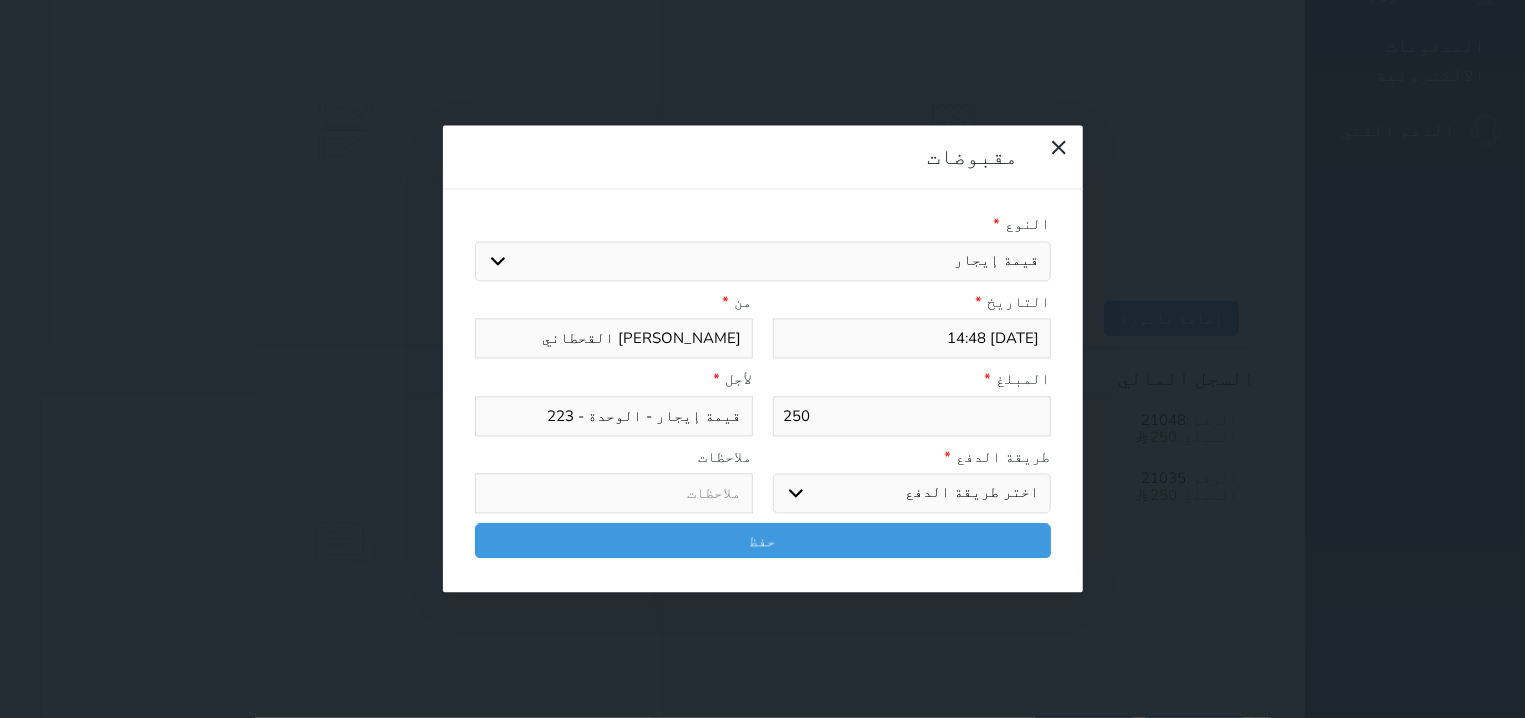 type on "250" 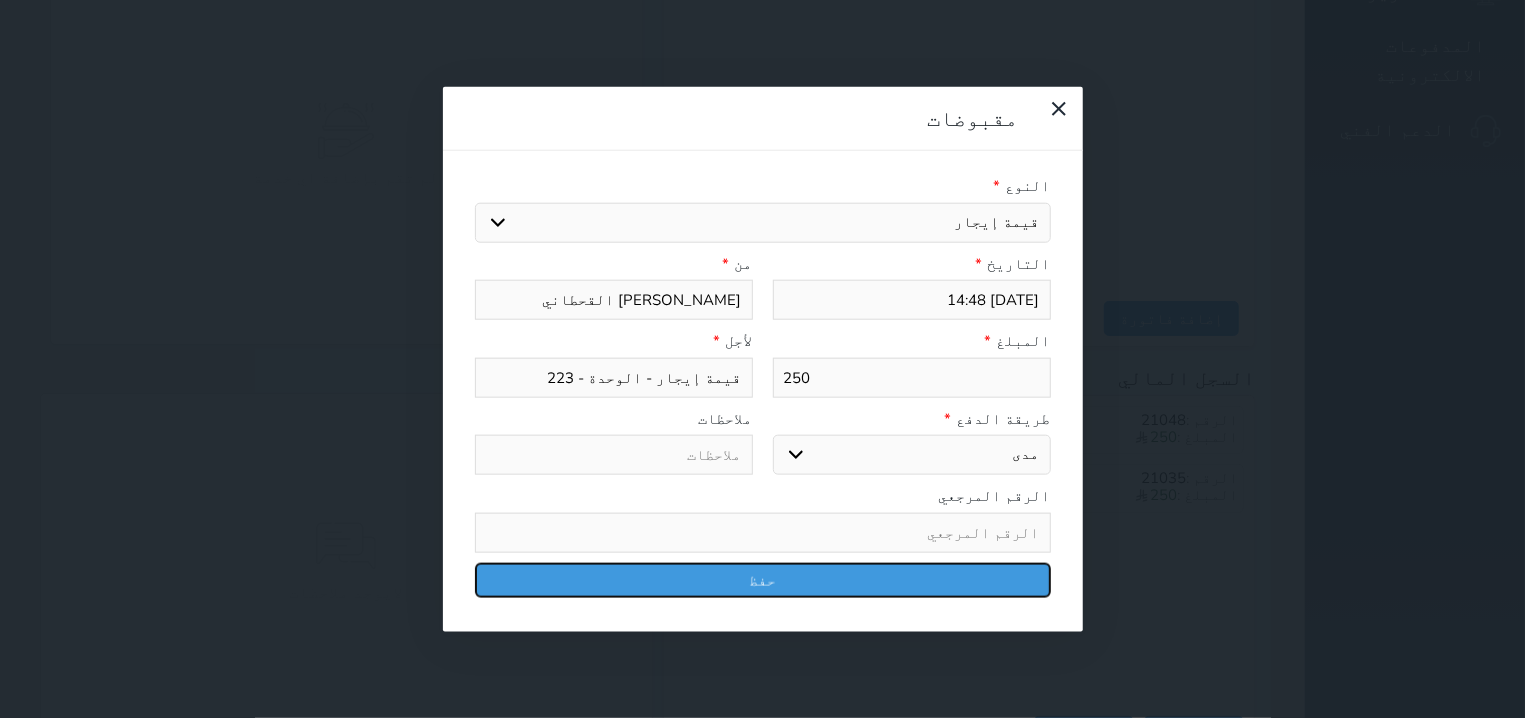 click on "حفظ" at bounding box center (763, 579) 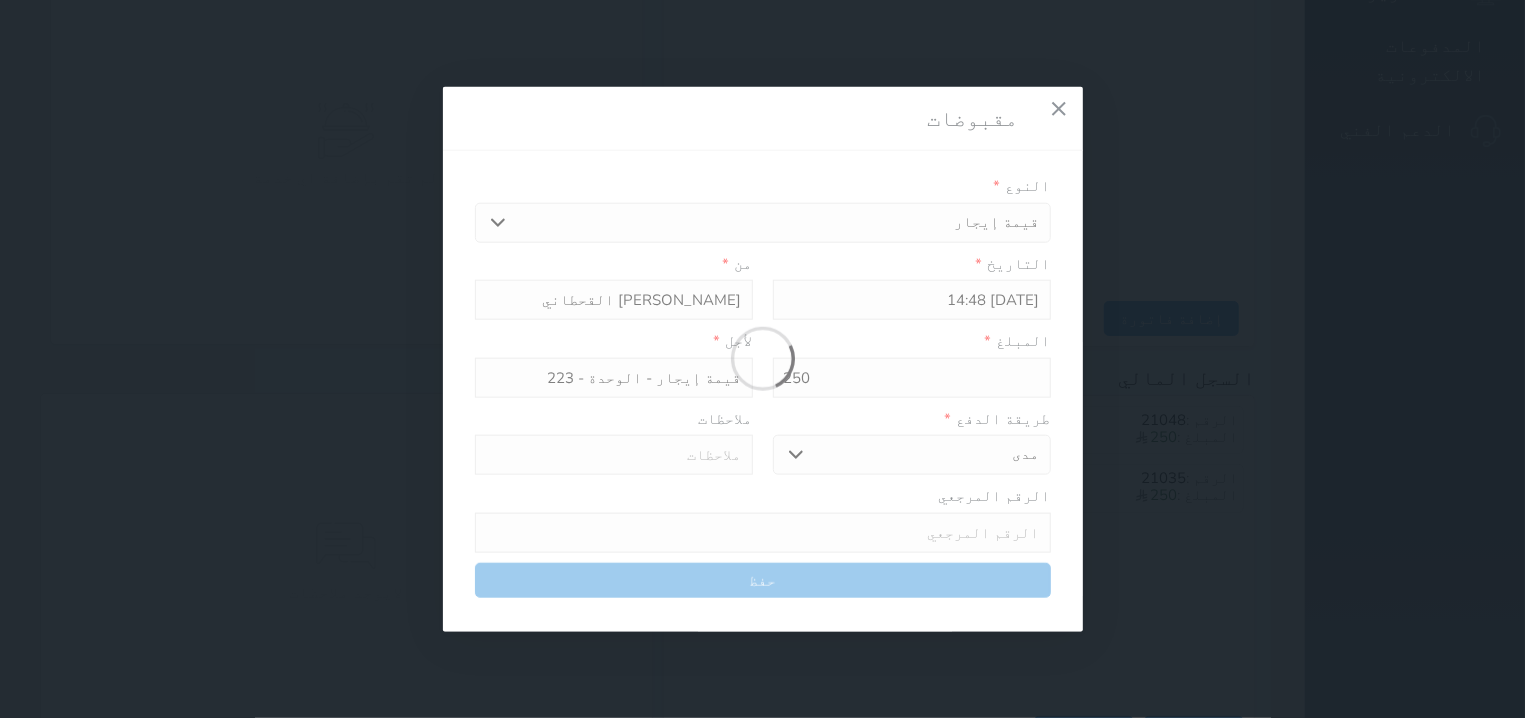 select 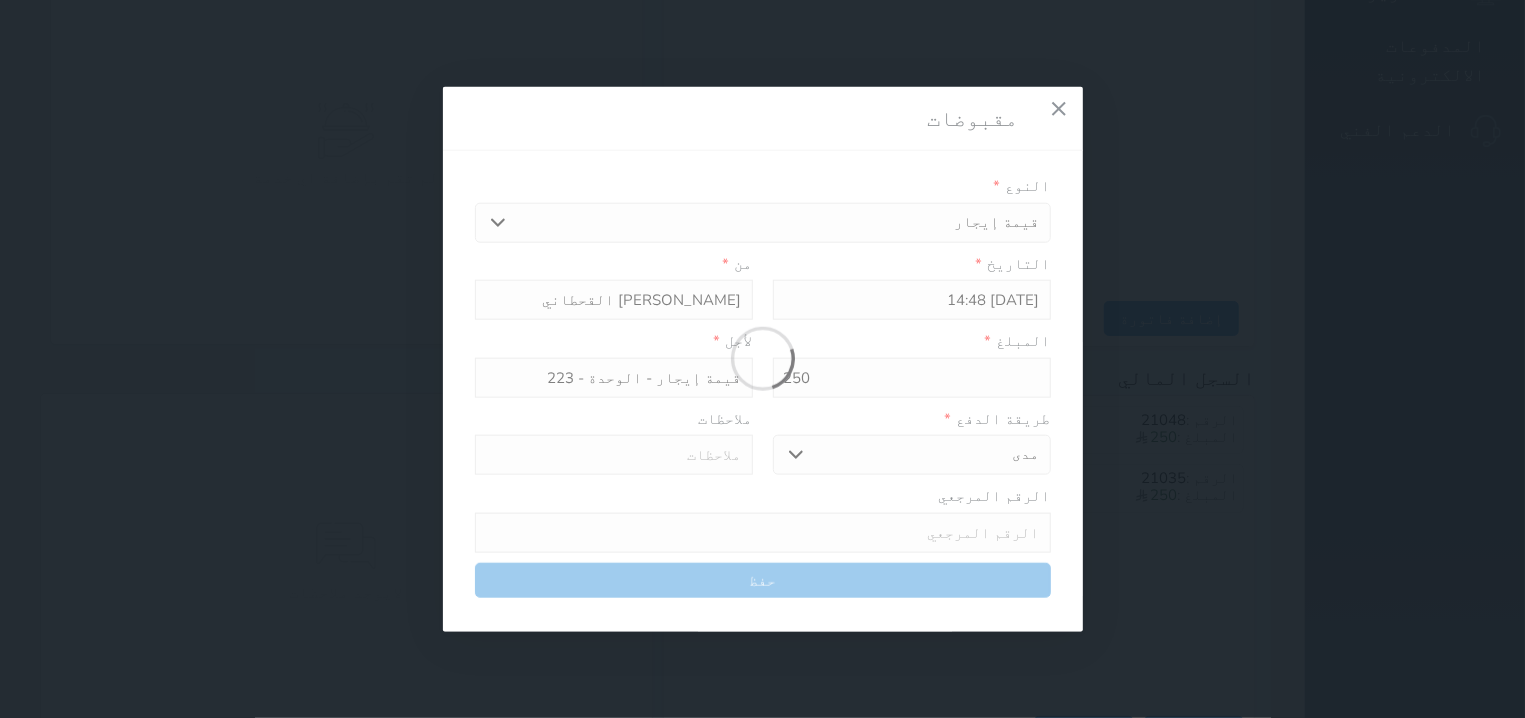 type 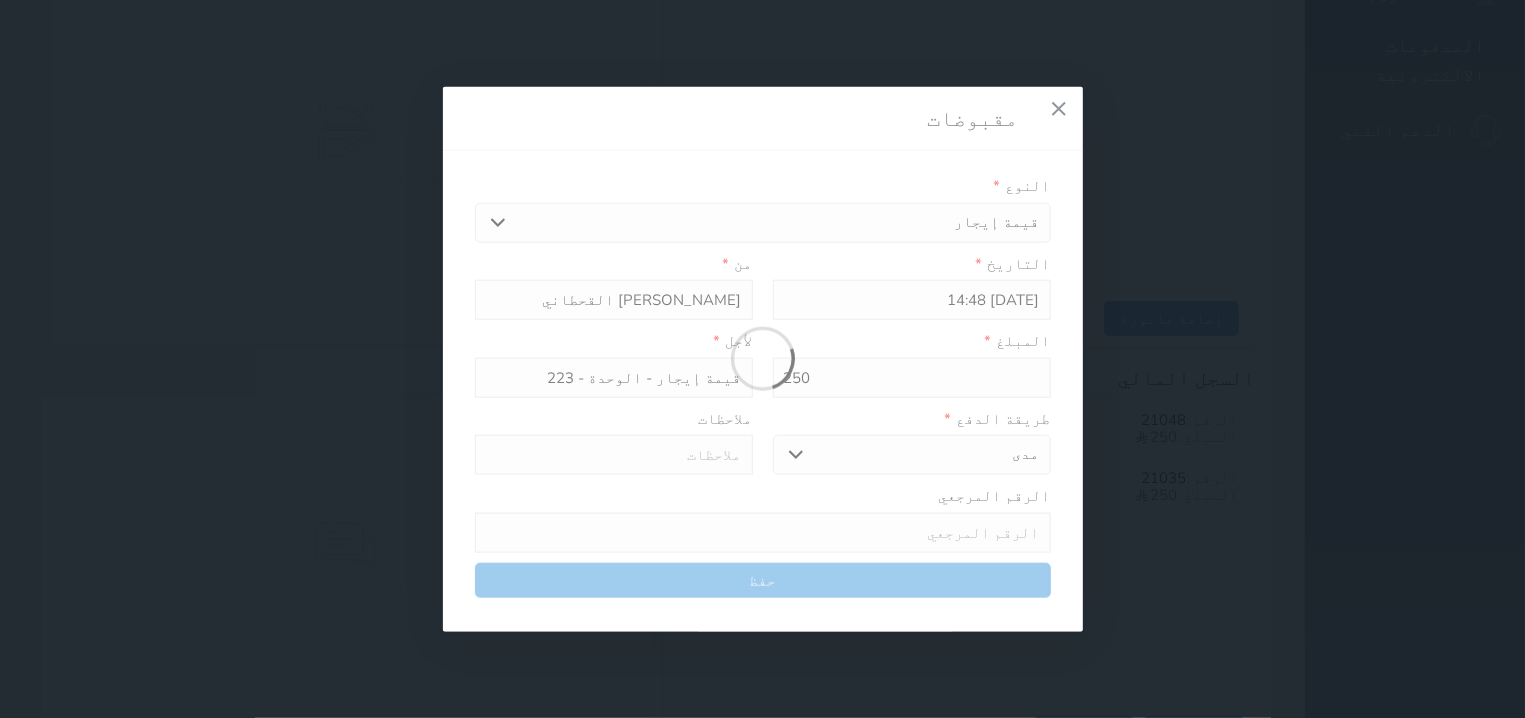 type on "0" 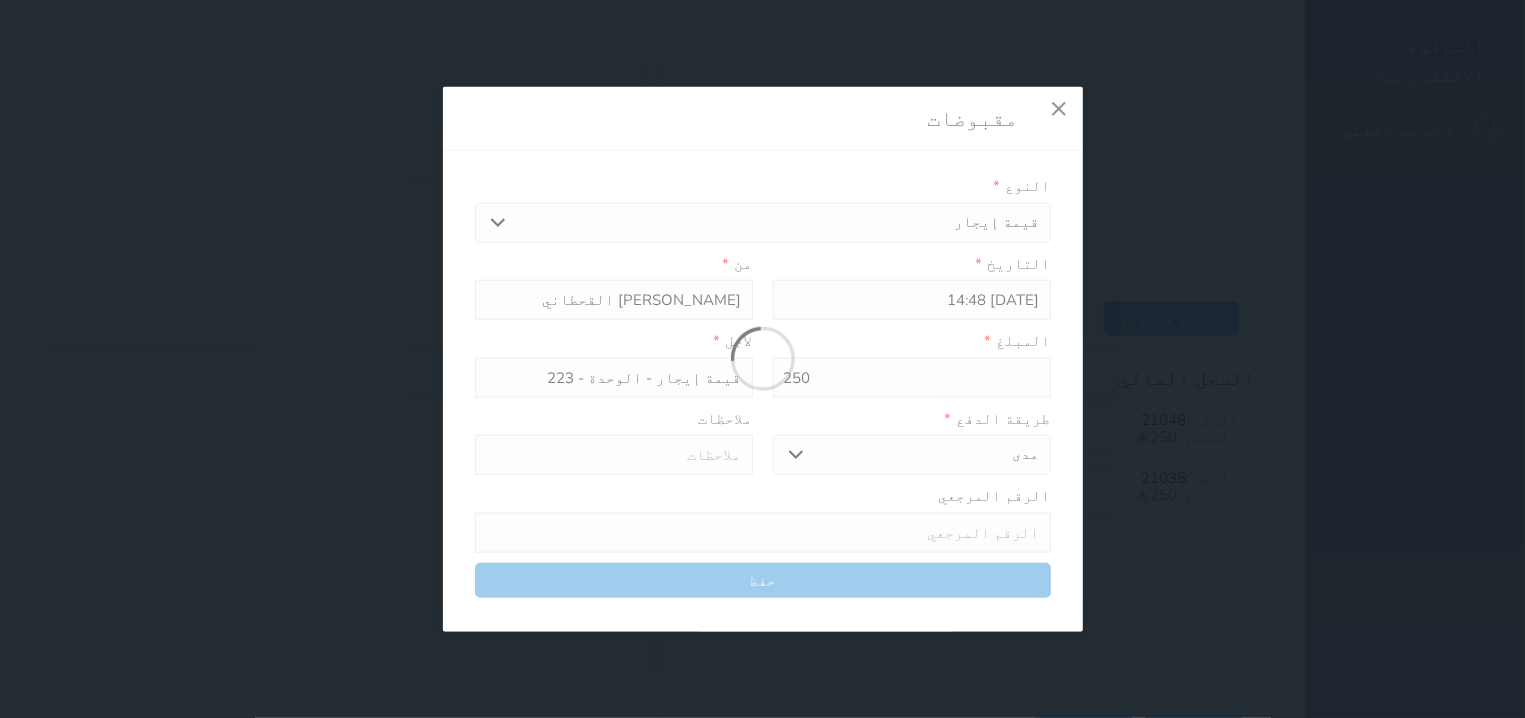 select 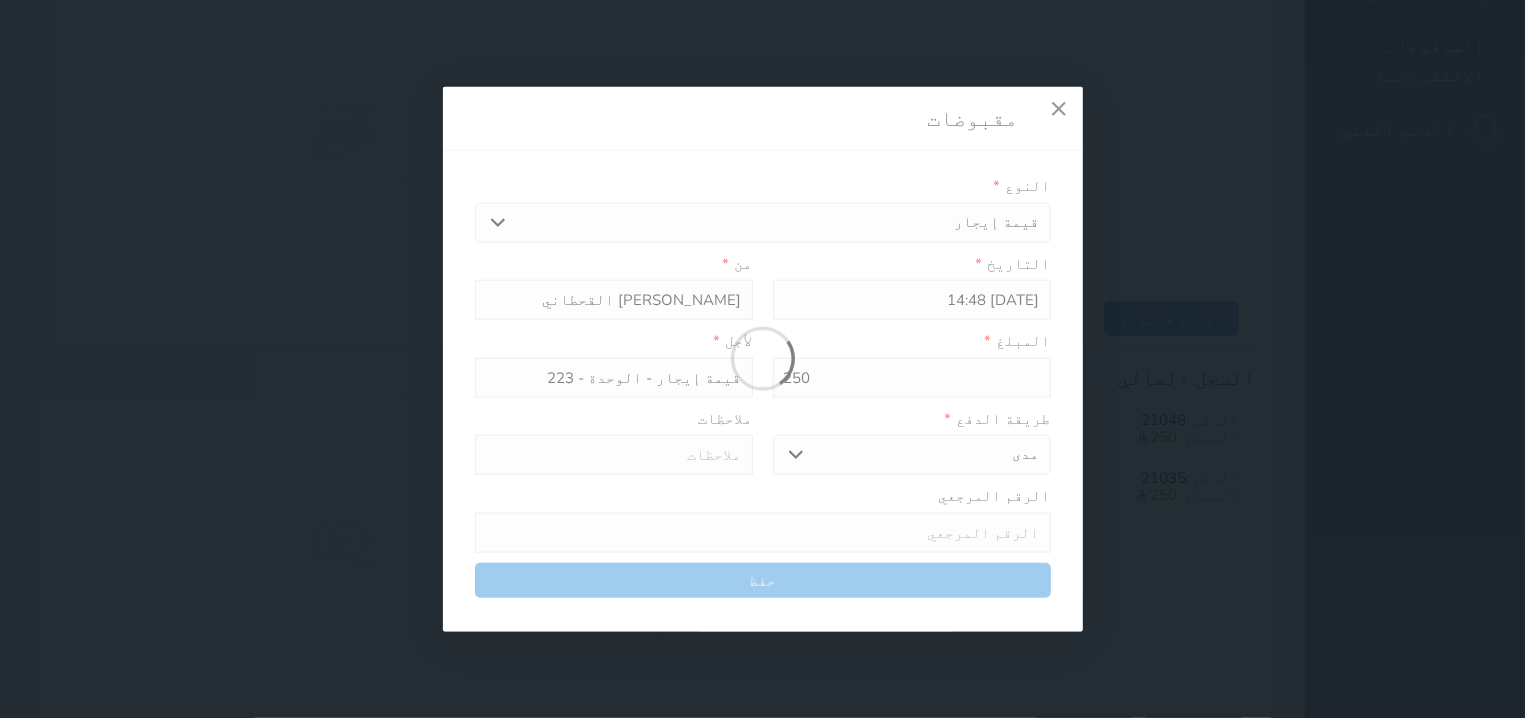 type on "0" 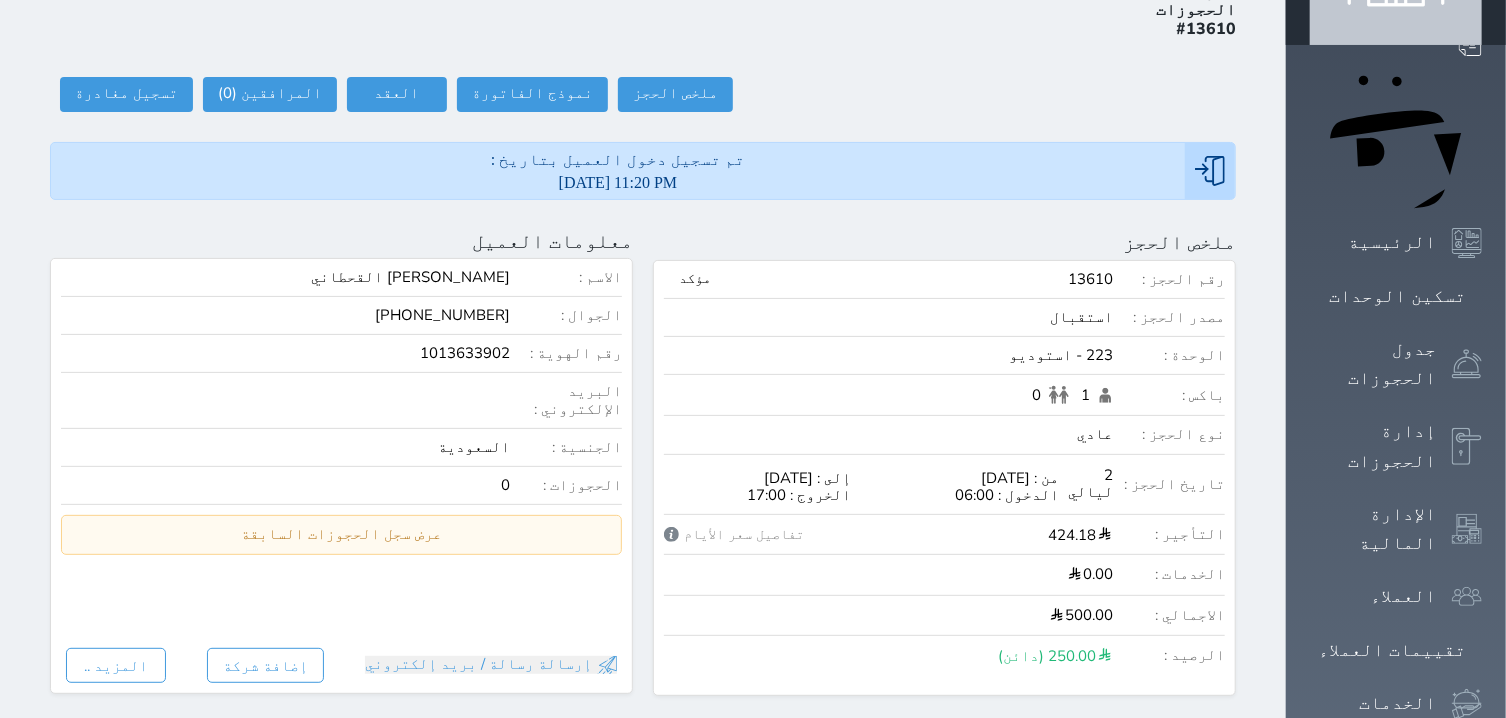 scroll, scrollTop: 0, scrollLeft: 0, axis: both 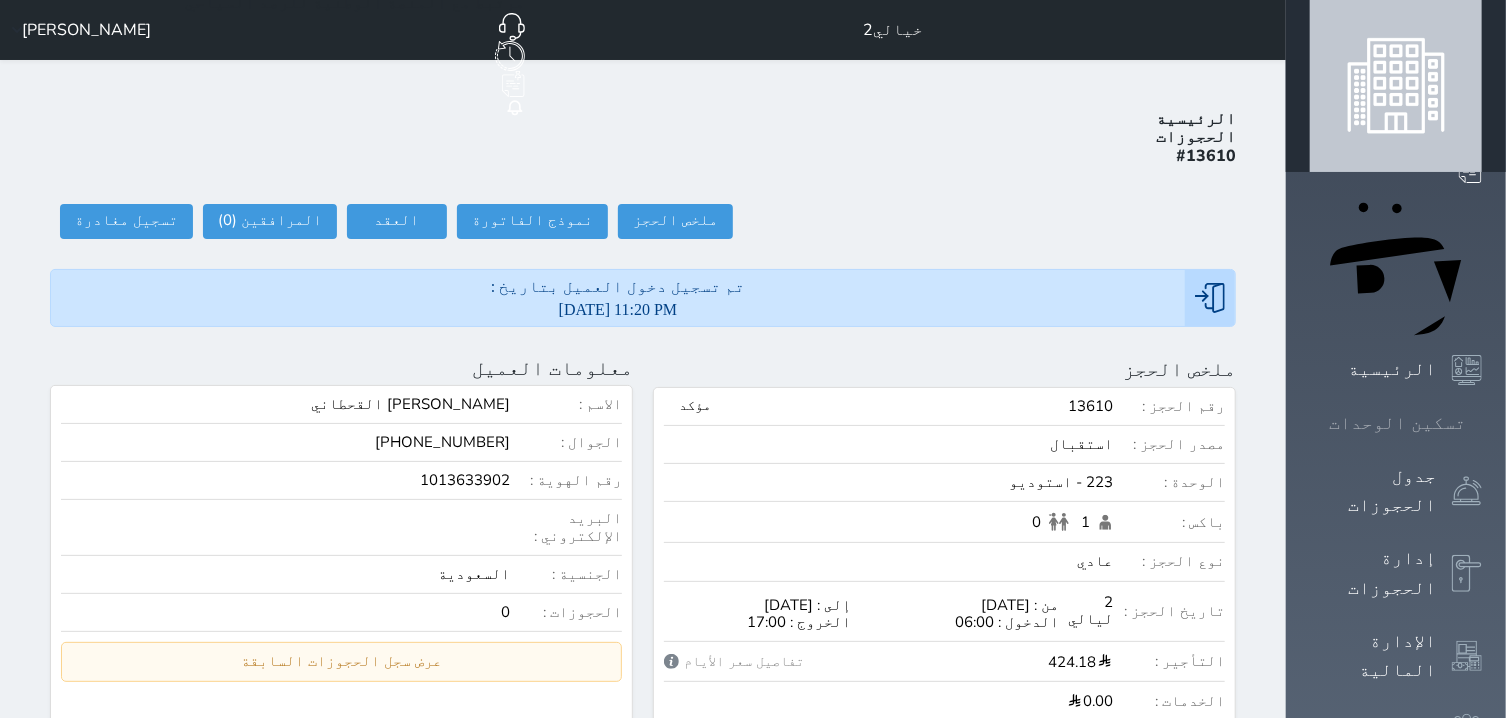 click at bounding box center (1482, 423) 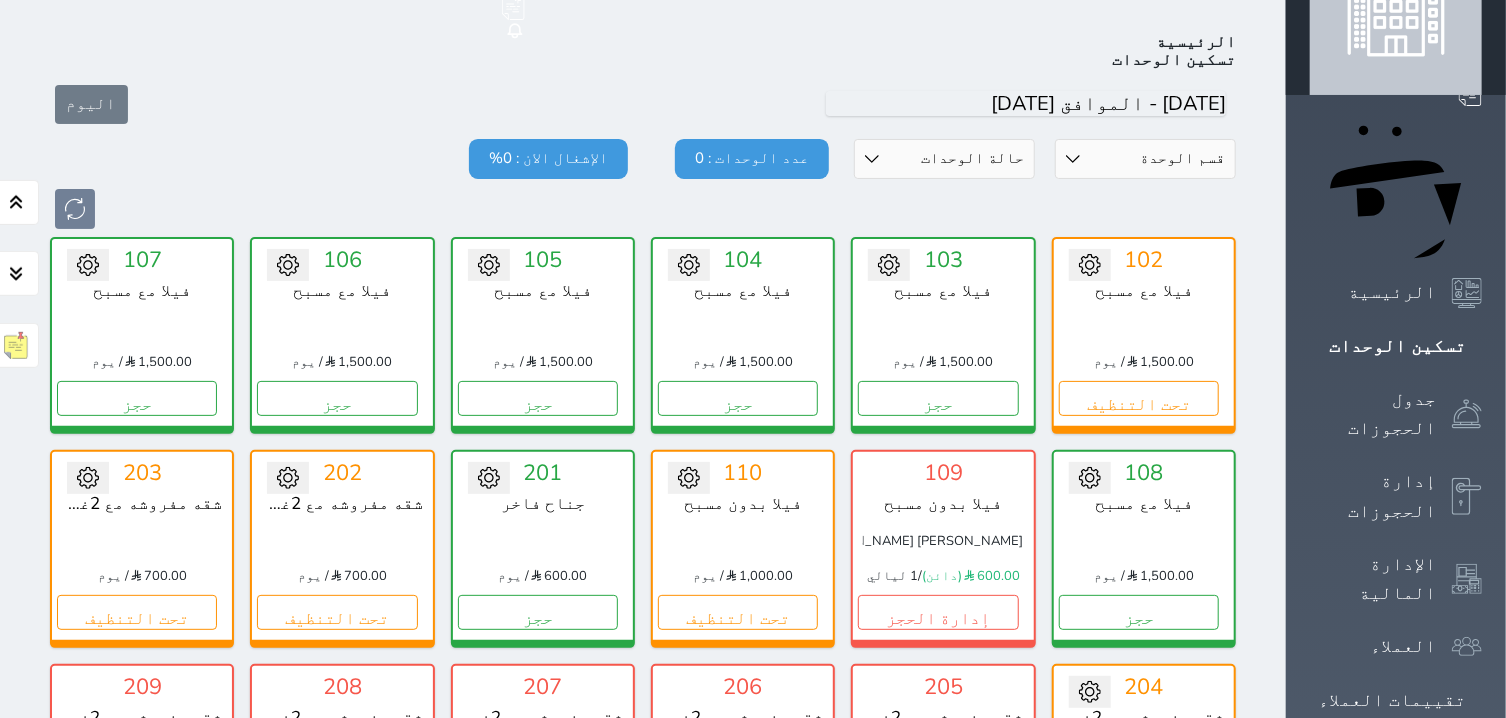 scroll, scrollTop: 78, scrollLeft: 0, axis: vertical 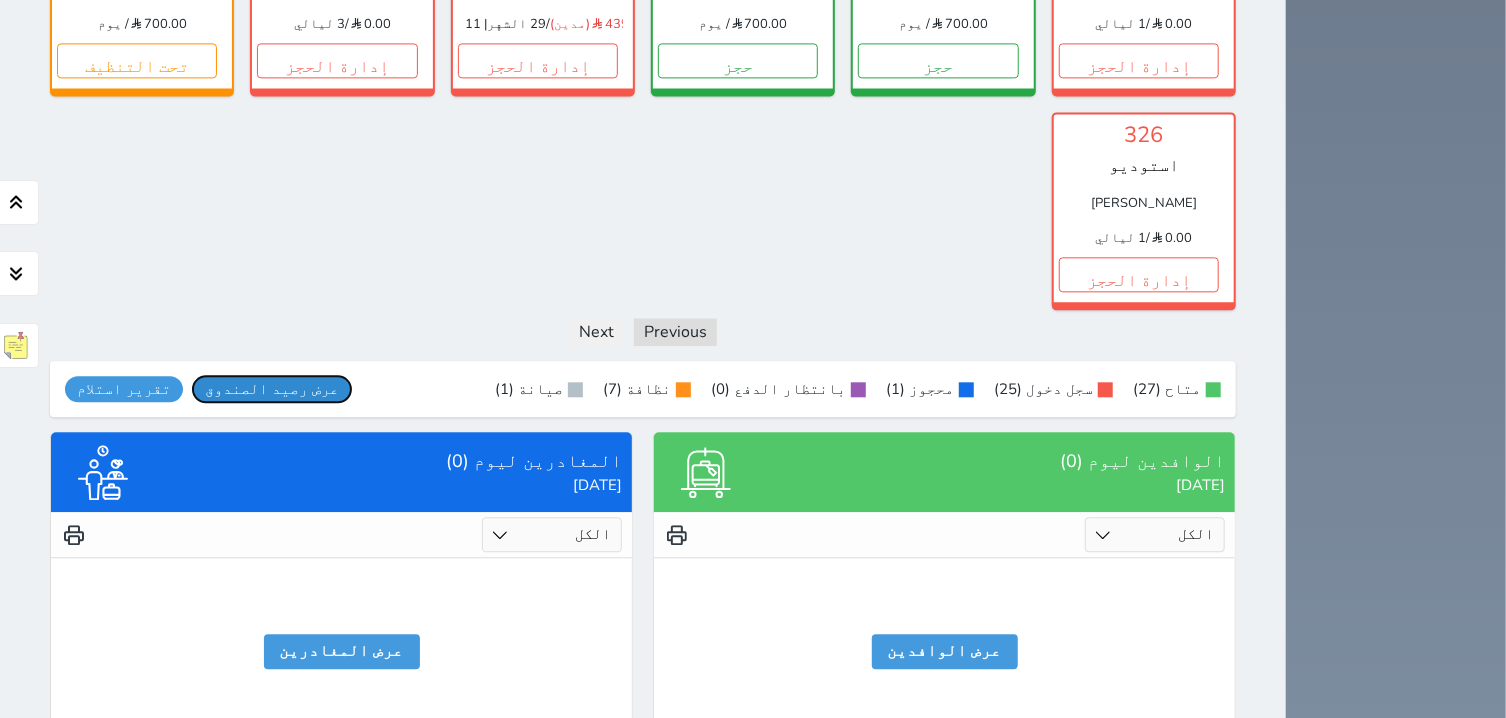 click on "عرض رصيد الصندوق" at bounding box center [272, 389] 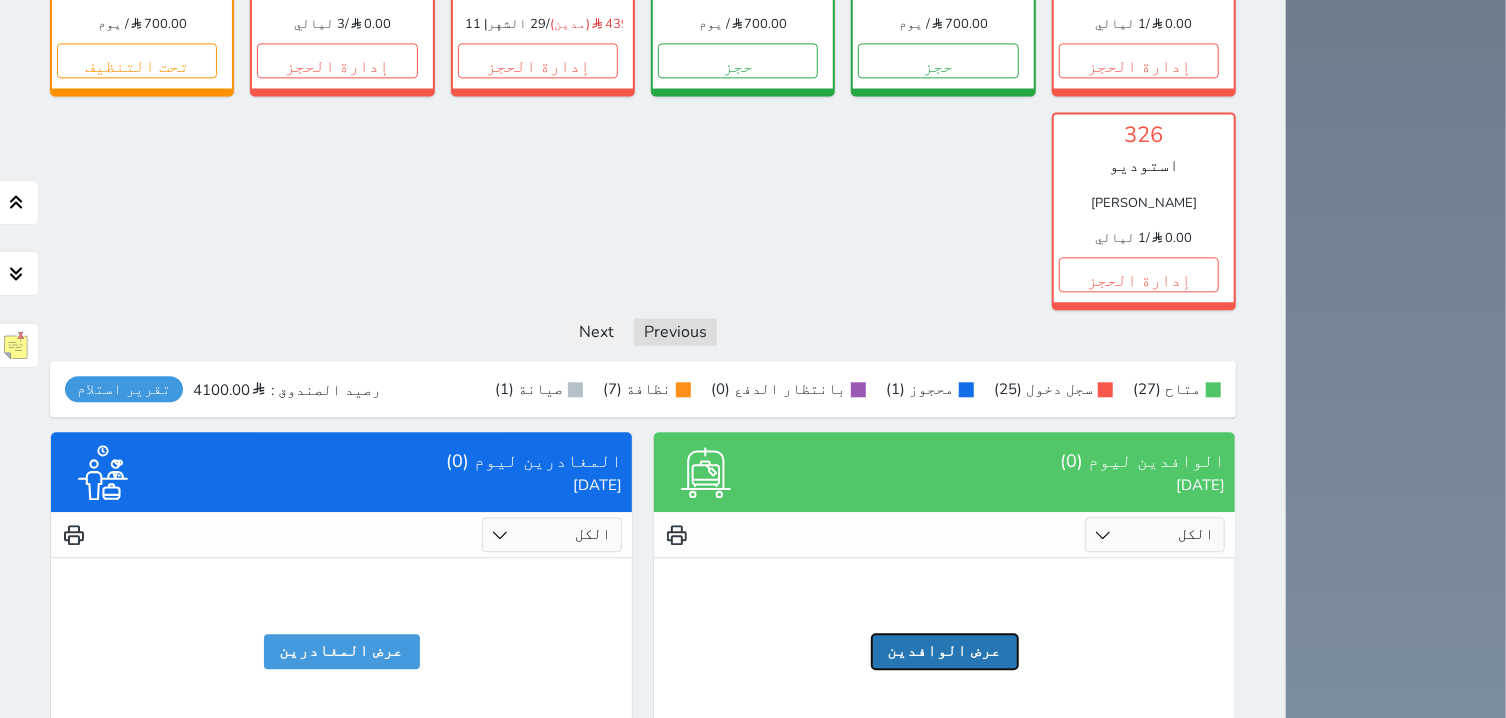click on "عرض الوافدين" at bounding box center (945, 651) 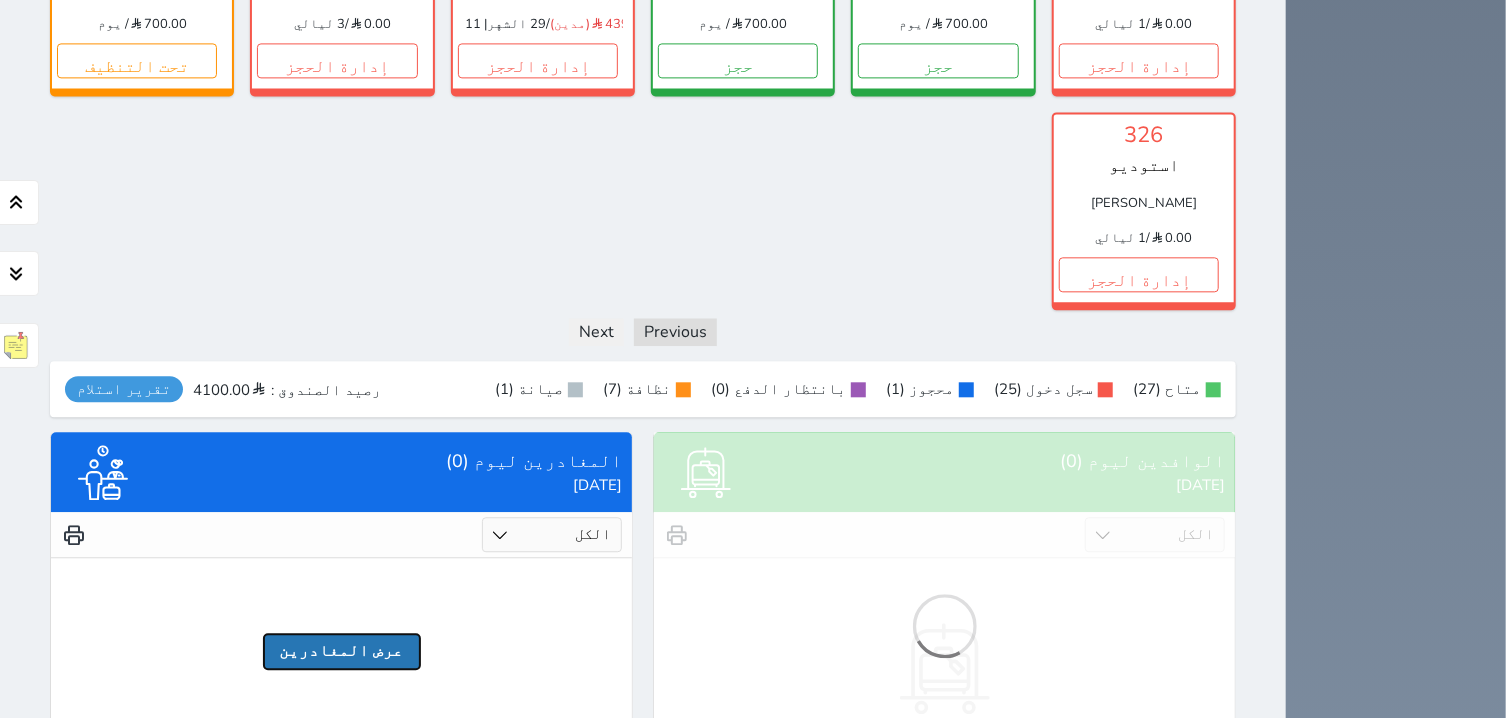 click on "عرض المغادرين" at bounding box center (342, 651) 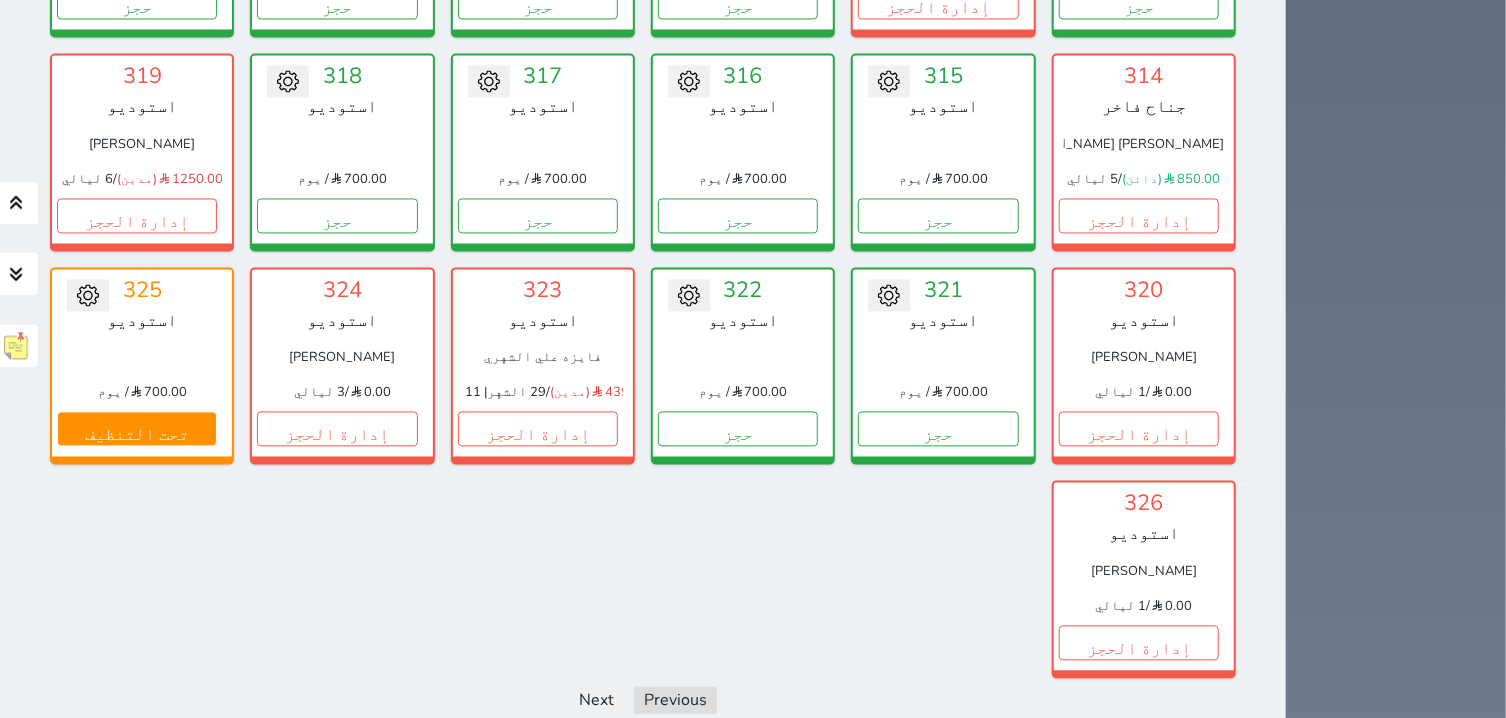 scroll, scrollTop: 1954, scrollLeft: 0, axis: vertical 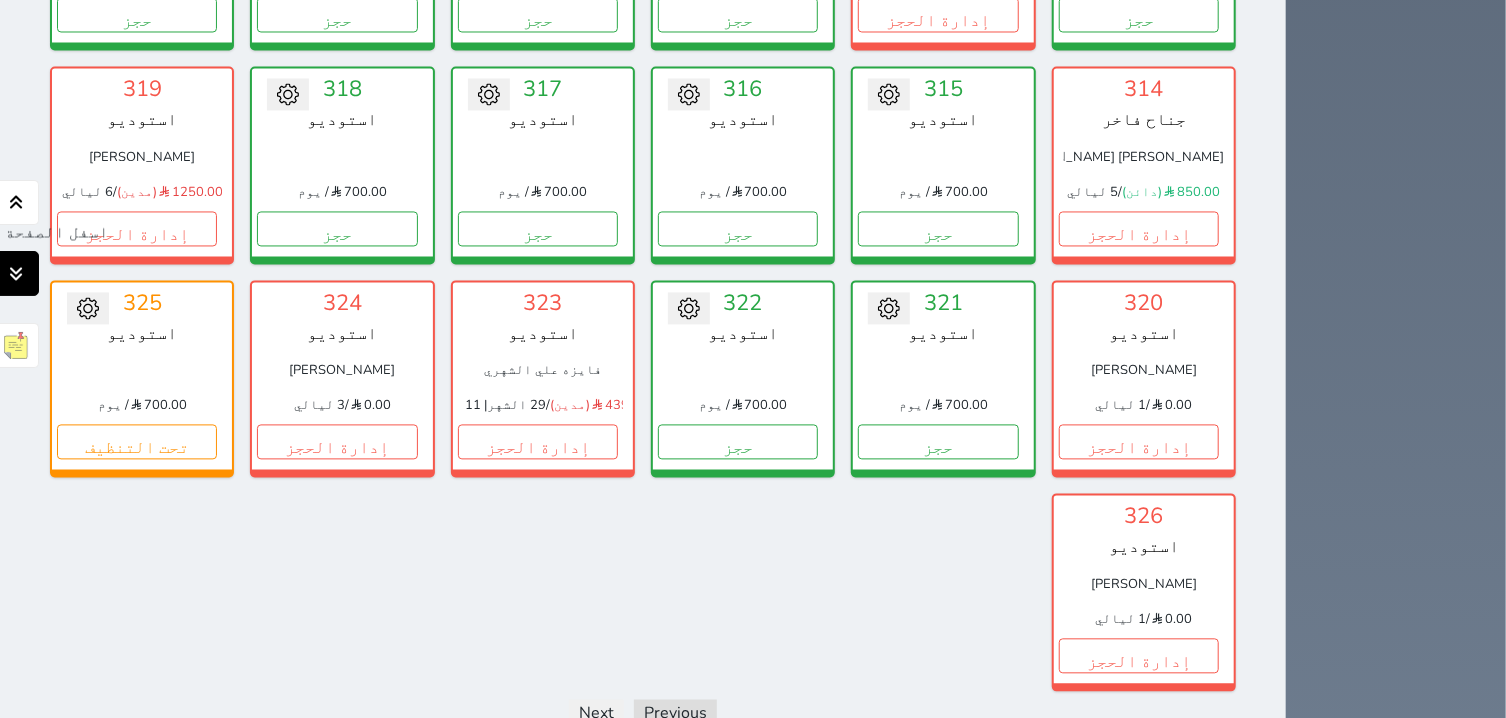 click at bounding box center (16, 273) 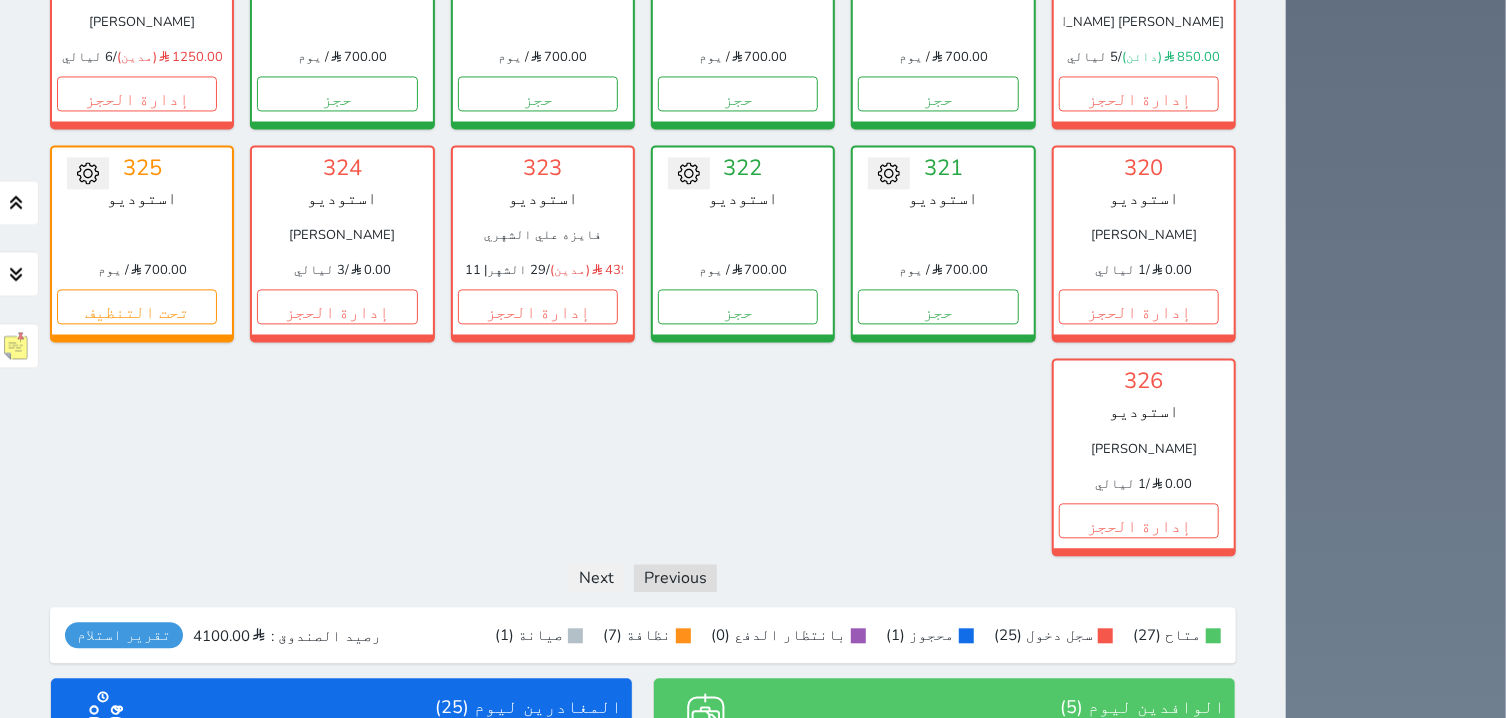 scroll, scrollTop: 1975, scrollLeft: 0, axis: vertical 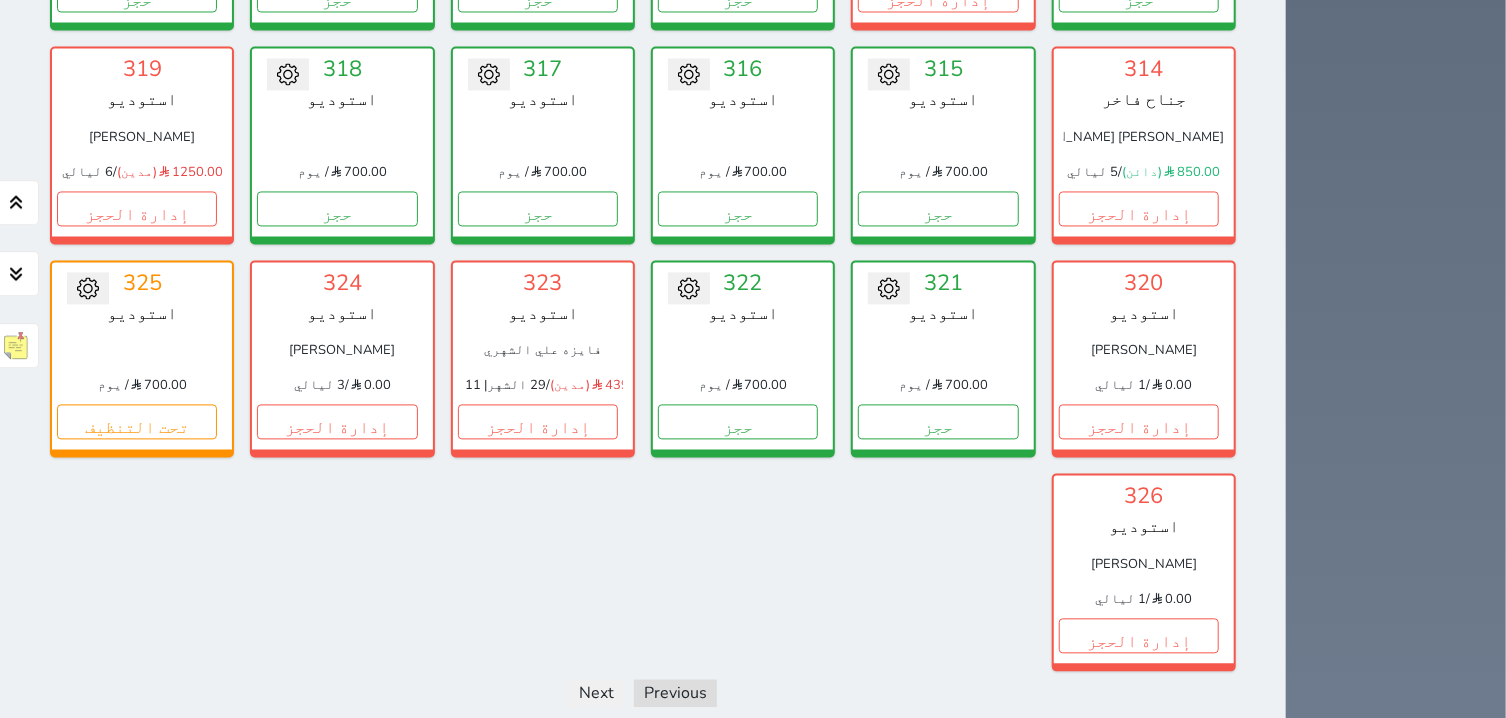 click 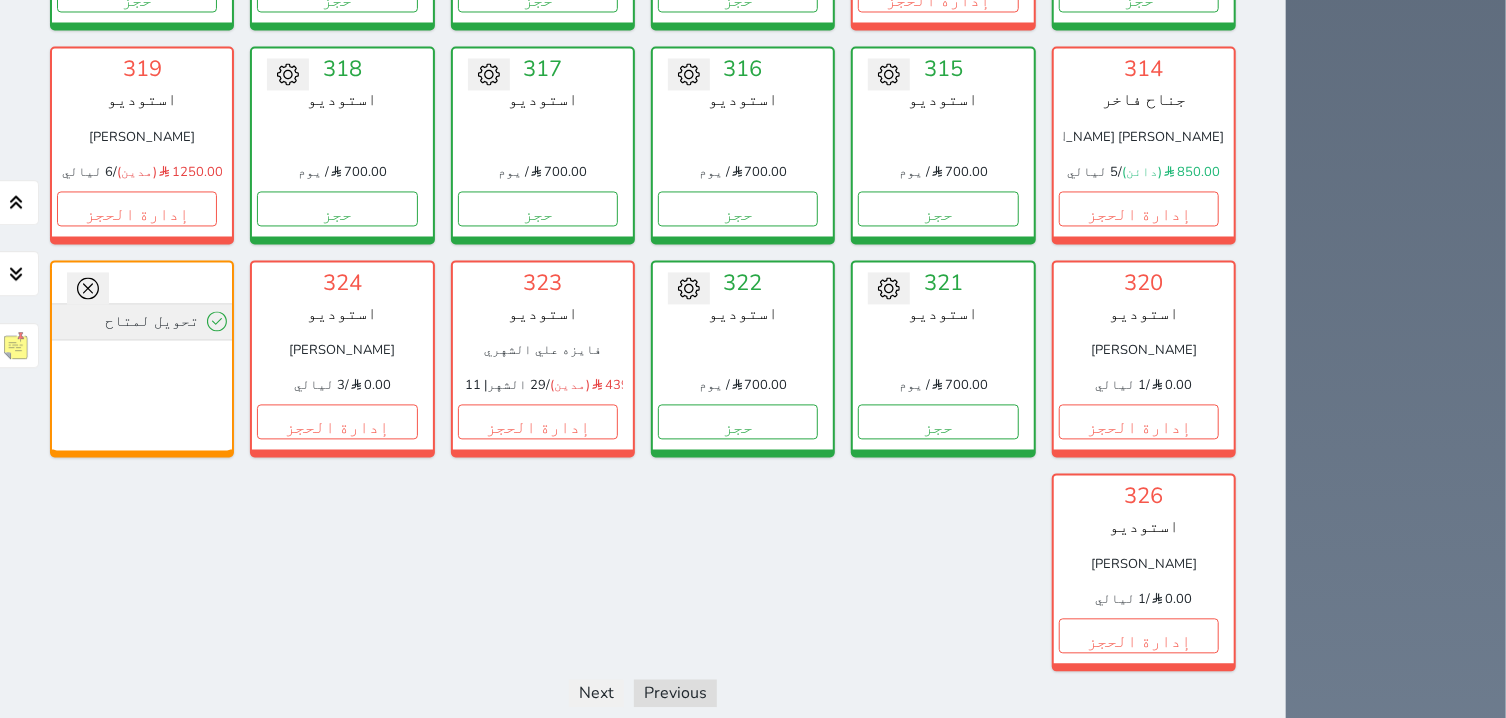 click on "تحويل لمتاح" at bounding box center (142, 321) 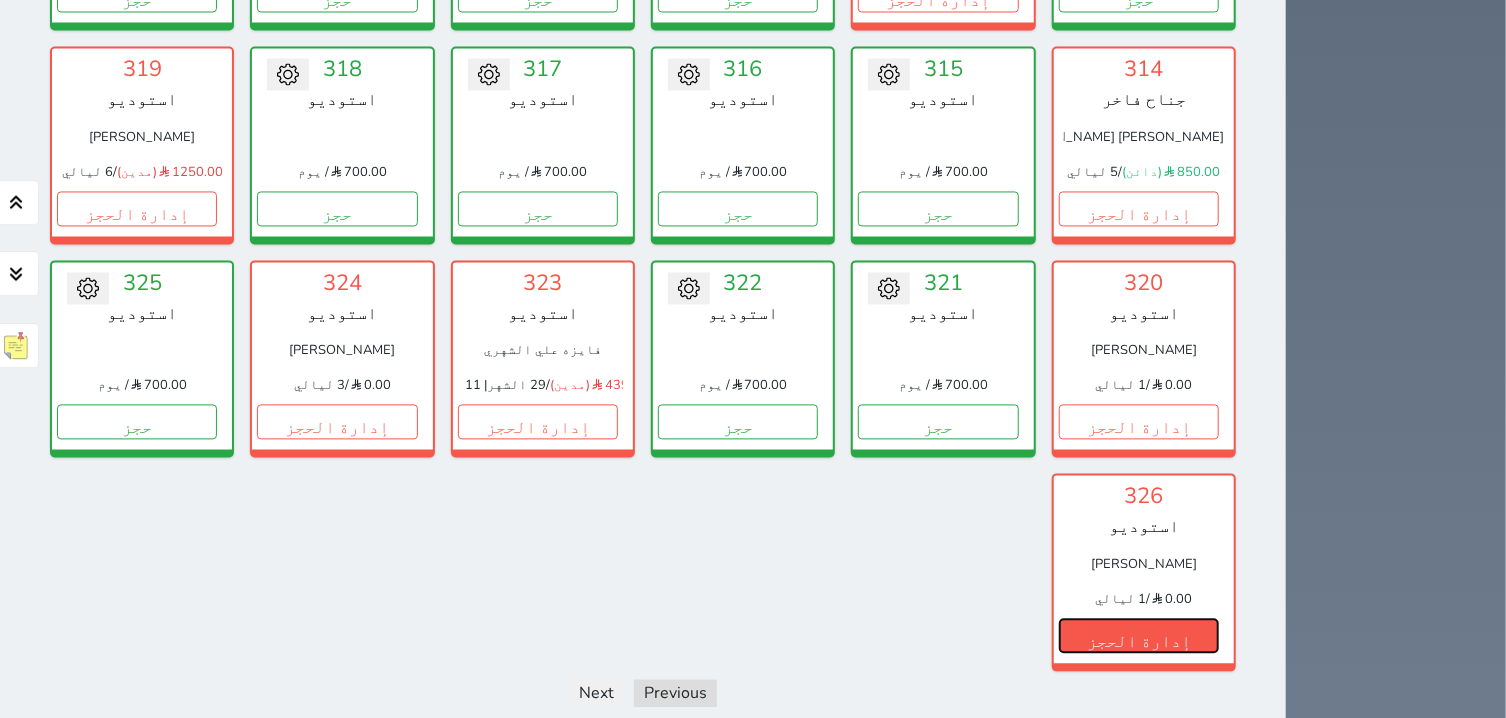 click on "إدارة الحجز" at bounding box center (1139, 635) 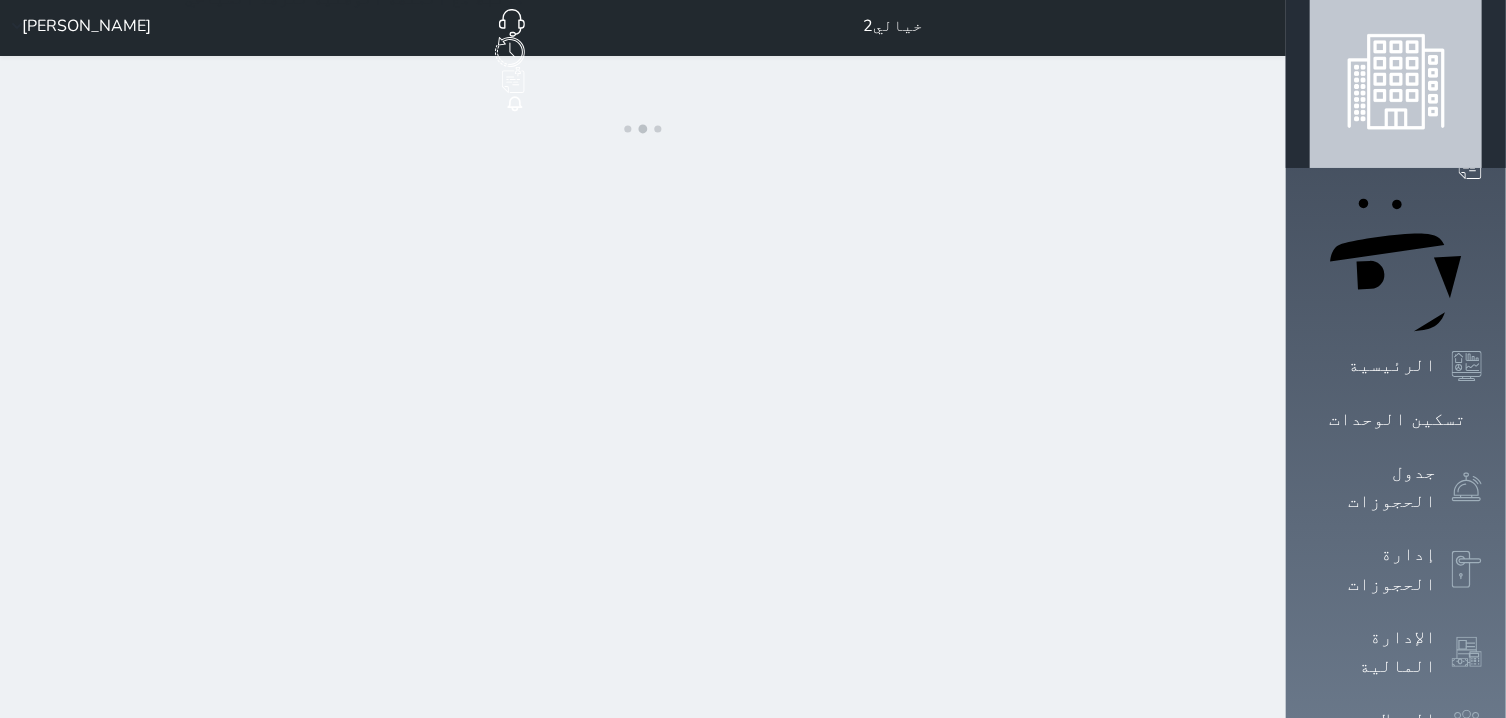 scroll, scrollTop: 0, scrollLeft: 0, axis: both 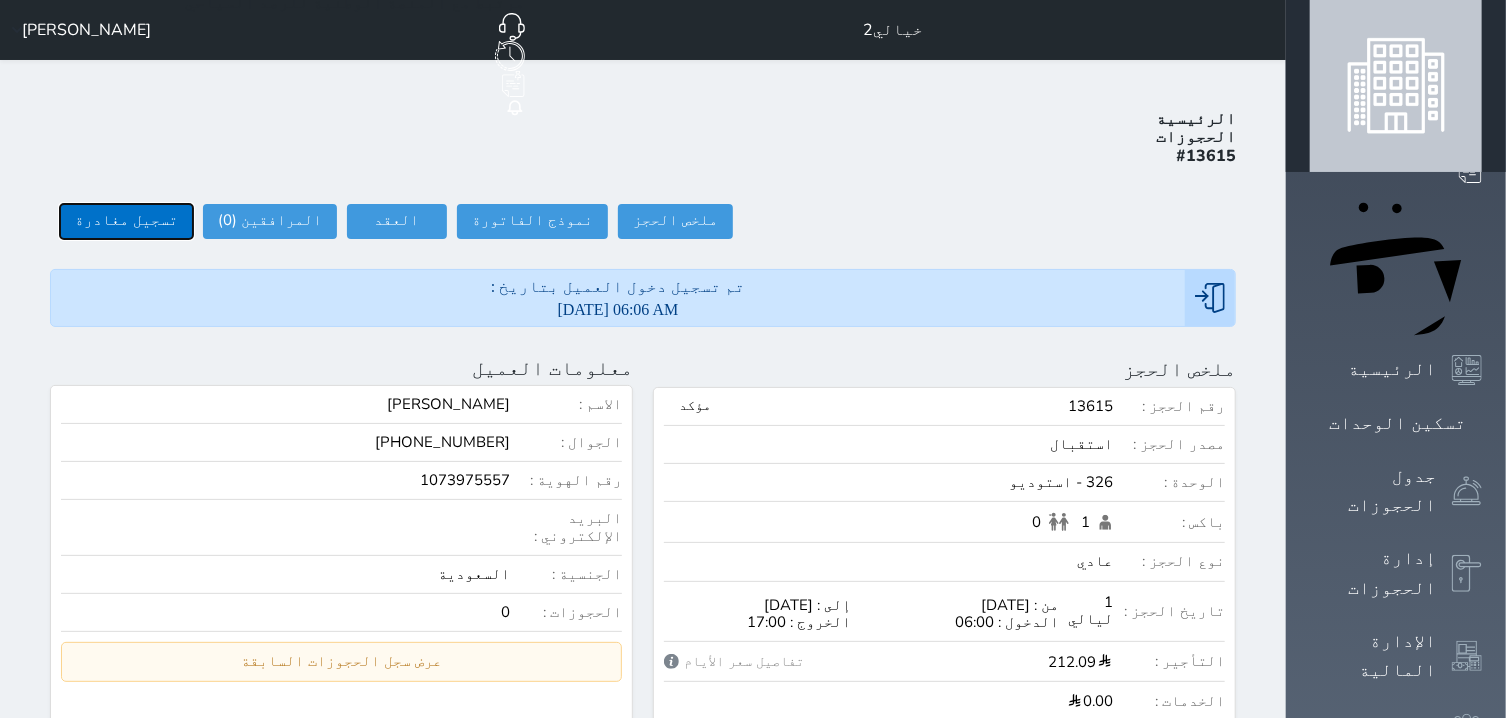 click on "تسجيل مغادرة" at bounding box center [126, 221] 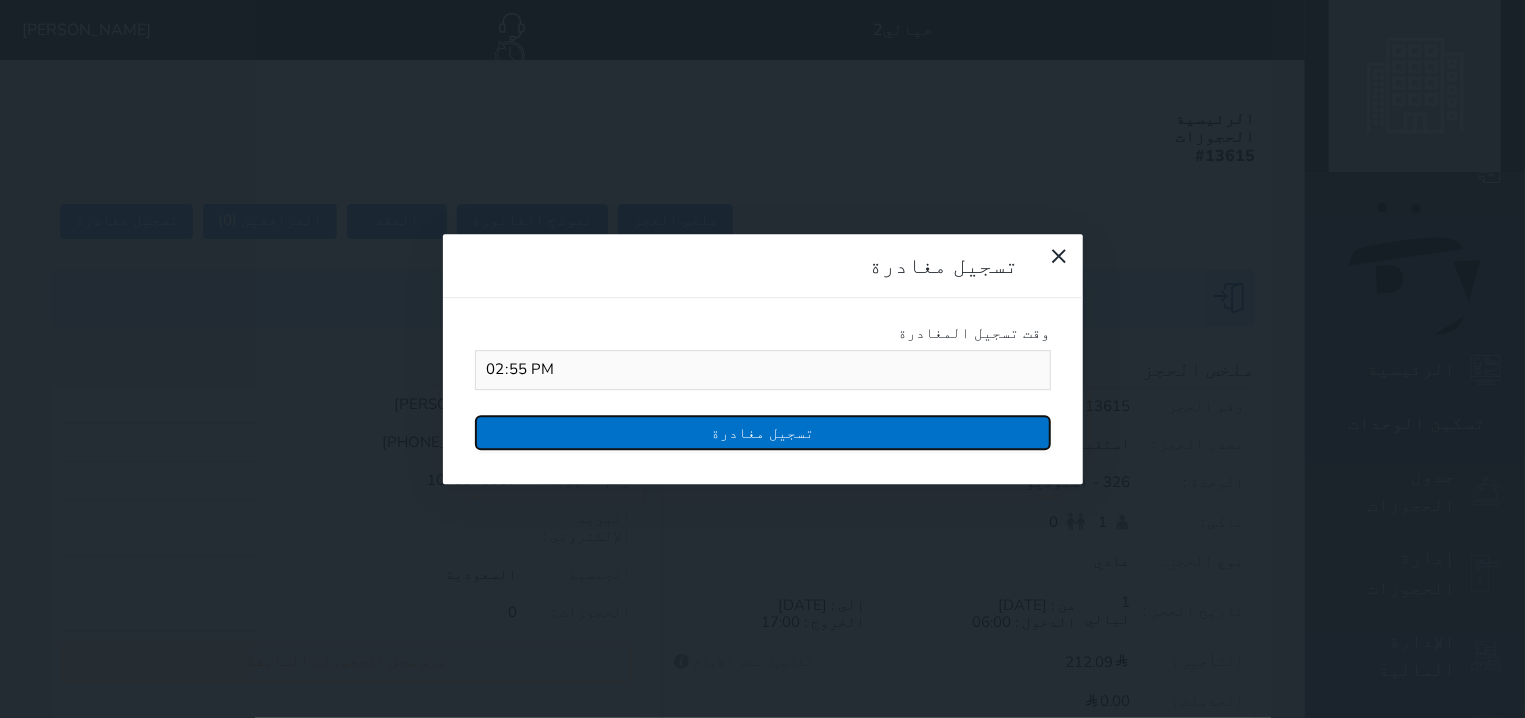 click on "تسجيل مغادرة" at bounding box center [763, 432] 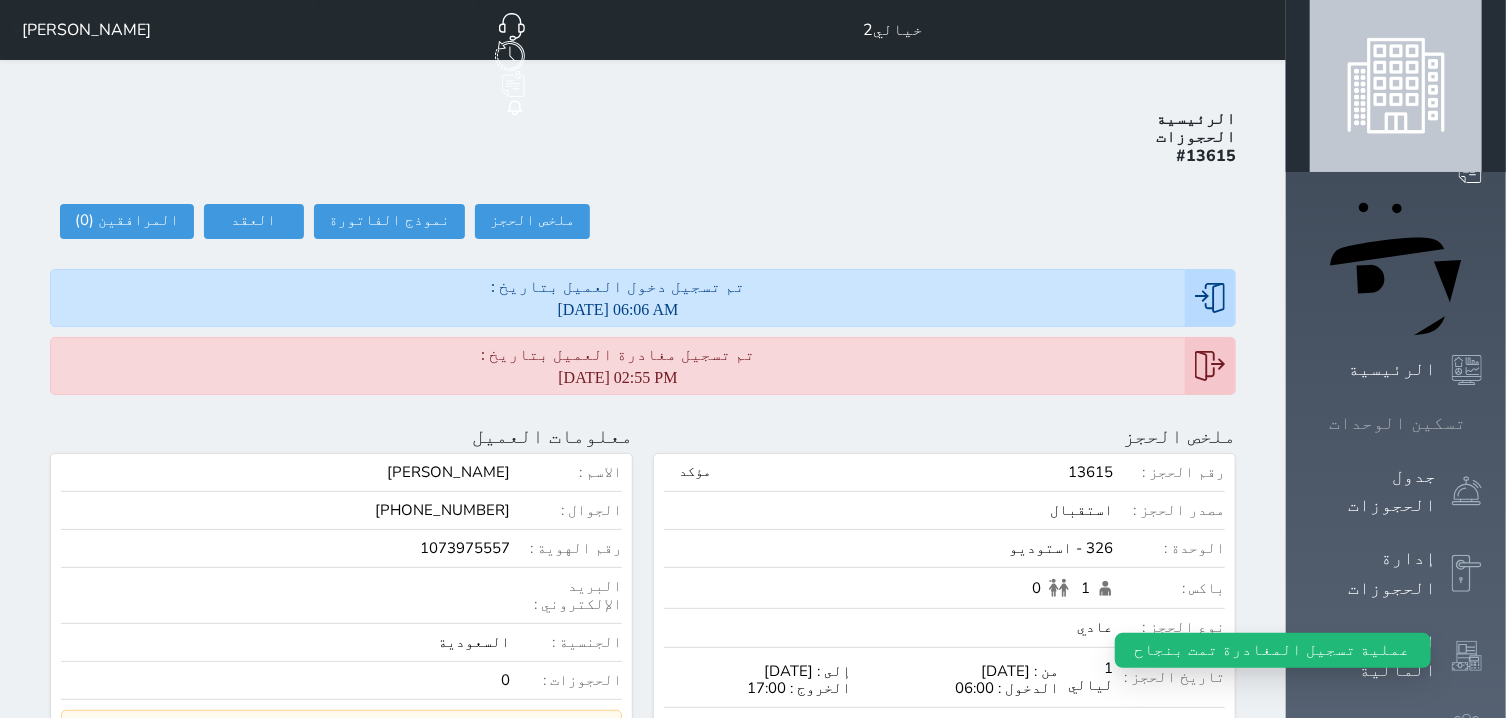 click on "تسكين الوحدات" at bounding box center (1397, 423) 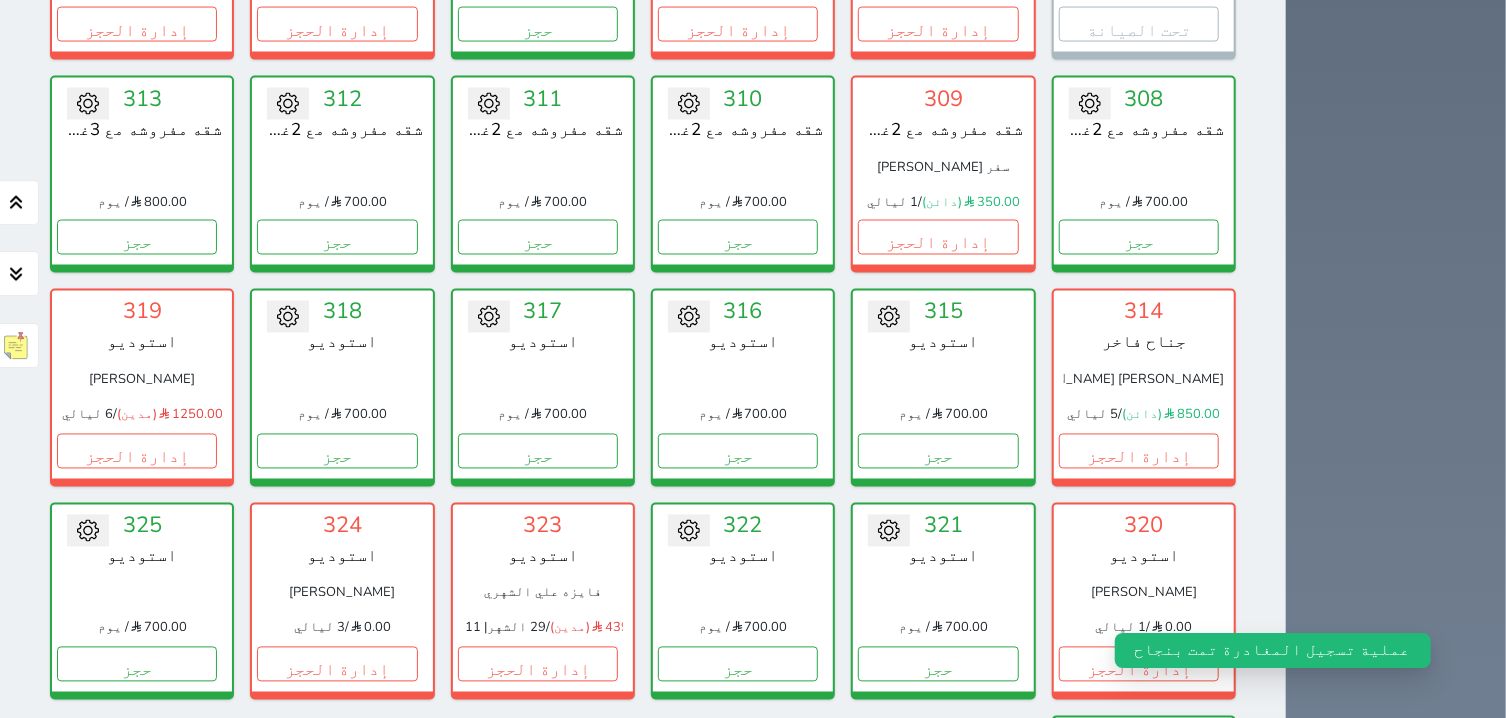 scroll, scrollTop: 2242, scrollLeft: 0, axis: vertical 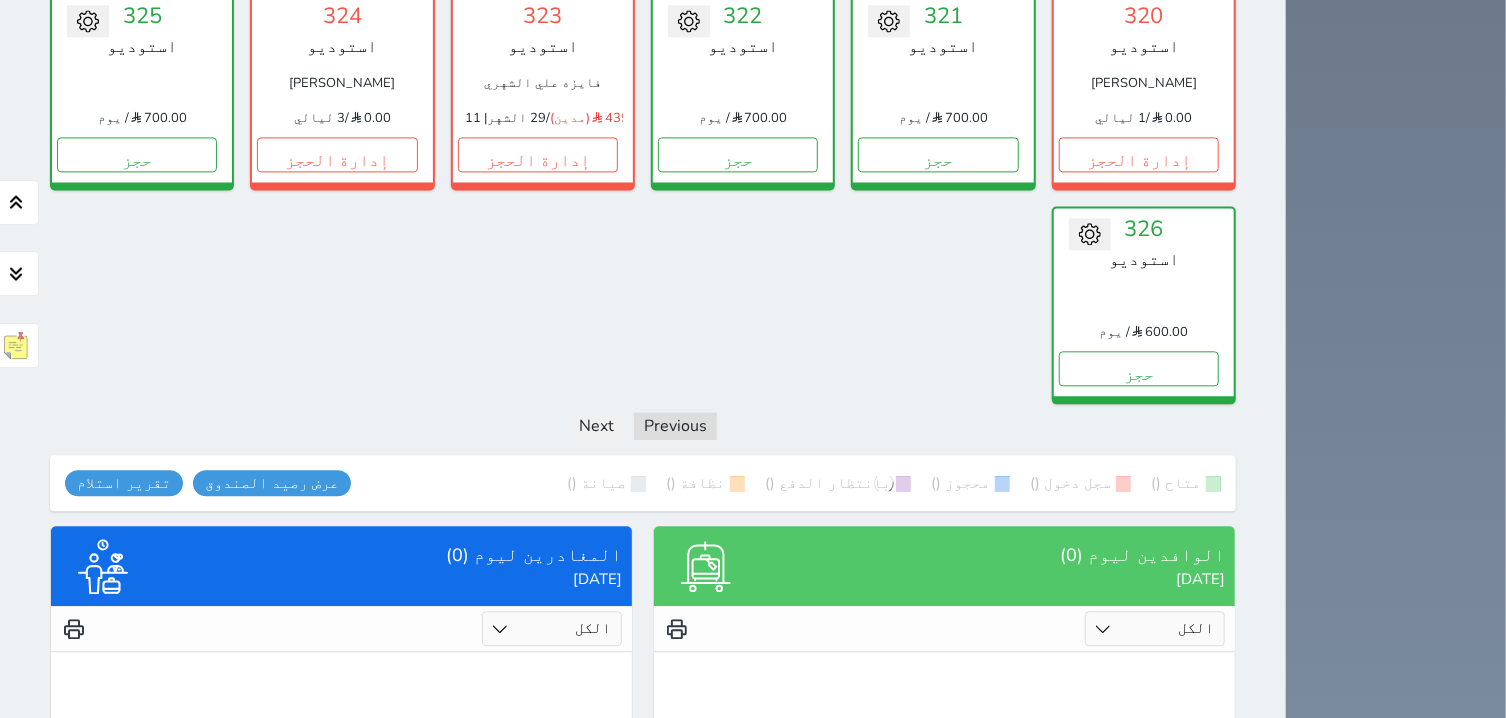 click at bounding box center [1090, 234] 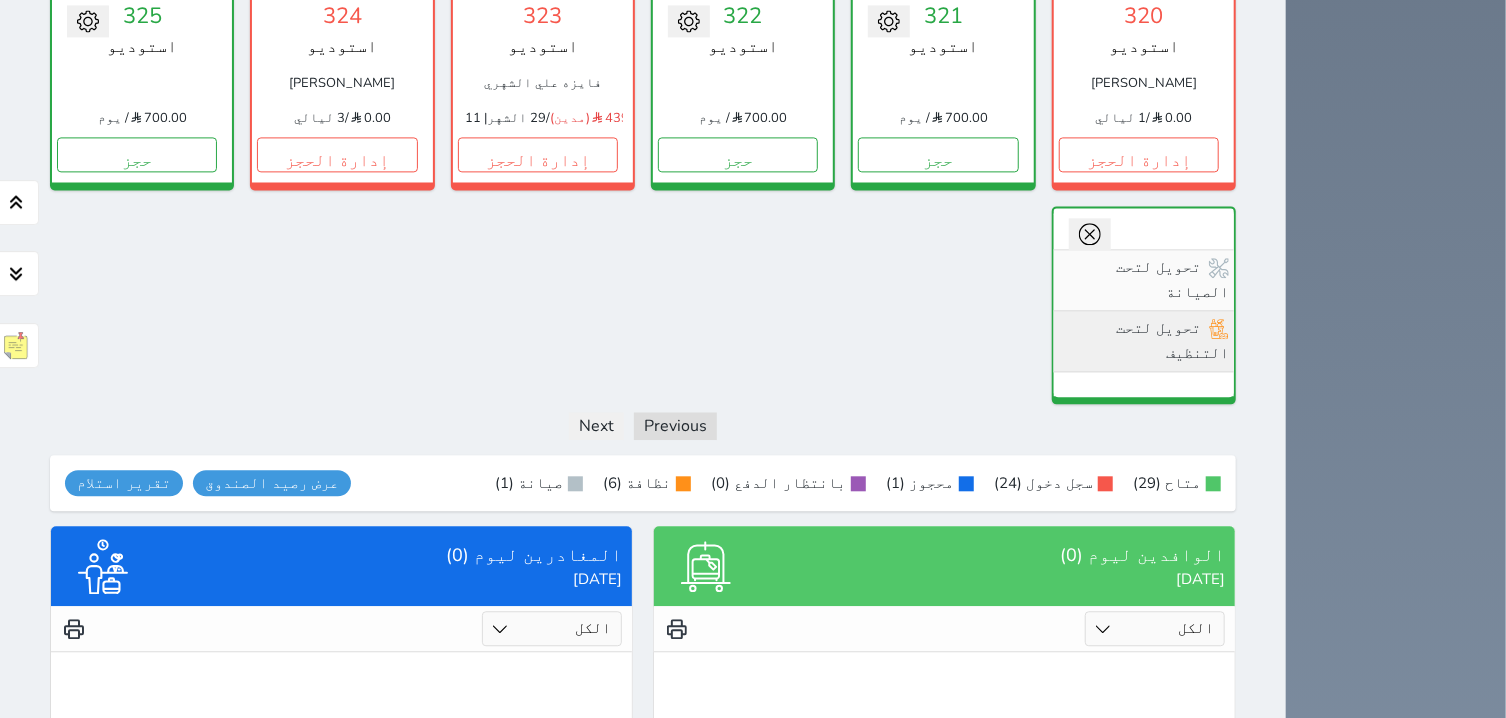 click on "تحويل لتحت التنظيف" at bounding box center (1144, 341) 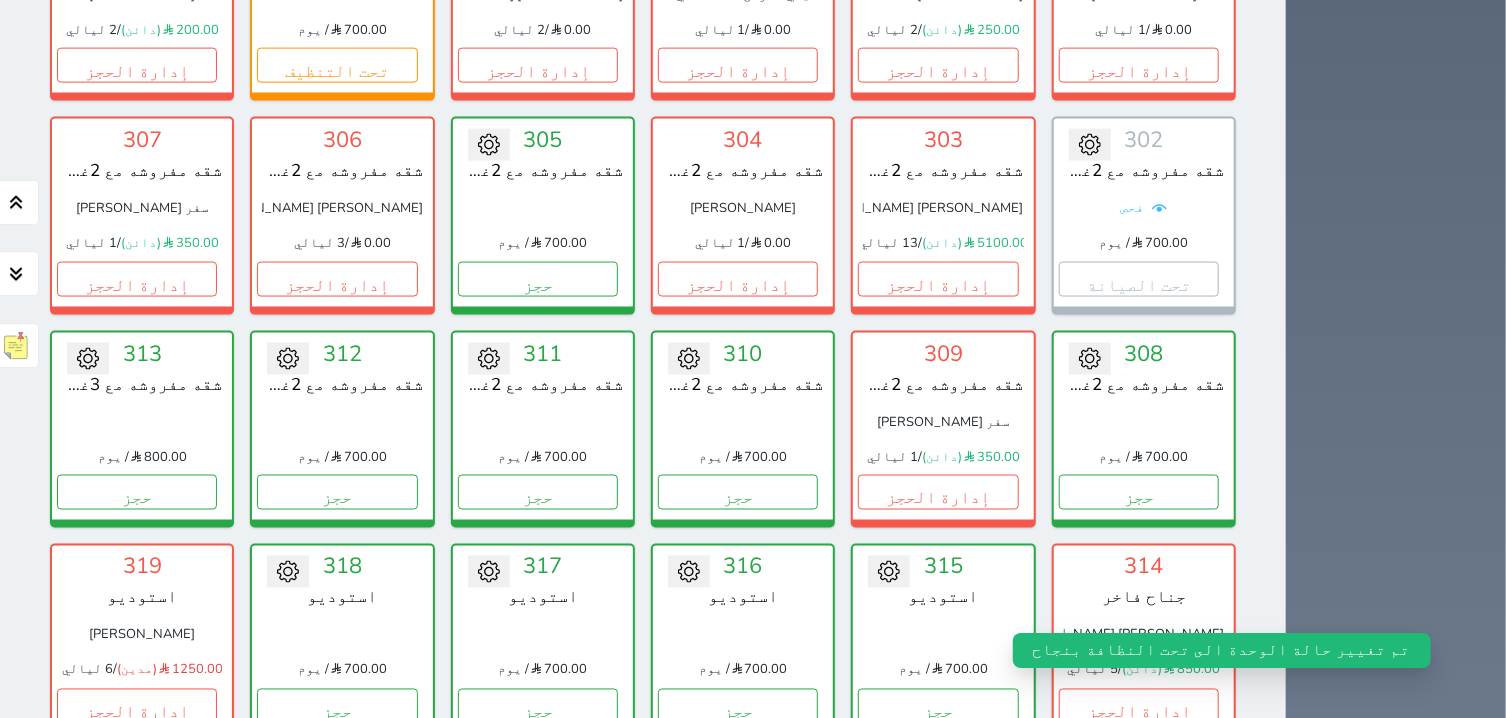 scroll, scrollTop: 1096, scrollLeft: 0, axis: vertical 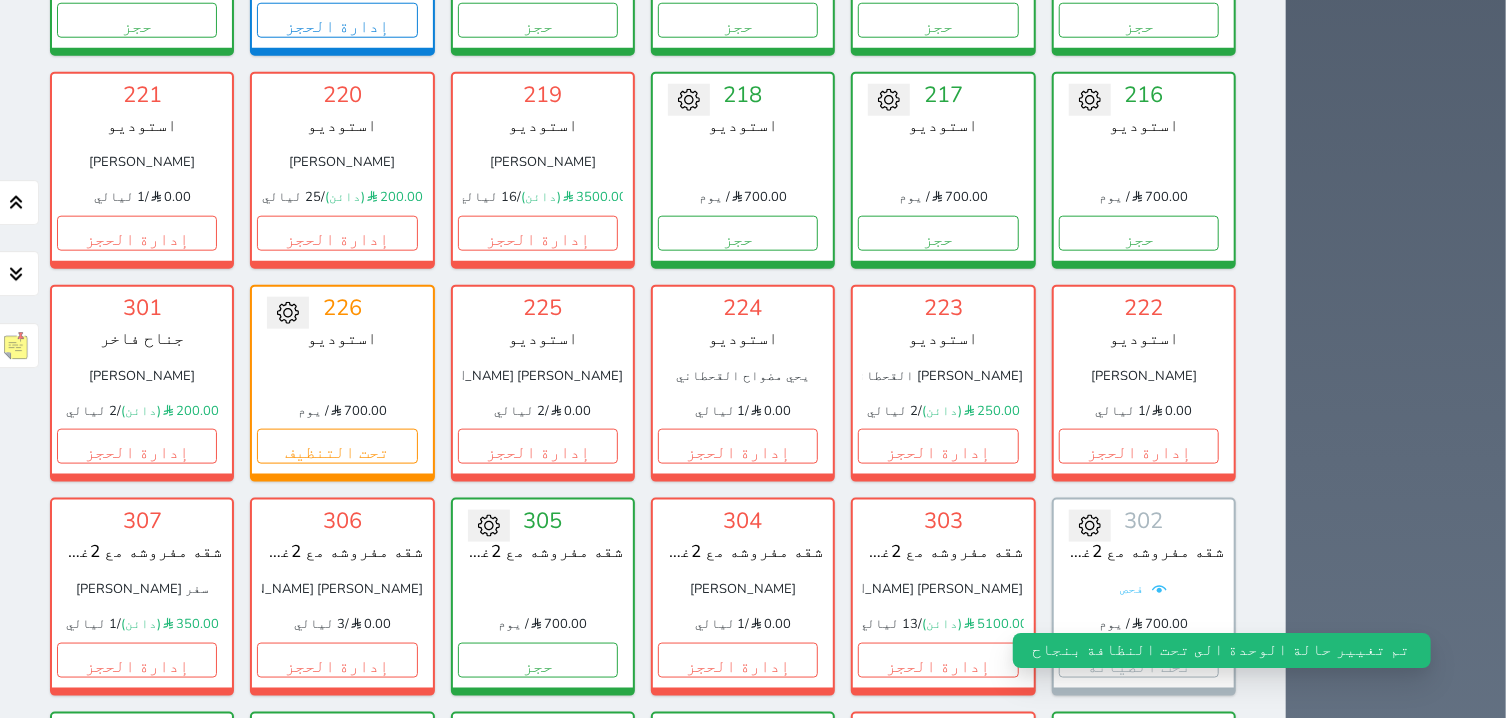 click on "225   استوديو
[PERSON_NAME] [PERSON_NAME]
0.00
/   2 ليالي           إدارة الحجز" at bounding box center (543, 383) 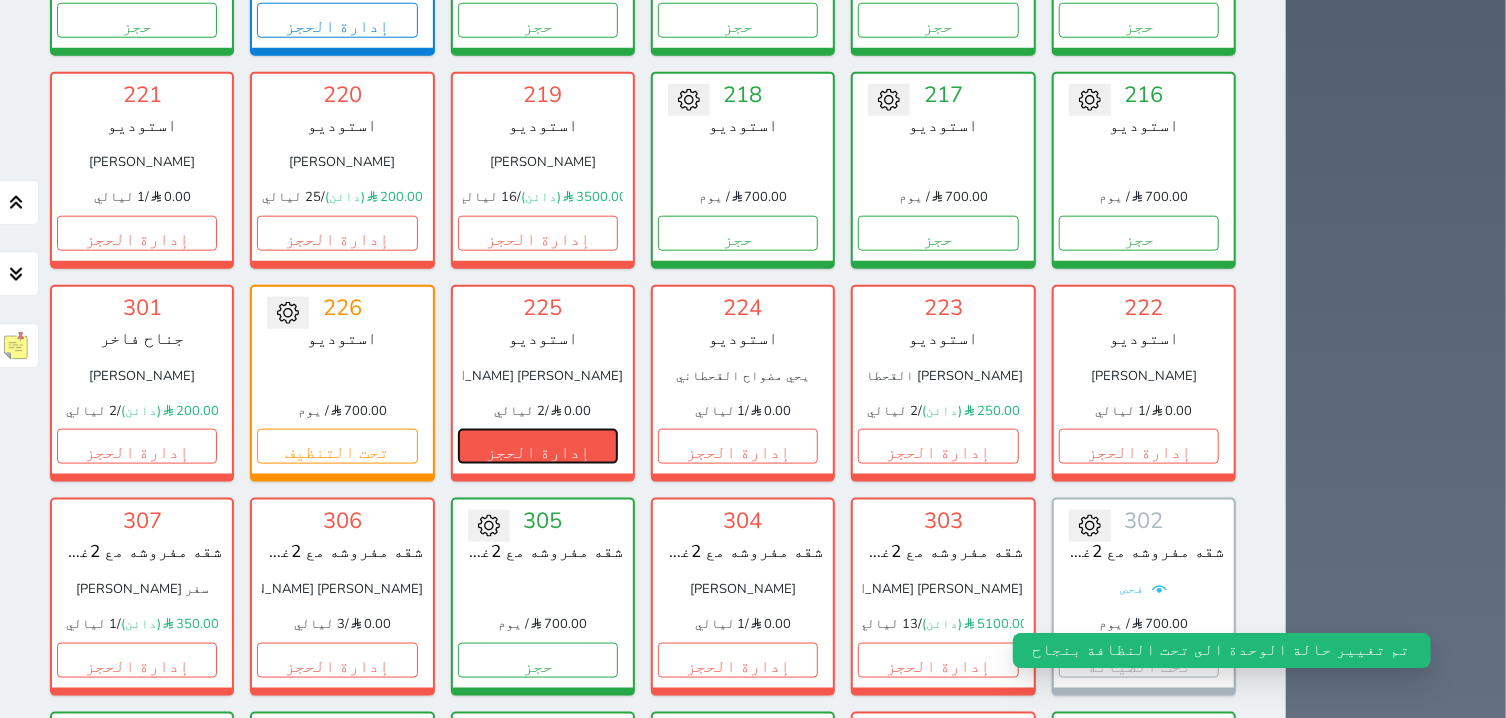 click on "إدارة الحجز" at bounding box center [538, 446] 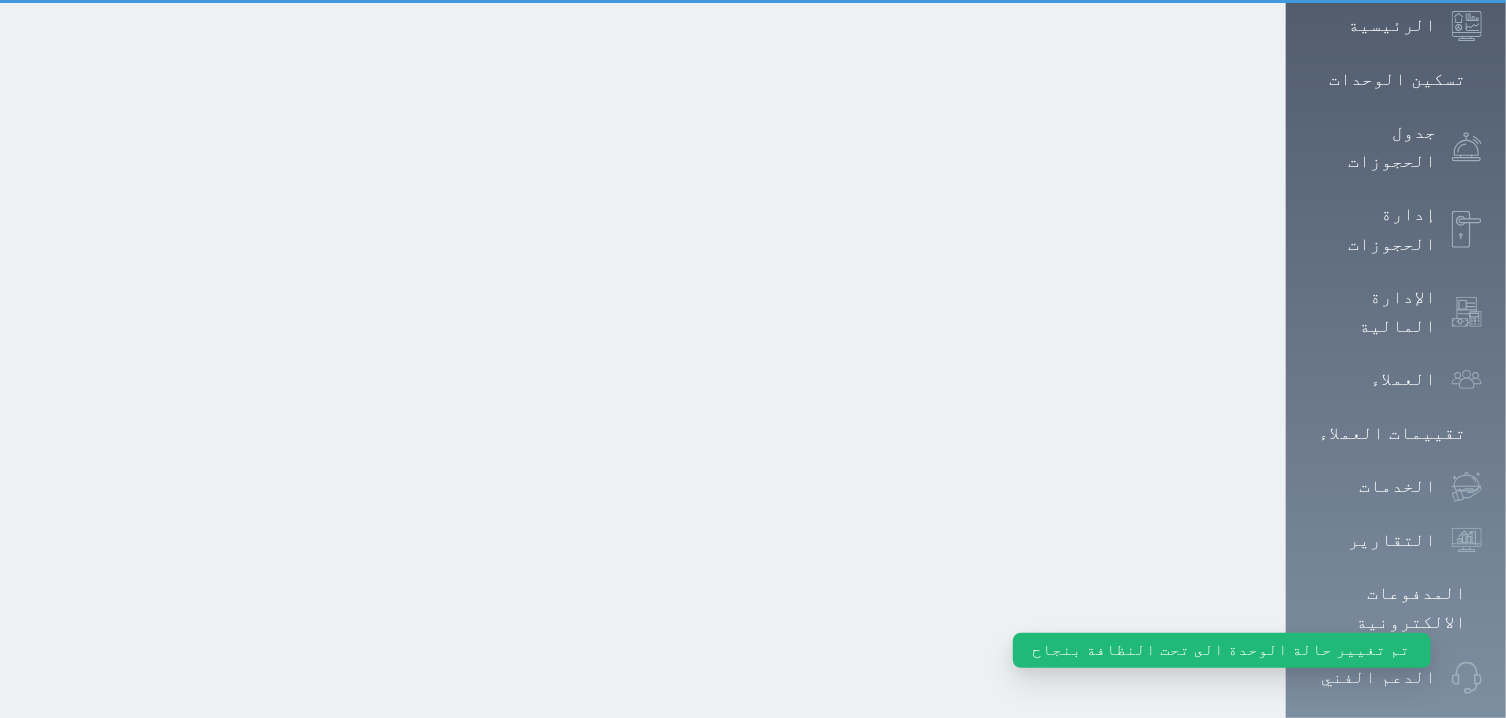 scroll, scrollTop: 0, scrollLeft: 0, axis: both 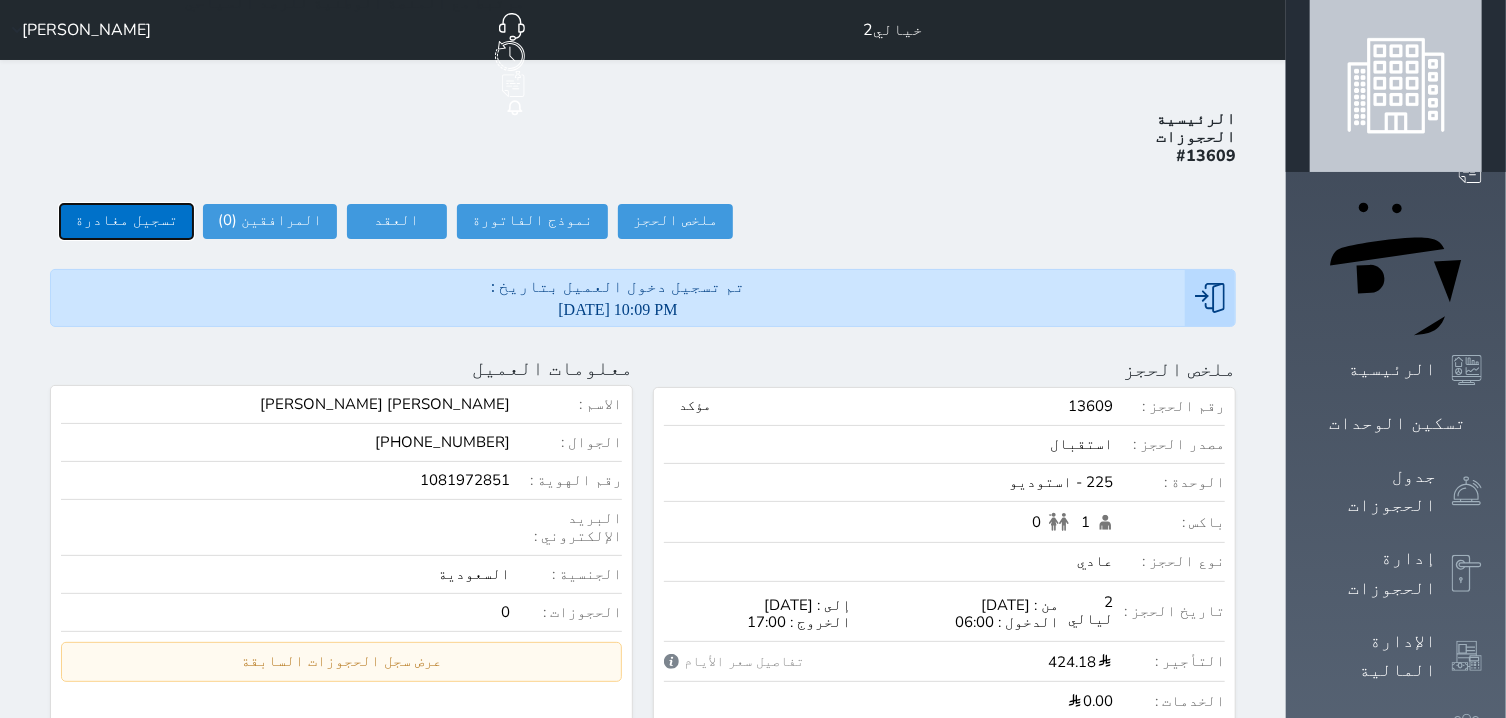 click on "تسجيل مغادرة" at bounding box center [126, 221] 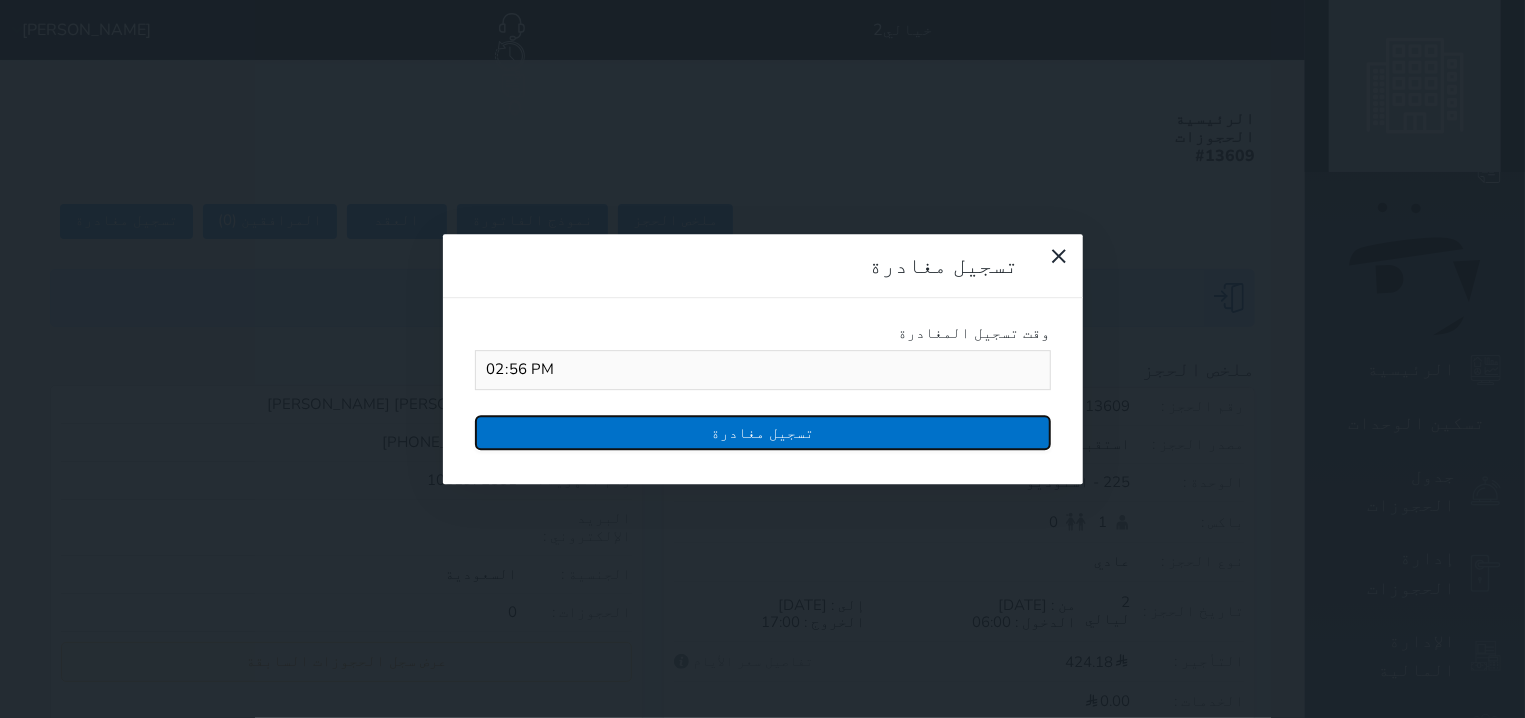 click on "تسجيل مغادرة" at bounding box center [763, 432] 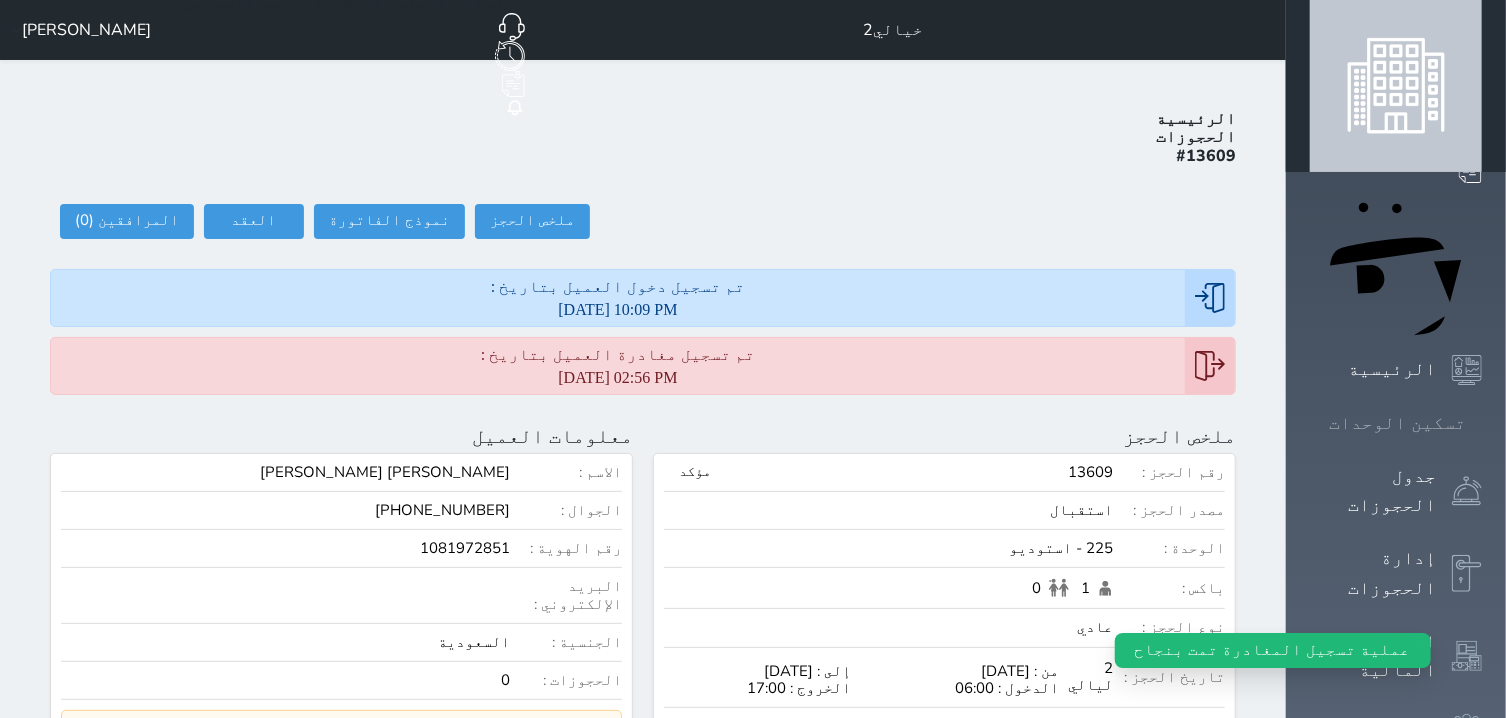 click on "تسكين الوحدات" at bounding box center (1397, 423) 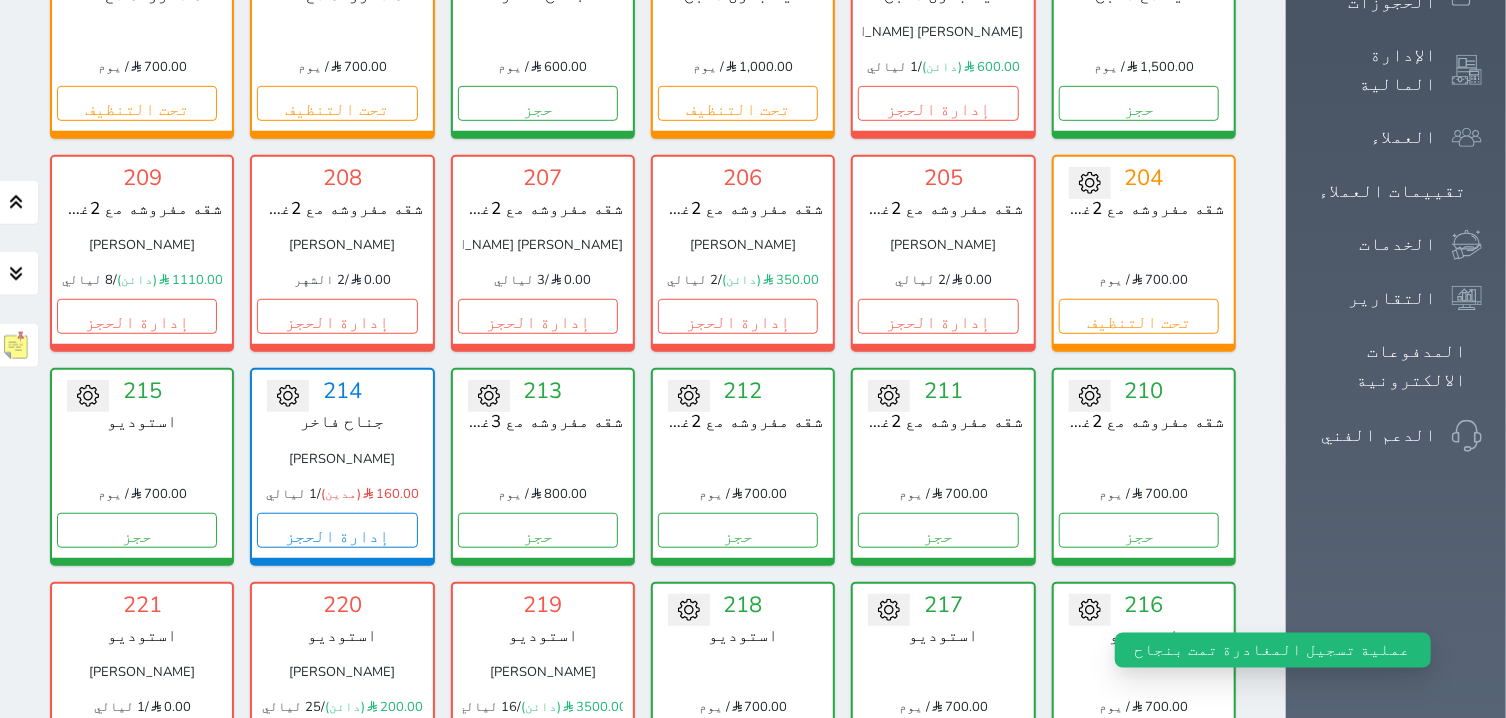 scroll, scrollTop: 587, scrollLeft: 0, axis: vertical 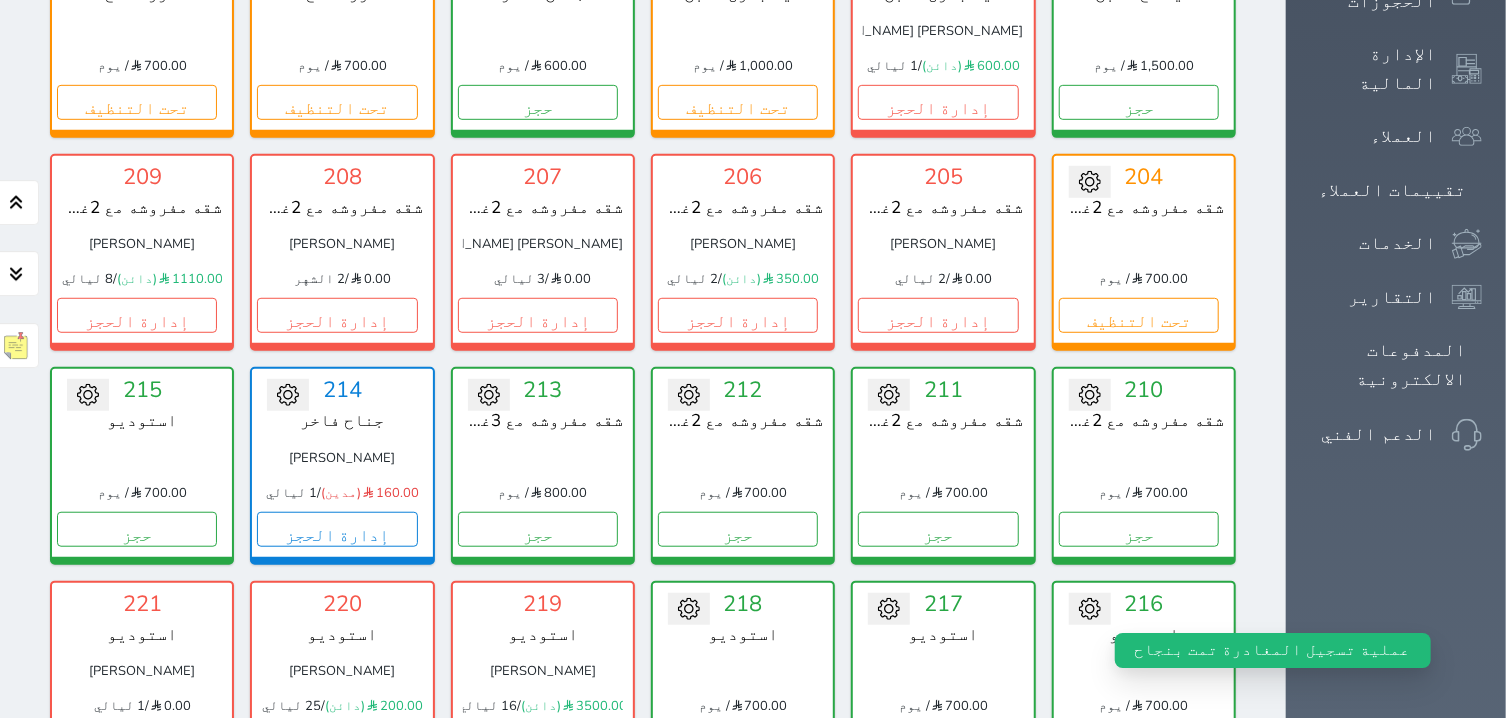 click on "207   شقه مفروشه مع 2غرفه
[PERSON_NAME] [PERSON_NAME]
0.00
/   3 ليالي           إدارة الحجز" at bounding box center (543, 252) 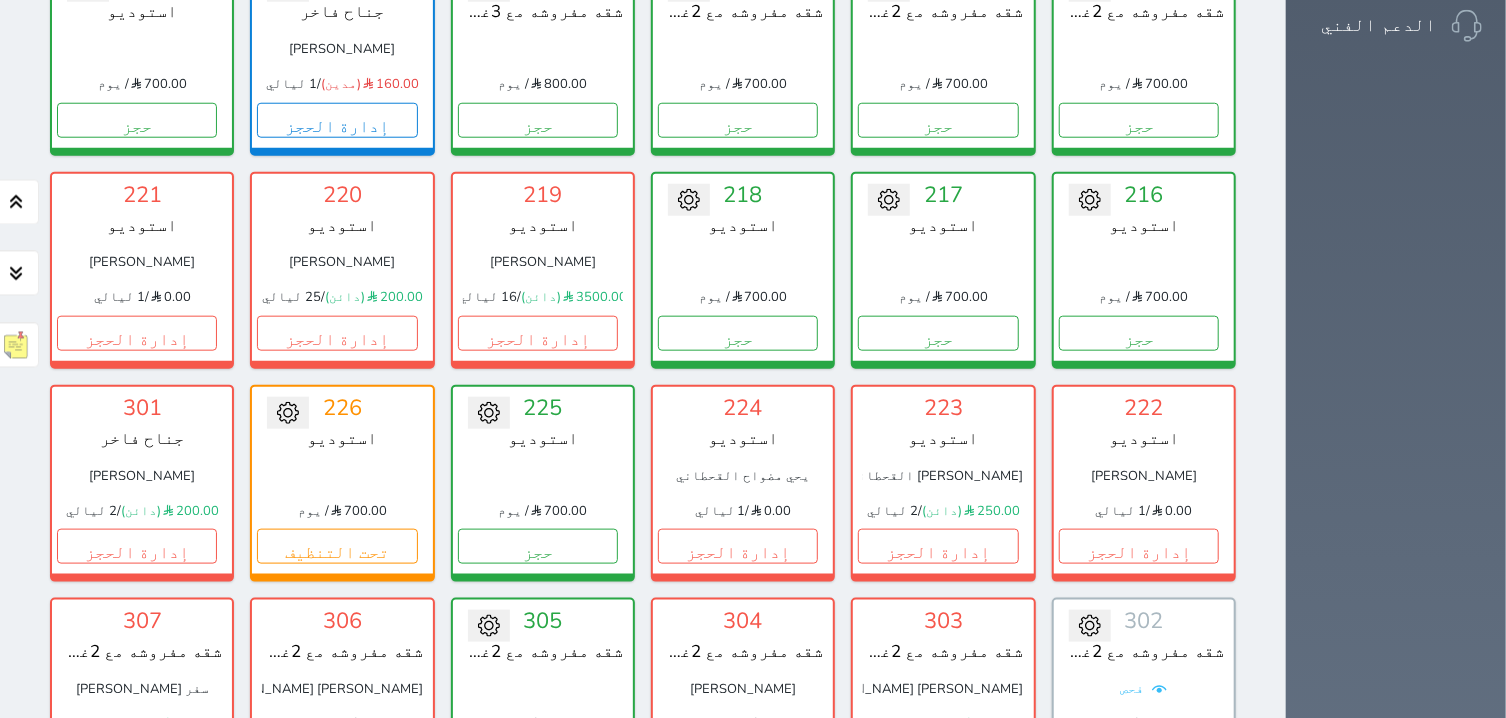 scroll, scrollTop: 1096, scrollLeft: 0, axis: vertical 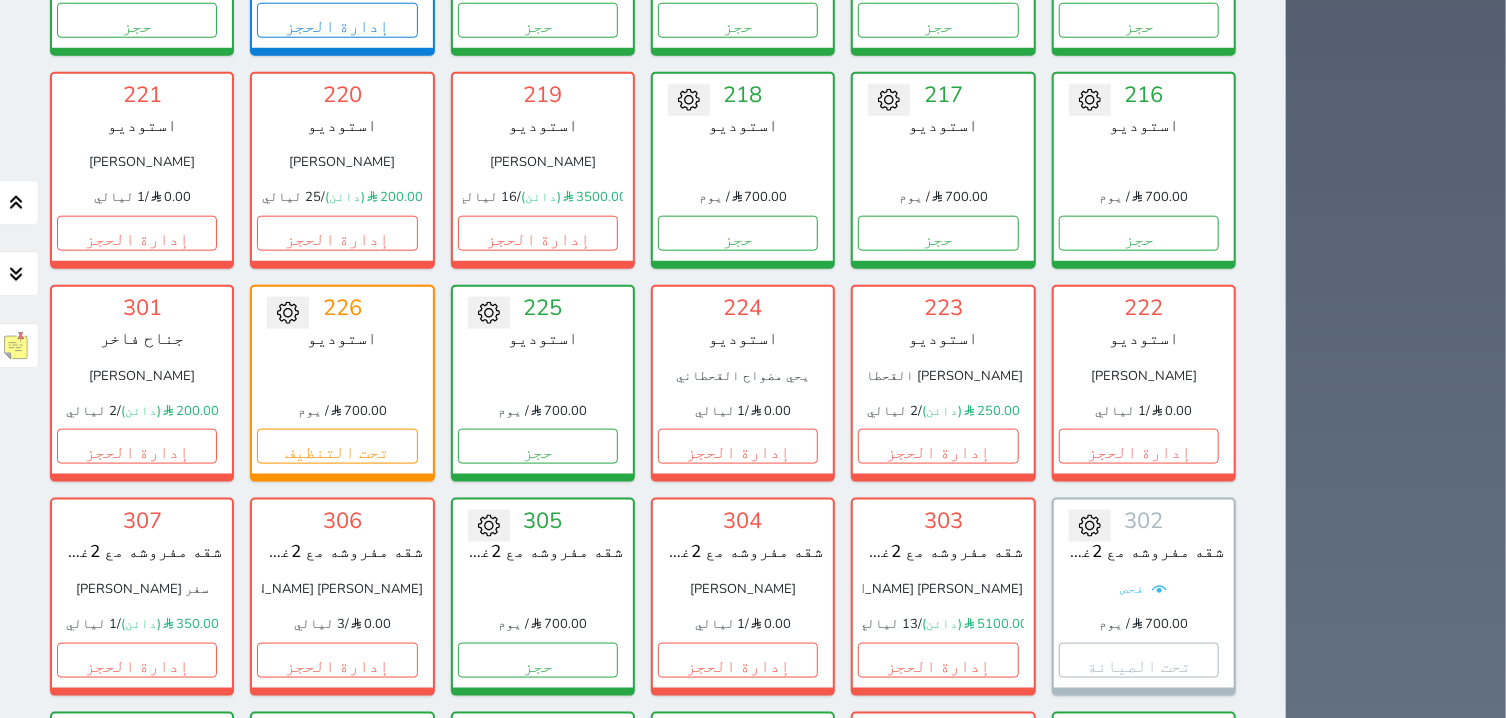 click 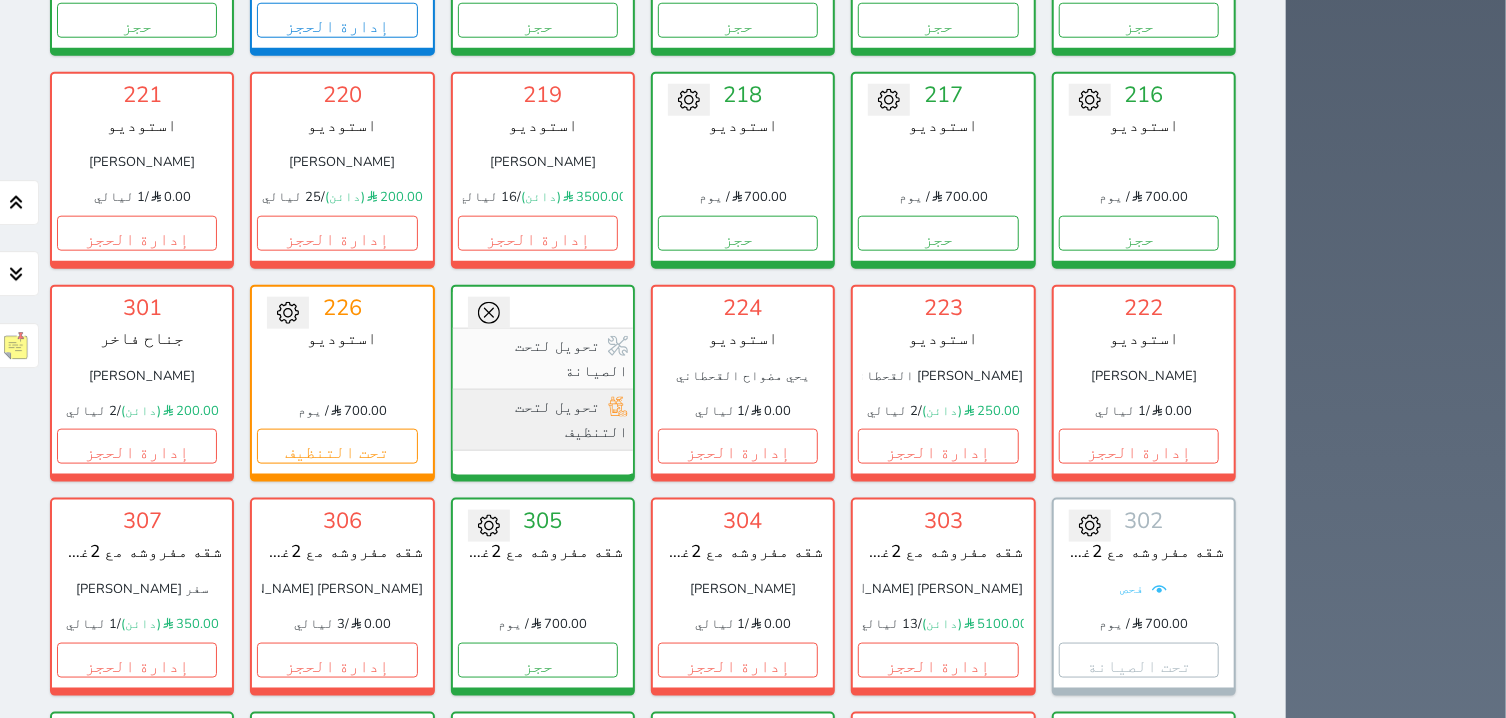 click on "تحويل لتحت التنظيف" at bounding box center (543, 420) 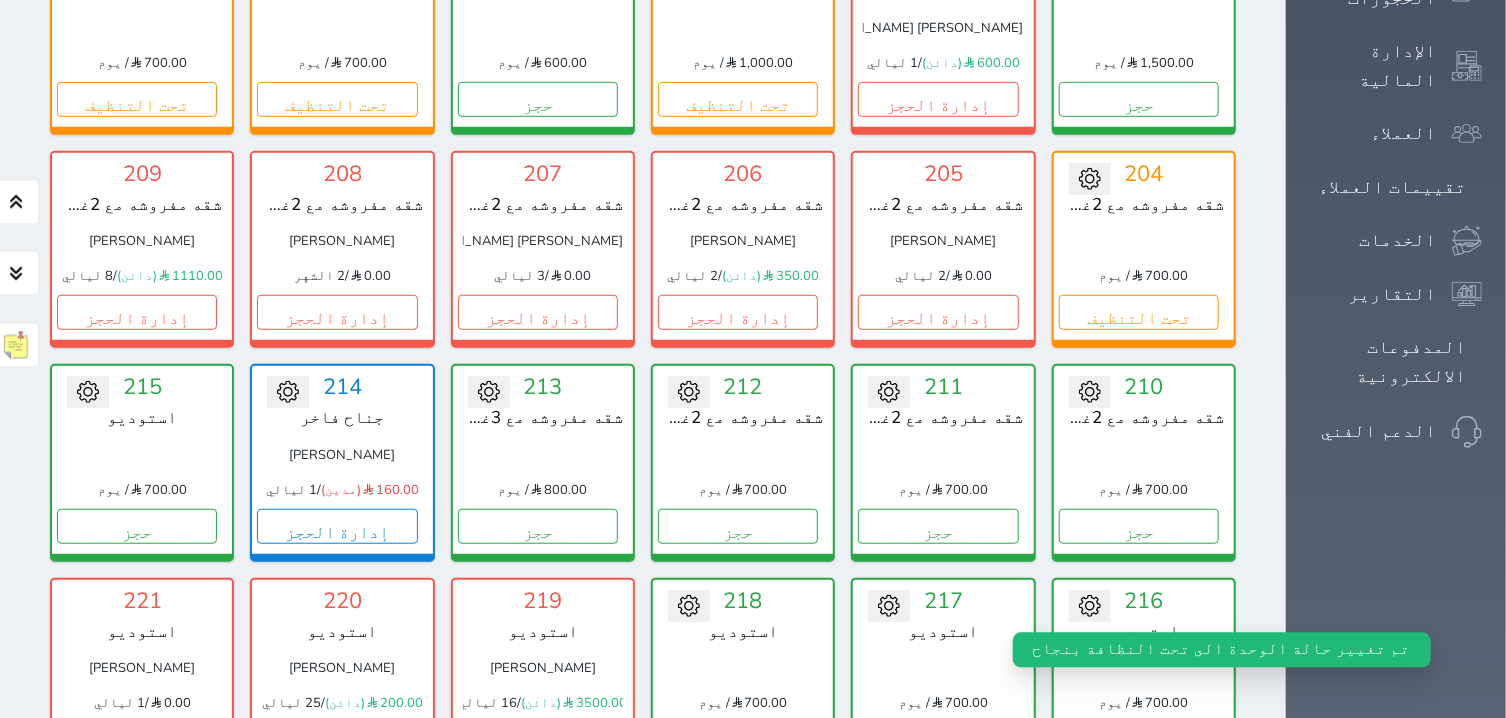 scroll, scrollTop: 587, scrollLeft: 0, axis: vertical 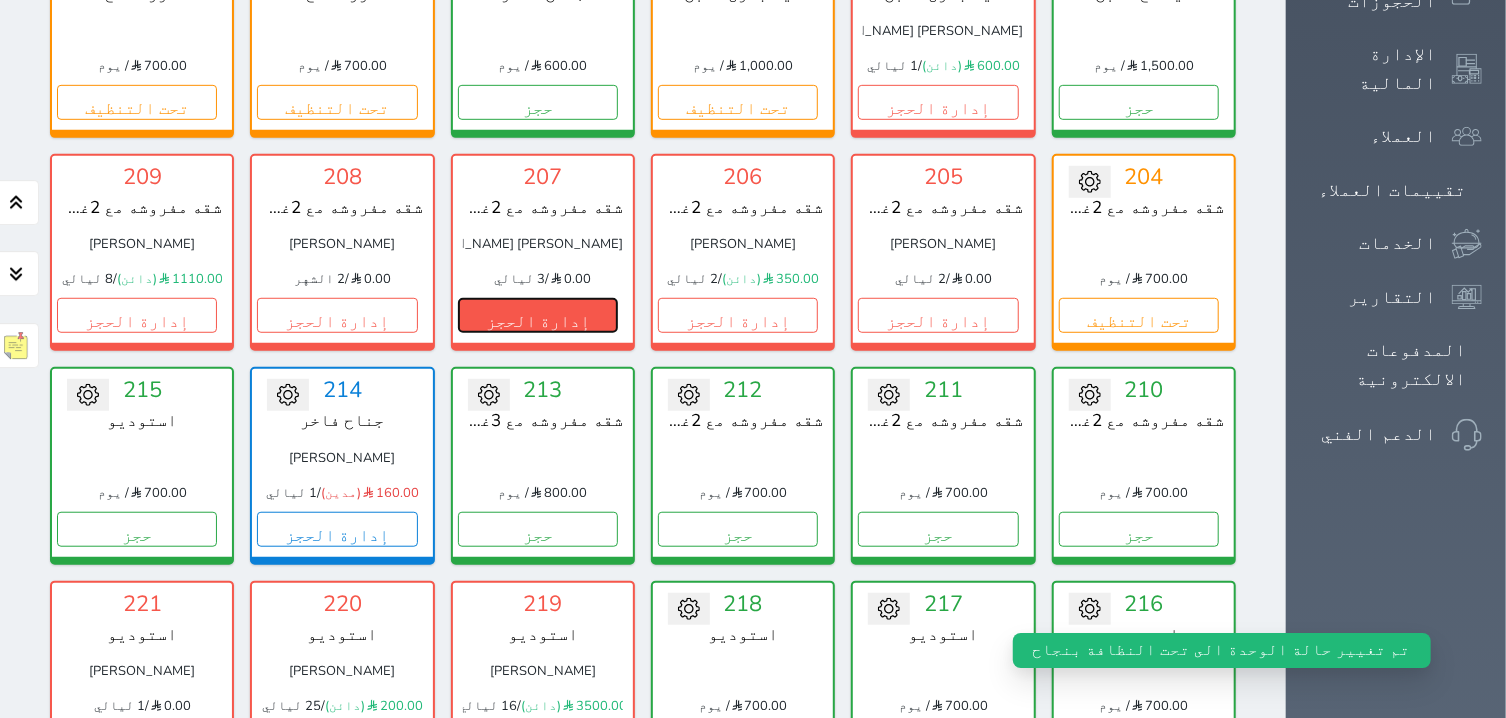click on "إدارة الحجز" at bounding box center (538, 315) 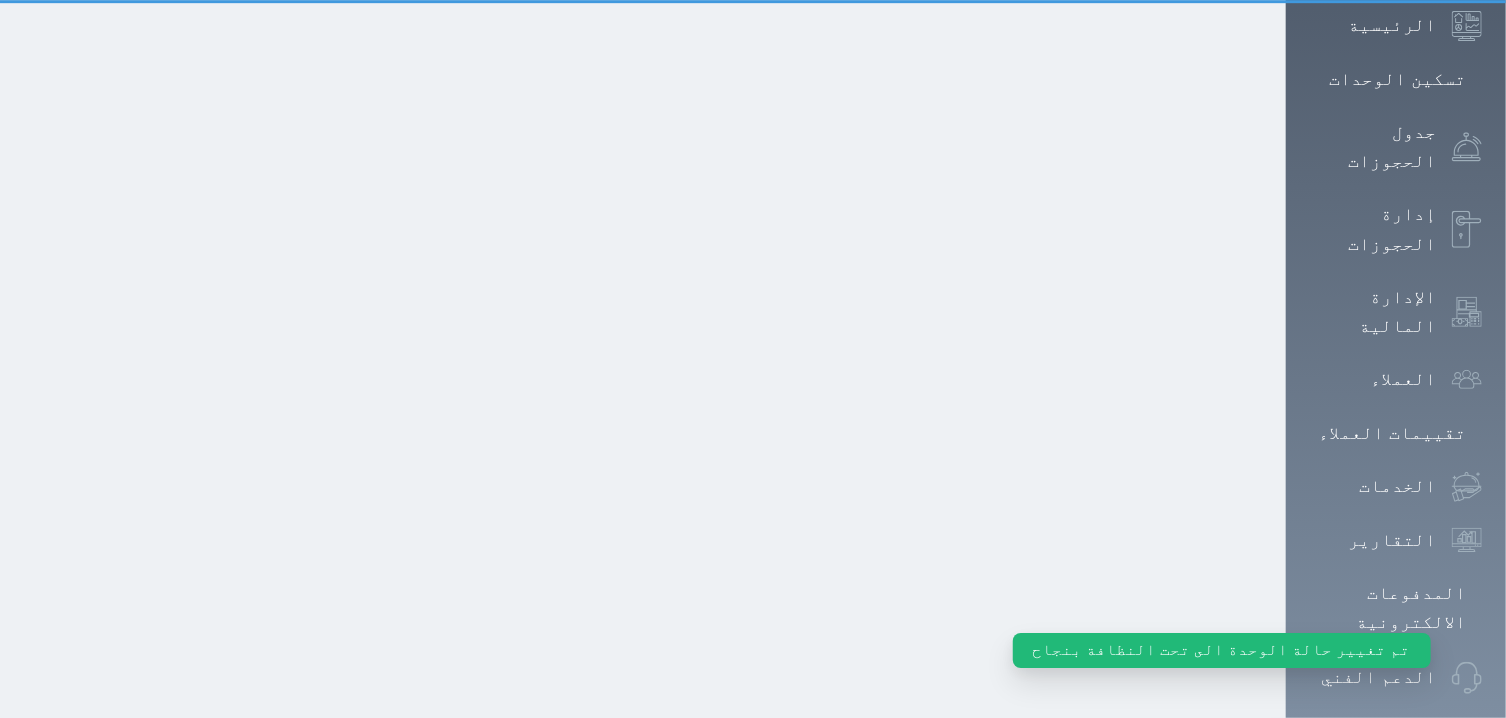 scroll, scrollTop: 0, scrollLeft: 0, axis: both 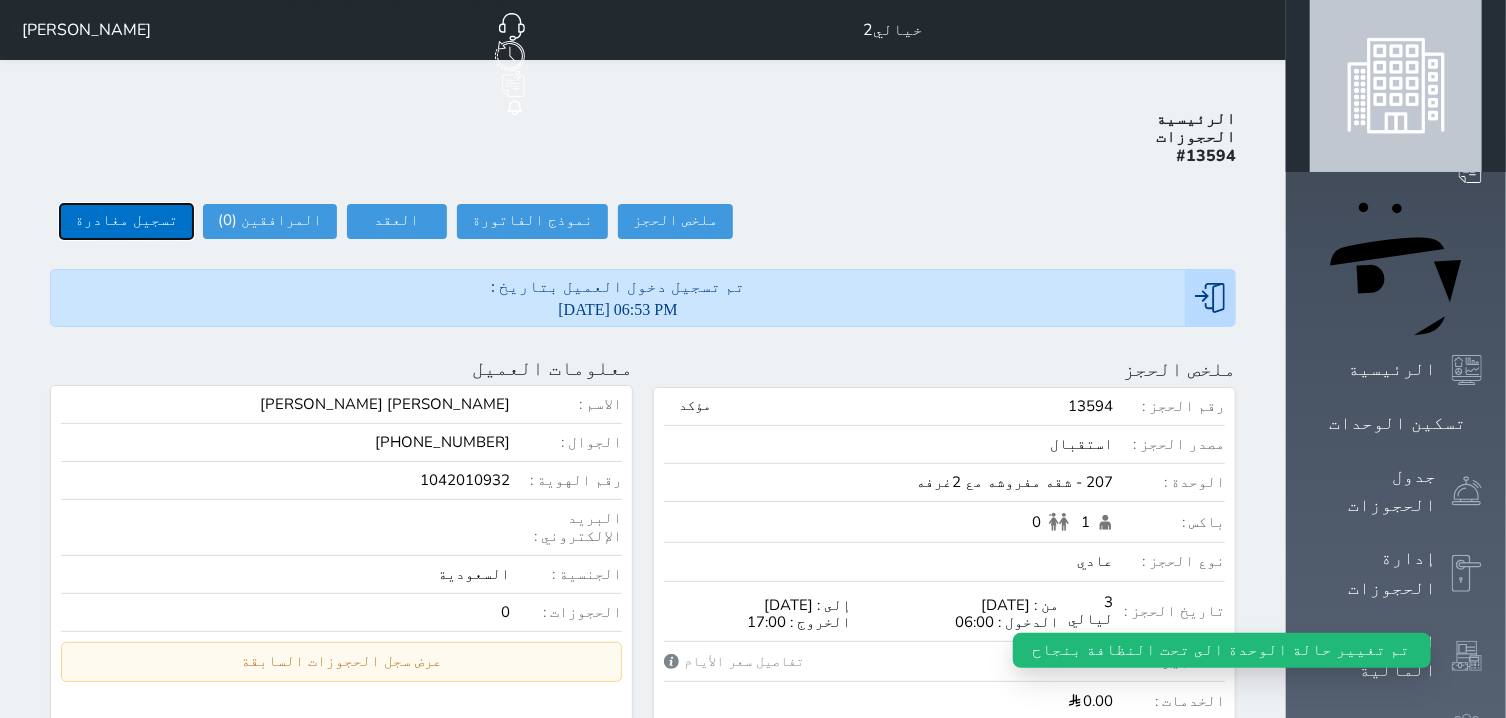 click on "تسجيل مغادرة" at bounding box center (126, 221) 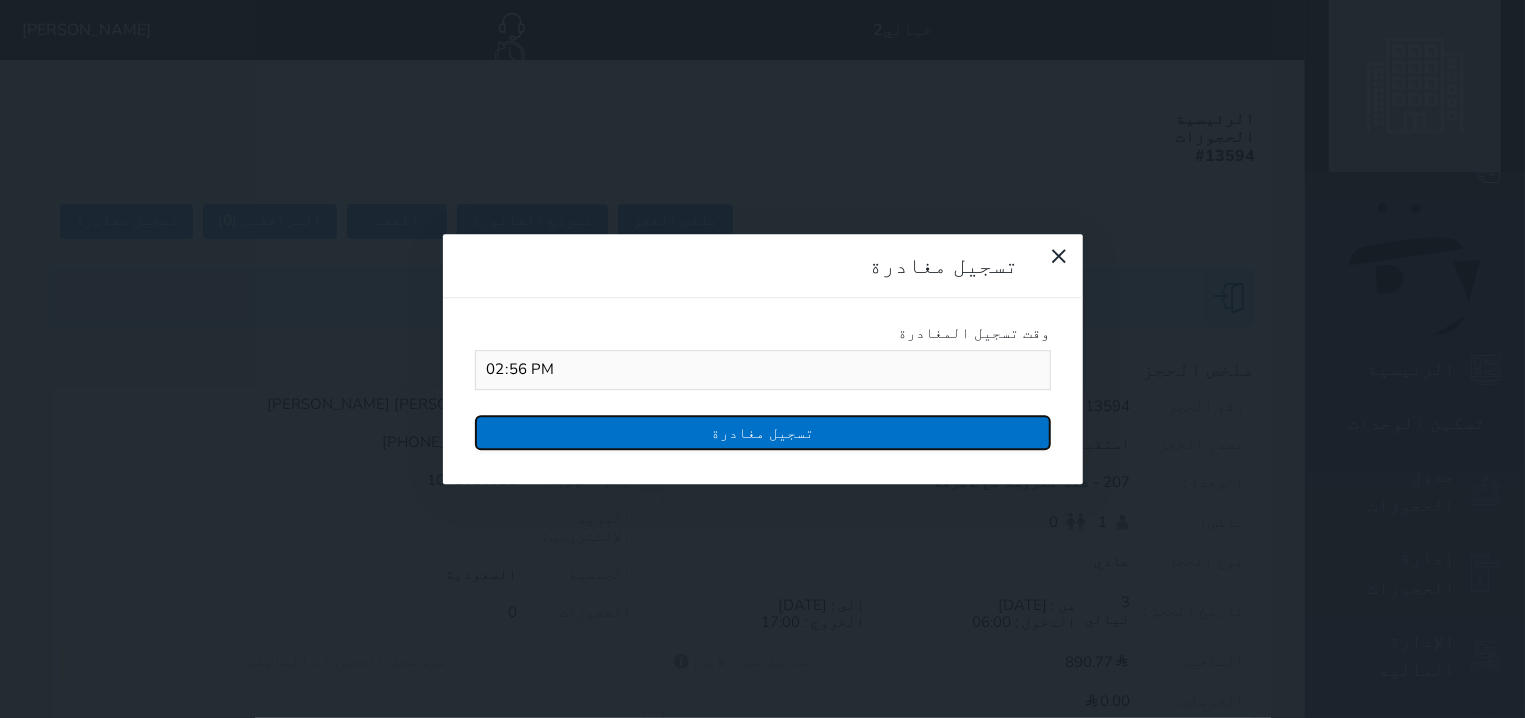 click on "تسجيل مغادرة" at bounding box center [763, 432] 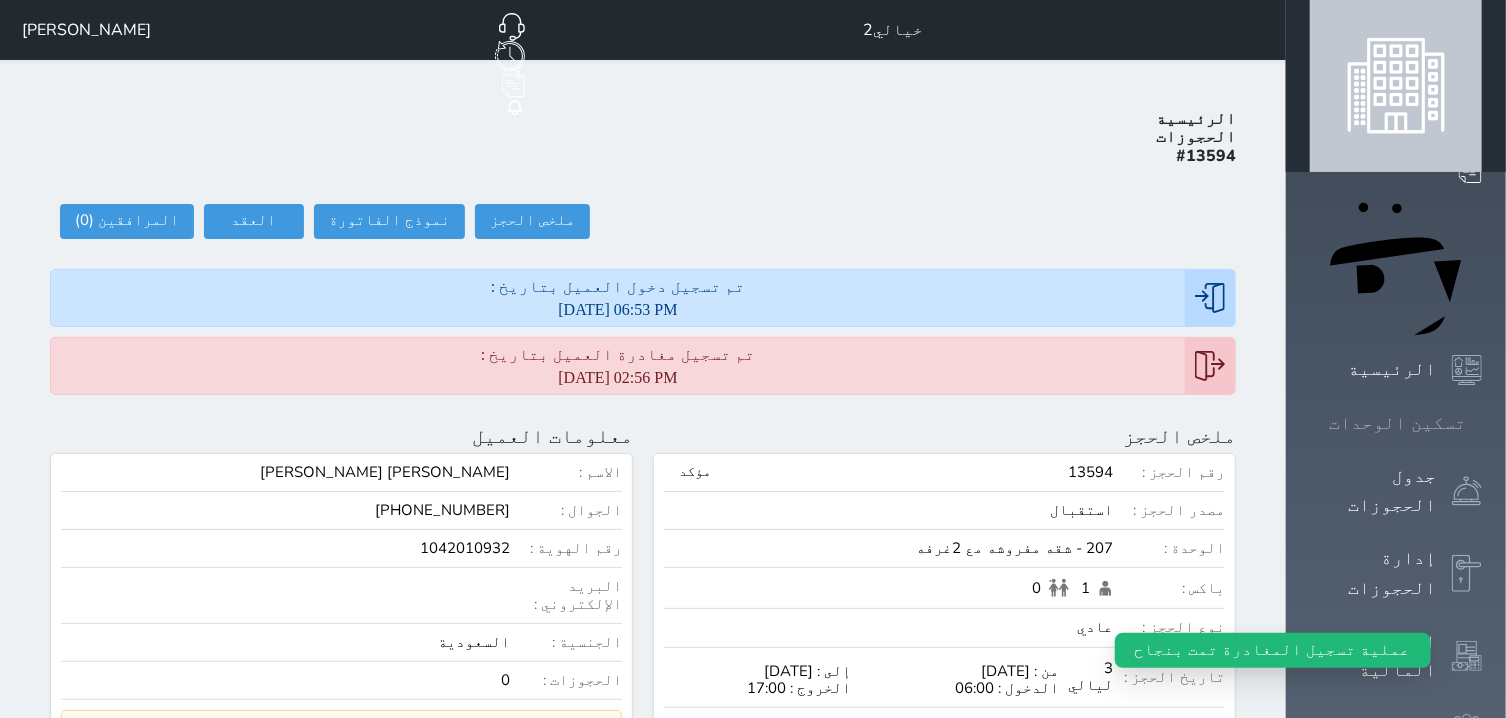 click on "تسكين الوحدات" at bounding box center (1397, 423) 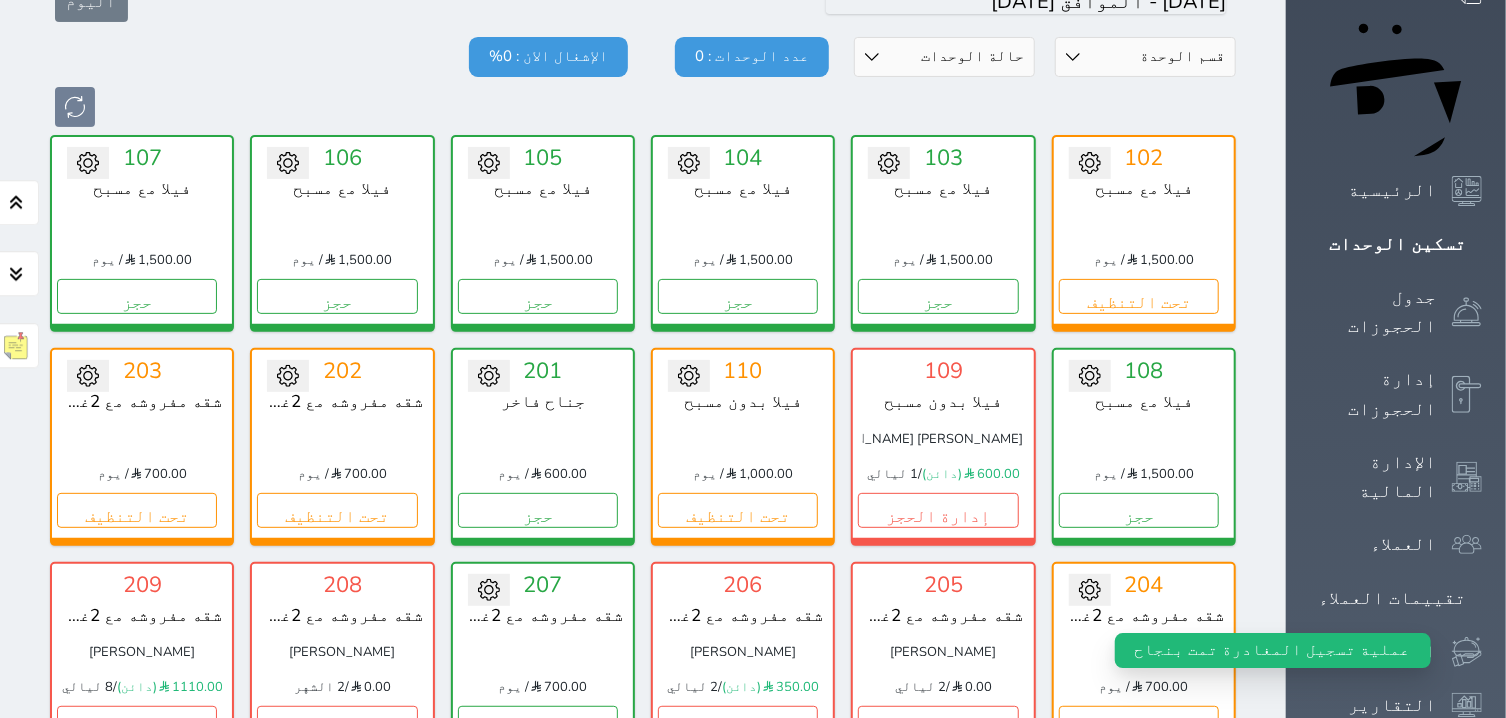 scroll, scrollTop: 460, scrollLeft: 0, axis: vertical 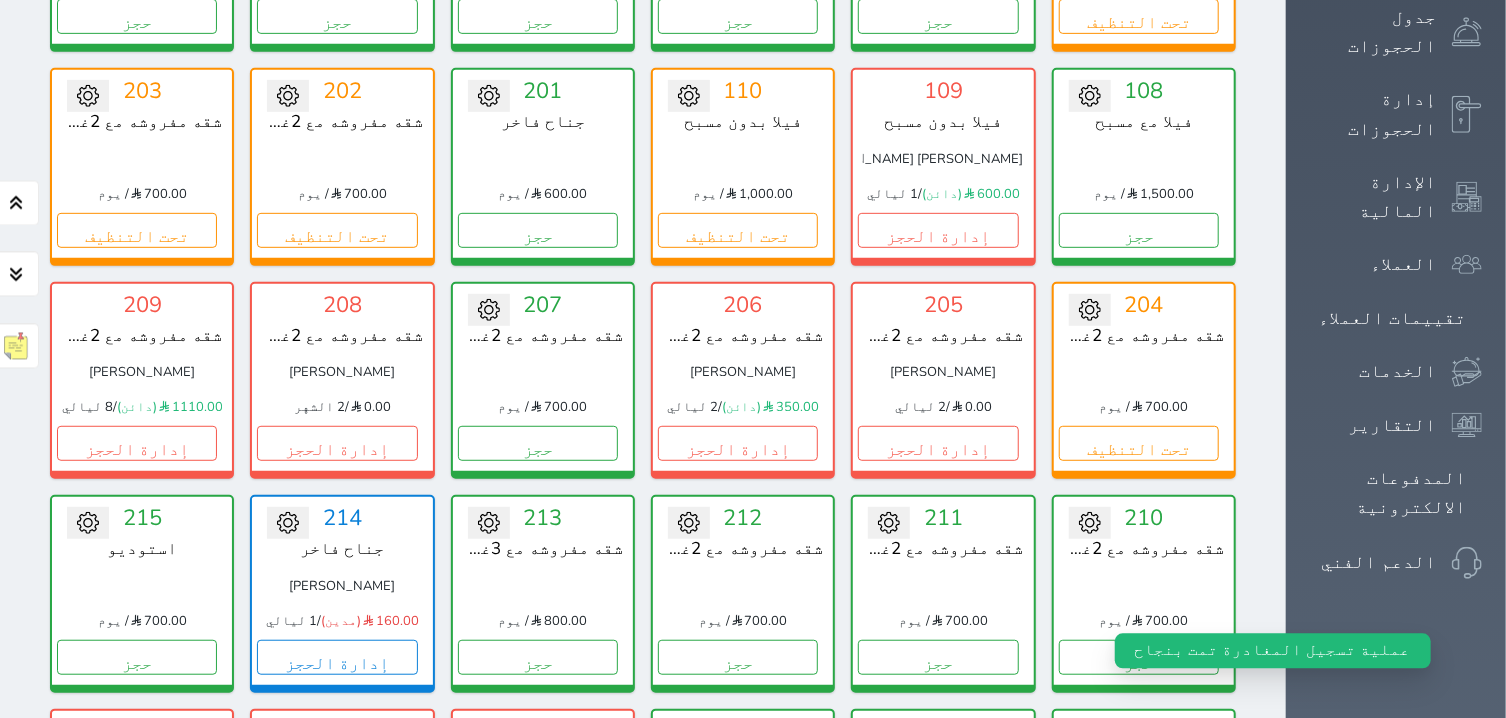click at bounding box center (489, 309) 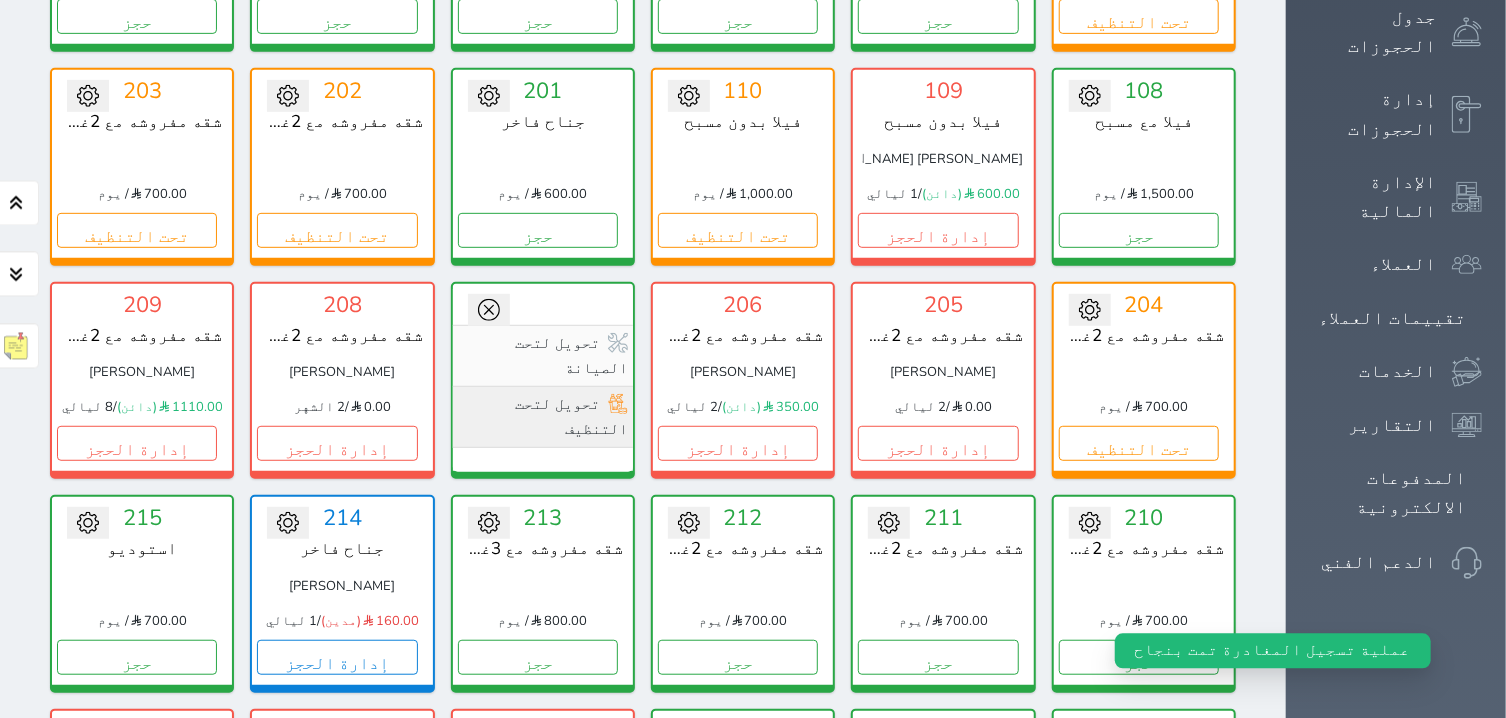 click on "تحويل لتحت التنظيف" at bounding box center [543, 416] 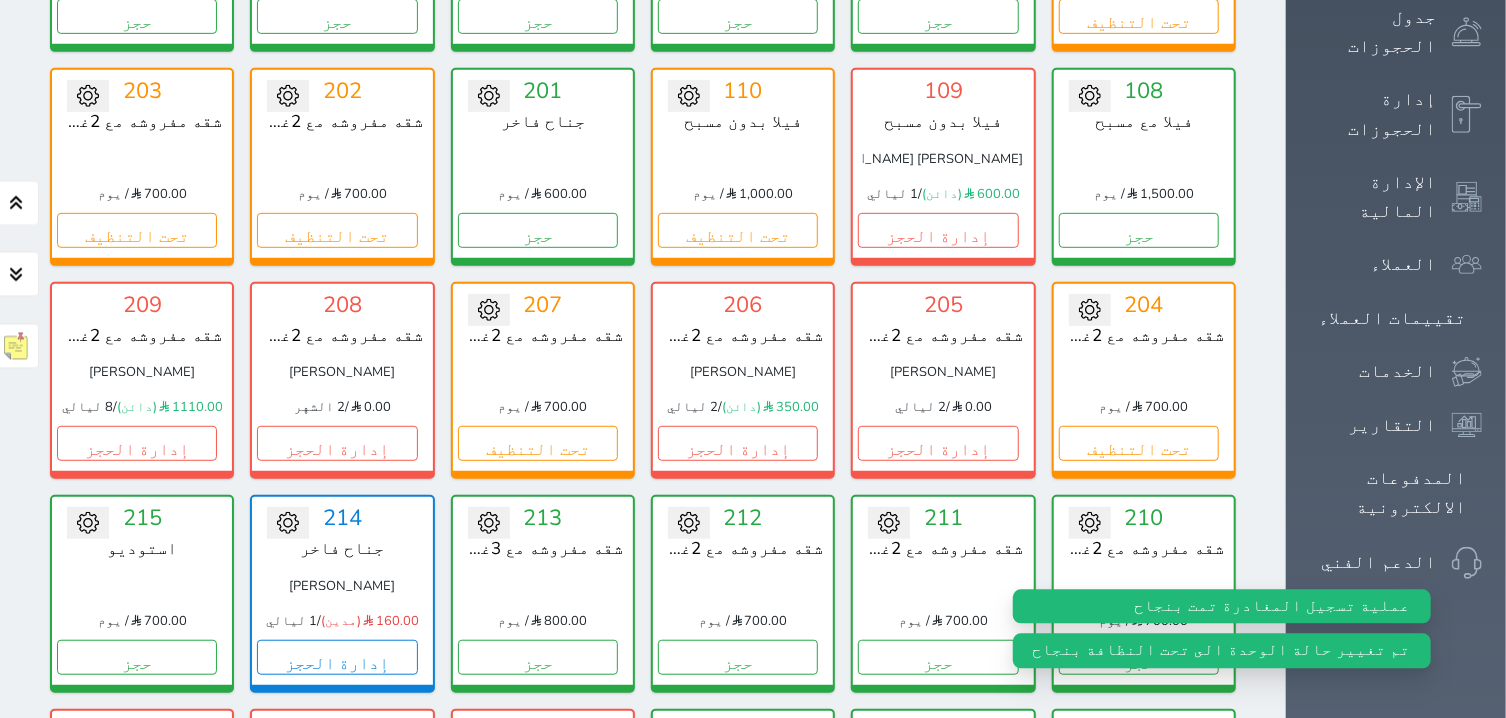 scroll, scrollTop: 0, scrollLeft: 0, axis: both 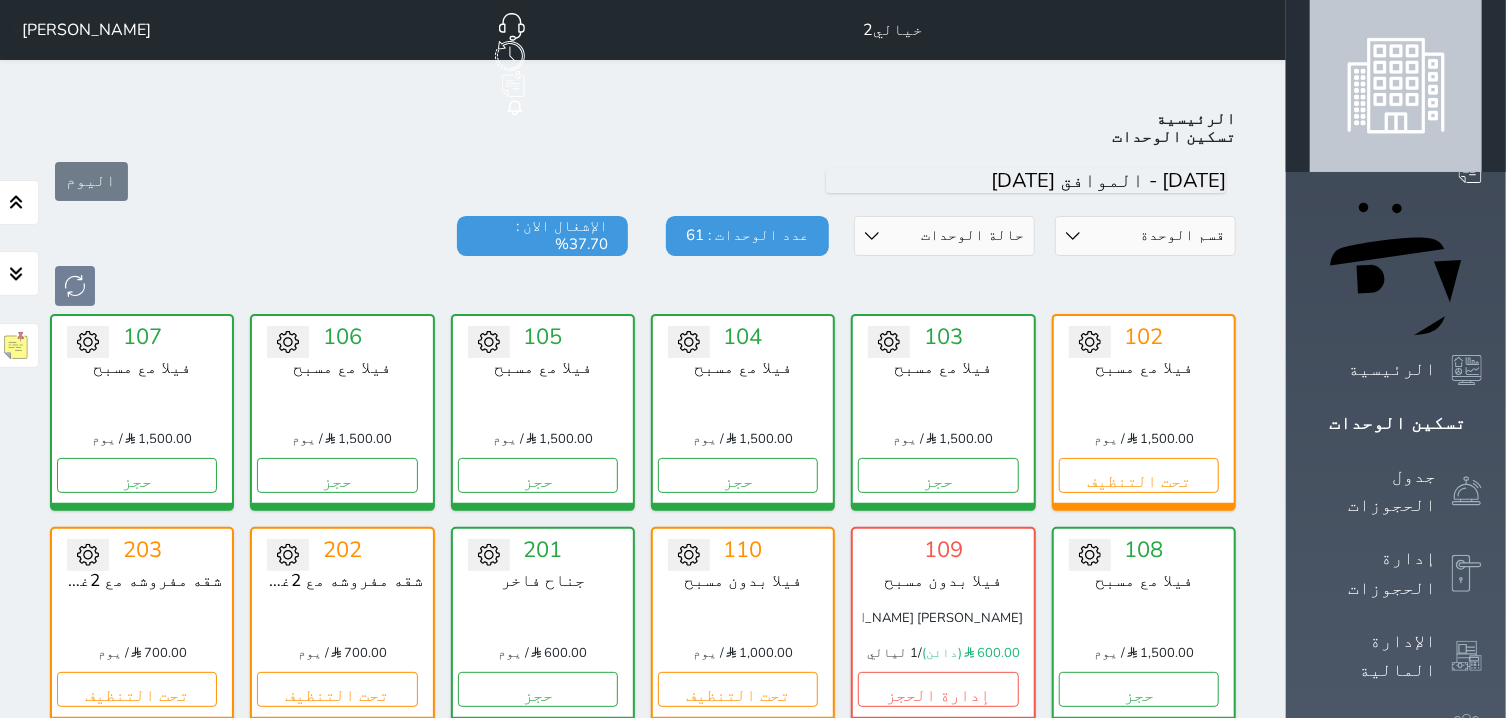 click 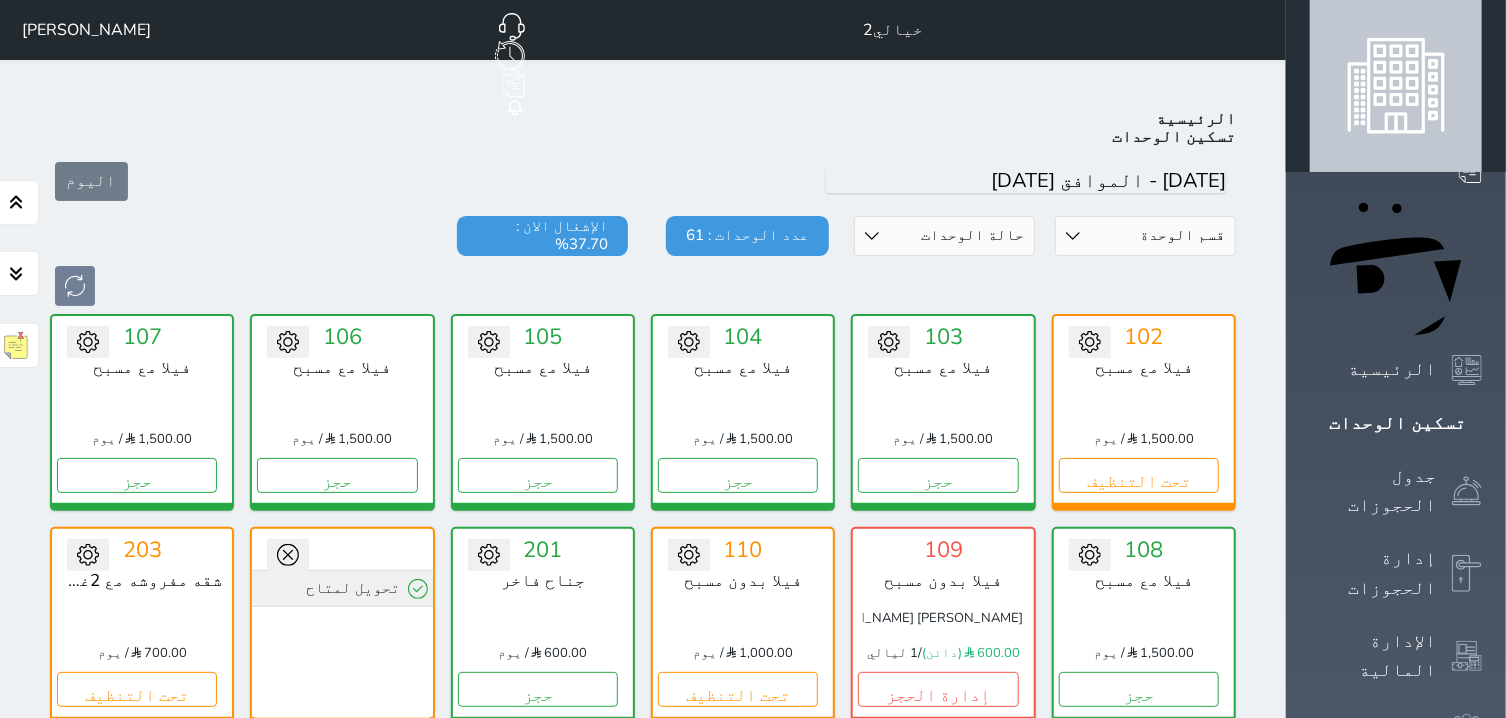 click on "تحويل لمتاح" at bounding box center [342, 588] 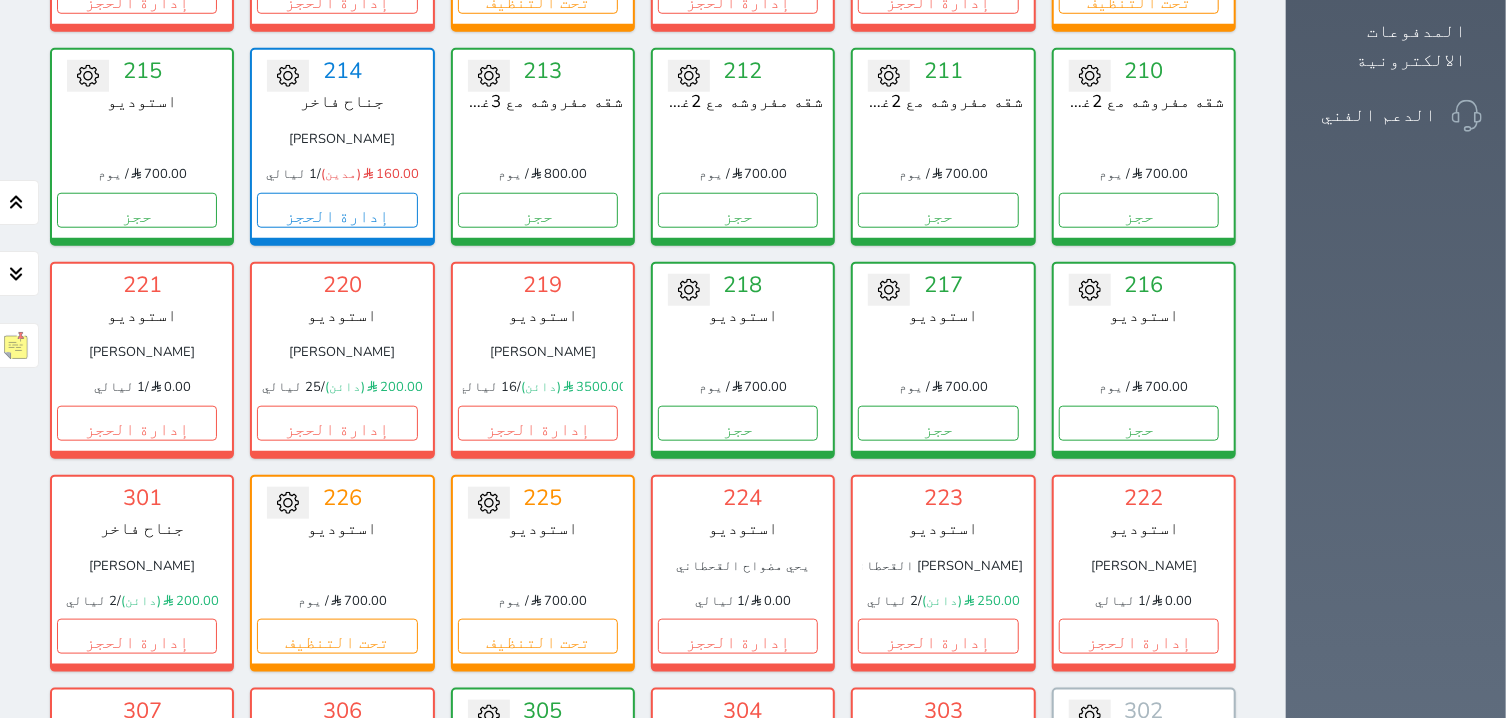 scroll, scrollTop: 1018, scrollLeft: 0, axis: vertical 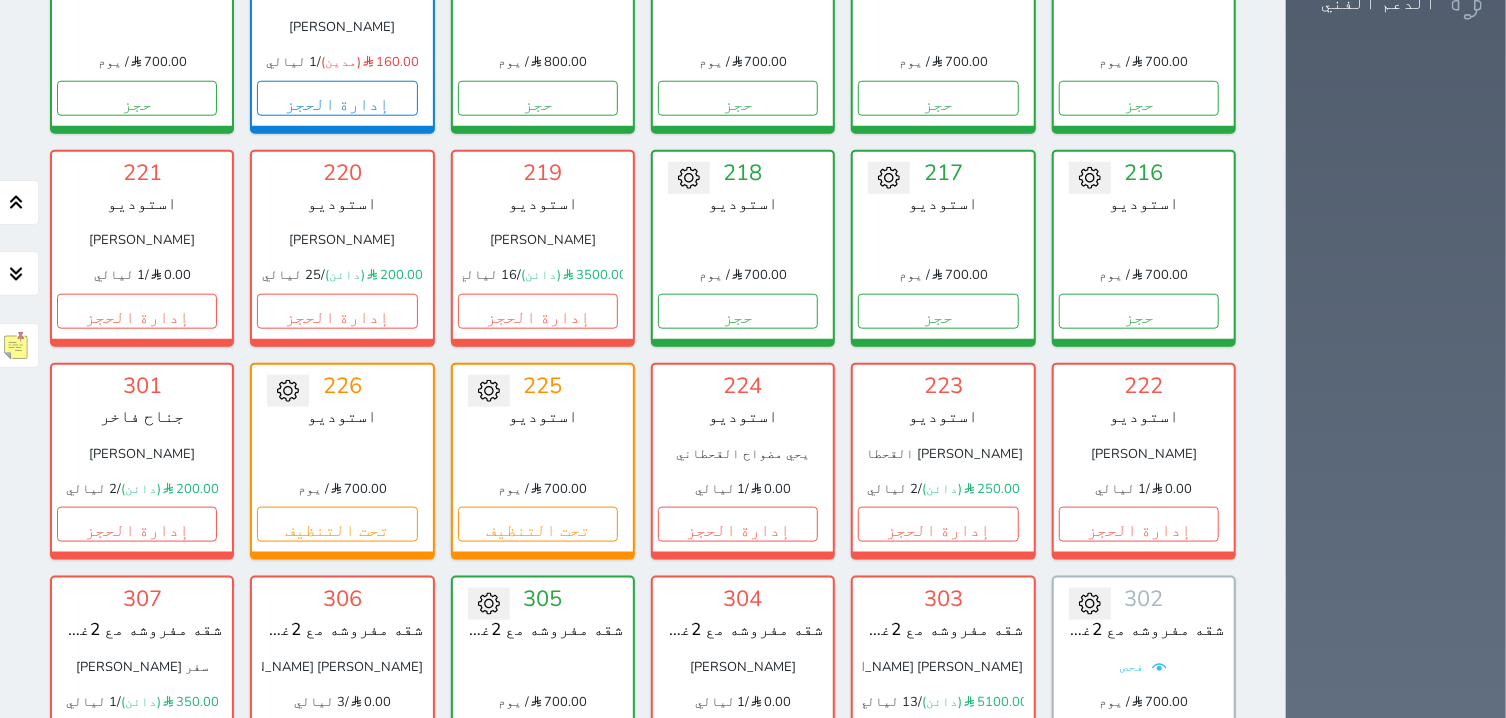 click 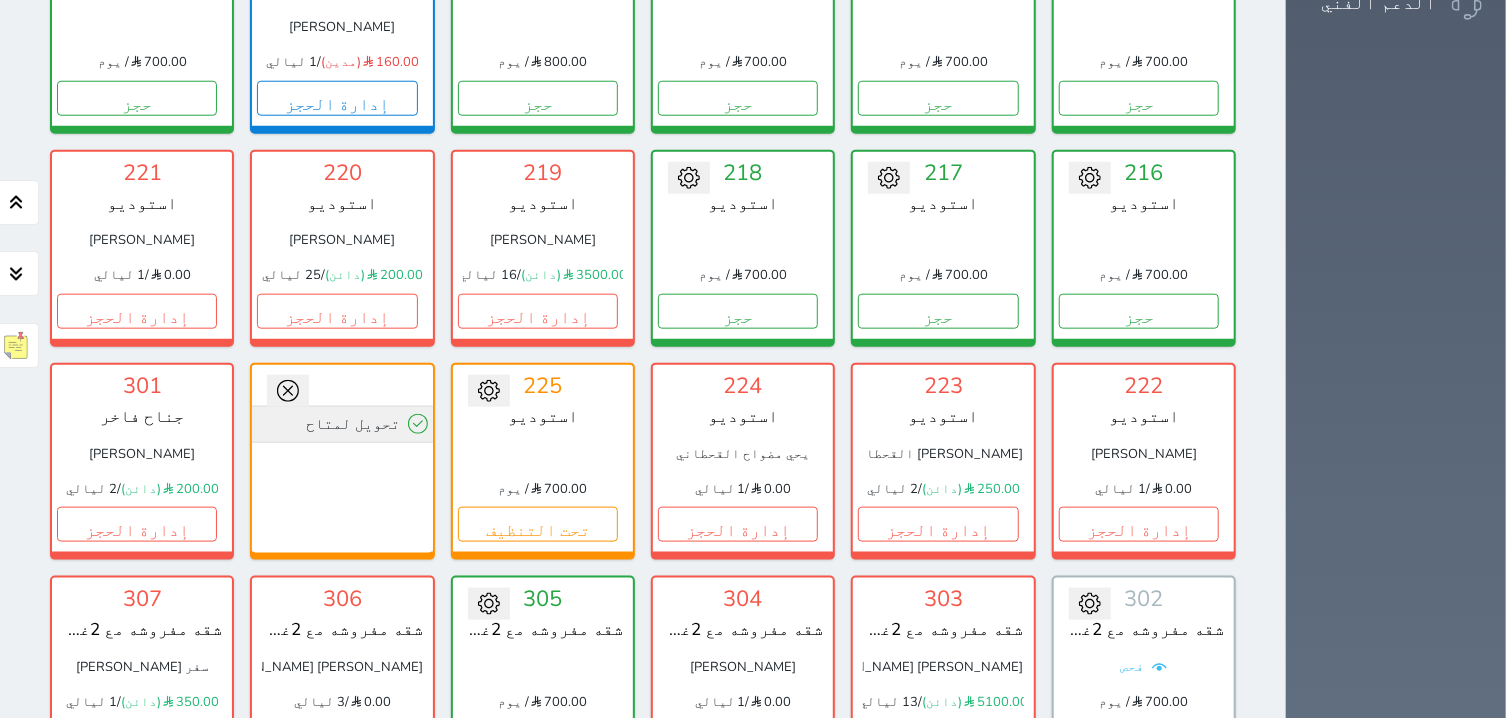 click on "تحويل لمتاح" at bounding box center (342, 424) 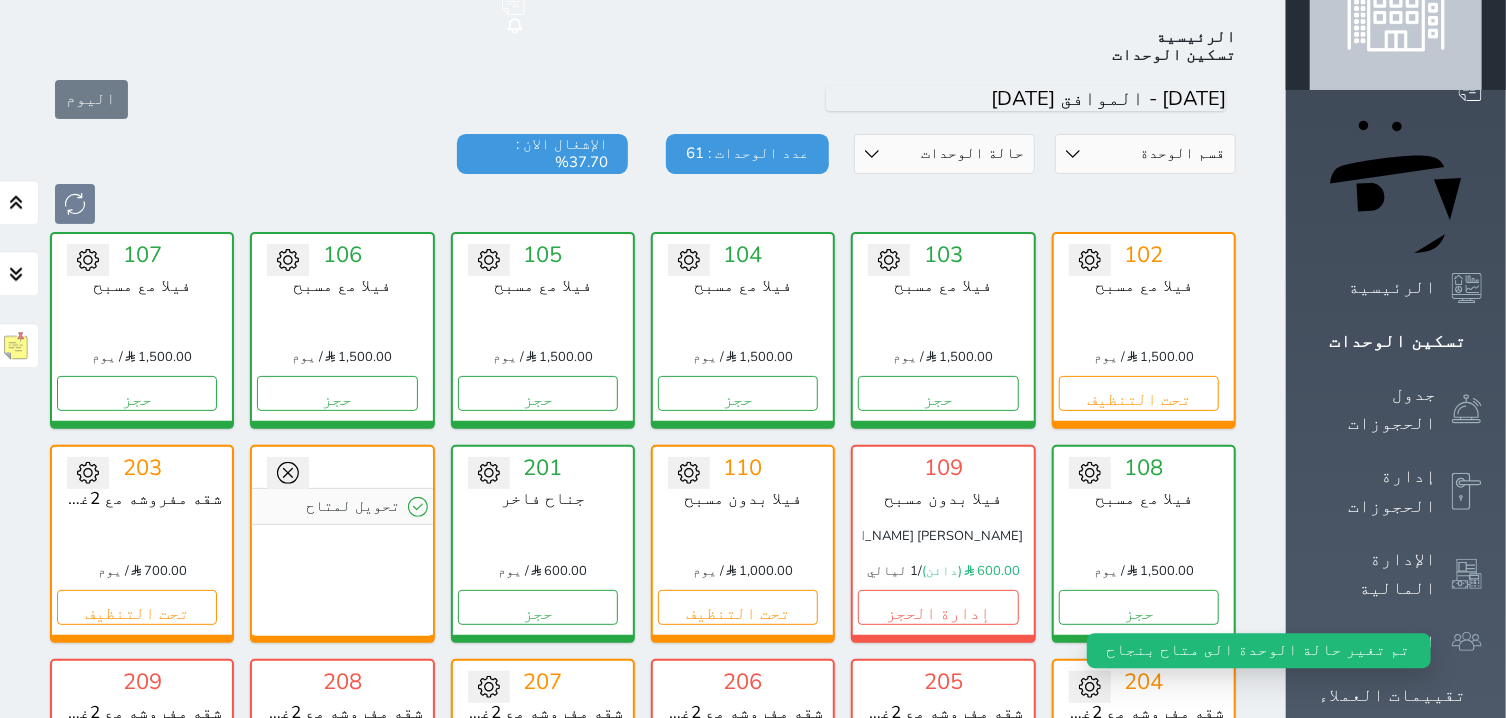 scroll, scrollTop: 127, scrollLeft: 0, axis: vertical 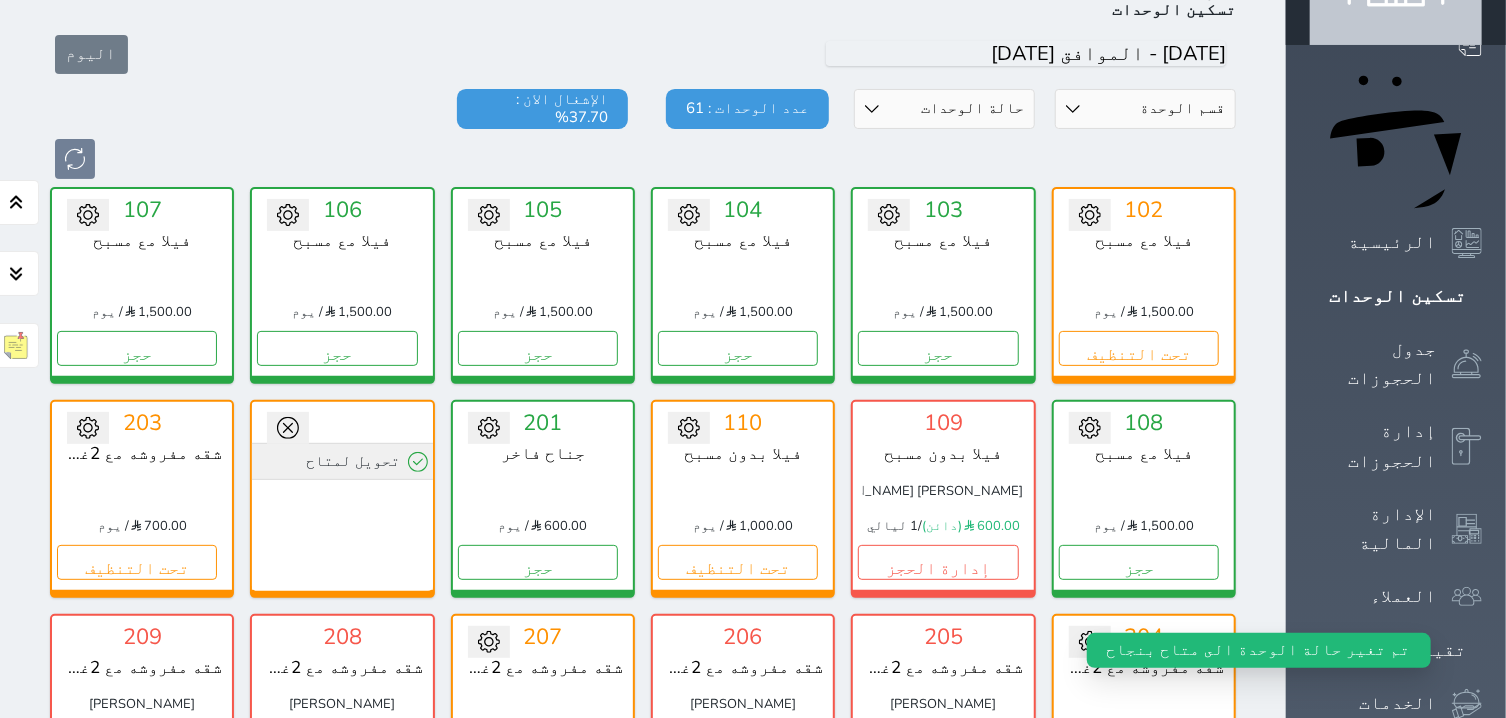 click on "تحويل لمتاح" at bounding box center (342, 461) 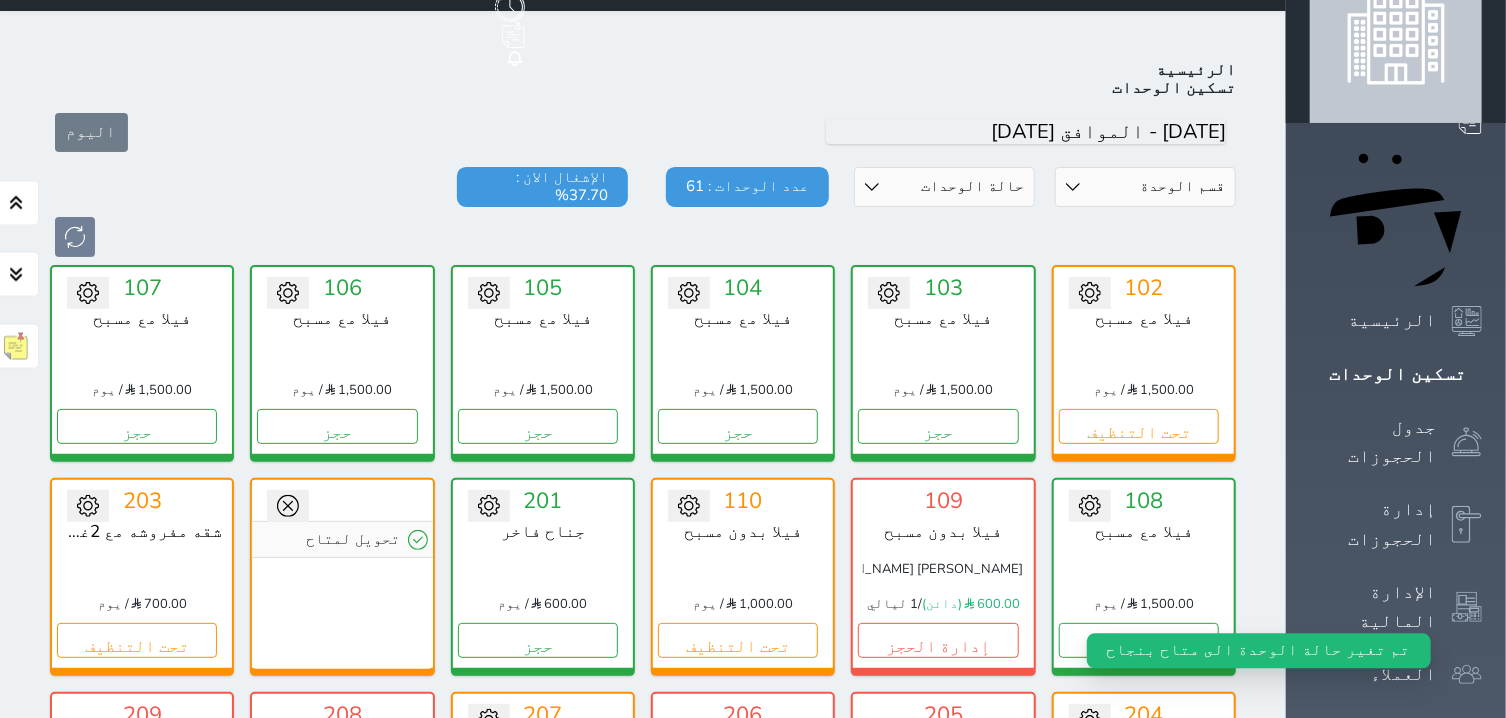 scroll, scrollTop: 0, scrollLeft: 0, axis: both 